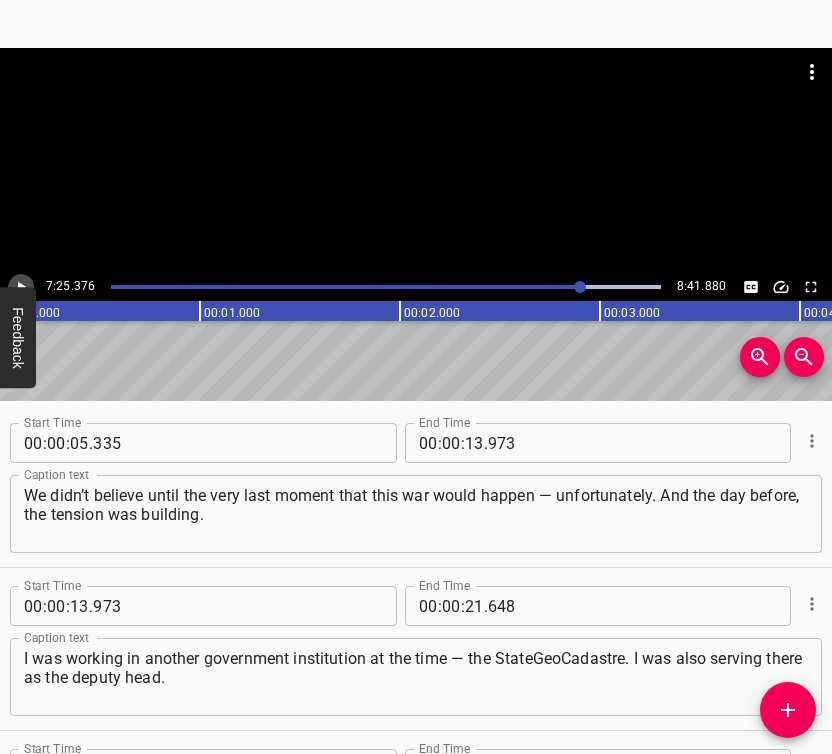 click 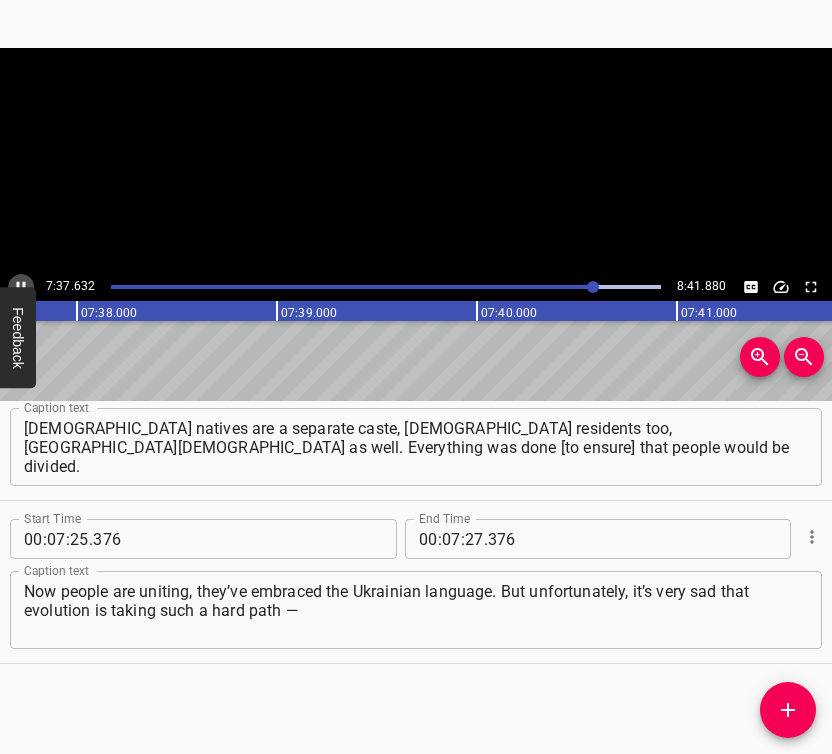 click 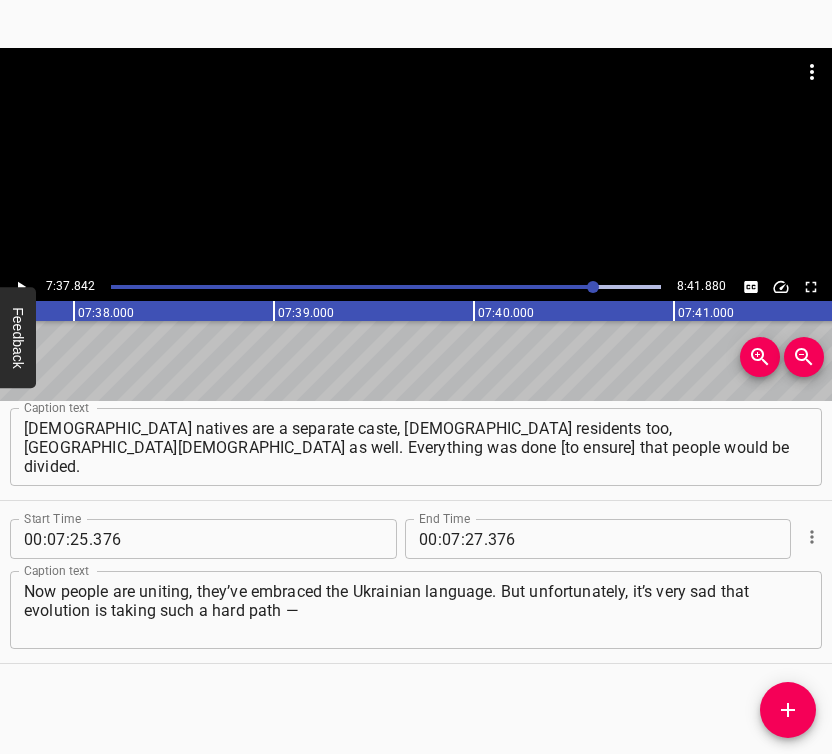 scroll, scrollTop: 0, scrollLeft: 91568, axis: horizontal 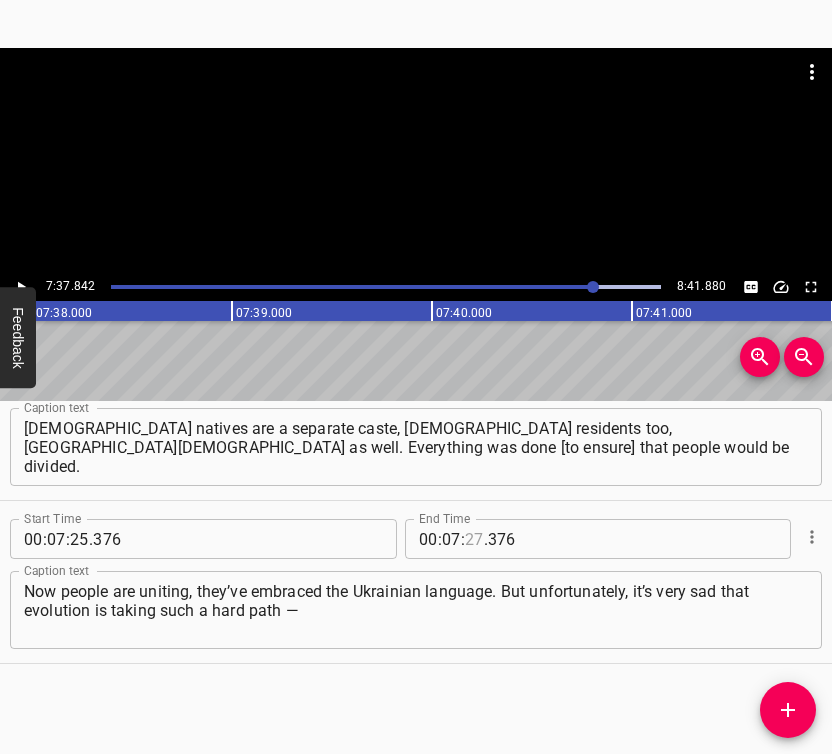 click at bounding box center (474, 539) 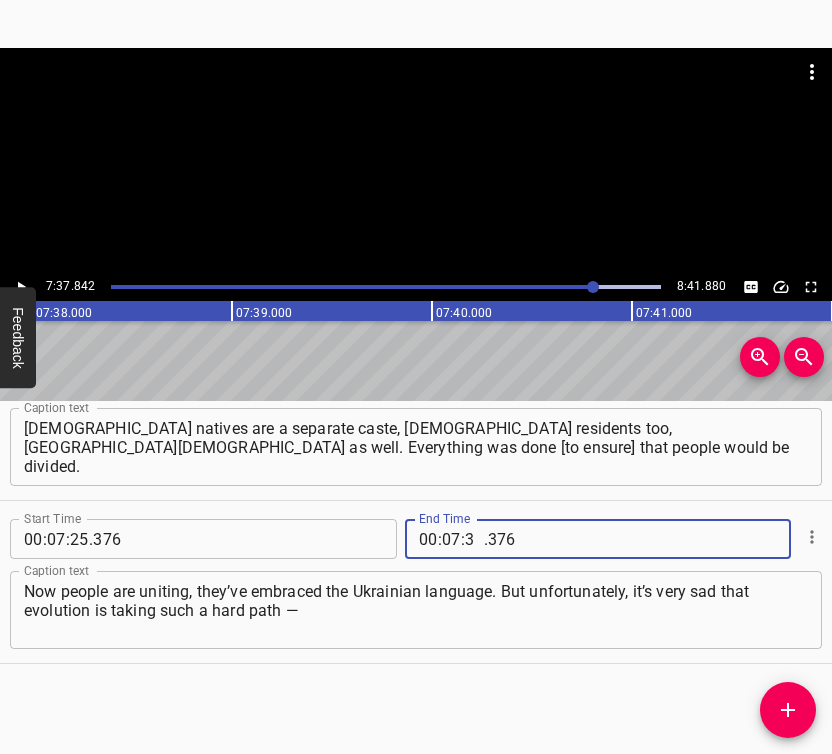 type on "37" 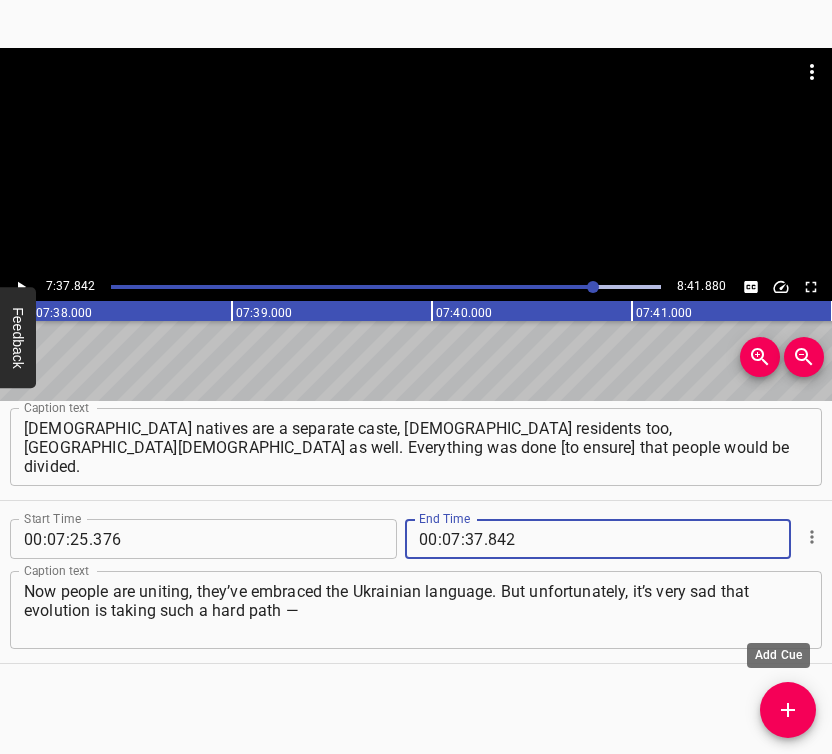 type on "842" 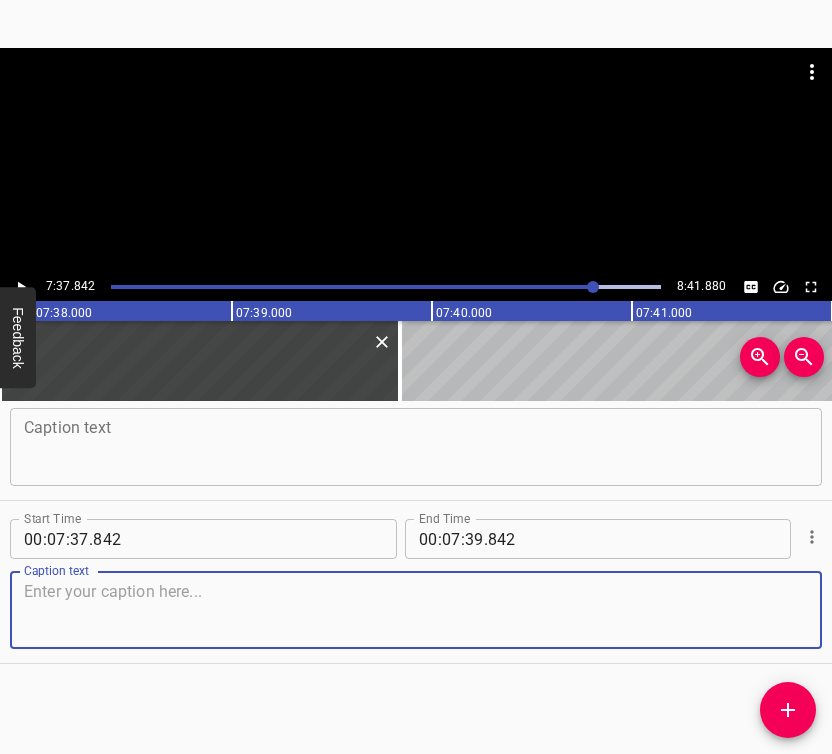 scroll, scrollTop: 5626, scrollLeft: 0, axis: vertical 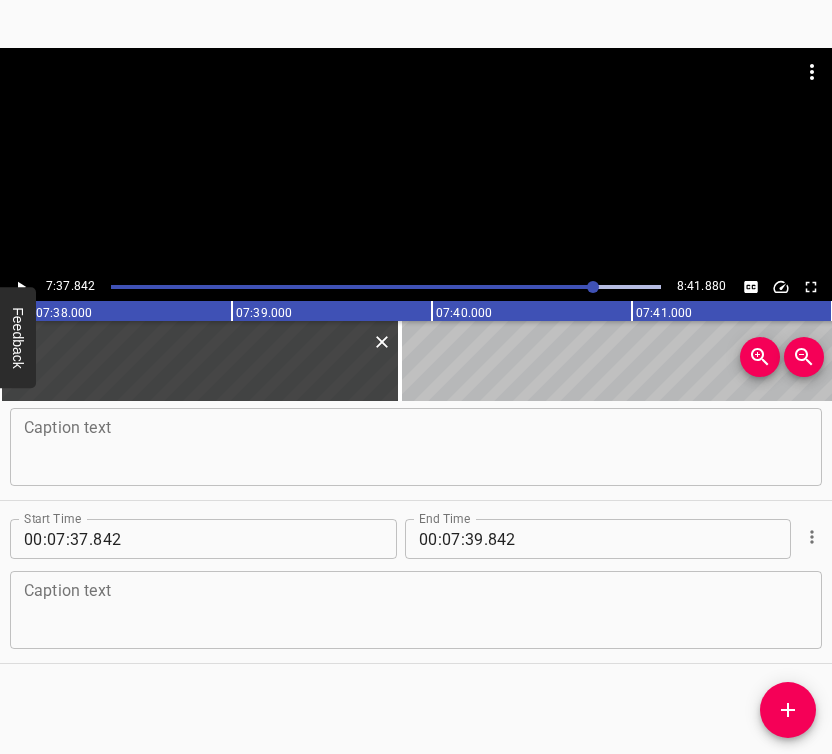 click at bounding box center (416, 610) 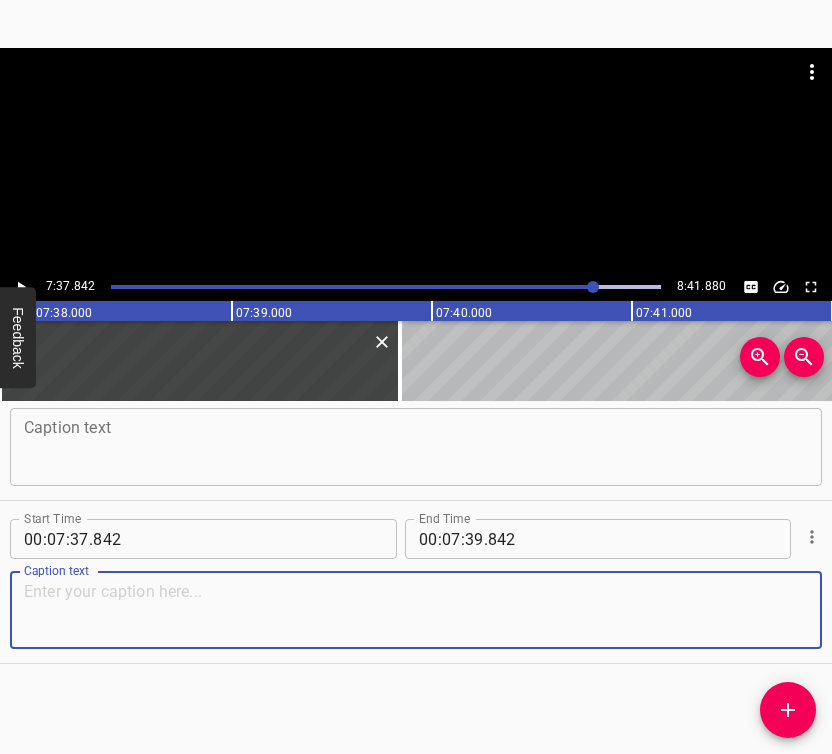 paste on "one we shouldn’t have had to go through. All this should have happened naturally. But as they say, “we have what we have.” I hope that…" 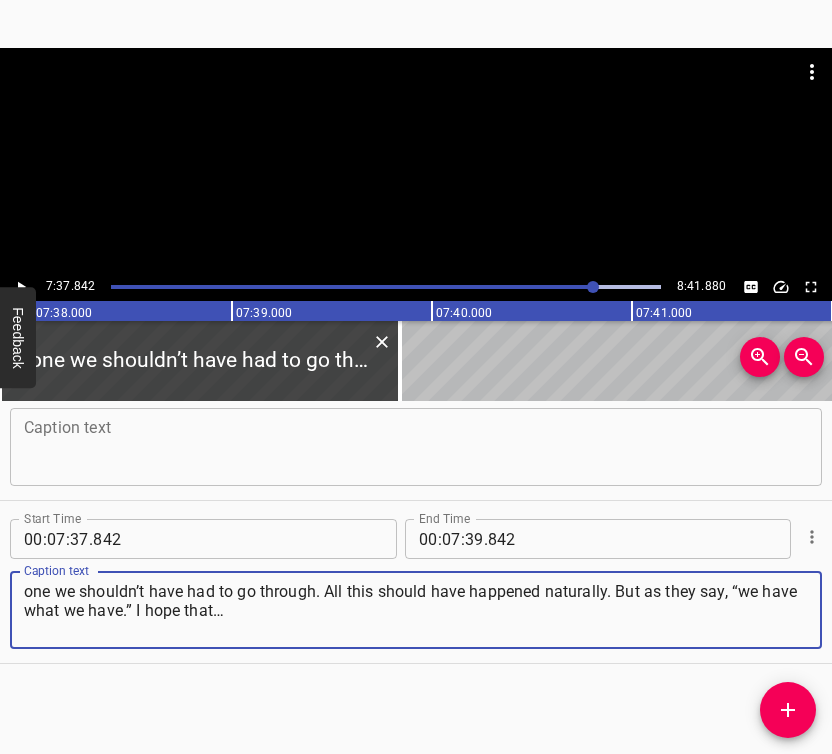 type on "one we shouldn’t have had to go through. All this should have happened naturally. But as they say, “we have what we have.” I hope that…" 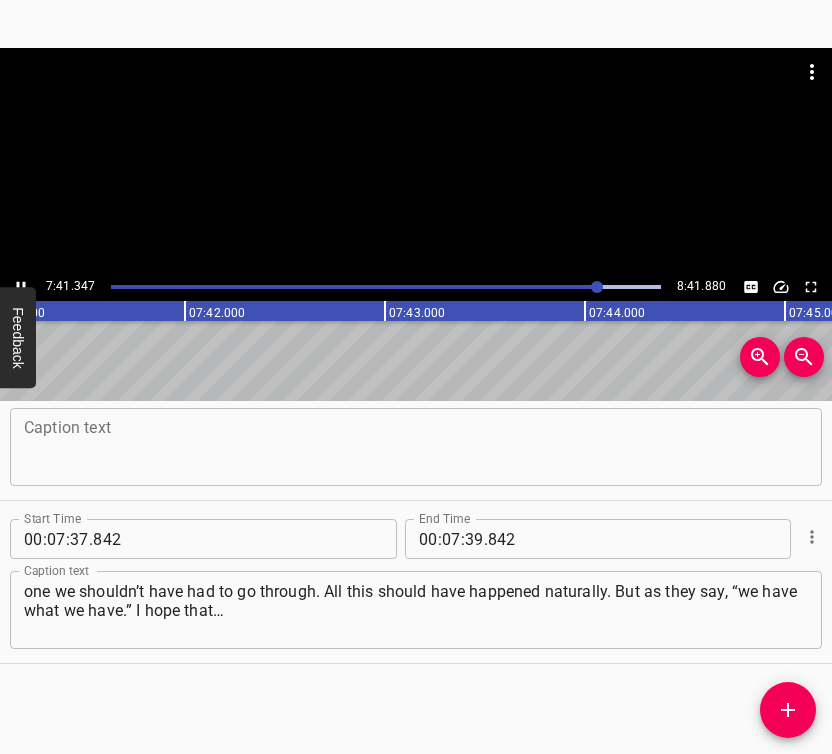 scroll, scrollTop: 0, scrollLeft: 92269, axis: horizontal 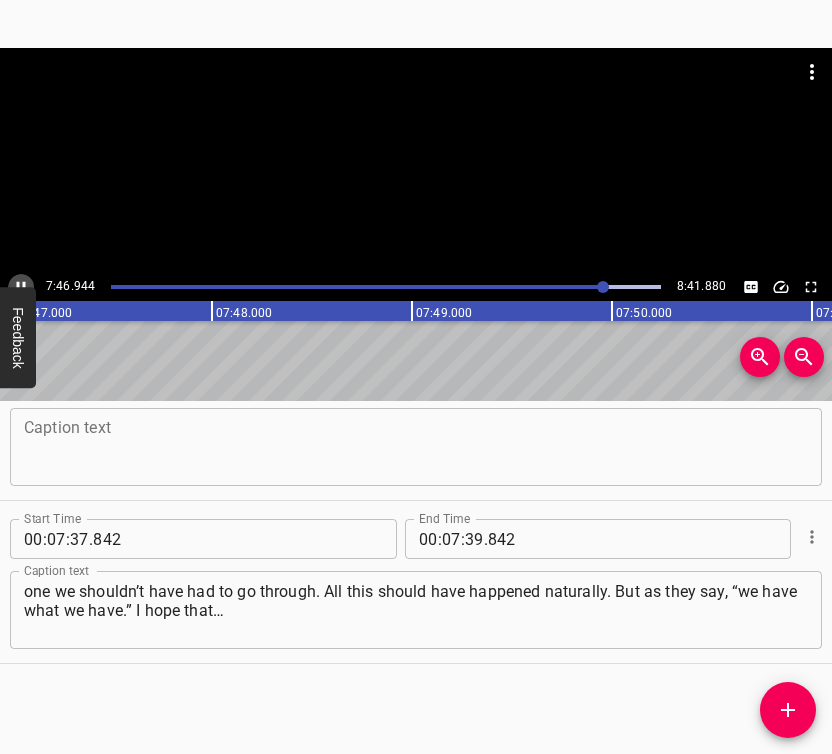 click 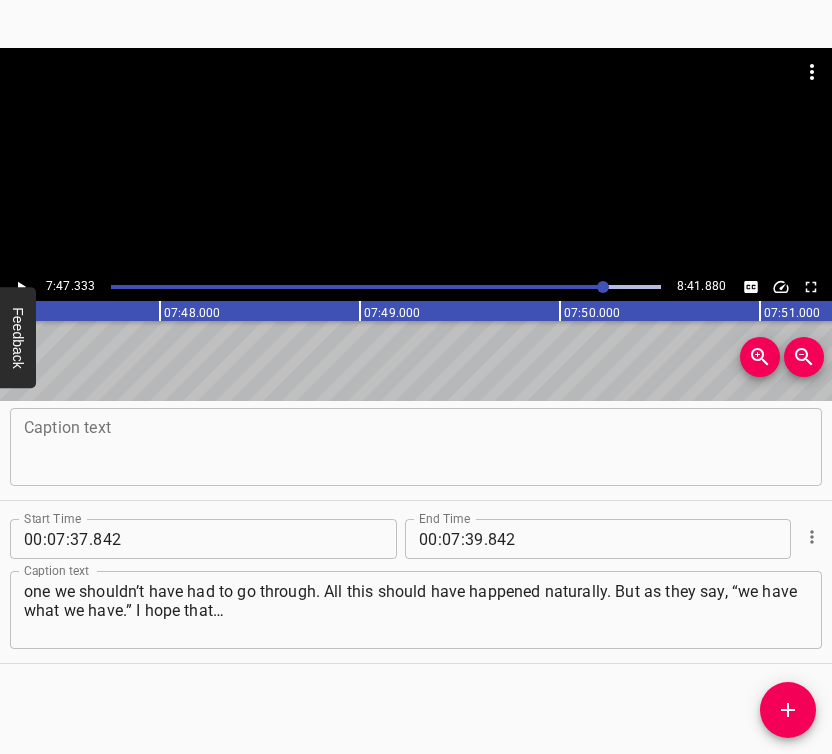 scroll, scrollTop: 0, scrollLeft: 93466, axis: horizontal 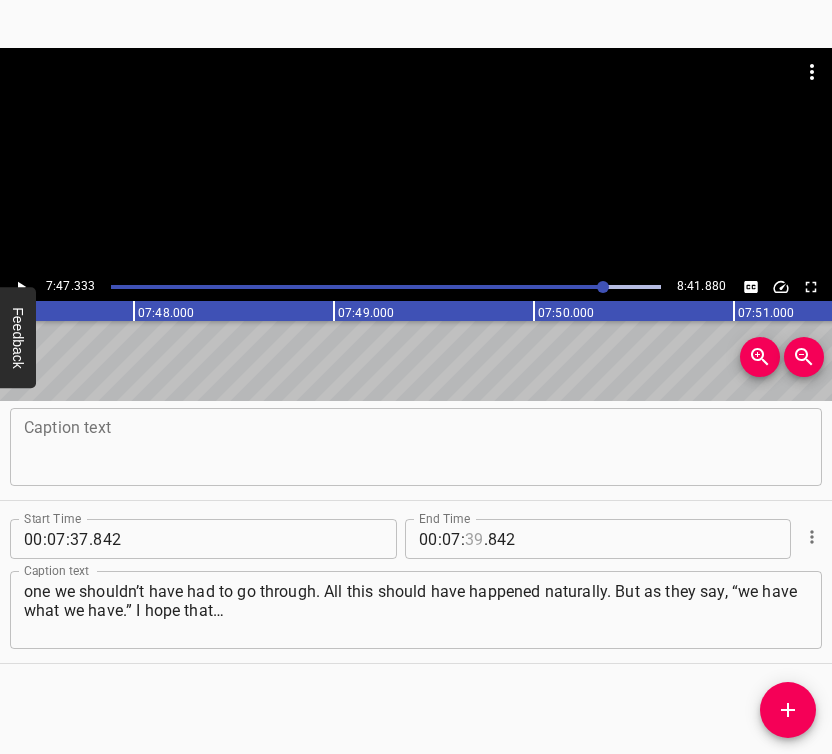 click at bounding box center [474, 539] 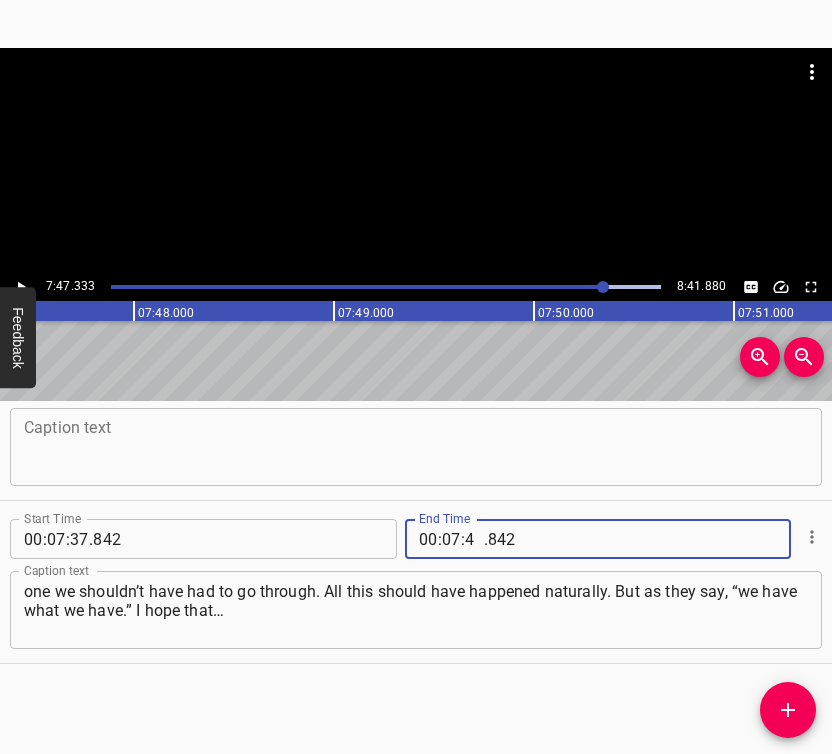 type on "47" 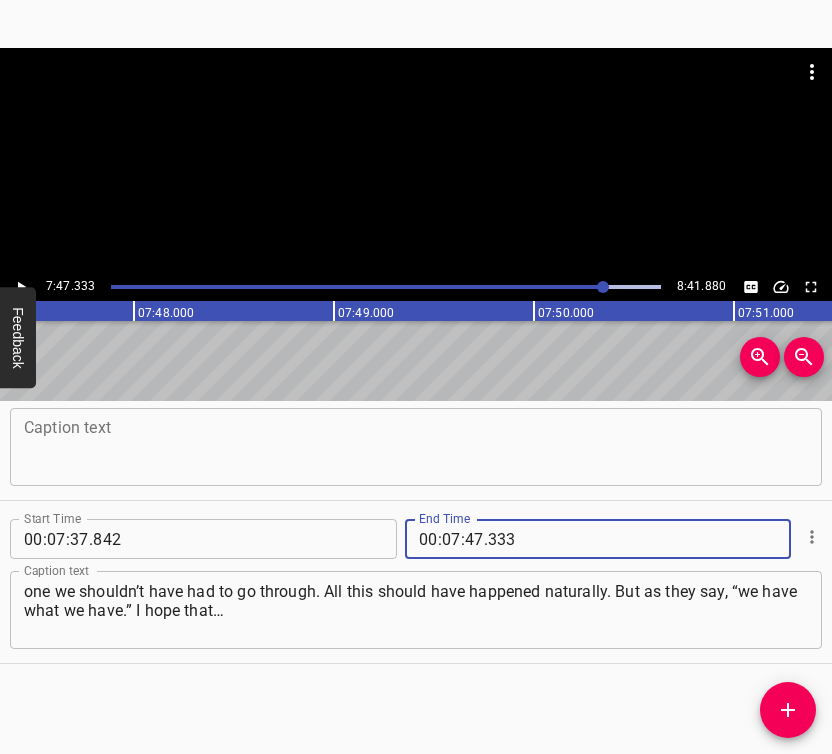 type on "333" 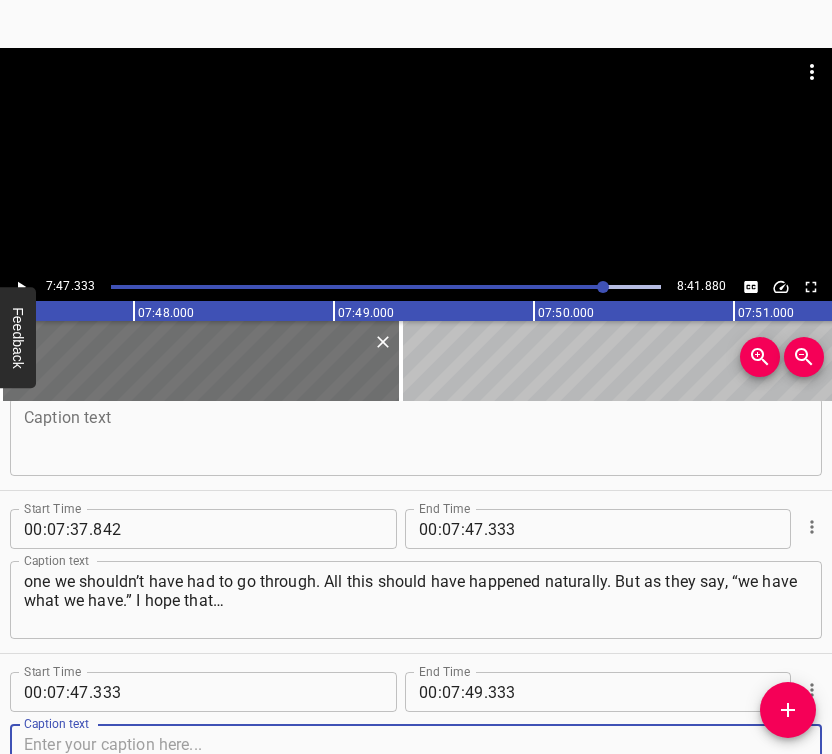 scroll, scrollTop: 6098, scrollLeft: 0, axis: vertical 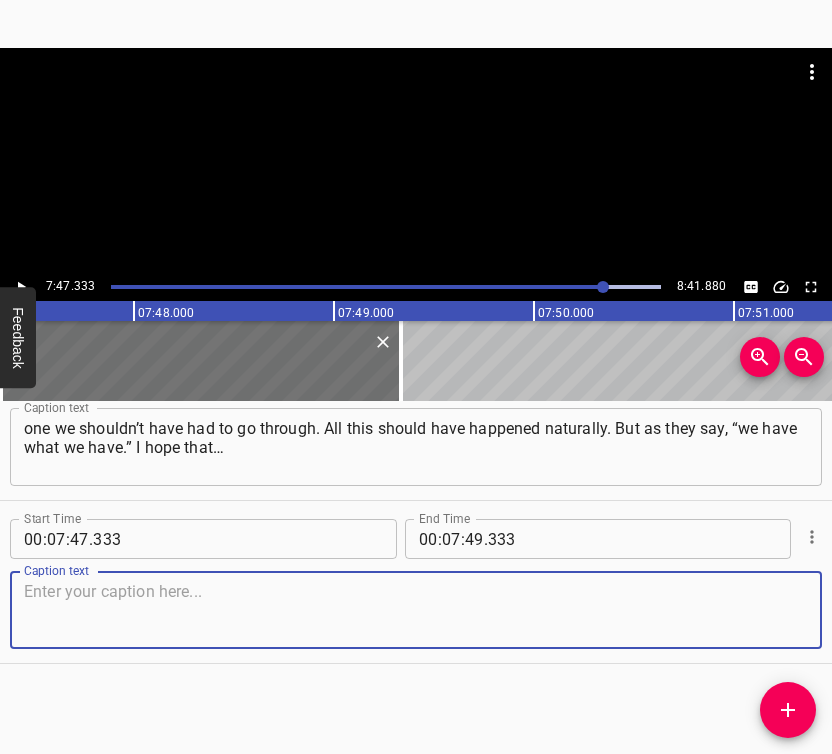 drag, startPoint x: 773, startPoint y: 612, endPoint x: 787, endPoint y: 606, distance: 15.231546 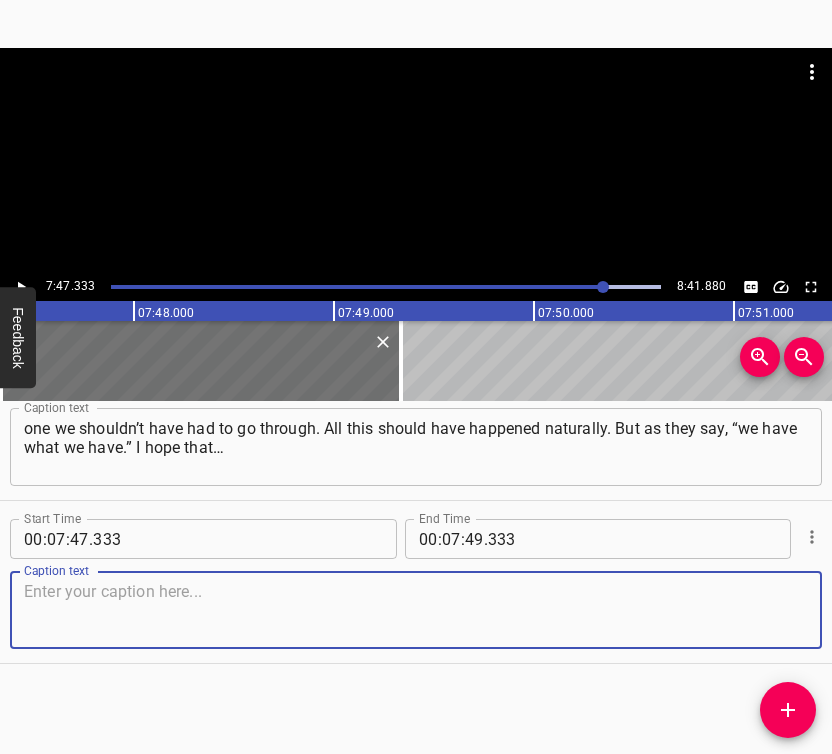 click at bounding box center [416, 610] 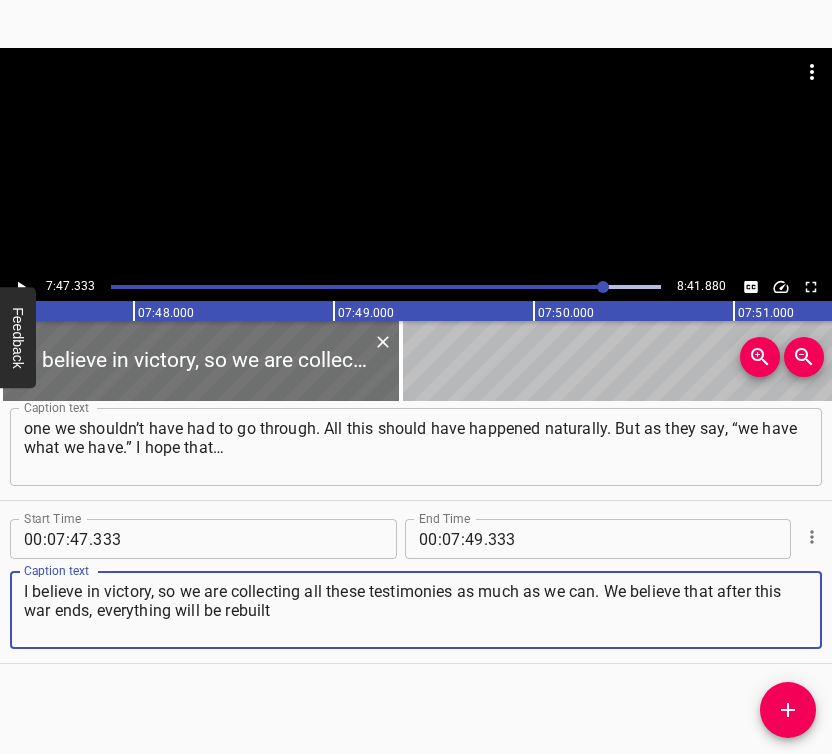 type on "I believe in victory, so we are collecting all these testimonies as much as we can. We believe that after this war ends, everything will be rebuilt" 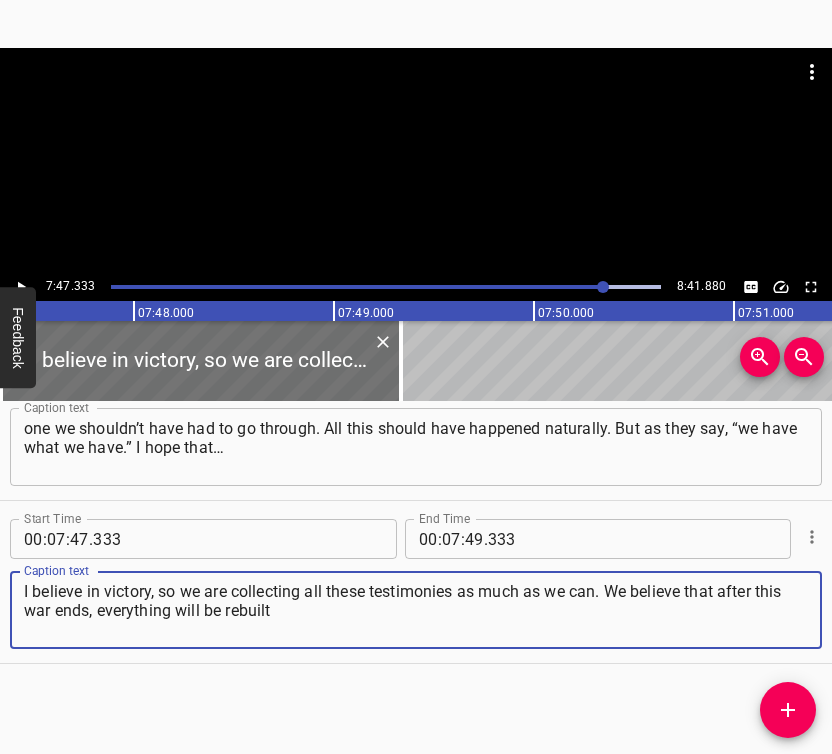 click 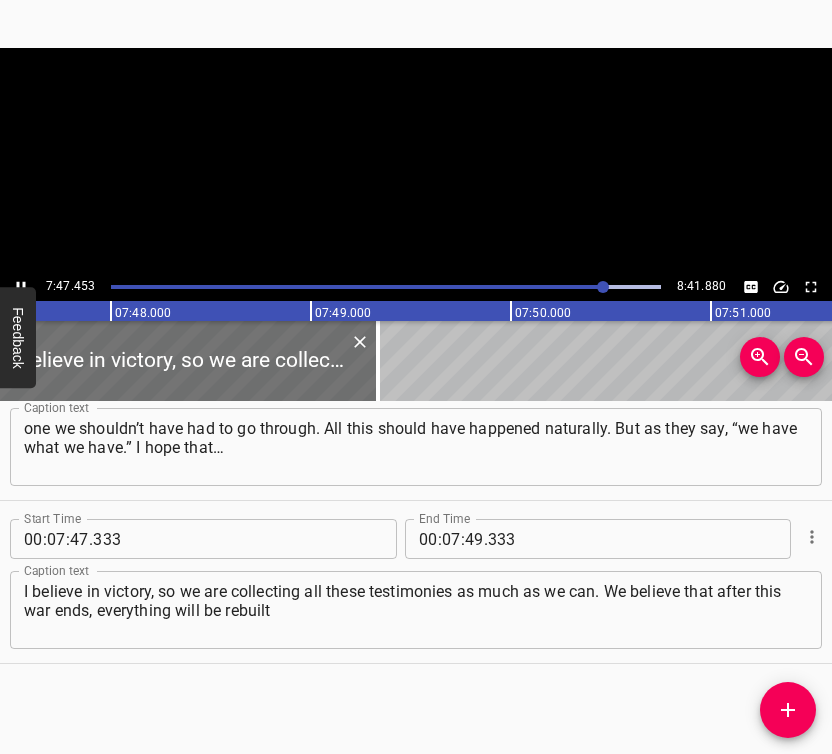 scroll, scrollTop: 0, scrollLeft: 93542, axis: horizontal 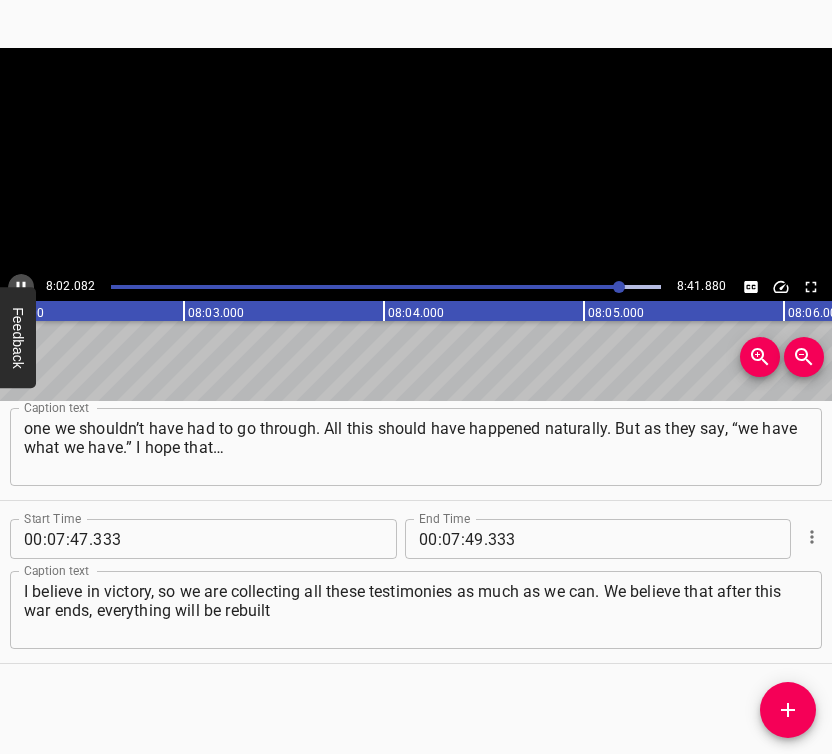 click 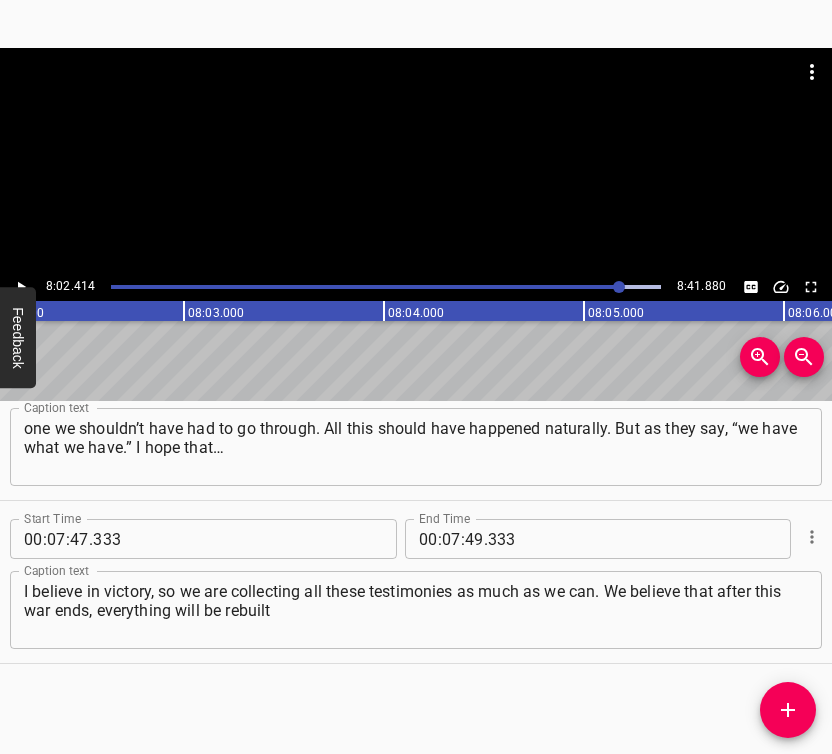 scroll, scrollTop: 0, scrollLeft: 96482, axis: horizontal 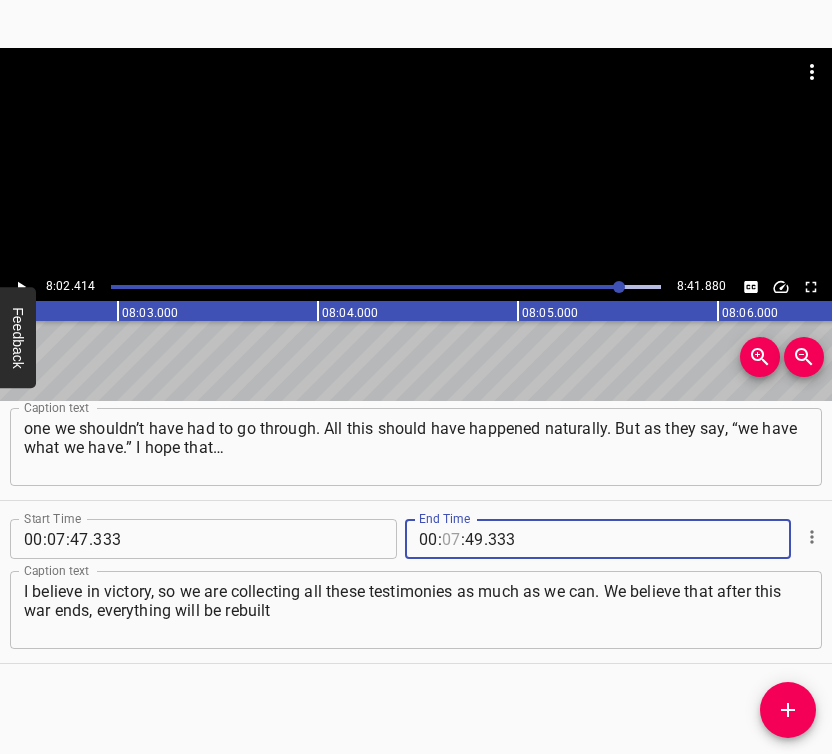 click at bounding box center (451, 539) 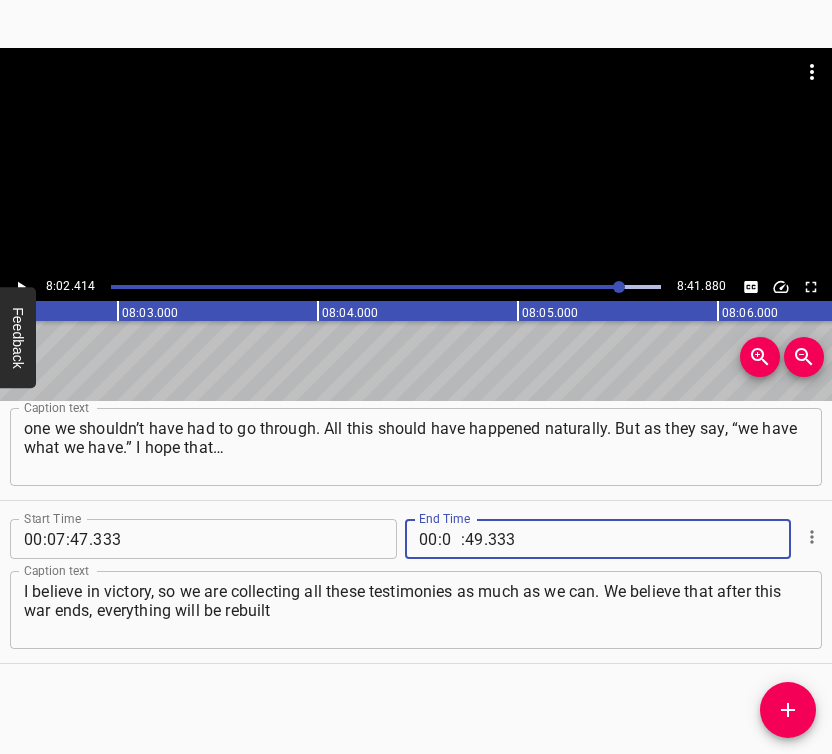 type on "08" 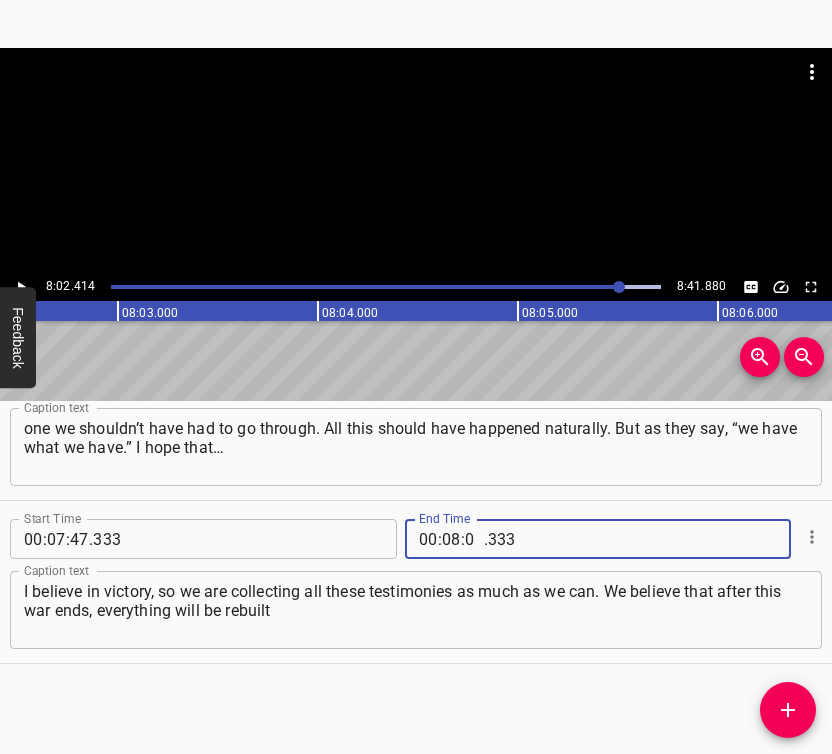 type on "02" 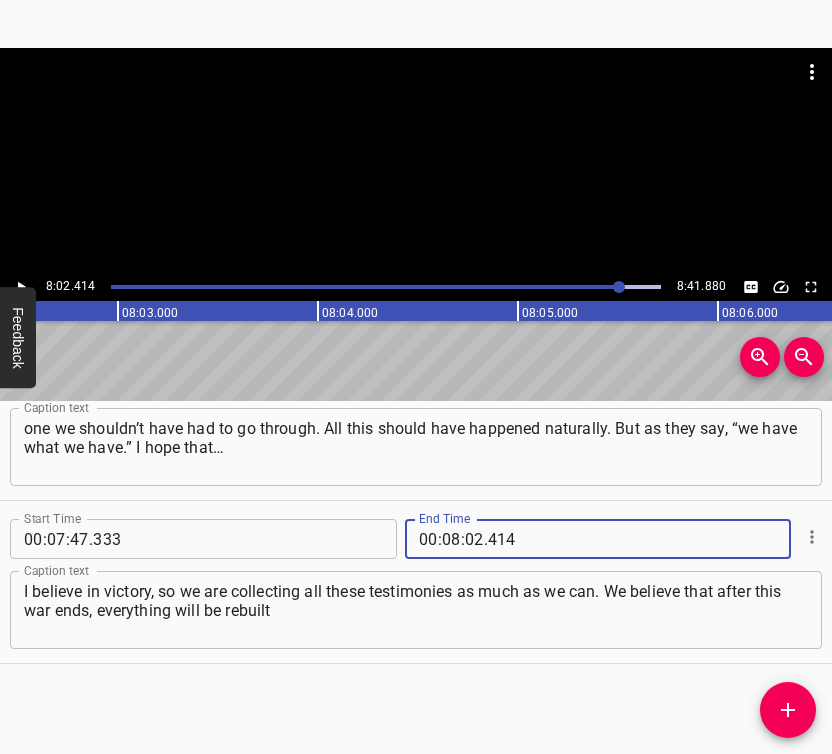 type on "414" 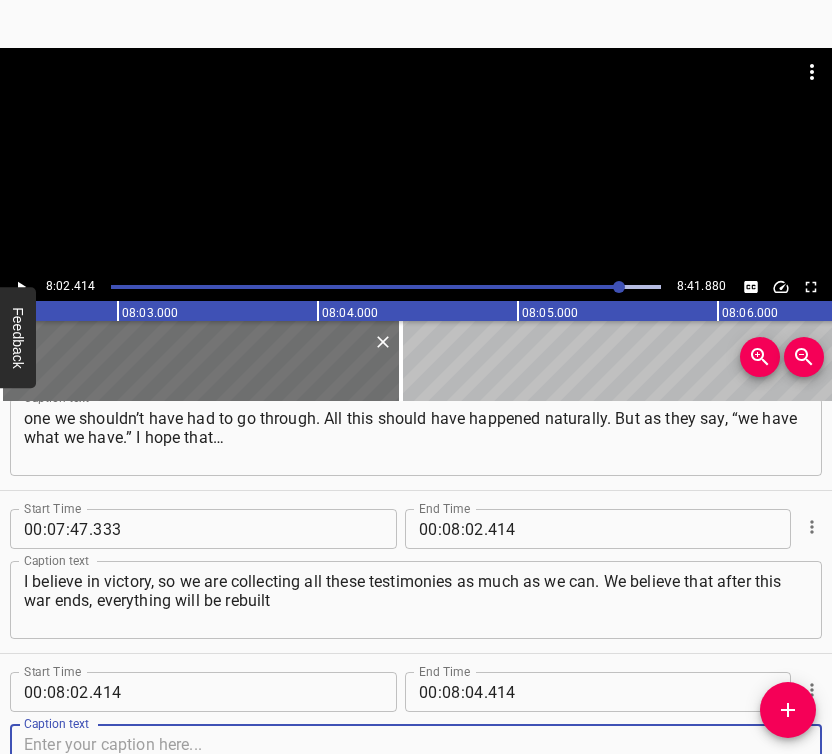 scroll, scrollTop: 6261, scrollLeft: 0, axis: vertical 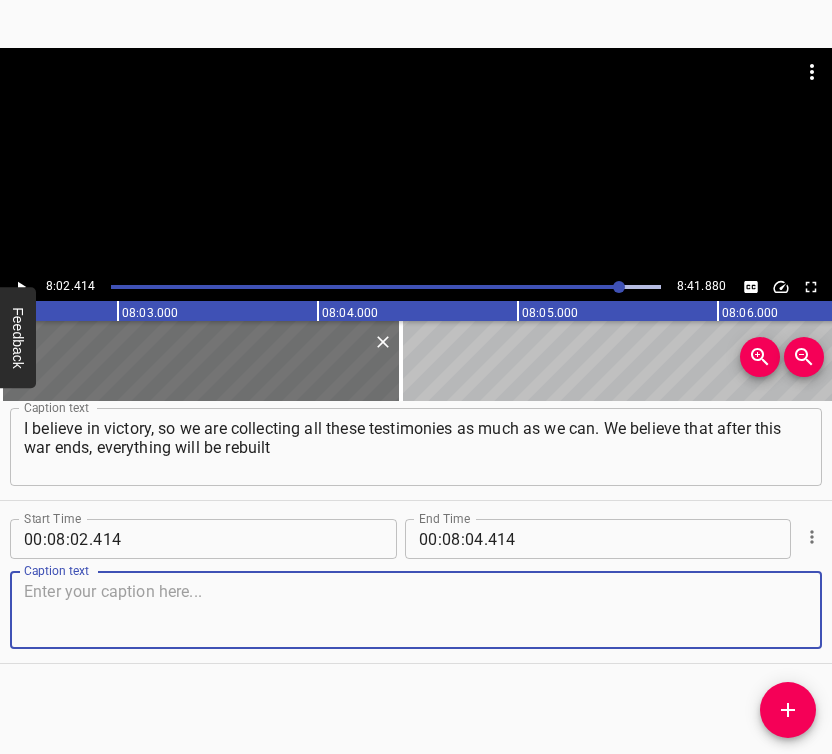 drag, startPoint x: 783, startPoint y: 630, endPoint x: 831, endPoint y: 613, distance: 50.92151 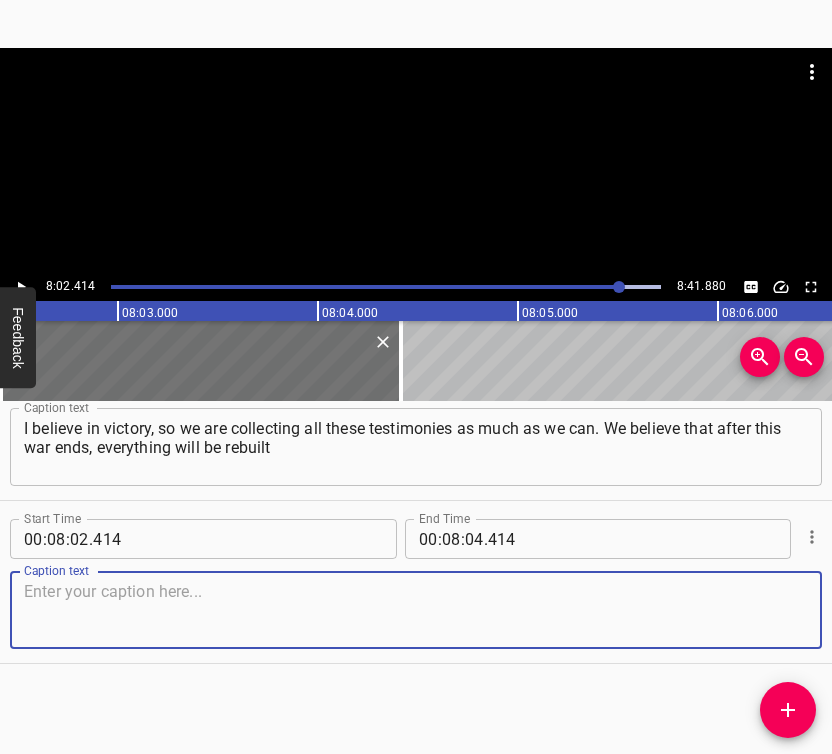 click at bounding box center (416, 610) 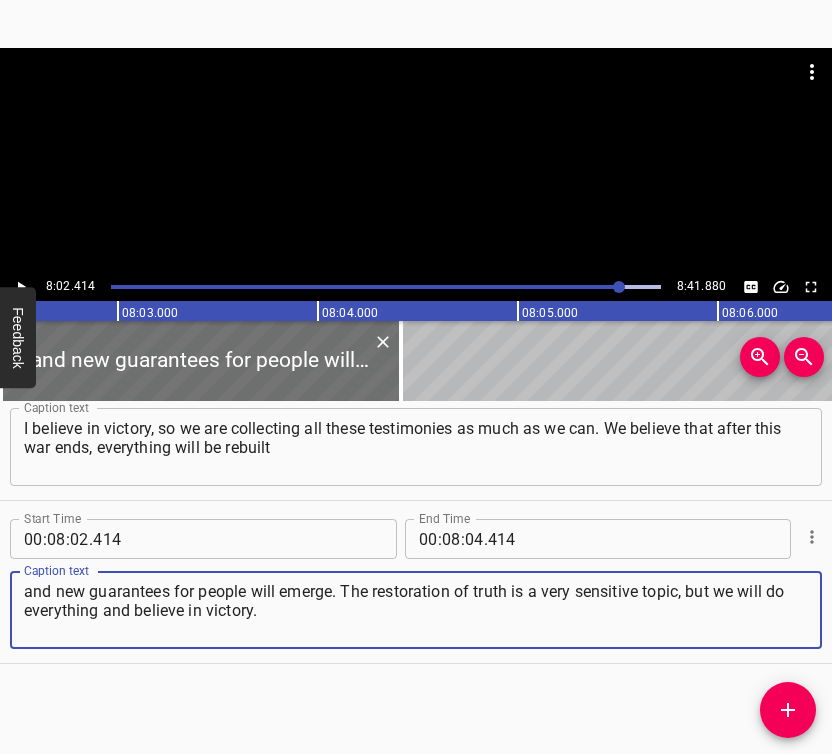 type on "and new guarantees for people will emerge. The restoration of truth is a very sensitive topic, but we will do everything and believe in victory." 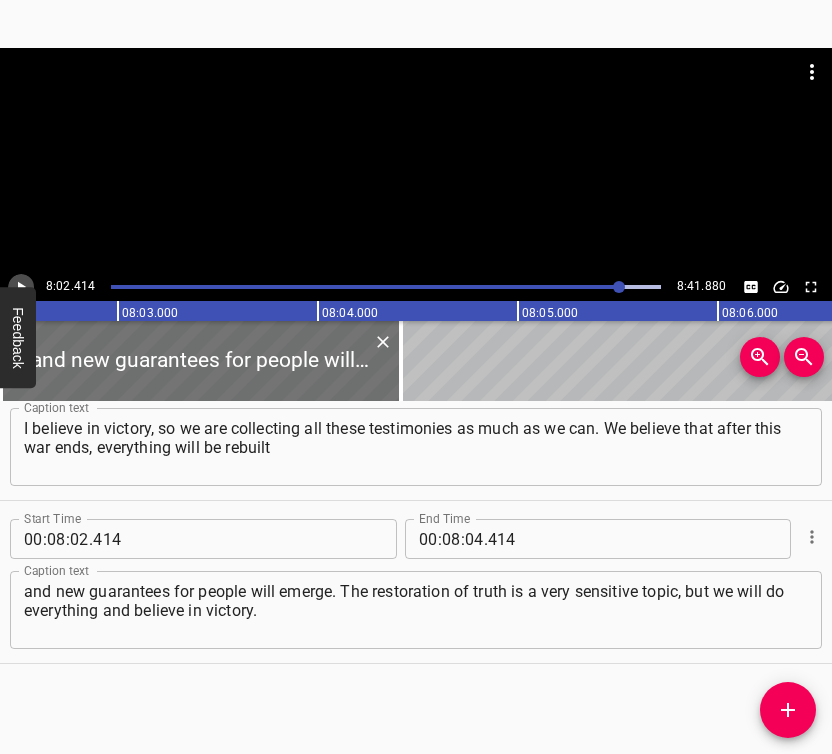 click 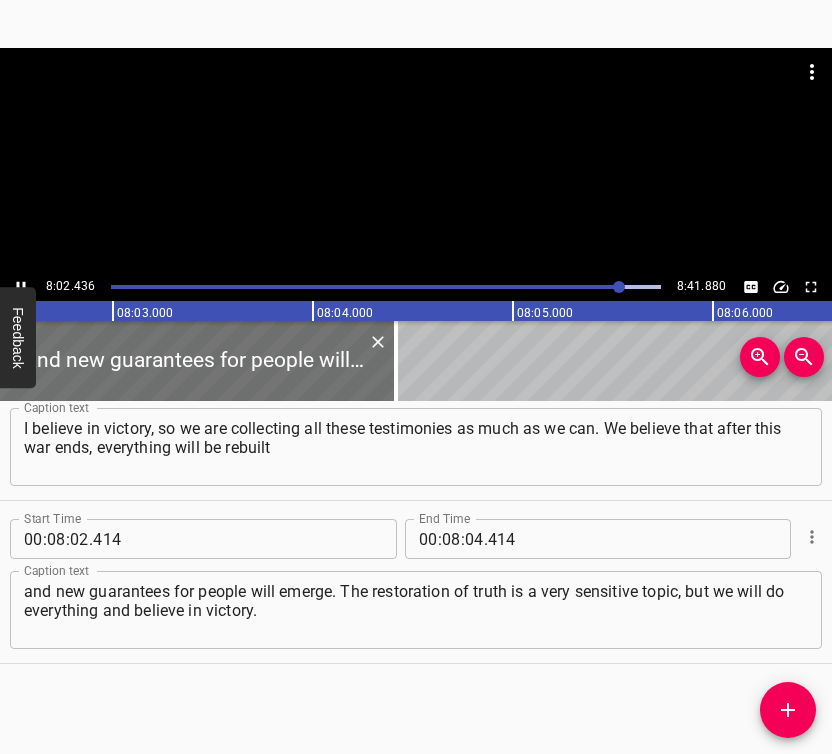 scroll, scrollTop: 0, scrollLeft: 96541, axis: horizontal 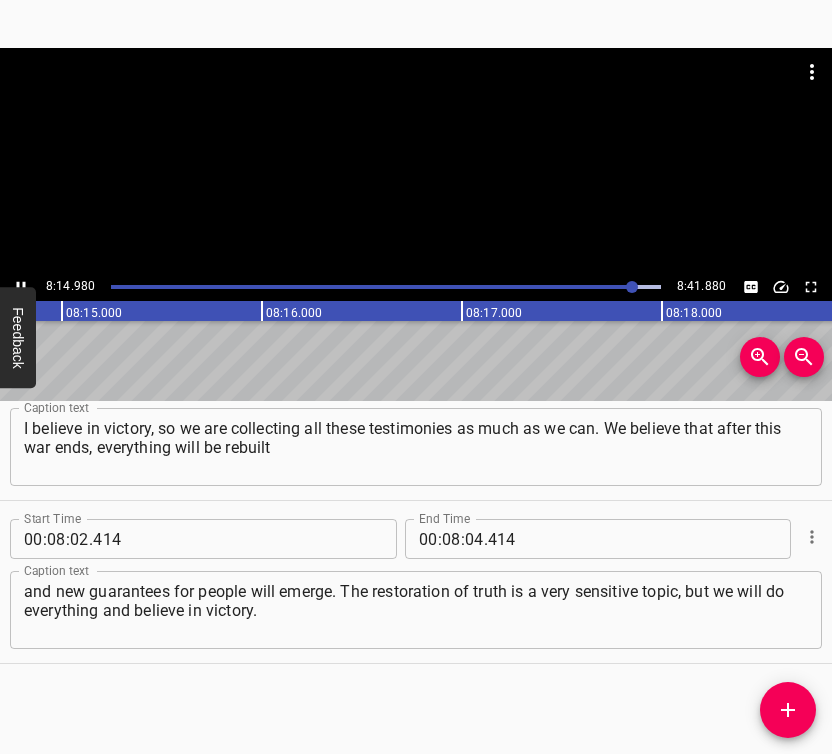 click at bounding box center (21, 287) 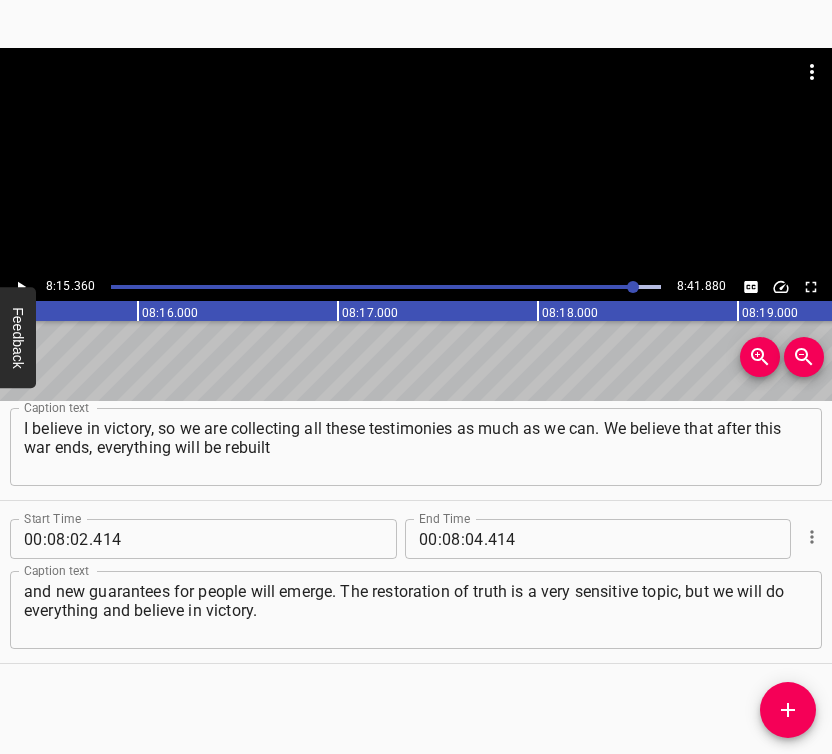 scroll, scrollTop: 0, scrollLeft: 99072, axis: horizontal 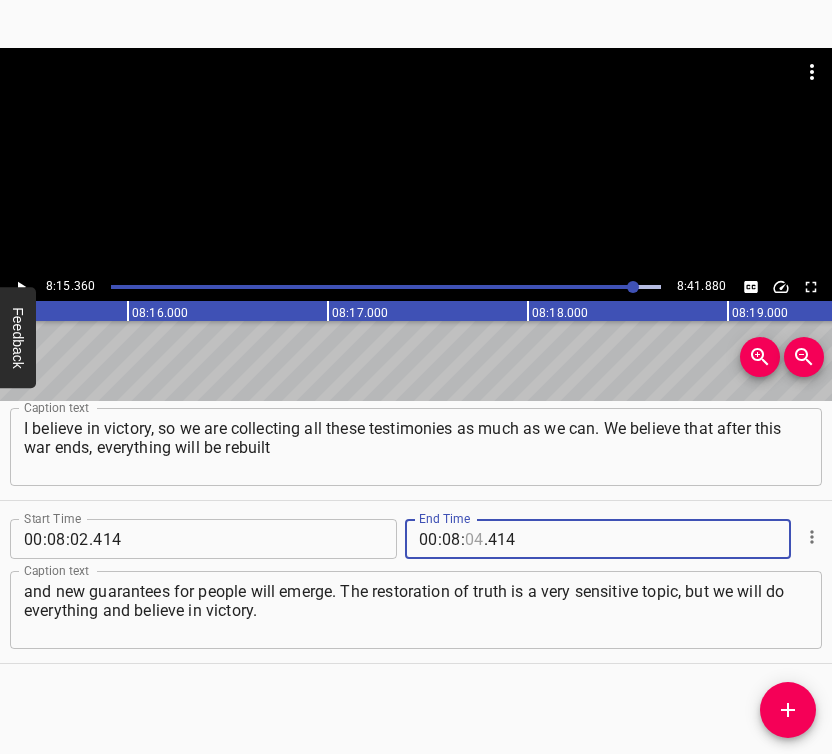 click at bounding box center (474, 539) 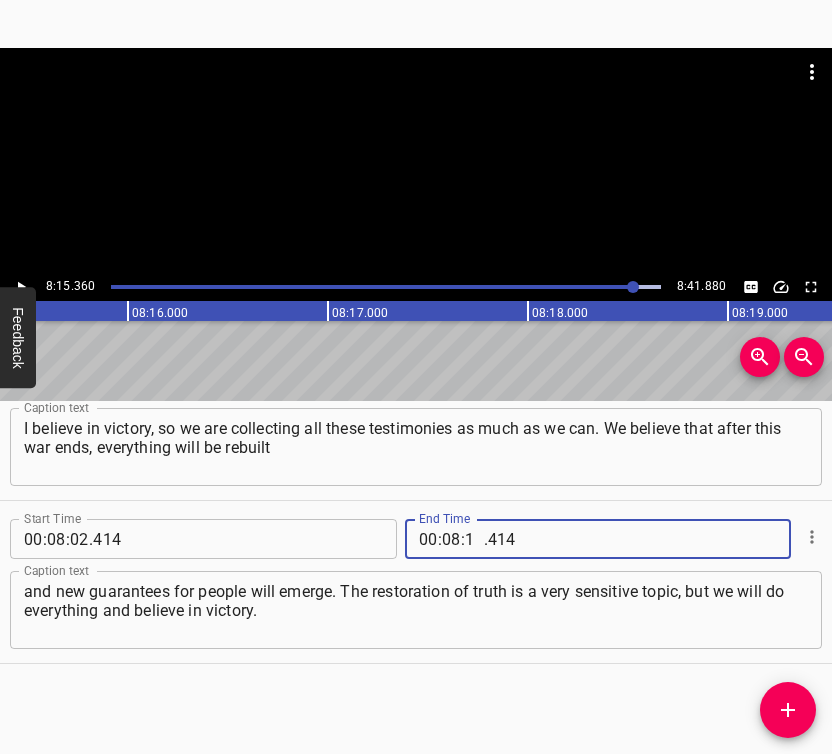 type on "15" 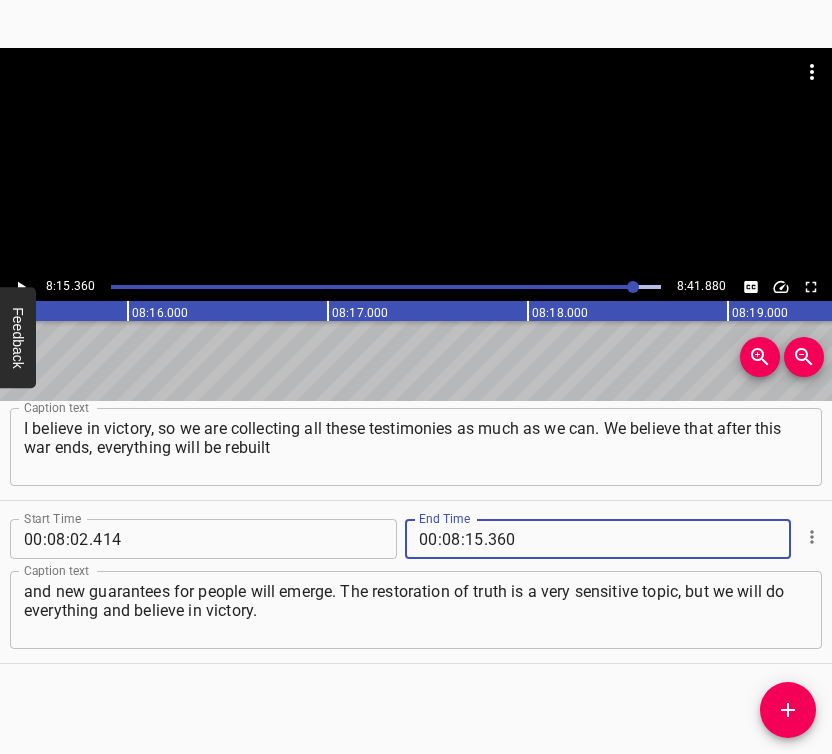 type on "360" 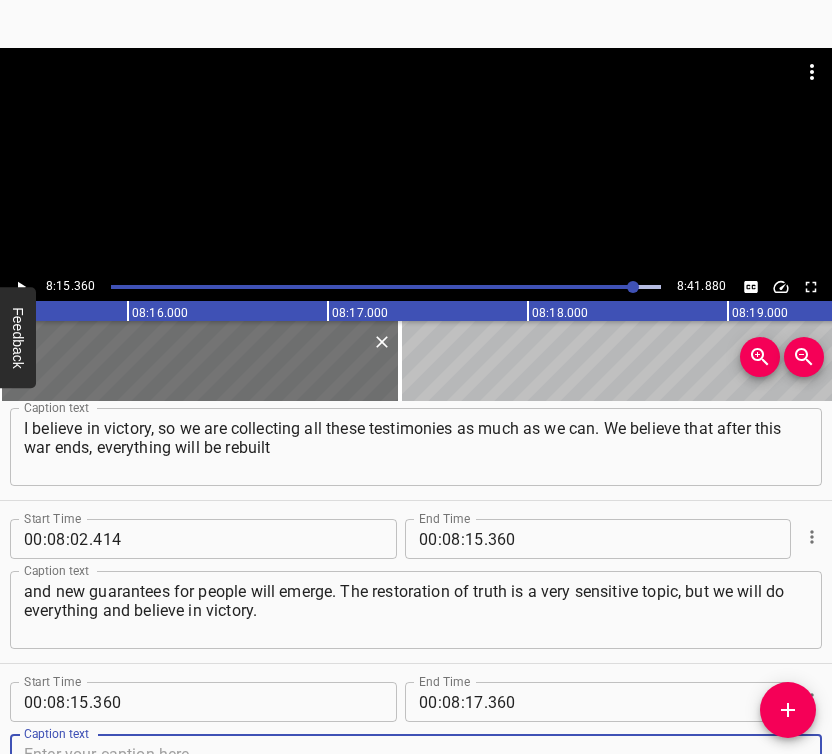 scroll, scrollTop: 6271, scrollLeft: 0, axis: vertical 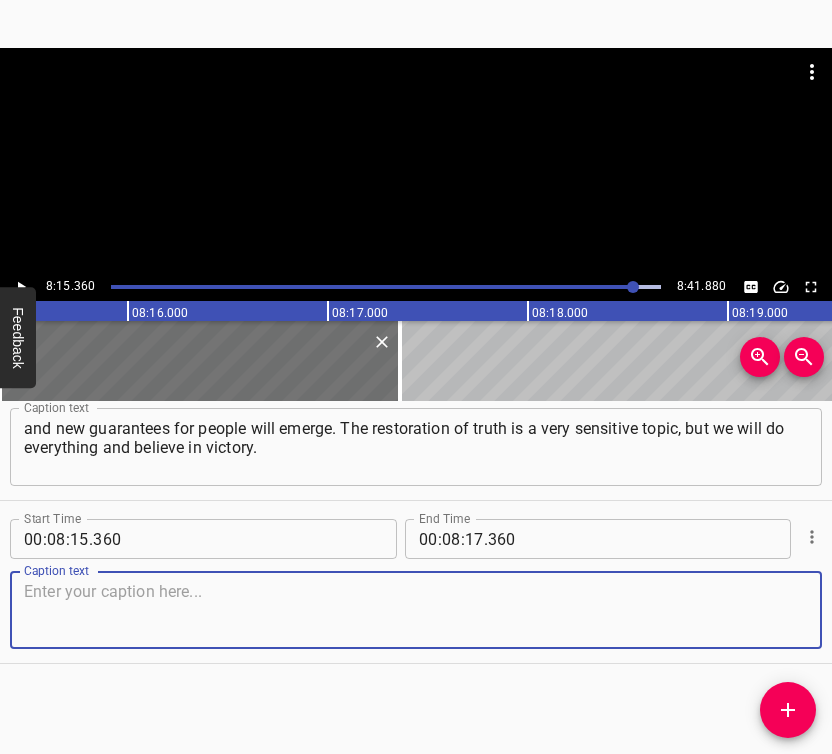 click at bounding box center [416, 610] 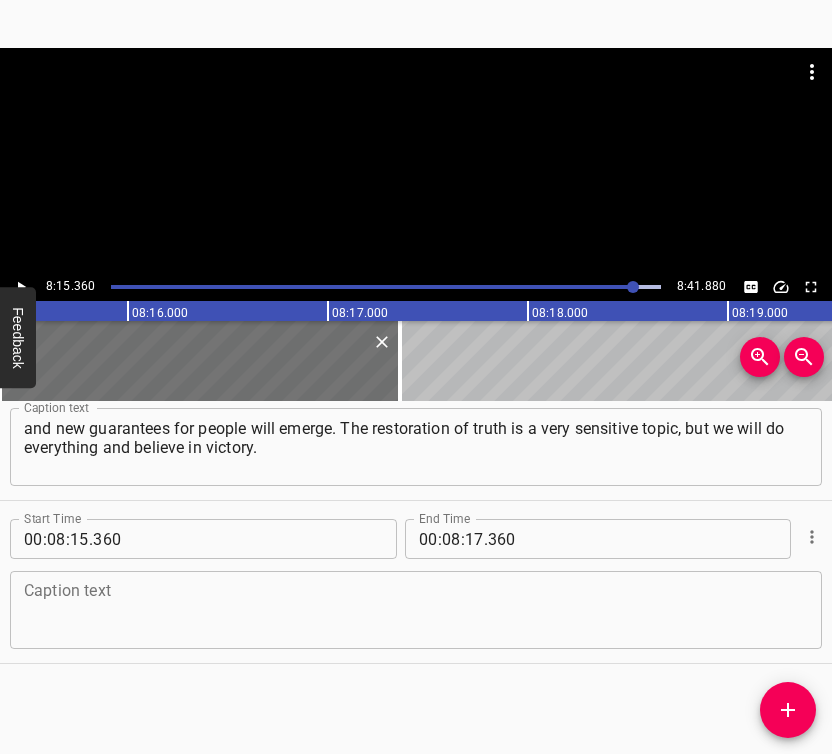 click on "Caption text" at bounding box center (416, 610) 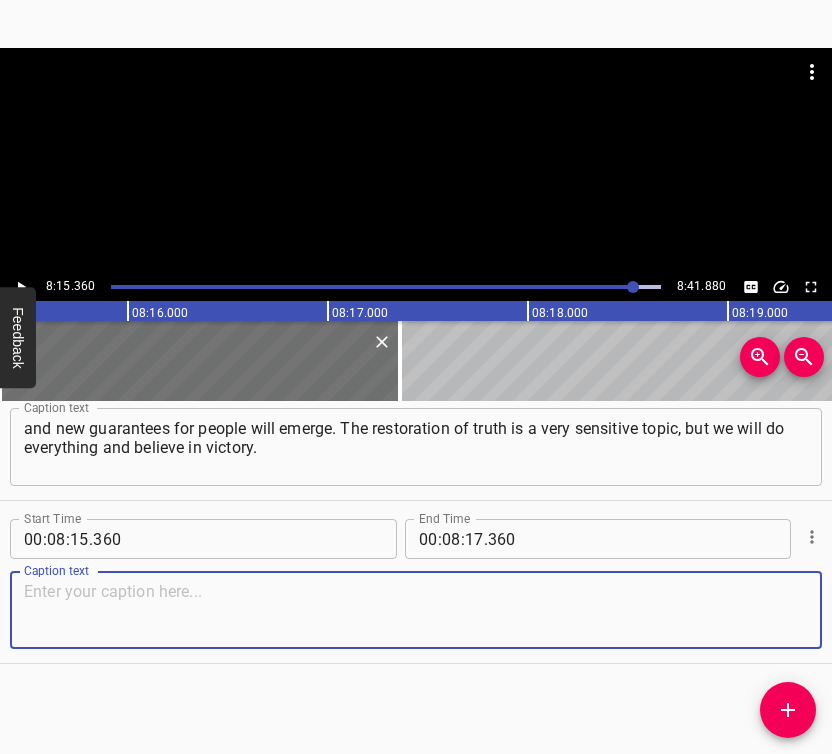 paste on "Because if we lose faith — that’s exactly what the enemy needs. I think their shelling isn’t aimed at destruction," 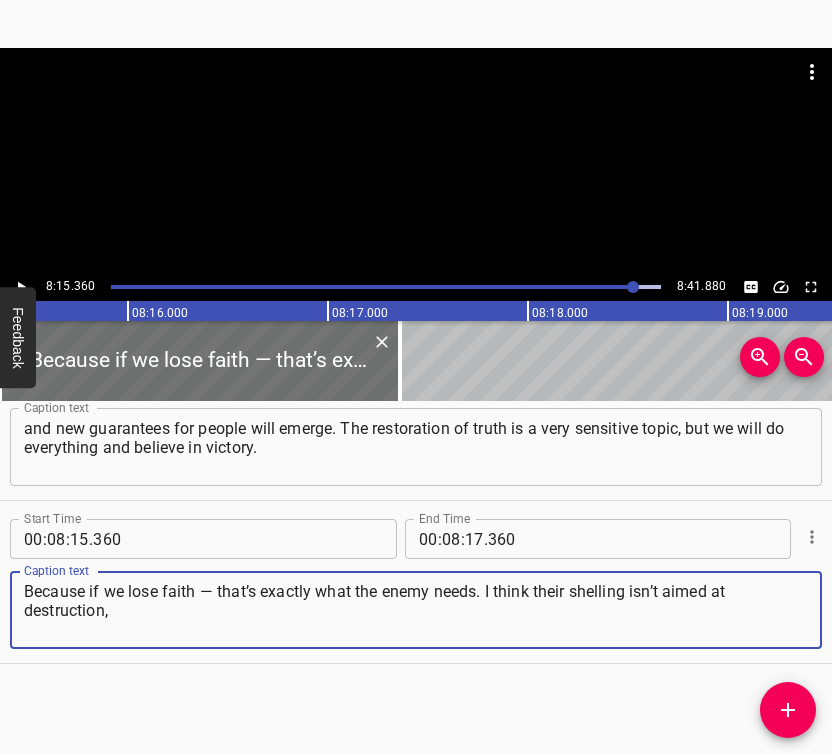 type on "Because if we lose faith — that’s exactly what the enemy needs. I think their shelling isn’t aimed at destruction," 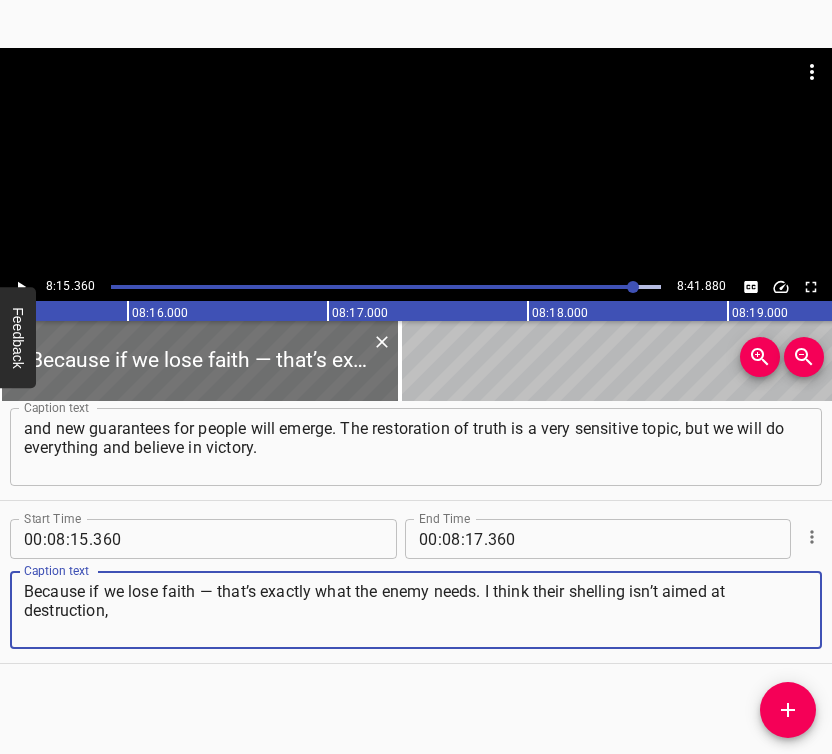 click 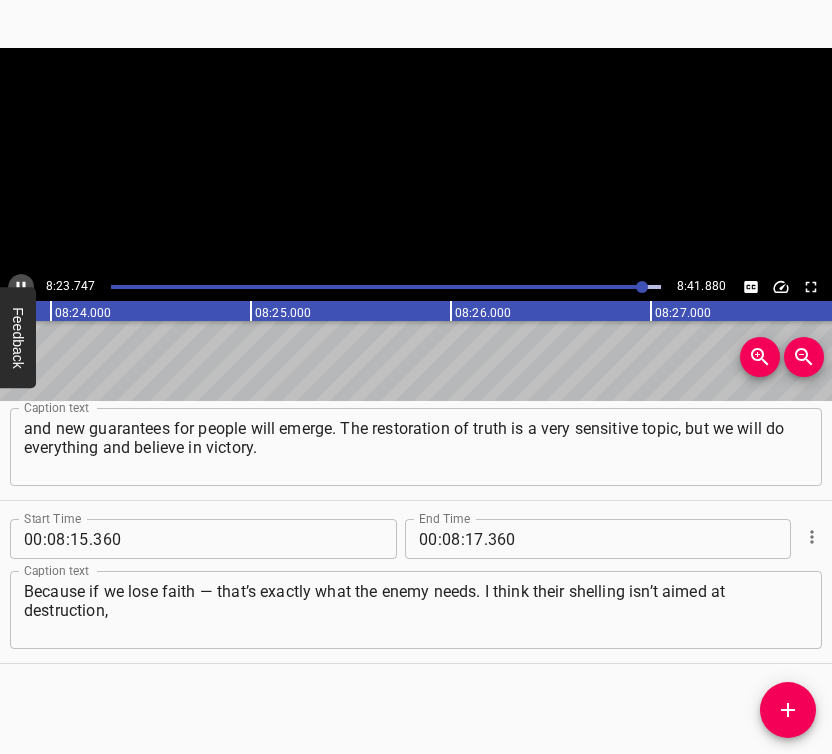 click 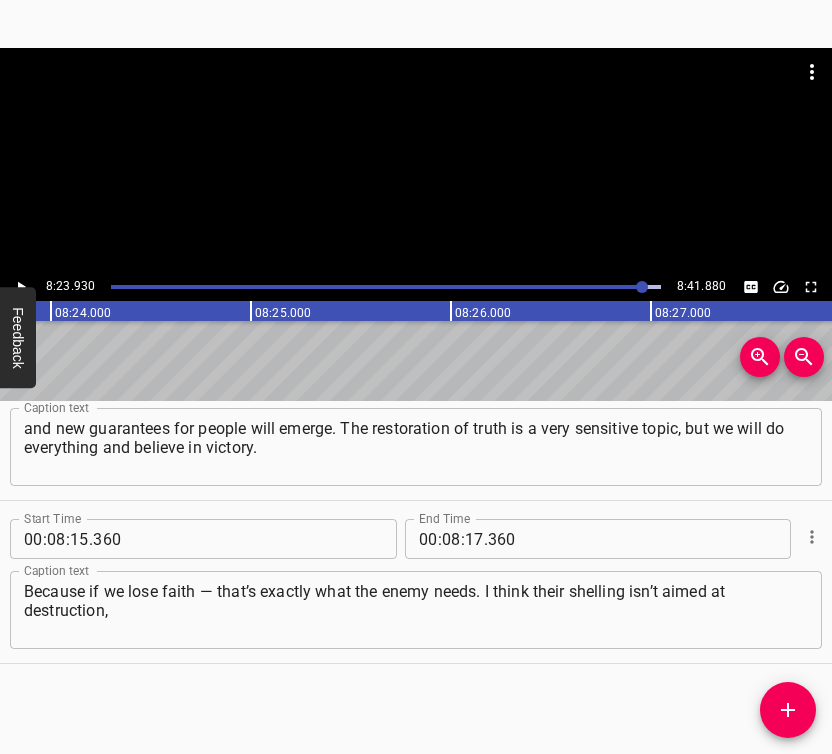 scroll, scrollTop: 0, scrollLeft: 100786, axis: horizontal 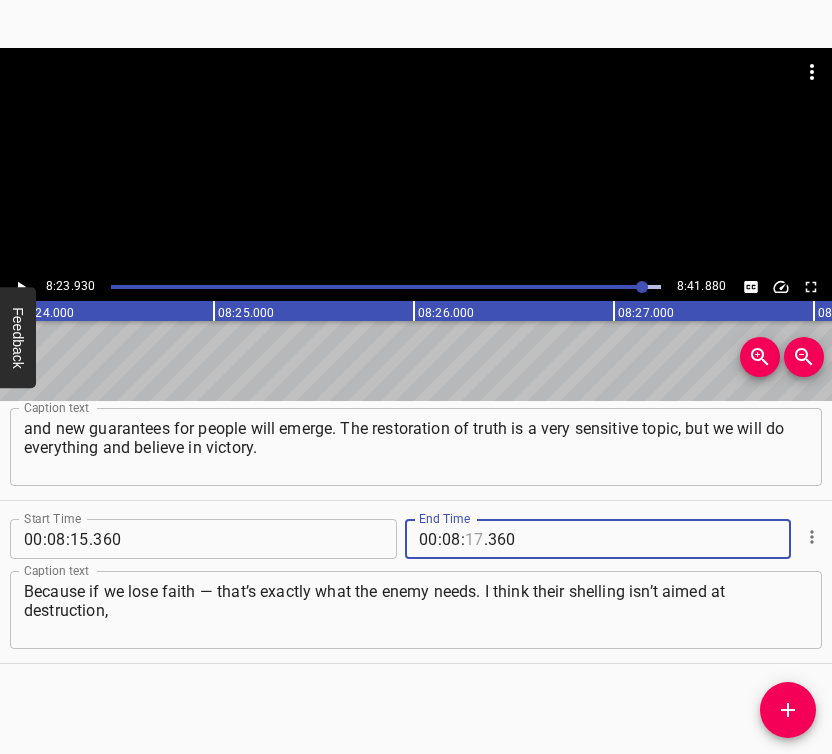 click at bounding box center [474, 539] 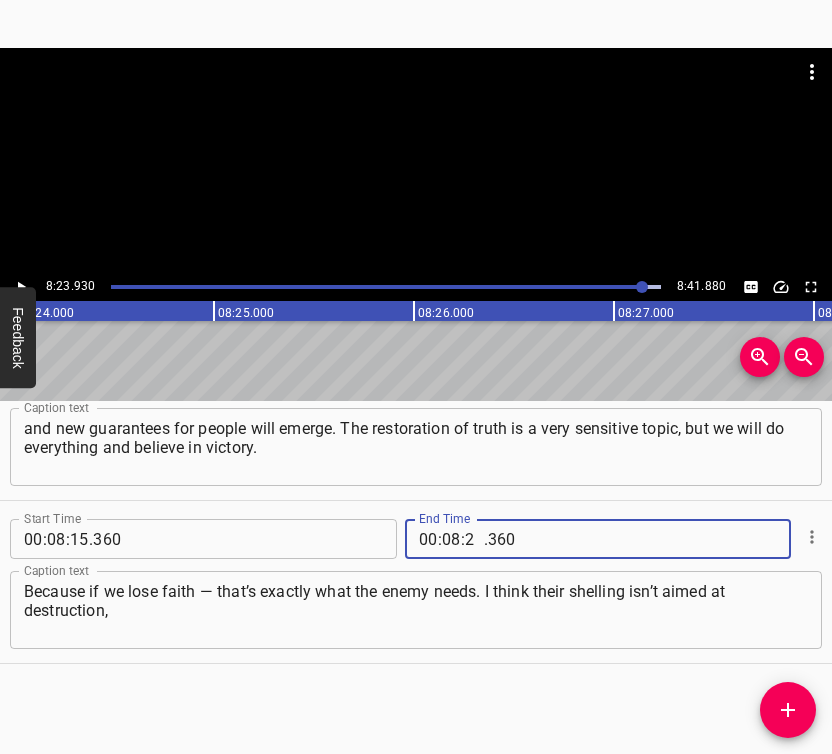 type on "23" 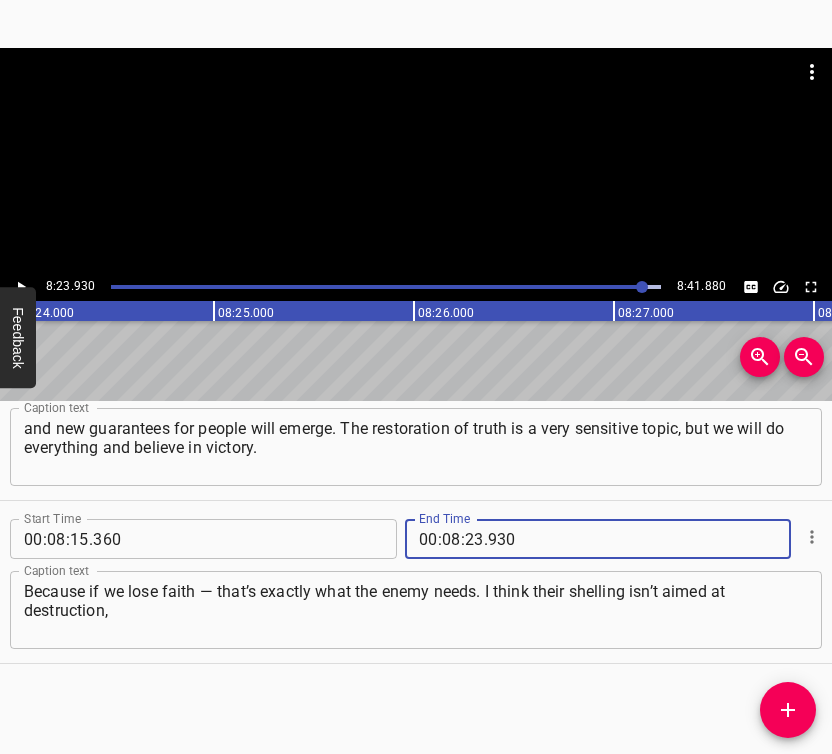 type on "930" 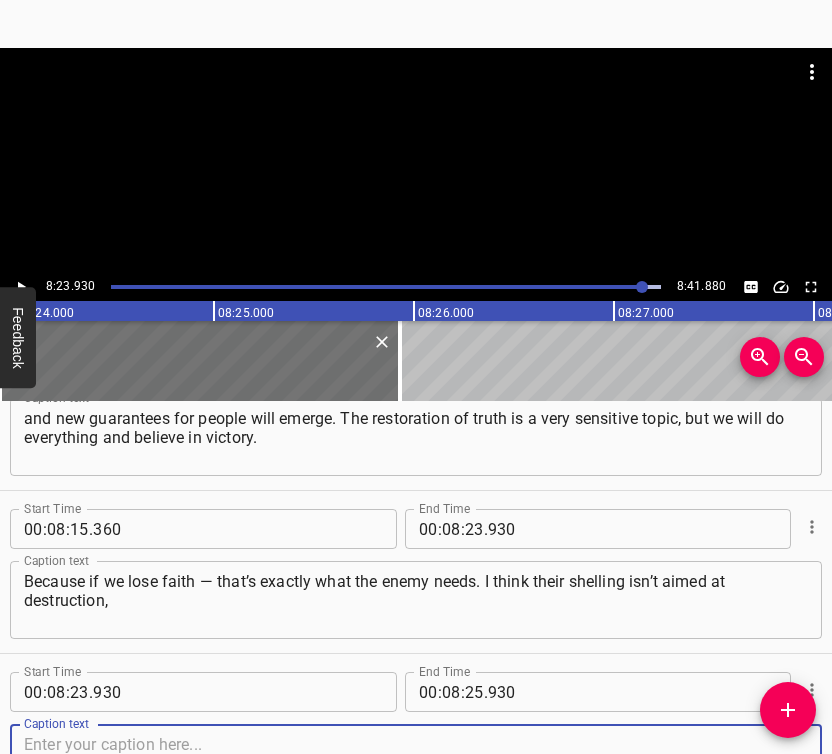 scroll, scrollTop: 6587, scrollLeft: 0, axis: vertical 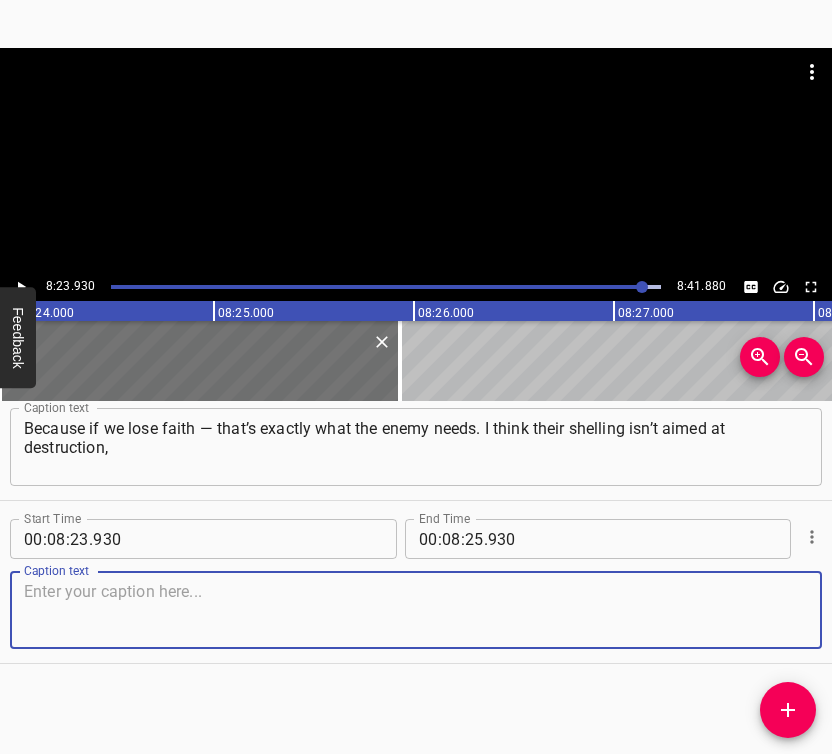 click at bounding box center (416, 610) 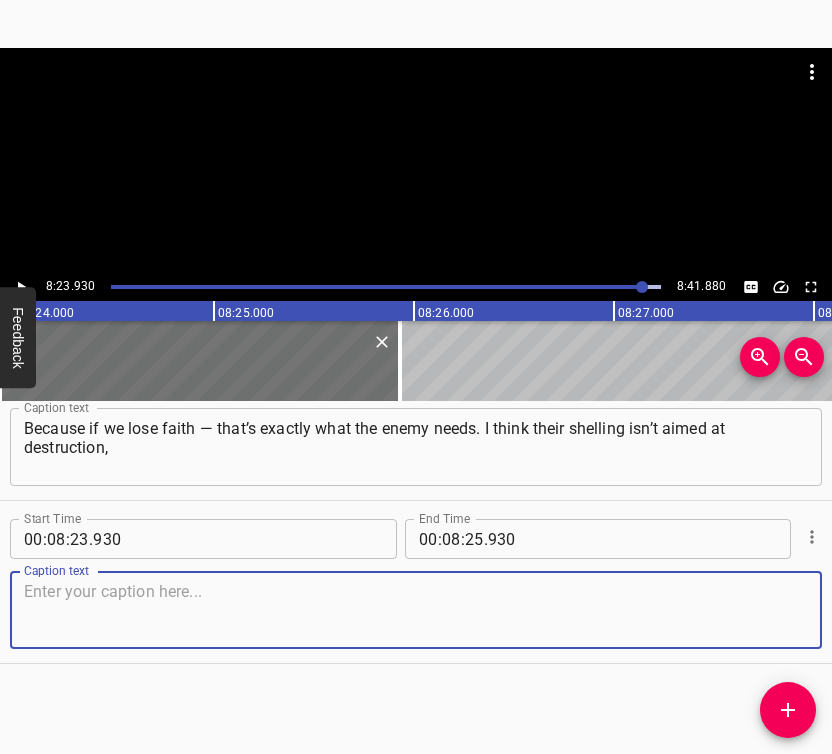 click at bounding box center [416, 610] 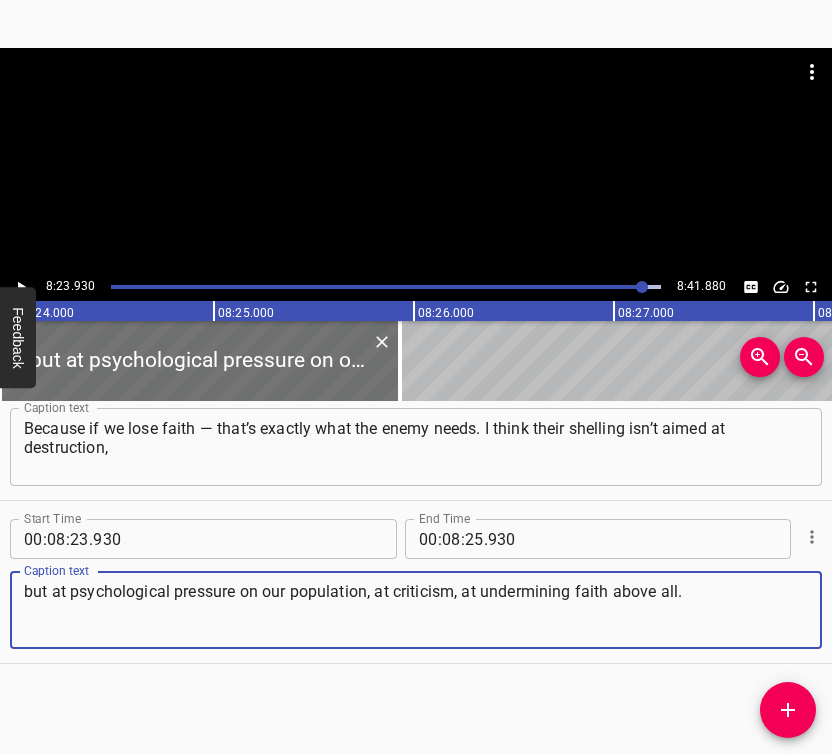 type on "but at psychological pressure on our population, at criticism, at undermining faith above all." 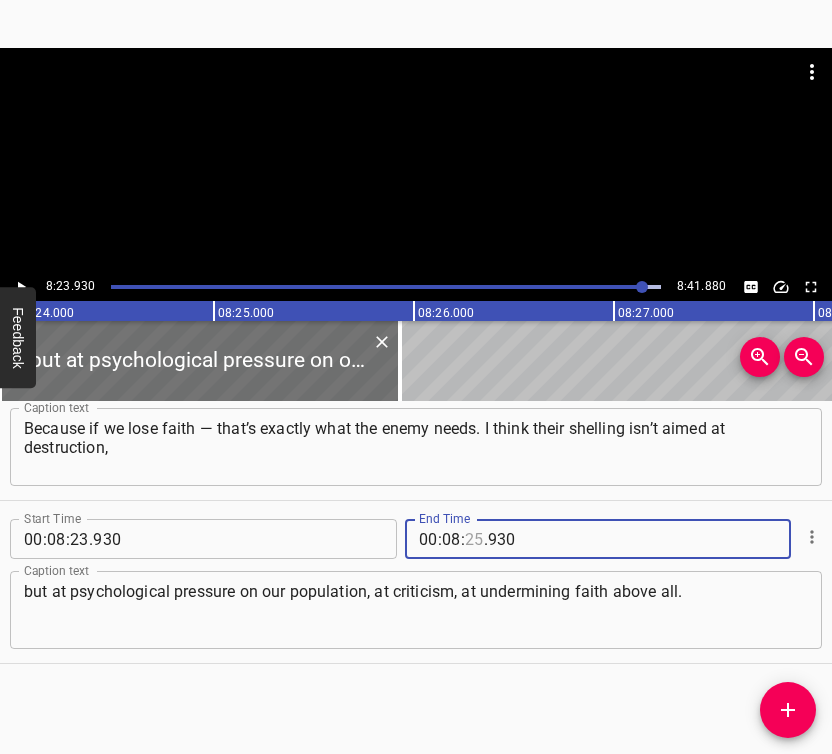 click at bounding box center [474, 539] 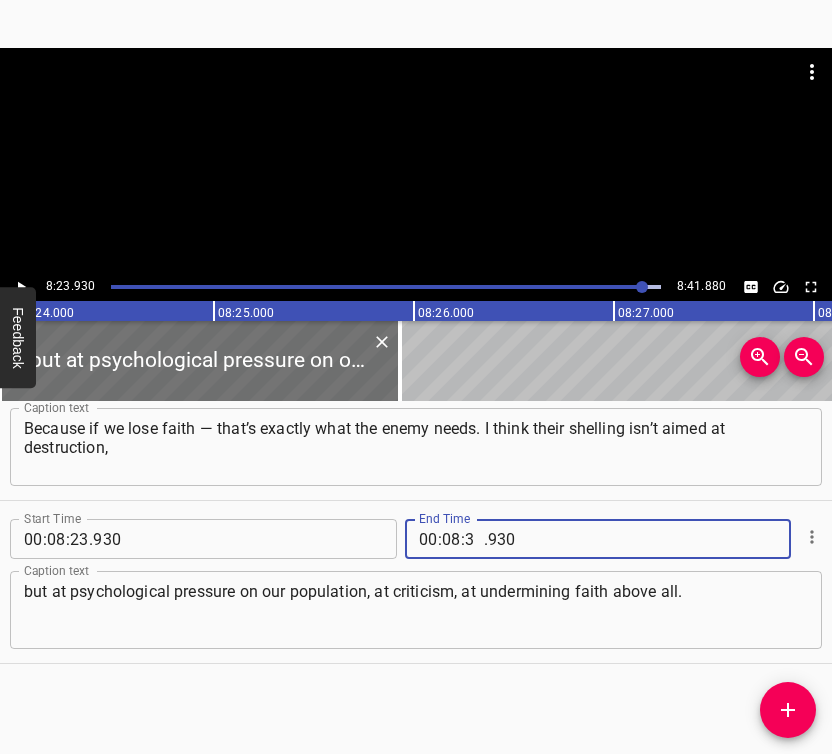 type on "31" 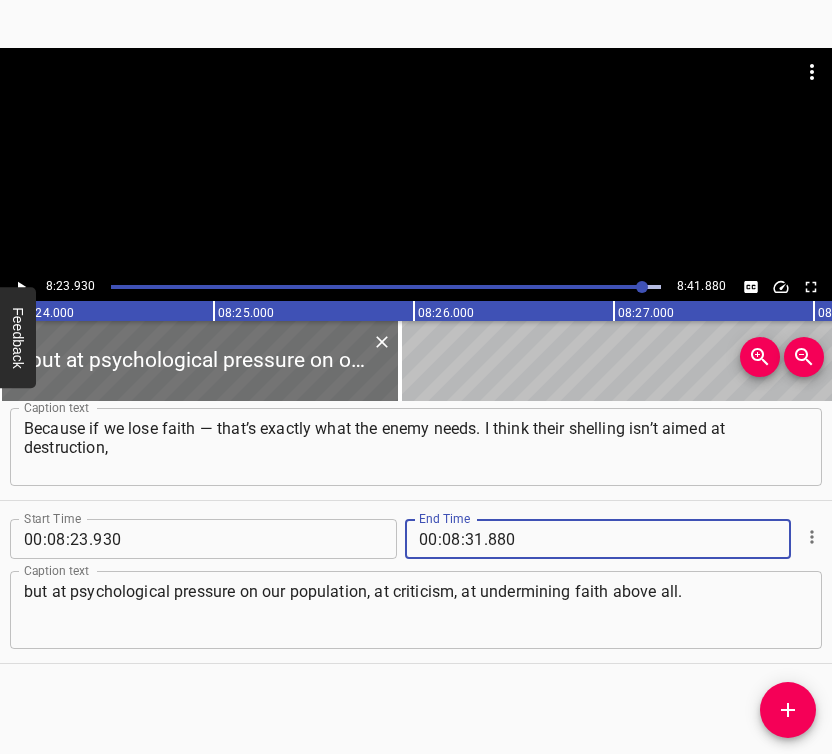 type on "880" 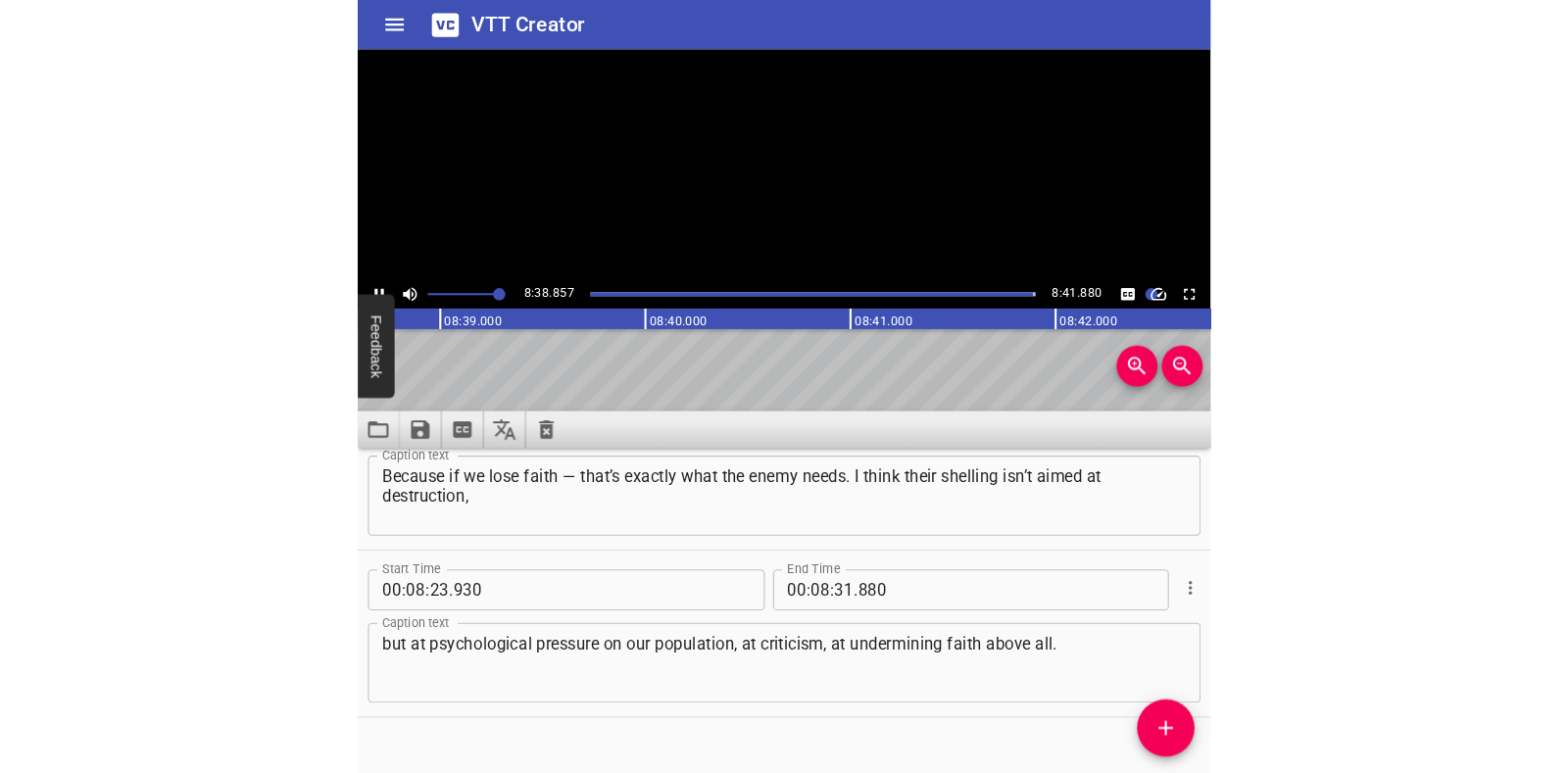 scroll, scrollTop: 0, scrollLeft: 101696, axis: horizontal 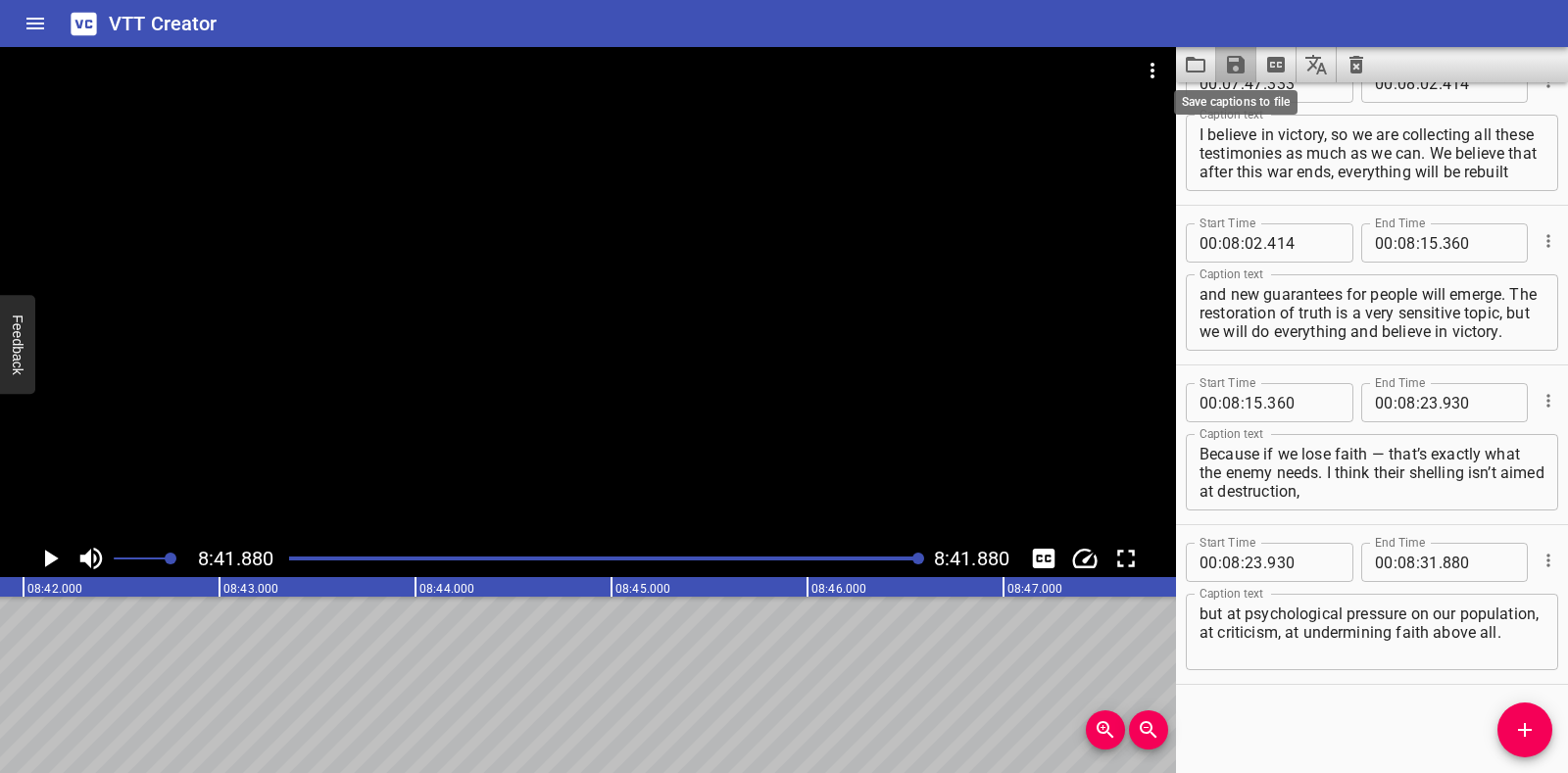 click 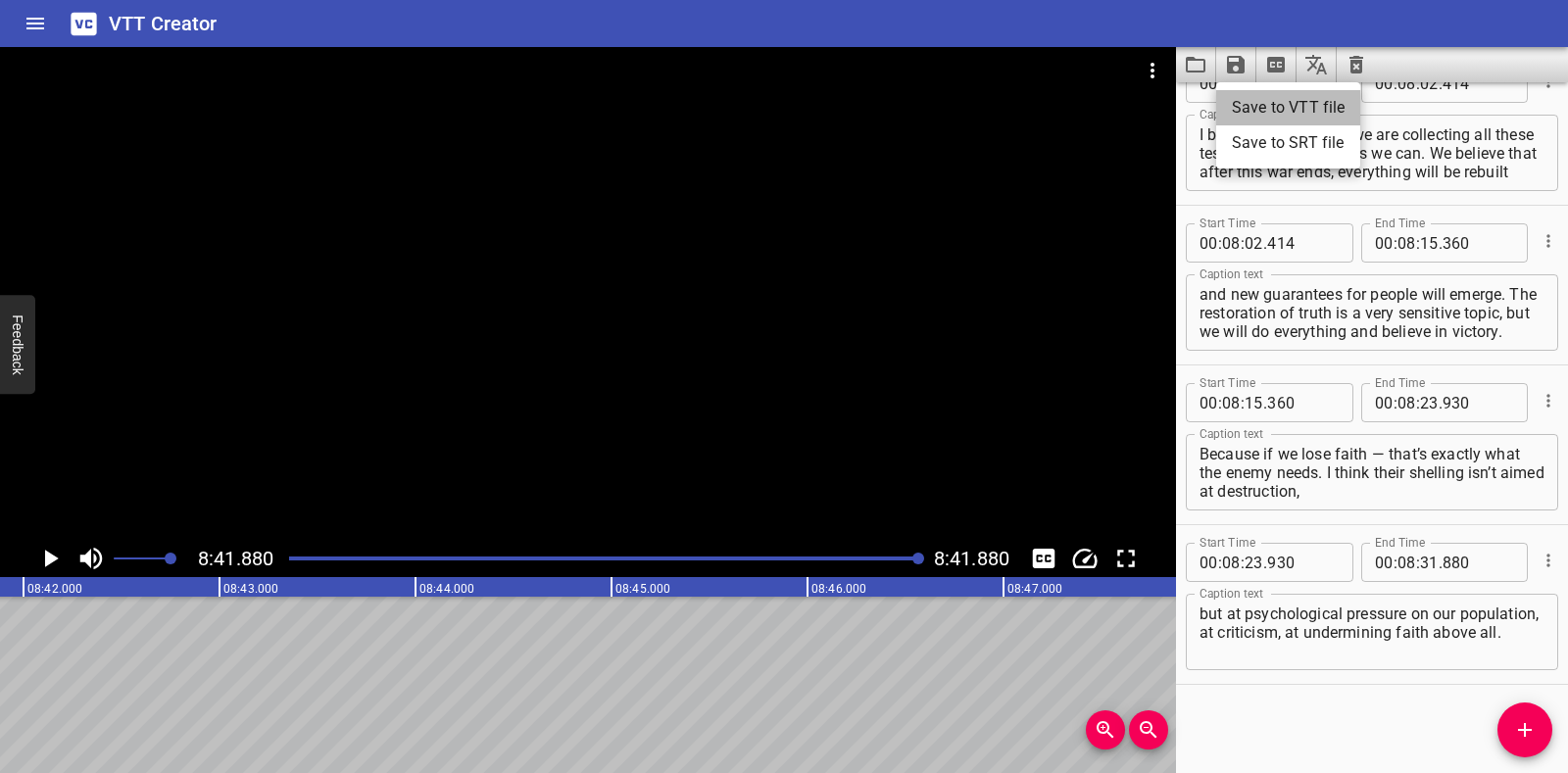 click on "Save to VTT file" at bounding box center (1288, 108) 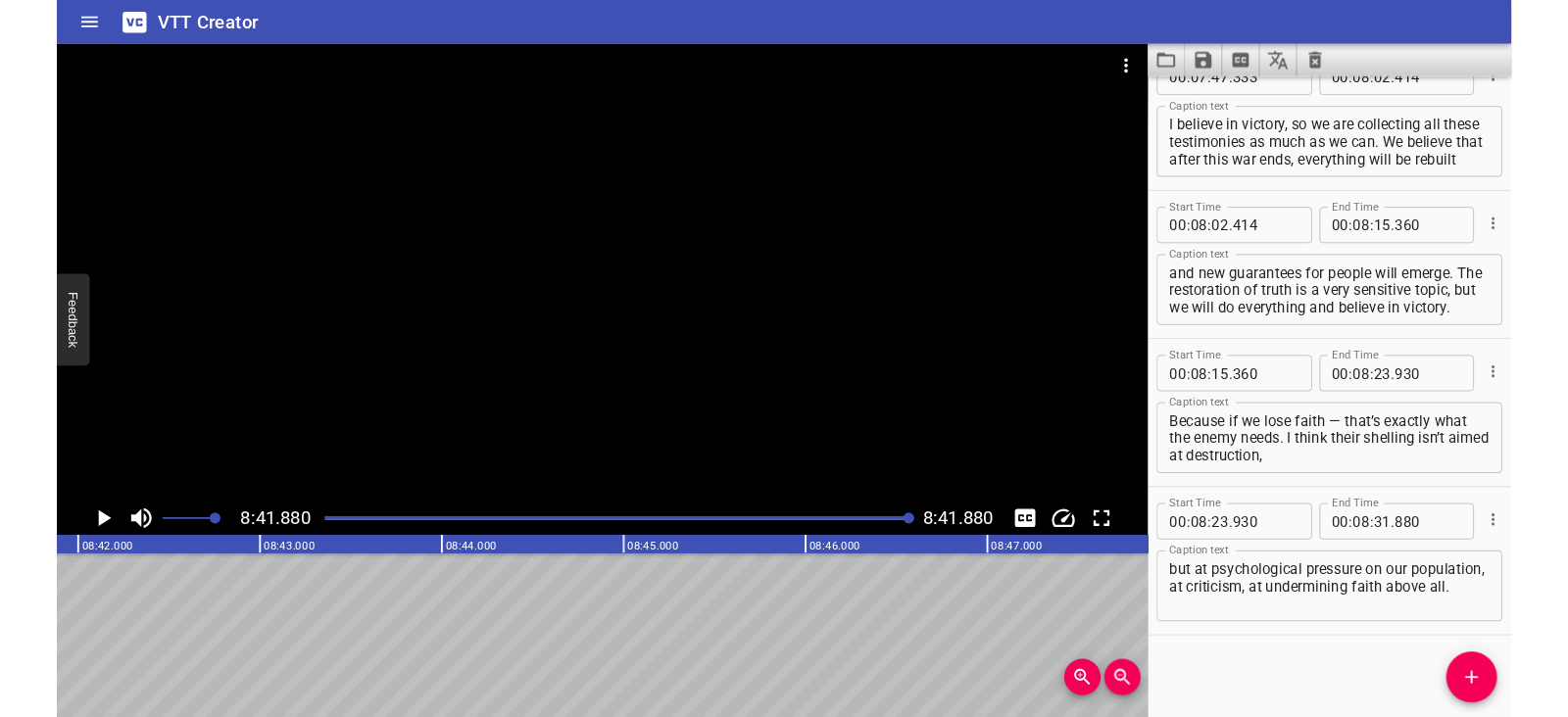 scroll, scrollTop: 6163, scrollLeft: 0, axis: vertical 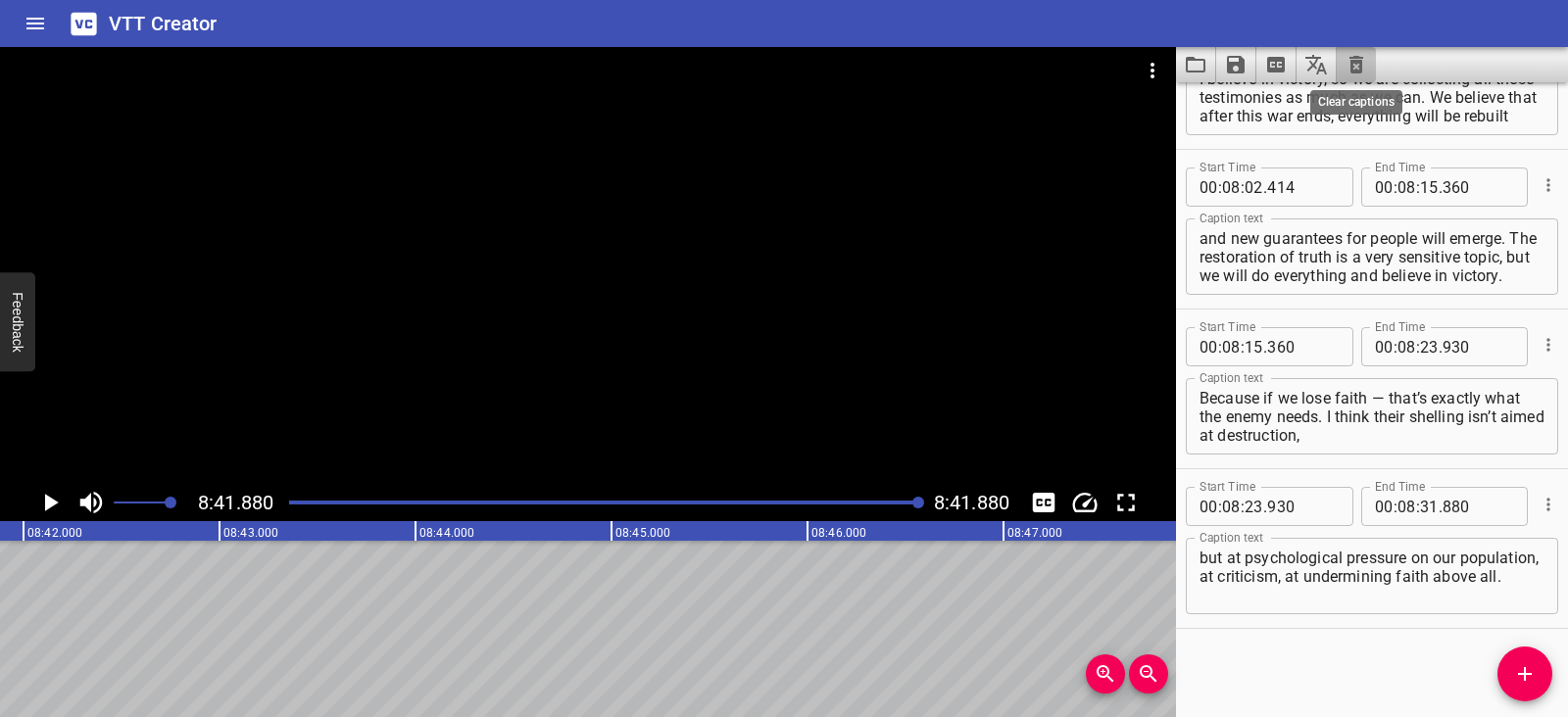 click 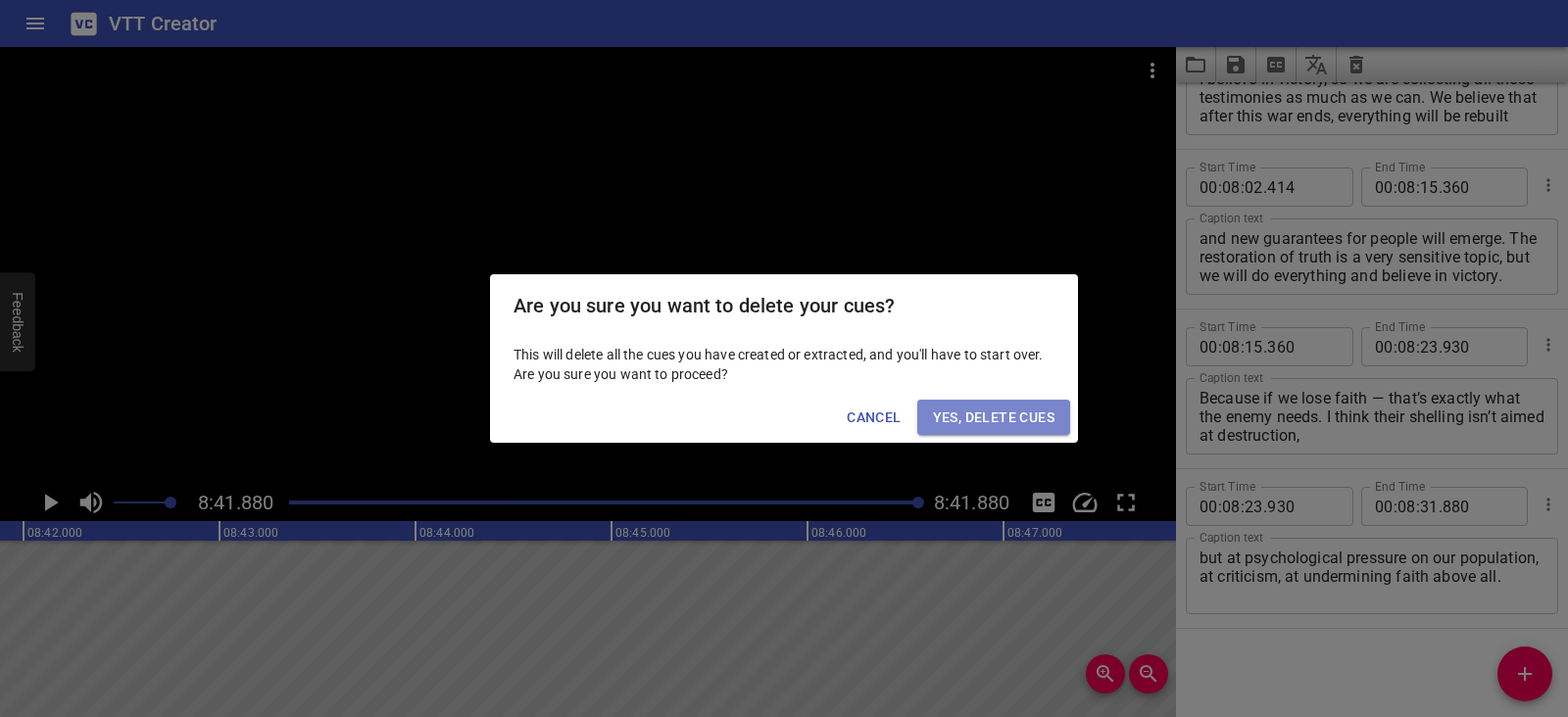 click on "Yes, Delete Cues" at bounding box center [994, 417] 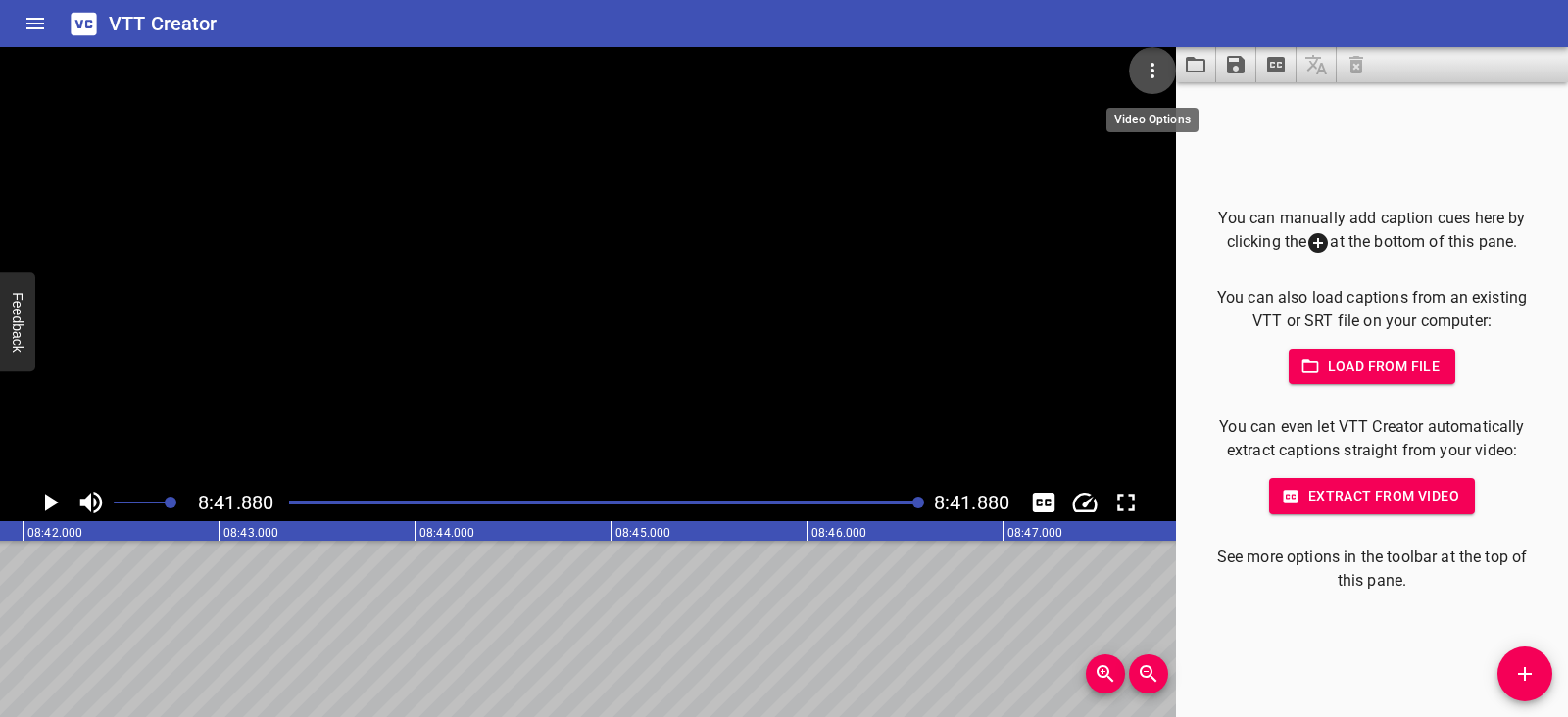 click 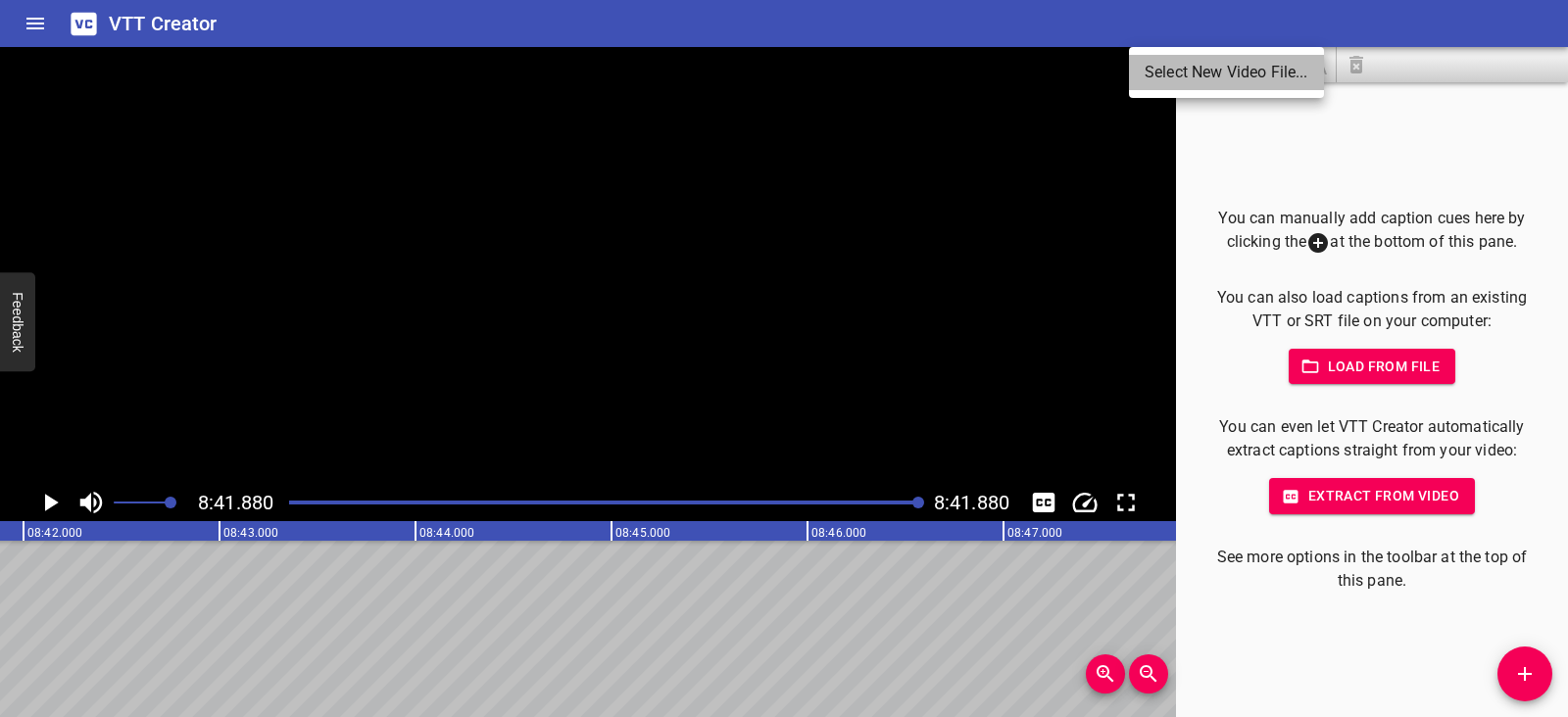 click on "Select New Video File..." at bounding box center (1226, 72) 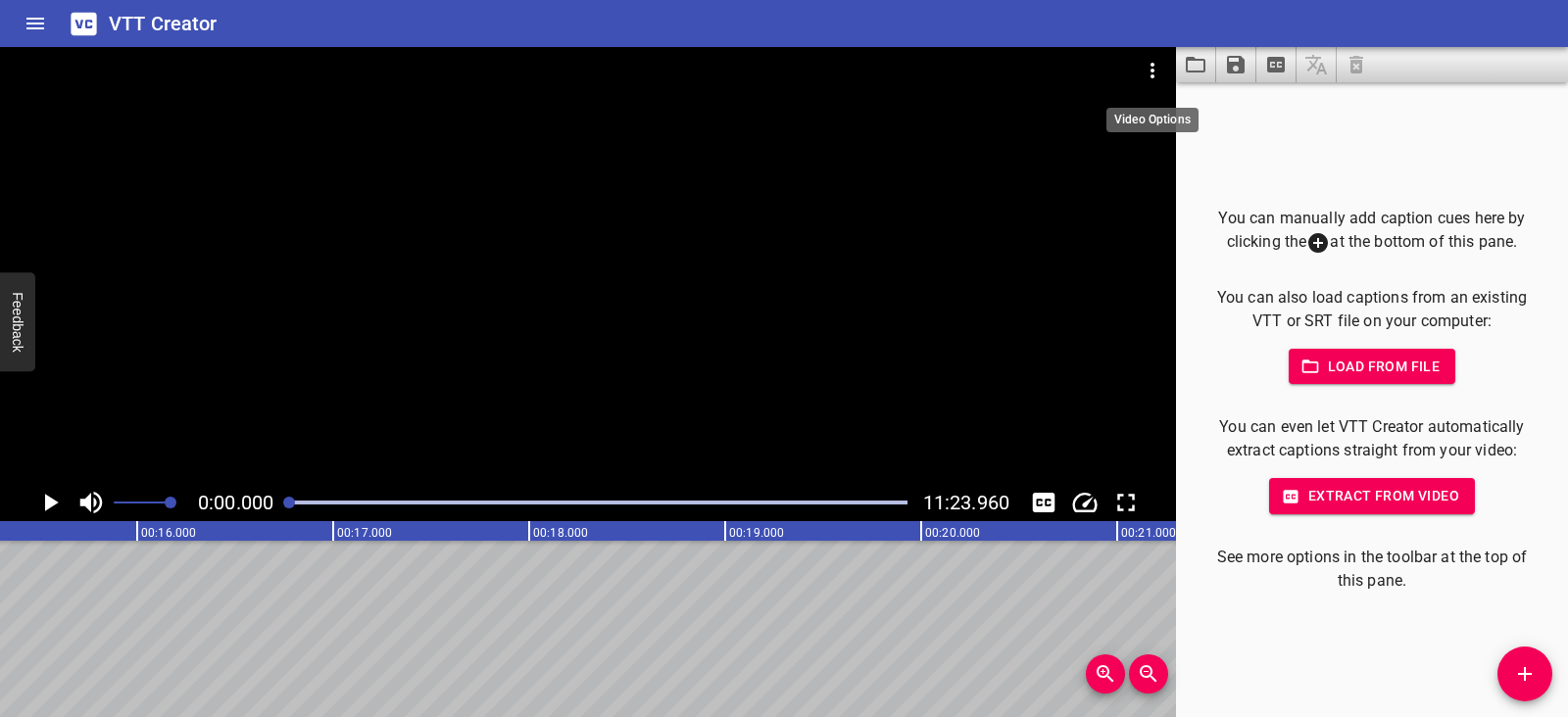 scroll, scrollTop: 0, scrollLeft: 0, axis: both 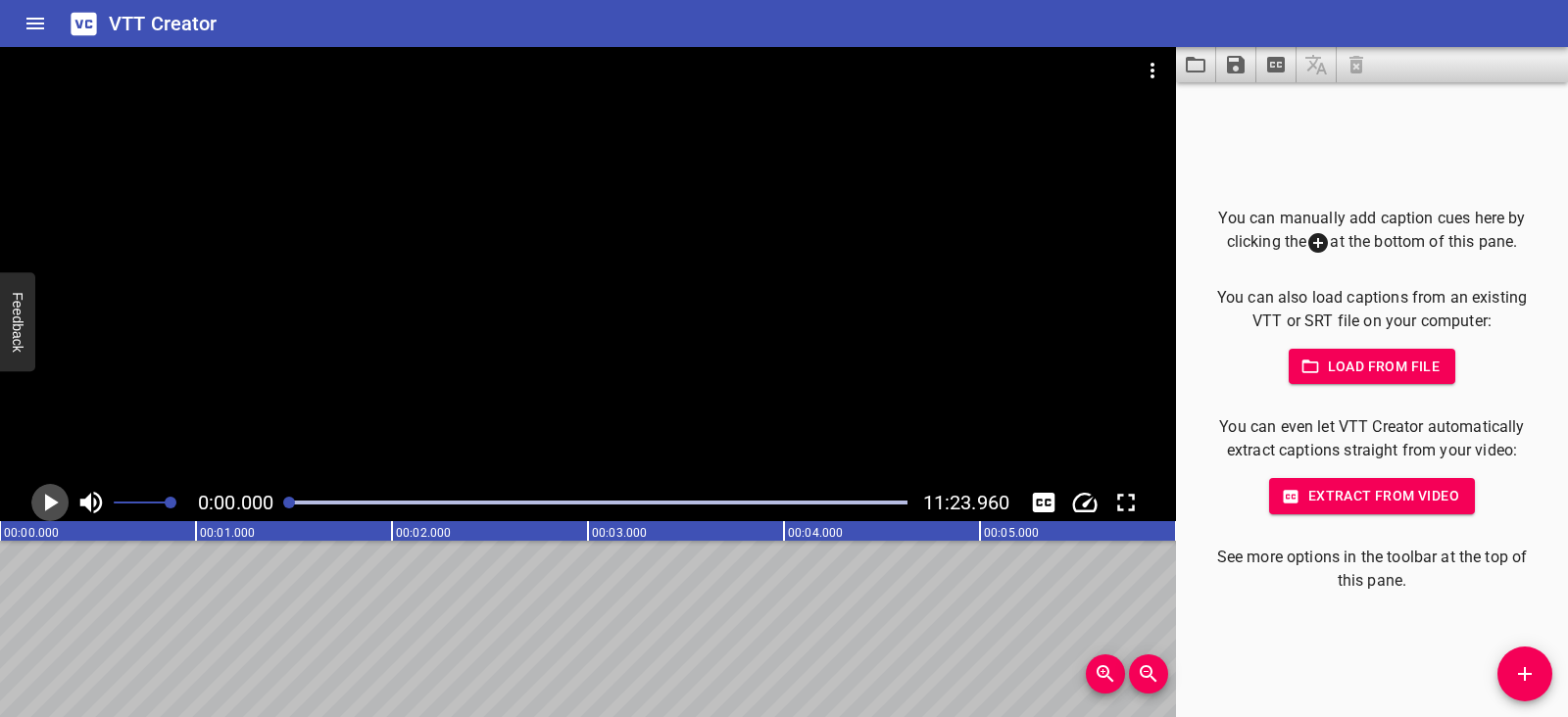 click 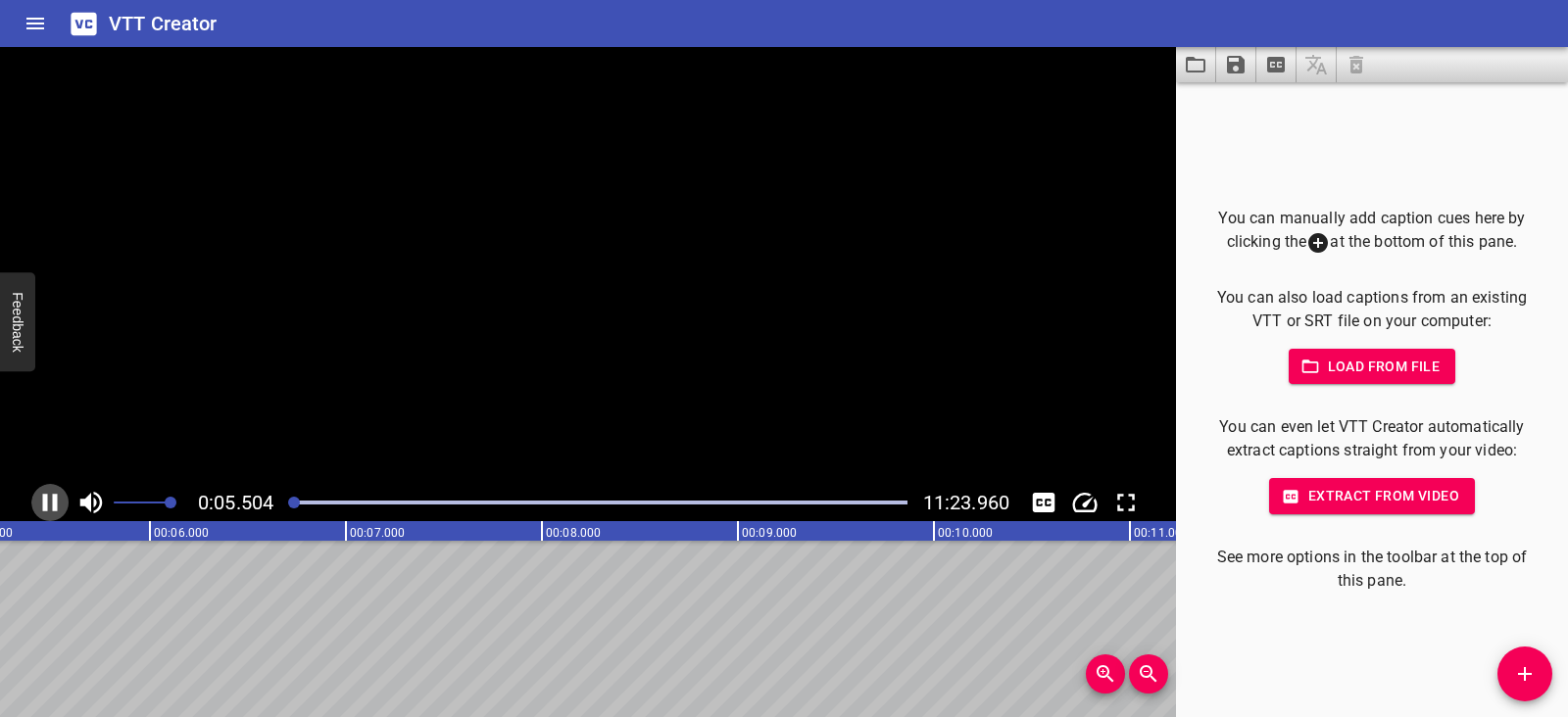 click 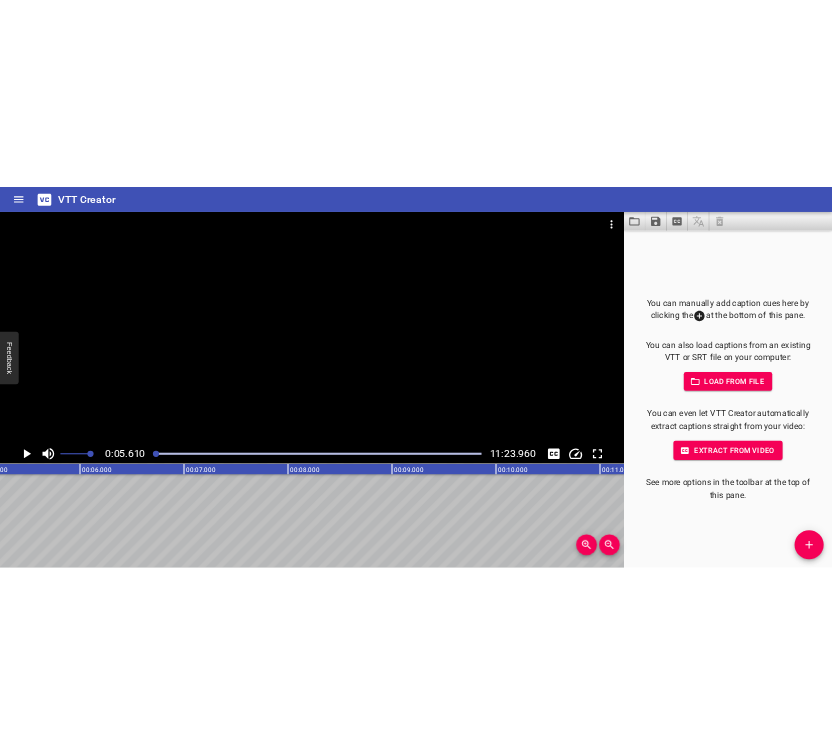 scroll, scrollTop: 0, scrollLeft: 1121, axis: horizontal 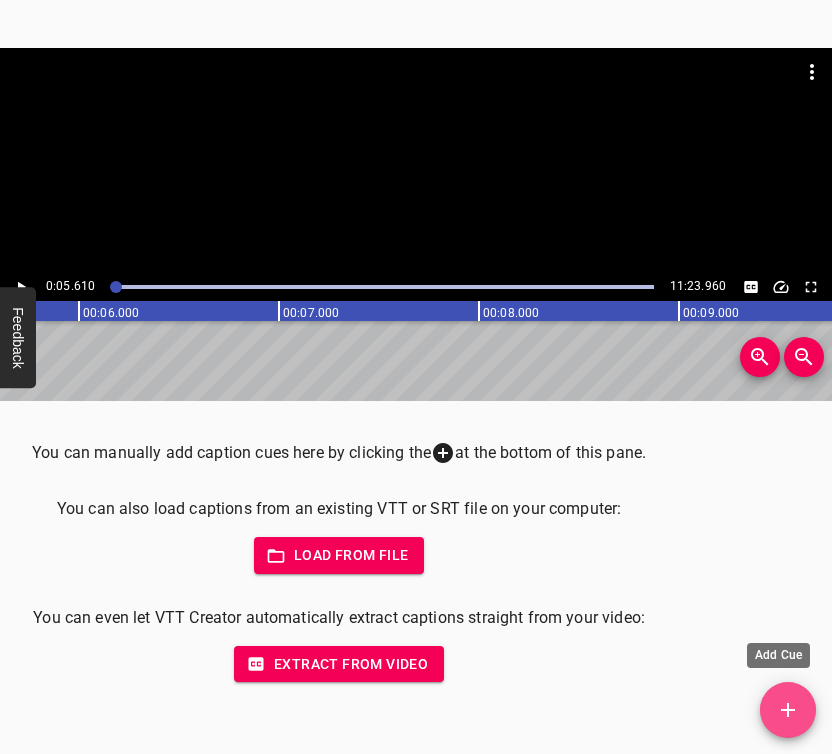 click 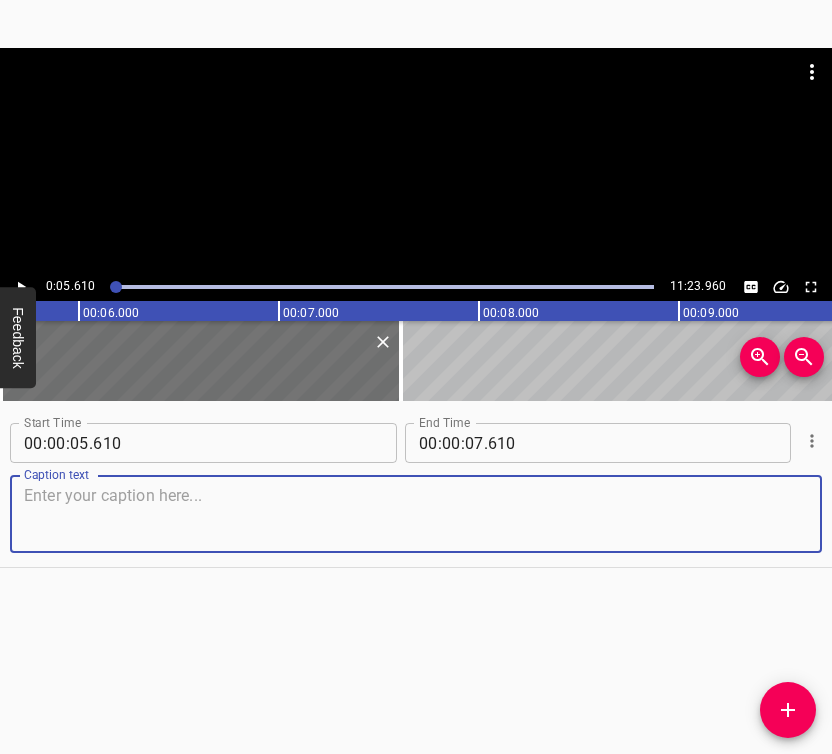 click at bounding box center (416, 514) 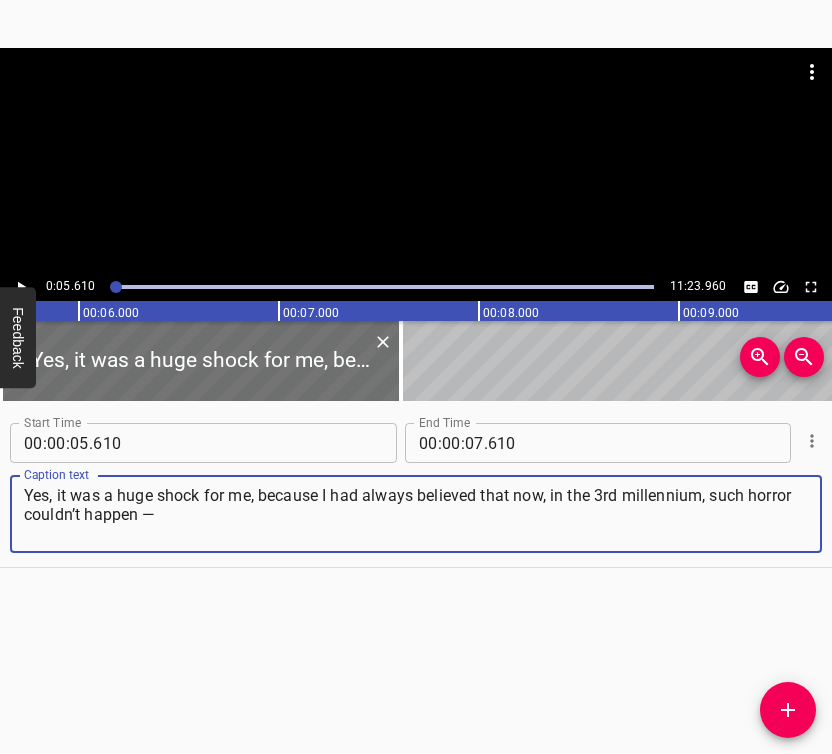 type on "Yes, it was a huge shock for me, because I had always believed that now, in the 3rd millennium, such horror couldn’t happen —" 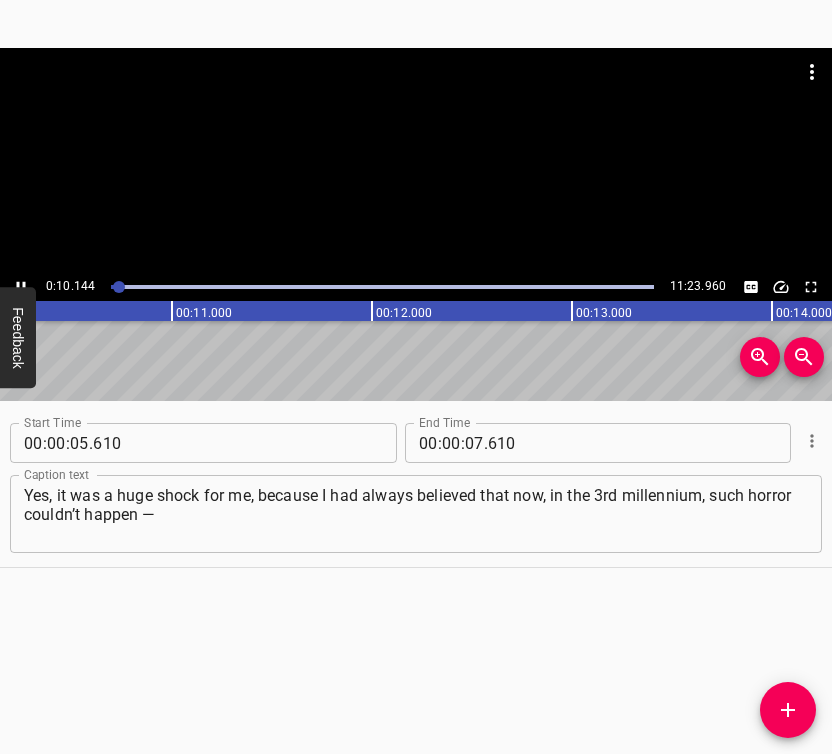 scroll, scrollTop: 0, scrollLeft: 2082, axis: horizontal 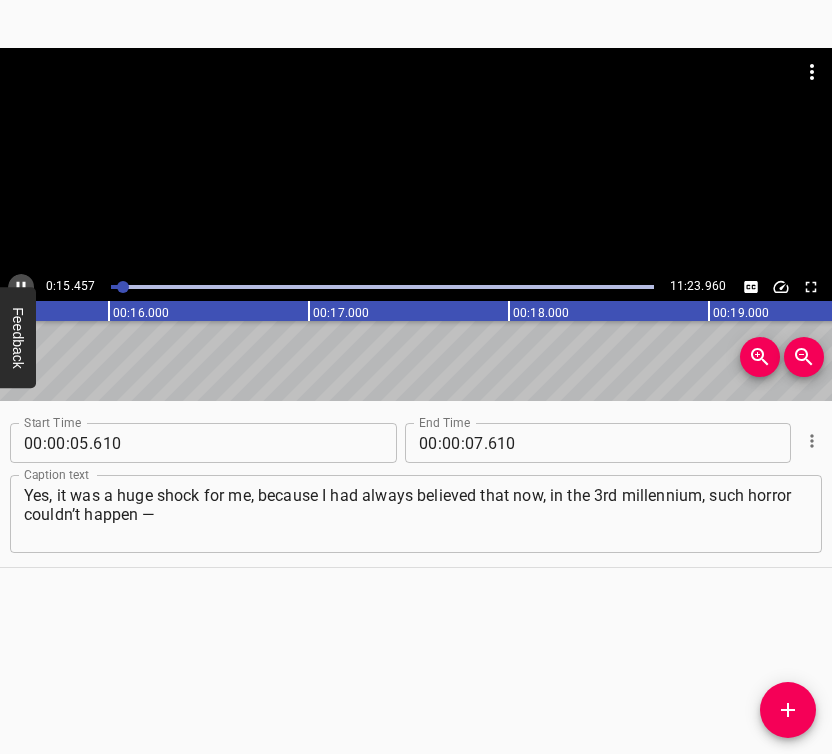 click 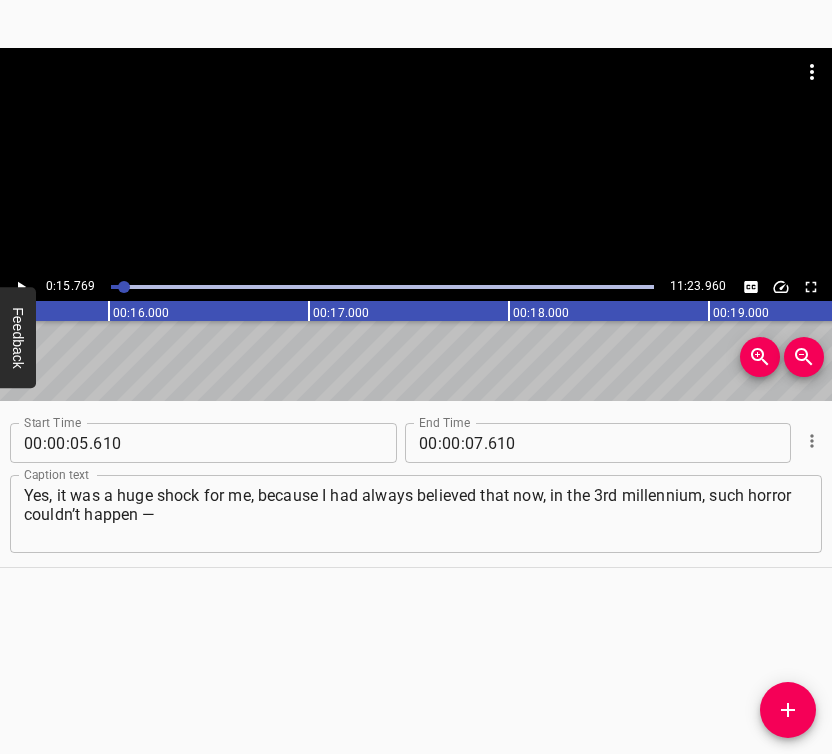 scroll, scrollTop: 0, scrollLeft: 3153, axis: horizontal 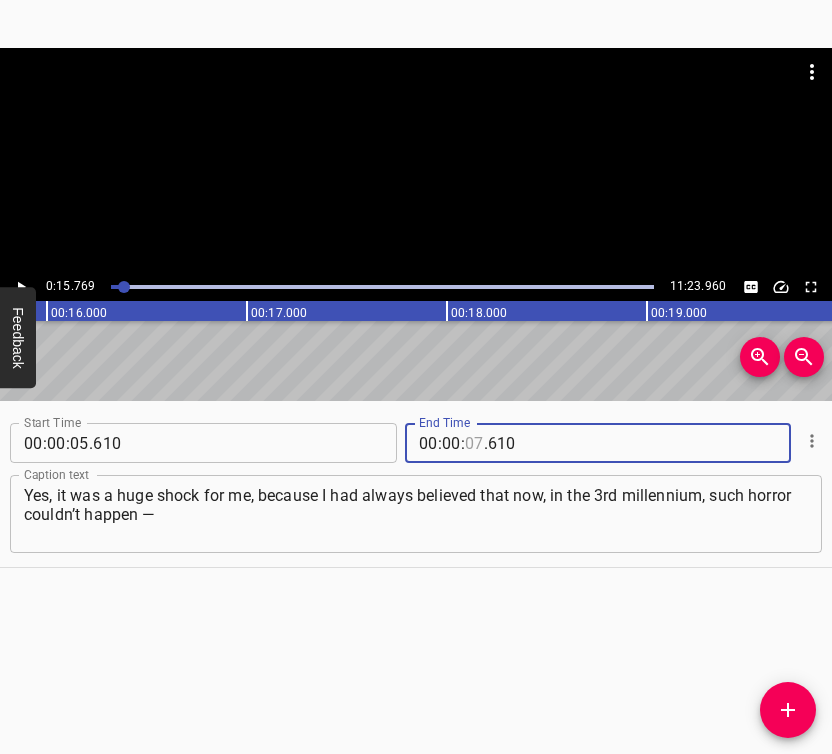 click at bounding box center [474, 443] 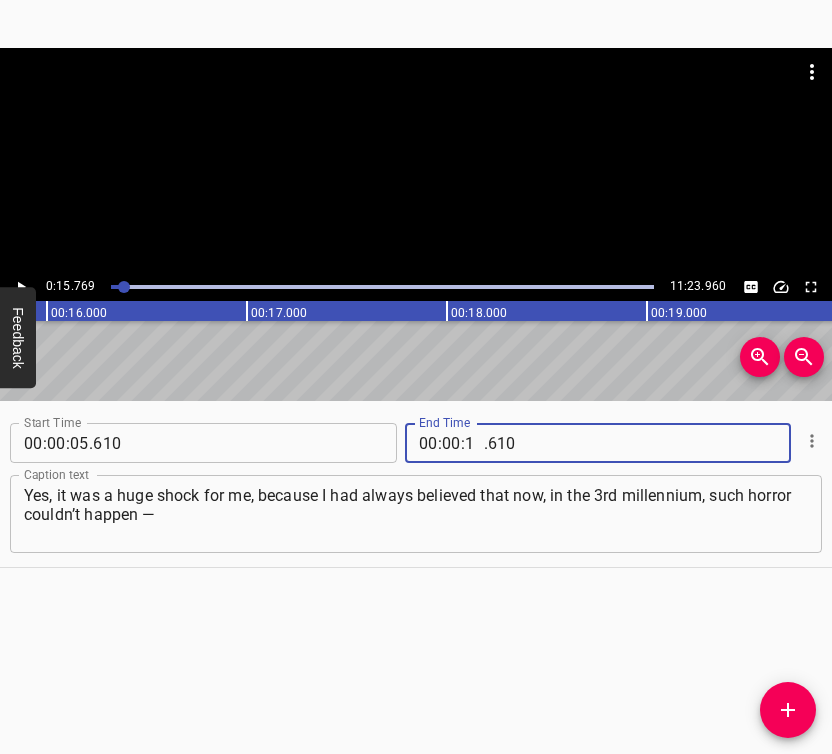 type on "15" 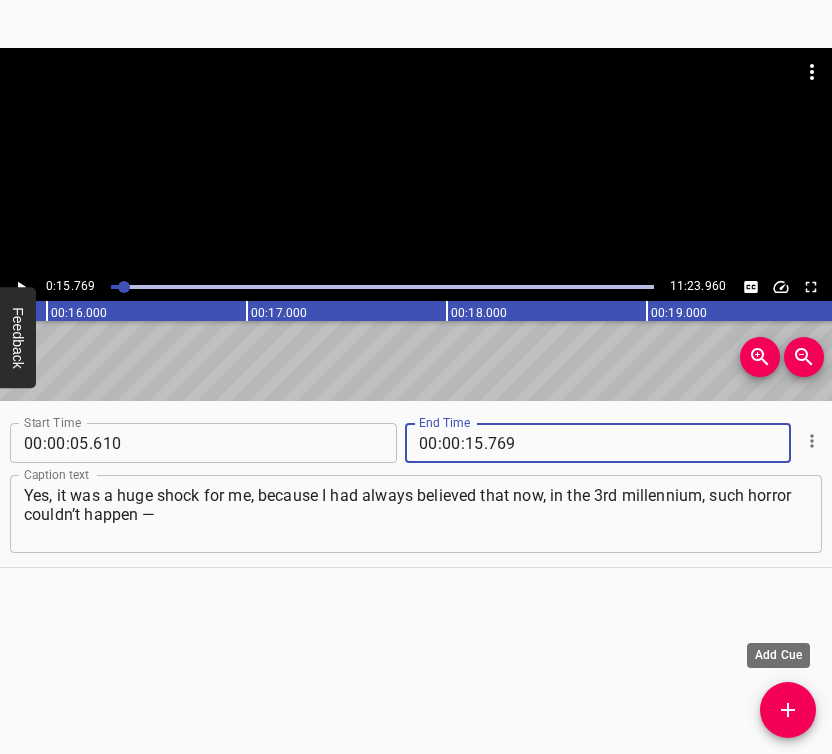 type on "769" 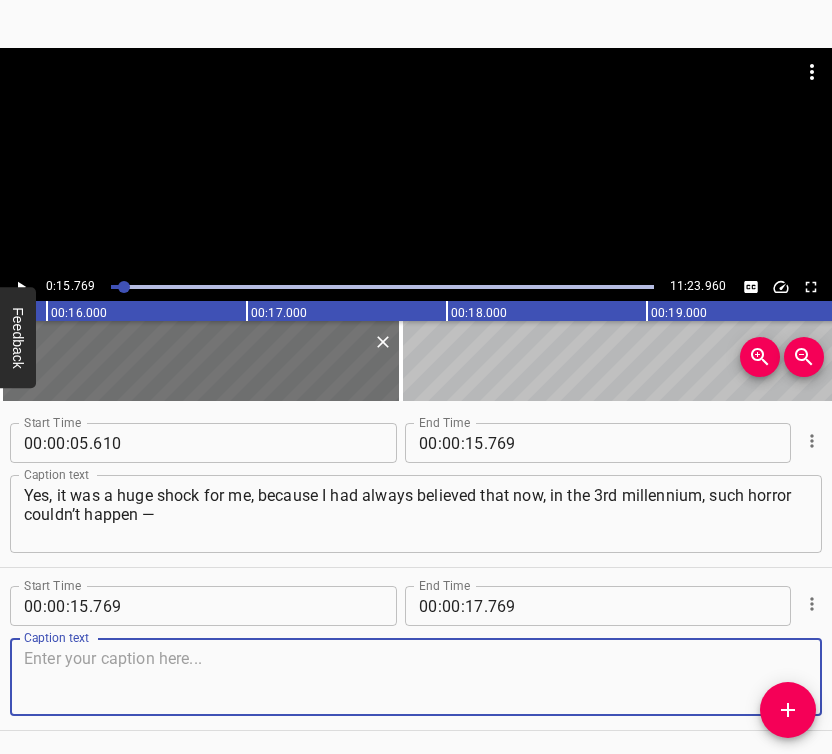 scroll, scrollTop: 67, scrollLeft: 0, axis: vertical 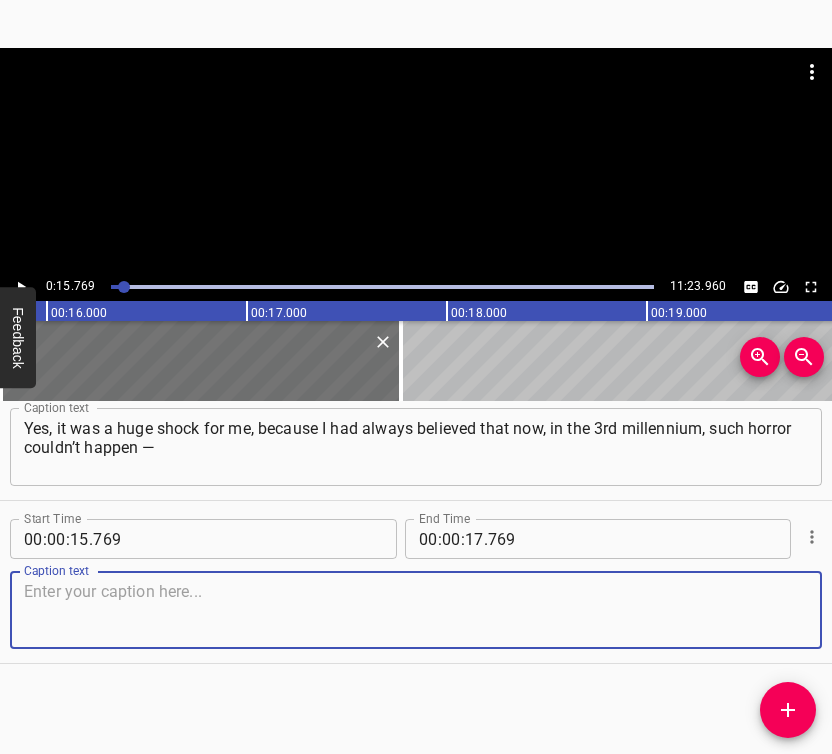 click at bounding box center (416, 610) 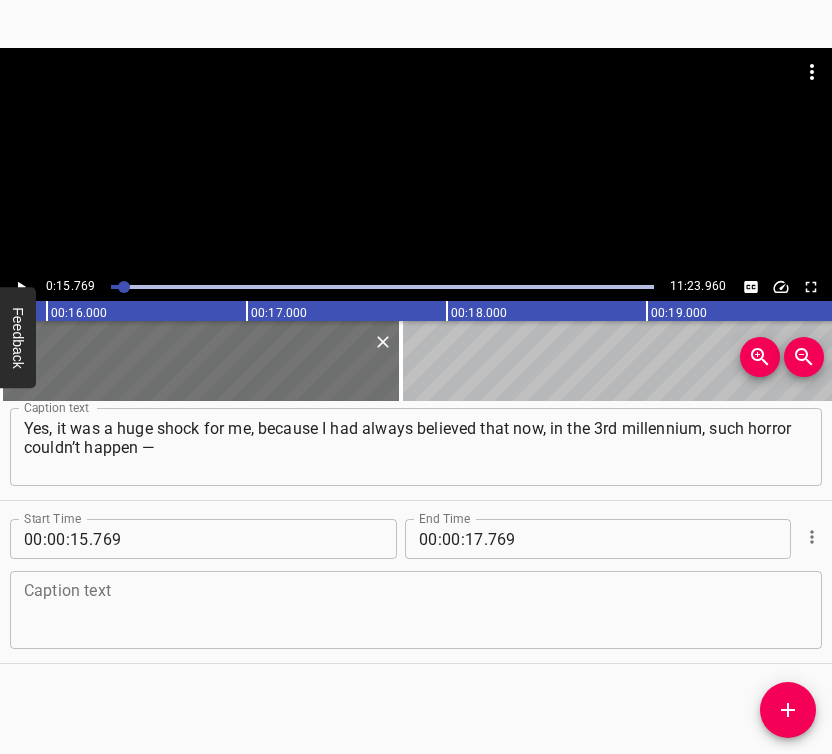 click at bounding box center [416, 610] 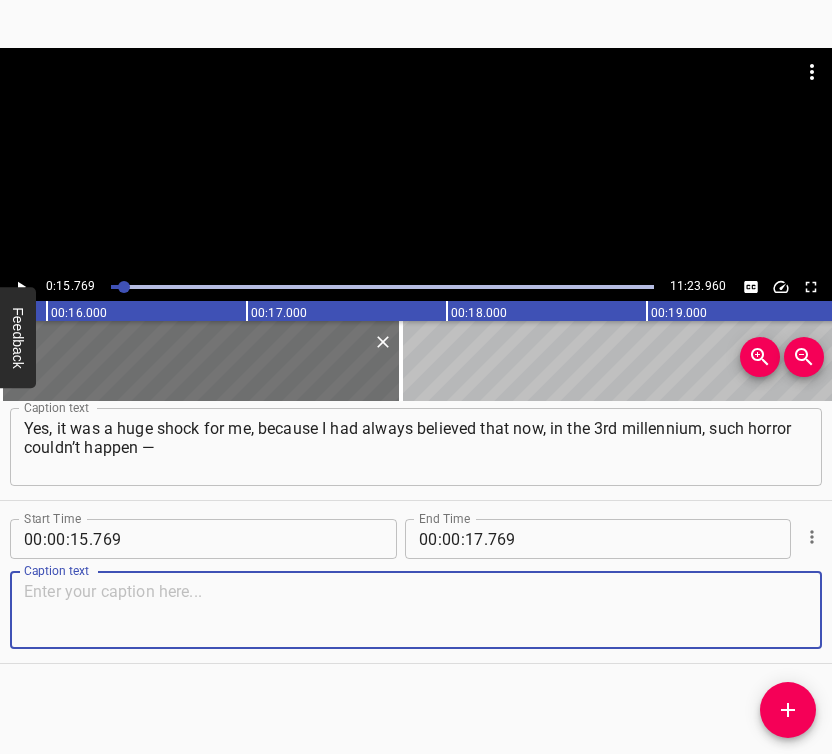 paste on "the kind that happened to [GEOGRAPHIC_DATA]. Even though the war had already been going on for 8 years, it was hard to believe that it would escalate to such a scale," 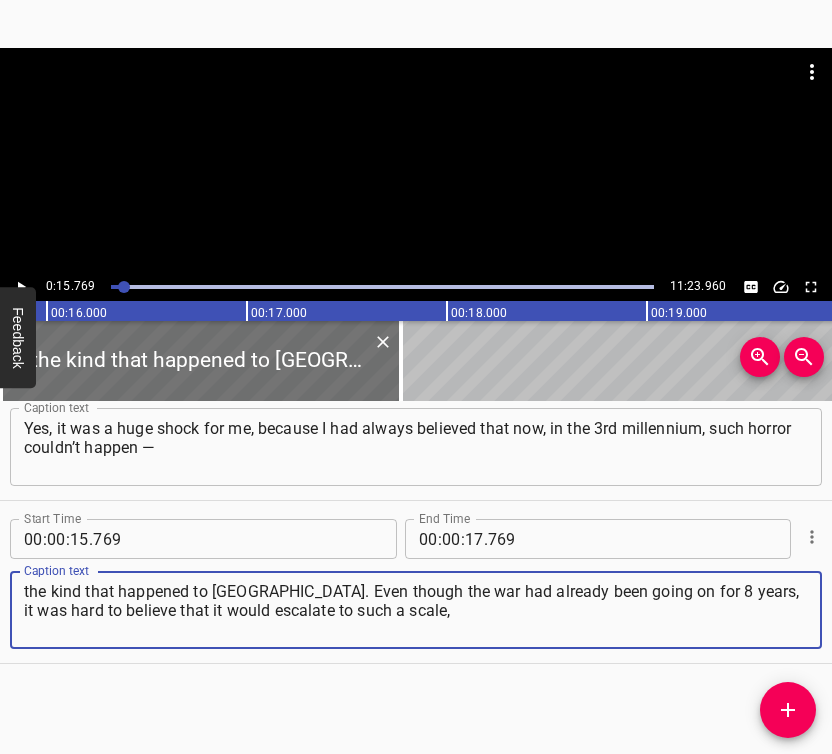 type on "the kind that happened to [GEOGRAPHIC_DATA]. Even though the war had already been going on for 8 years, it was hard to believe that it would escalate to such a scale," 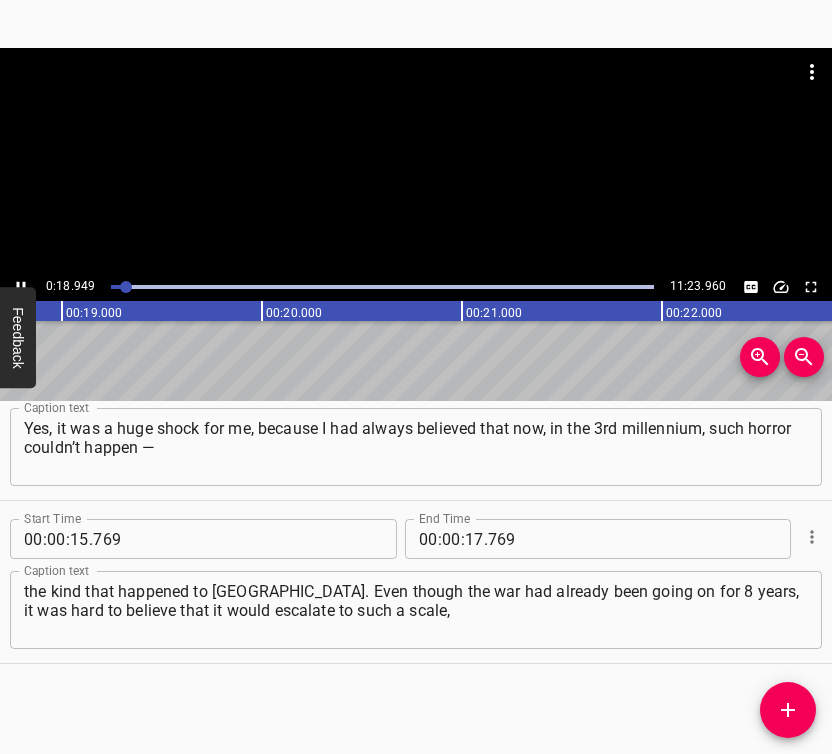 scroll, scrollTop: 0, scrollLeft: 3789, axis: horizontal 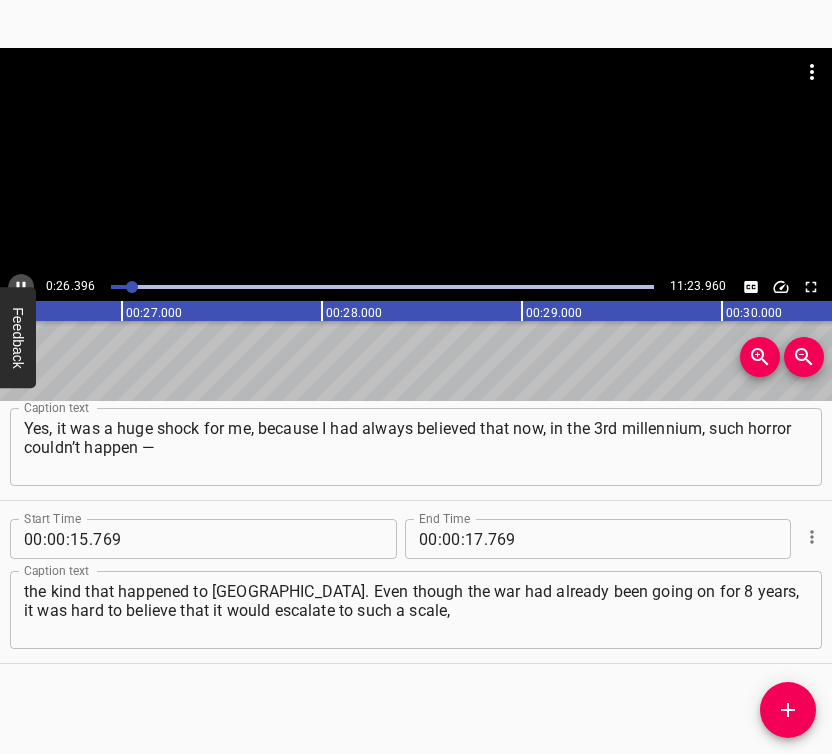 click 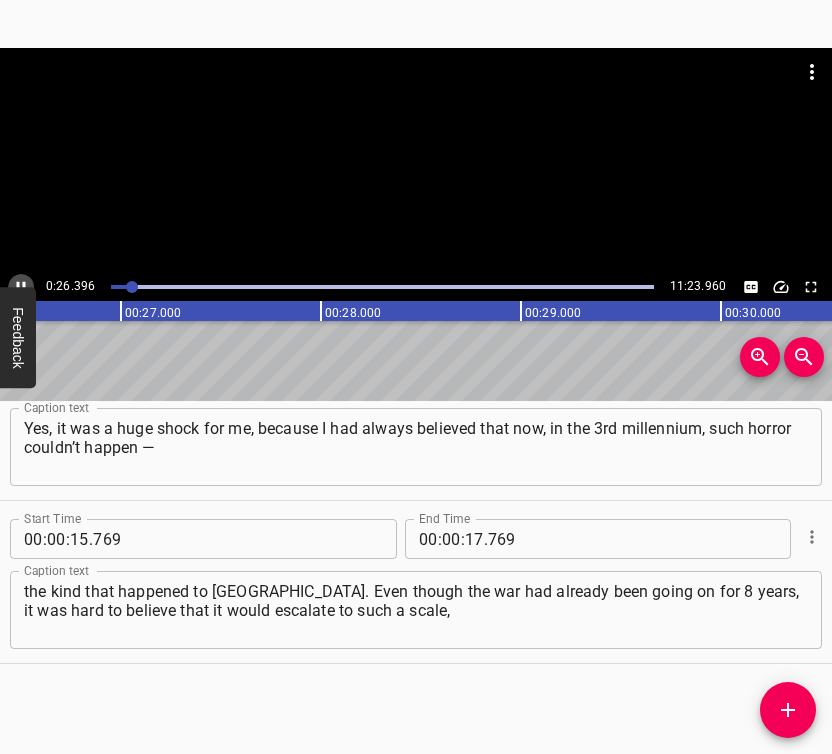scroll, scrollTop: 0, scrollLeft: 5320, axis: horizontal 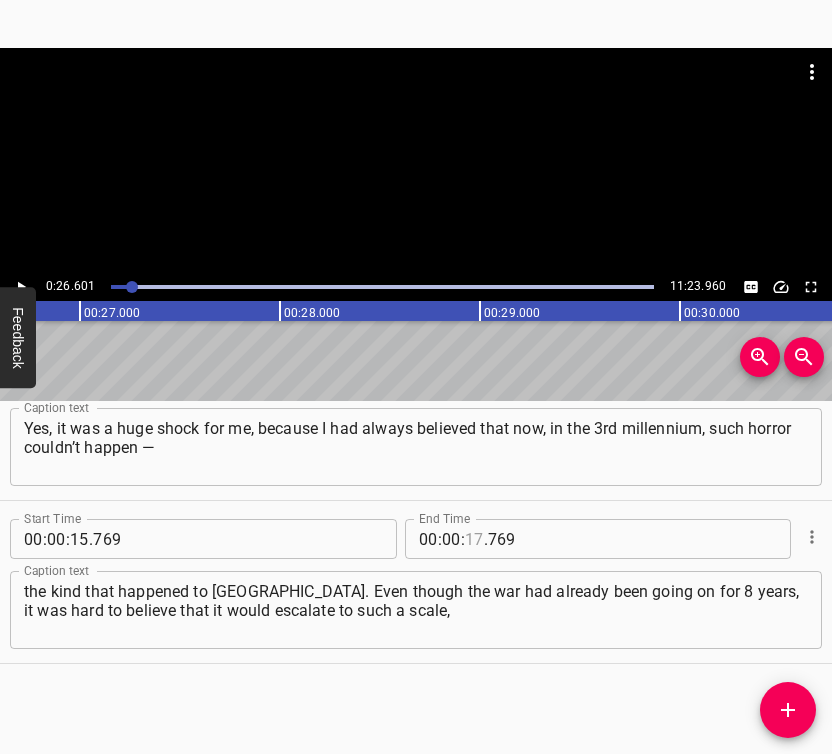 click at bounding box center [474, 539] 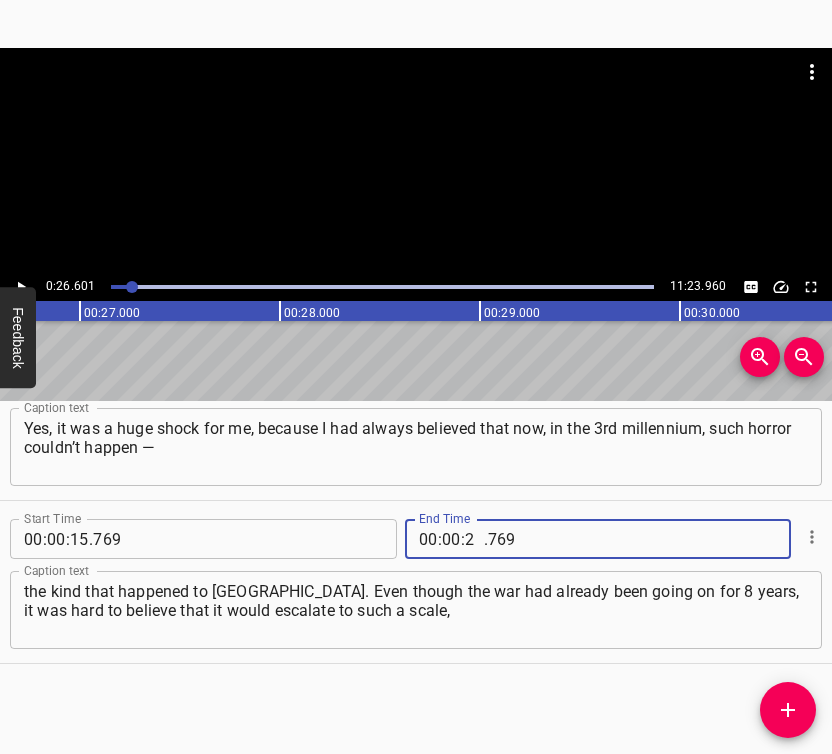 type on "26" 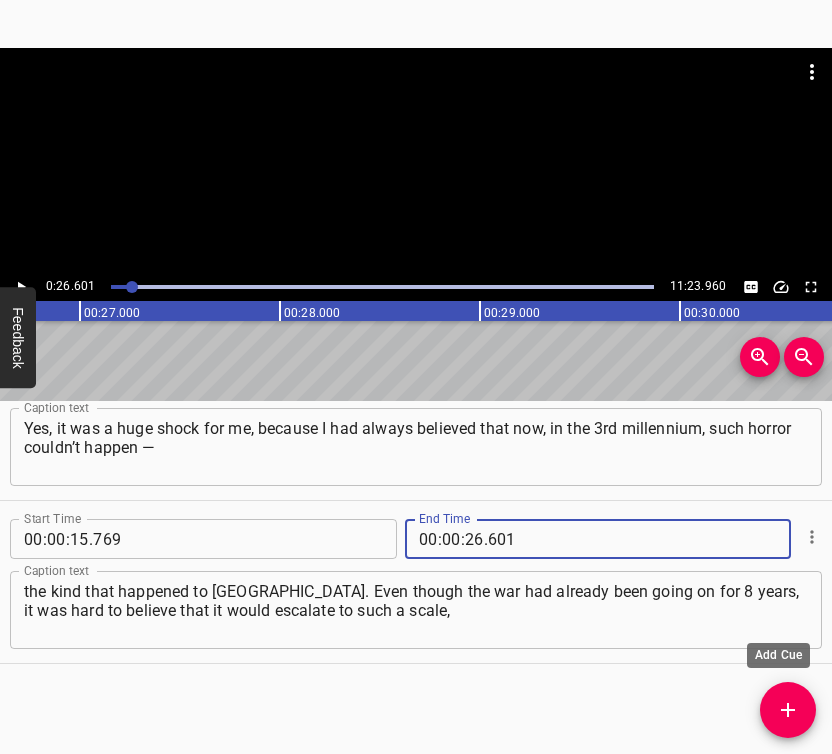type on "601" 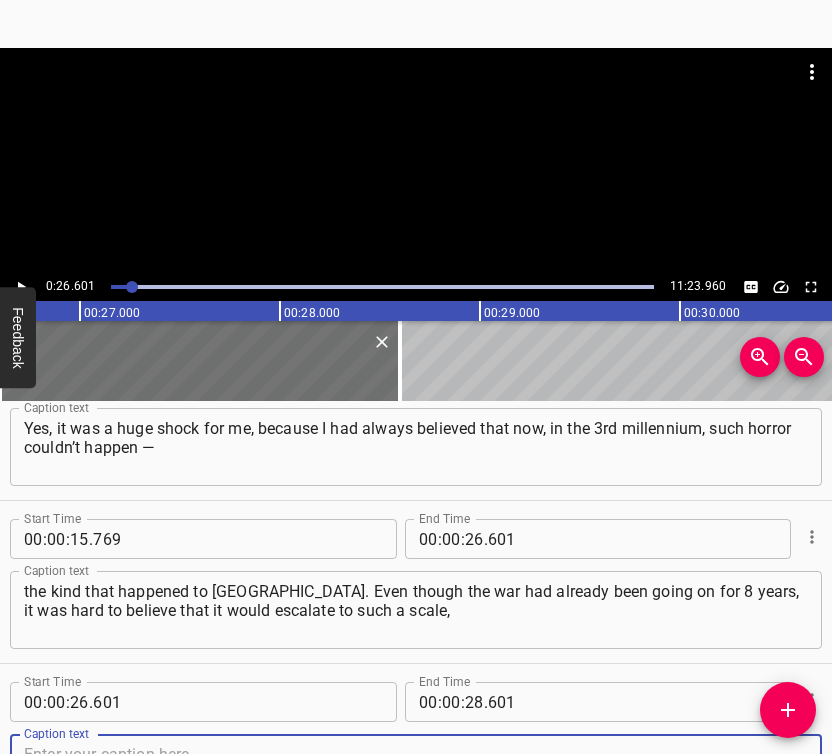 scroll, scrollTop: 77, scrollLeft: 0, axis: vertical 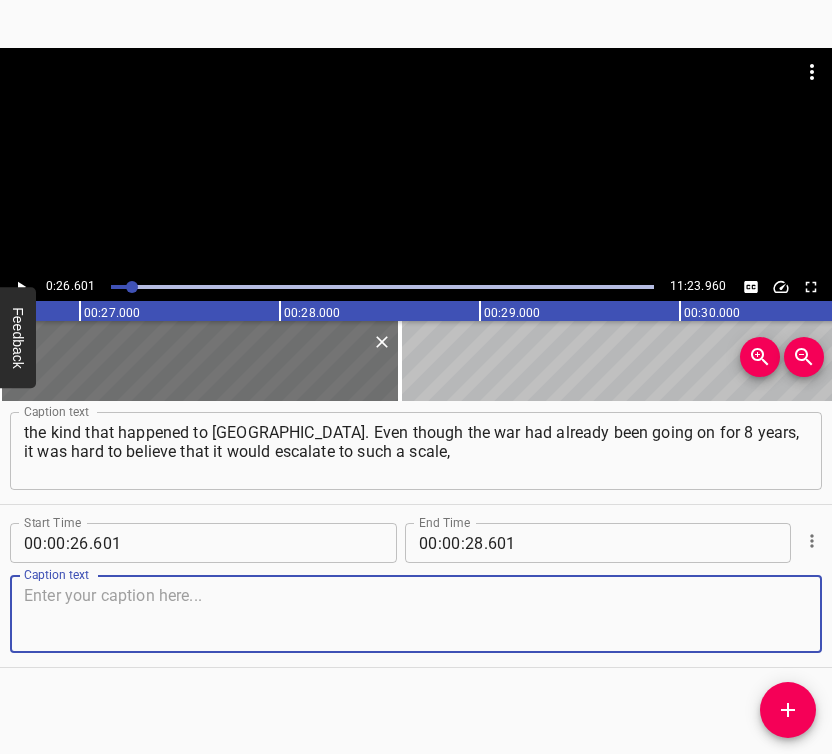 click at bounding box center (416, 614) 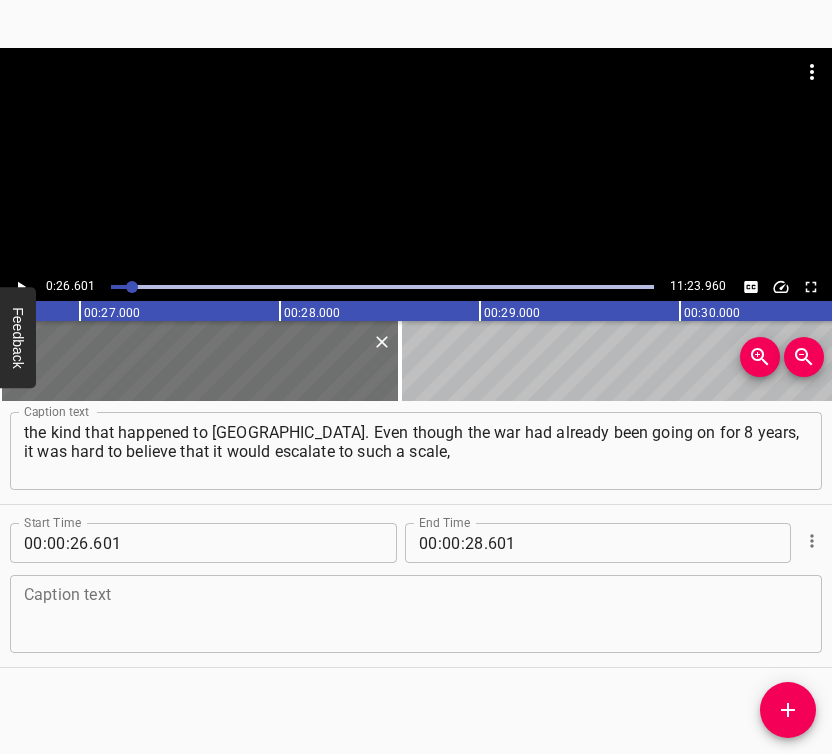 click at bounding box center [416, 614] 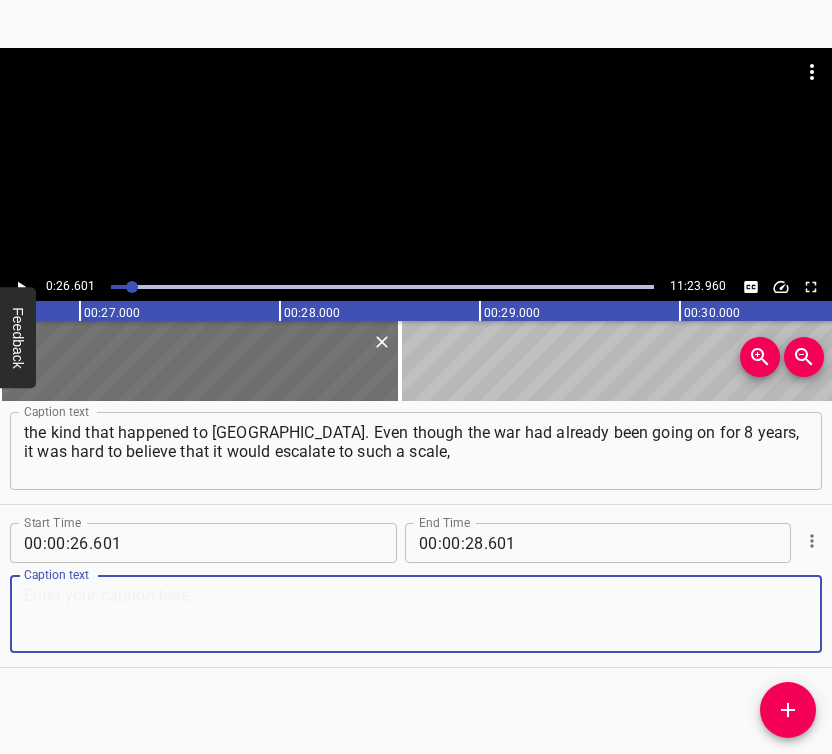 paste on "that the [DEMOGRAPHIC_DATA] would enter our territory in such numbers and commit such horrors, such terrible things. I remember that my husband and I still tried" 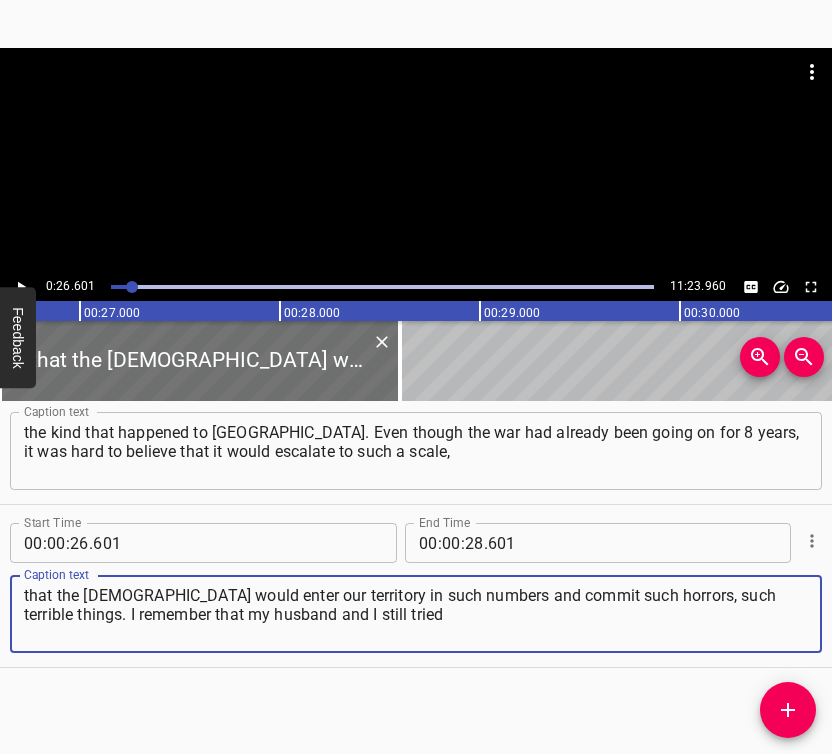 type on "that the [DEMOGRAPHIC_DATA] would enter our territory in such numbers and commit such horrors, such terrible things. I remember that my husband and I still tried" 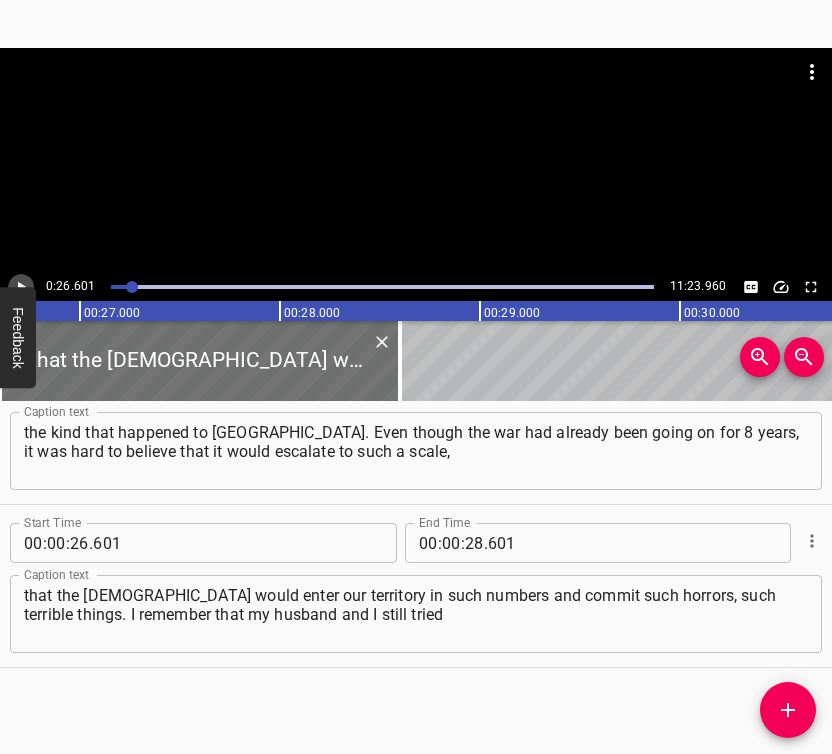 click 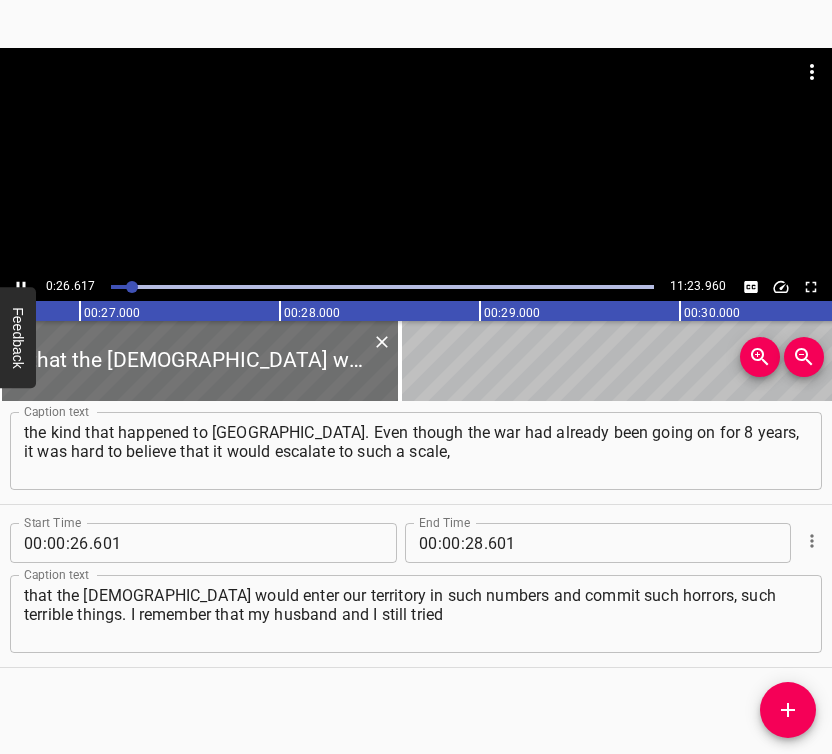 scroll, scrollTop: 230, scrollLeft: 0, axis: vertical 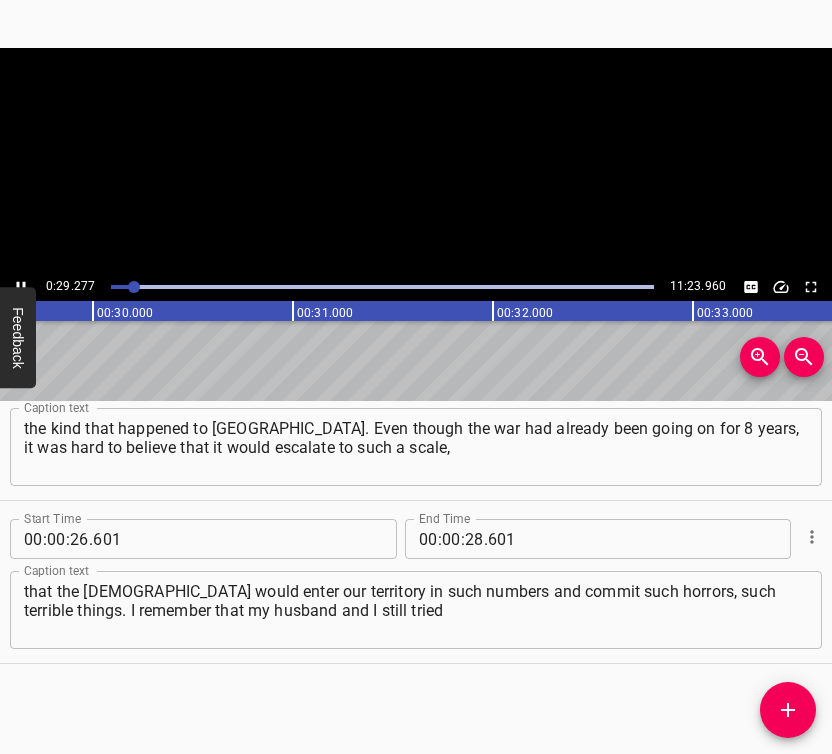 click 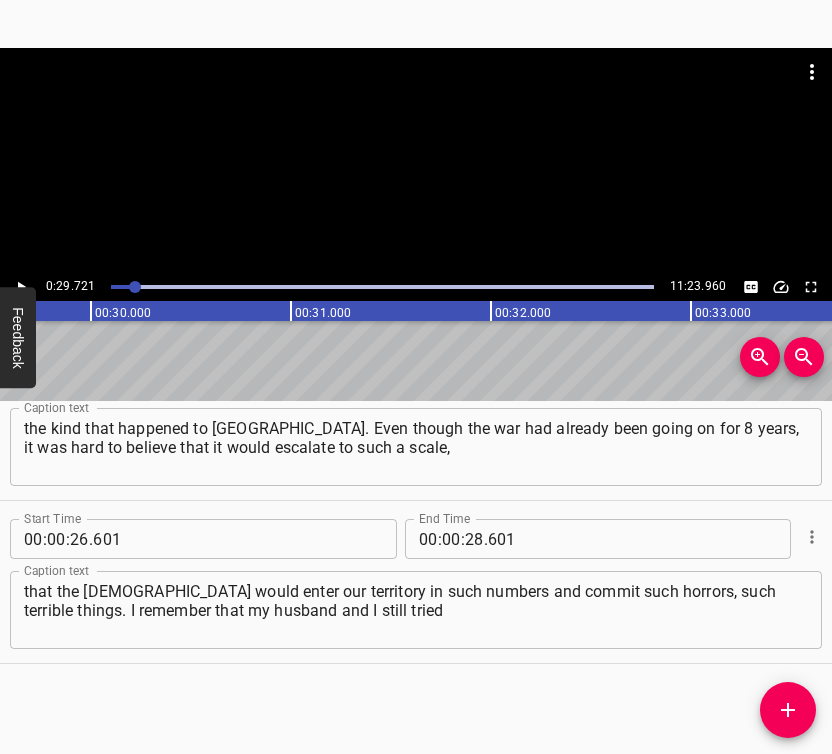 scroll, scrollTop: 0, scrollLeft: 5944, axis: horizontal 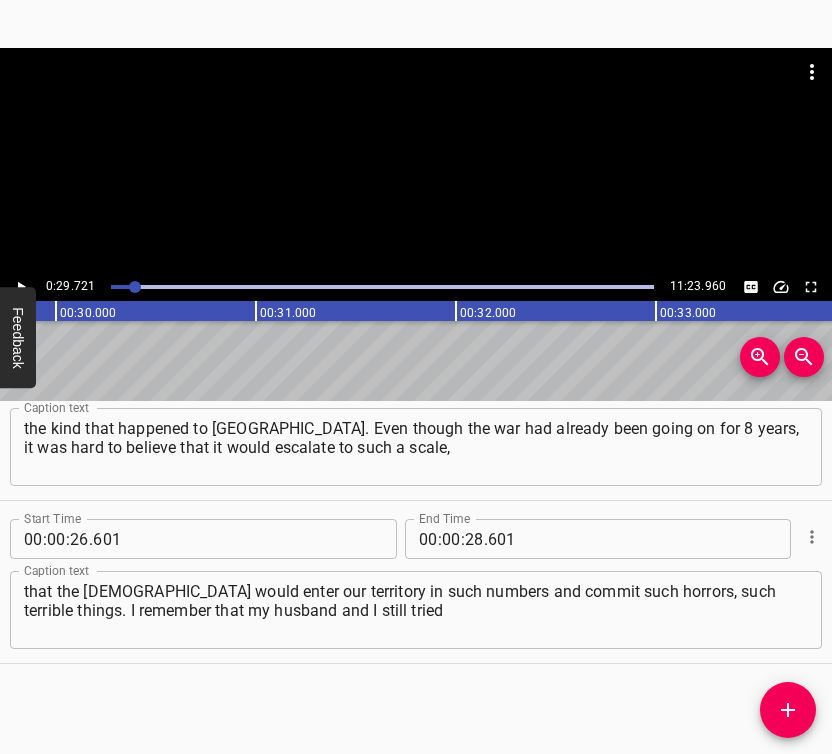 click at bounding box center (416, 160) 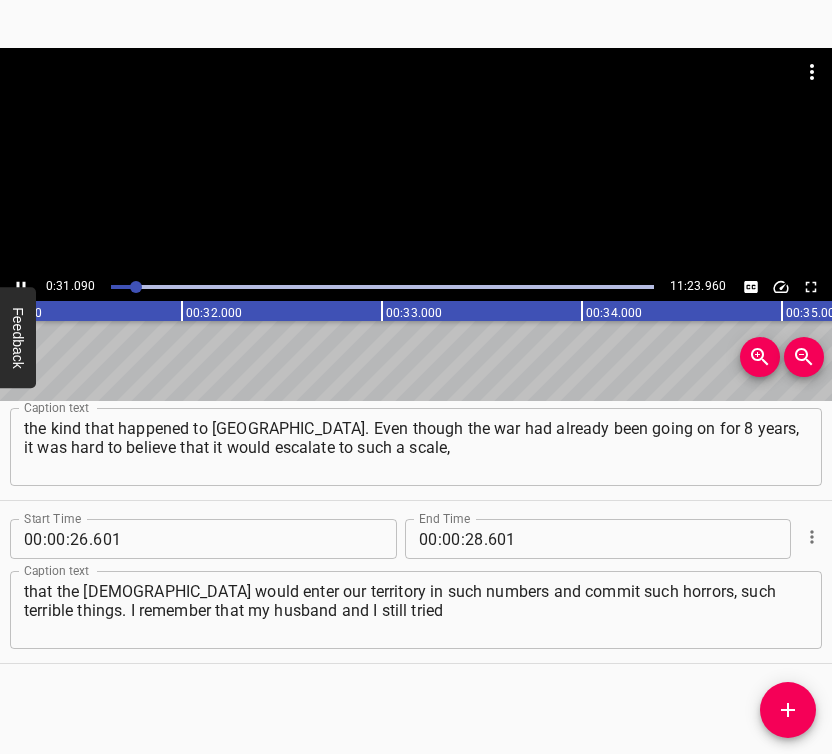 scroll, scrollTop: 0, scrollLeft: 6271, axis: horizontal 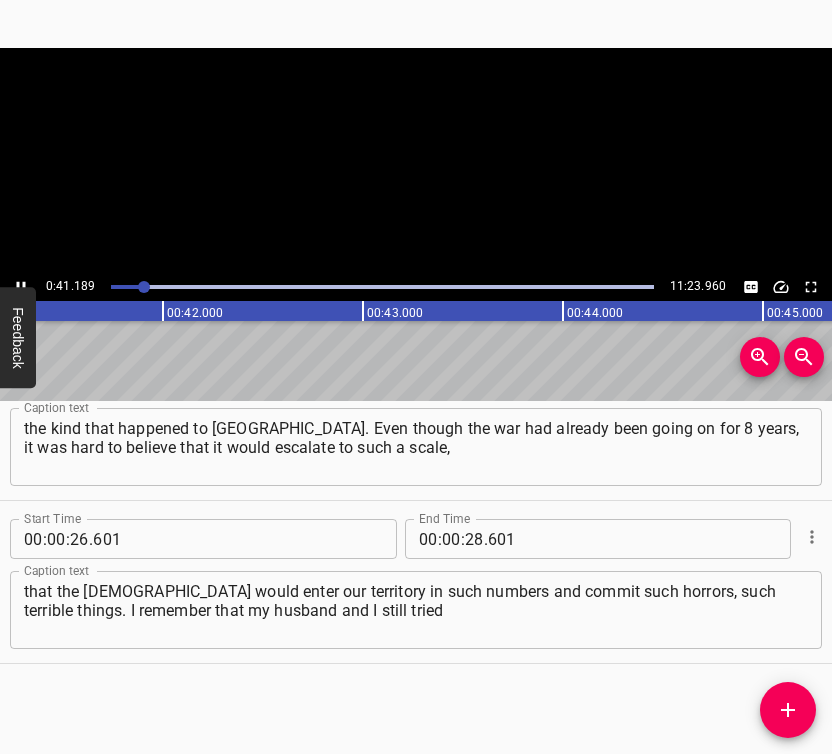 click at bounding box center [21, 287] 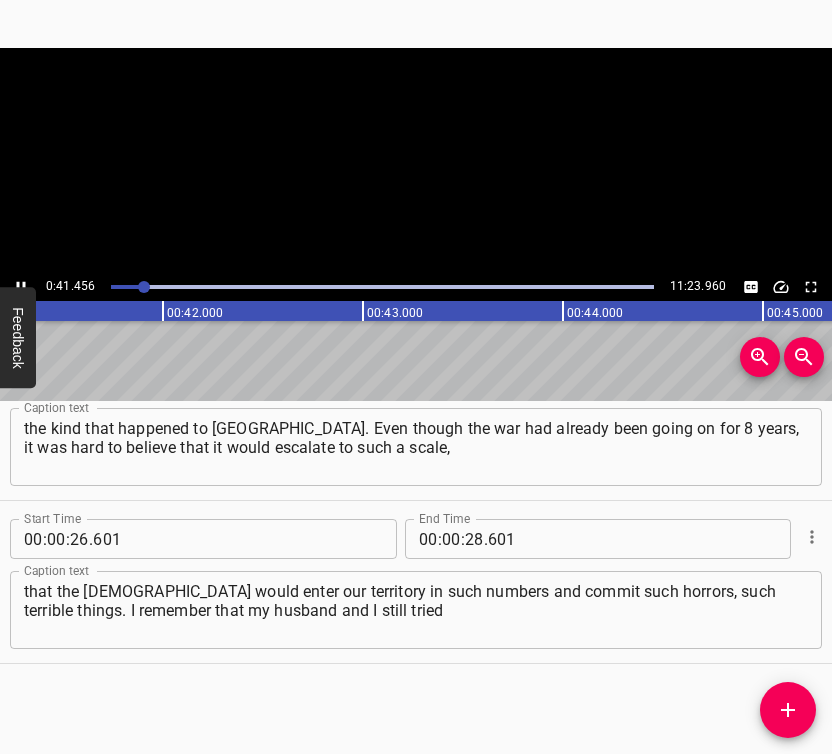 scroll, scrollTop: 0, scrollLeft: 8308, axis: horizontal 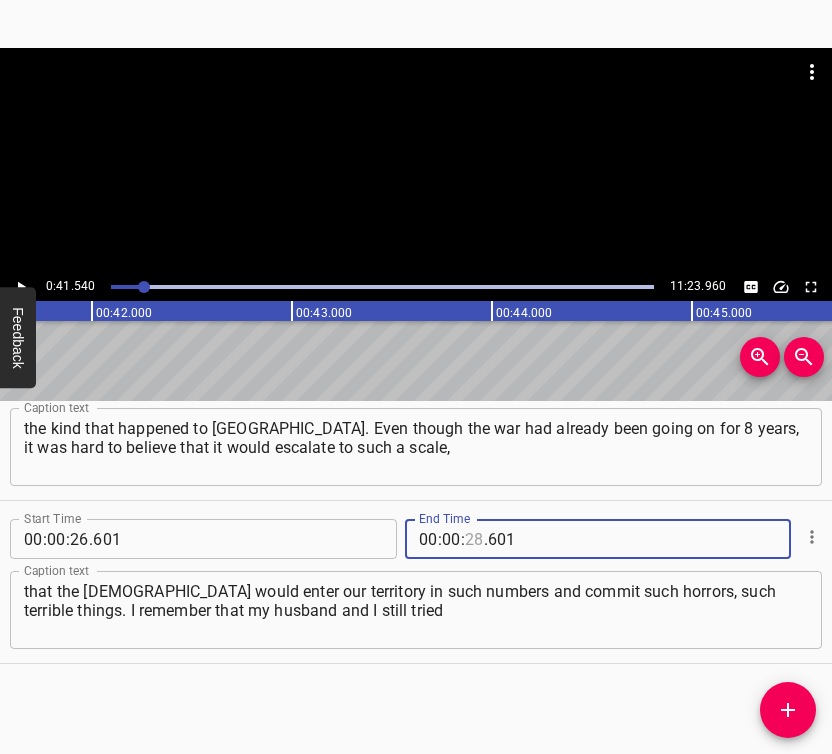 click at bounding box center (474, 539) 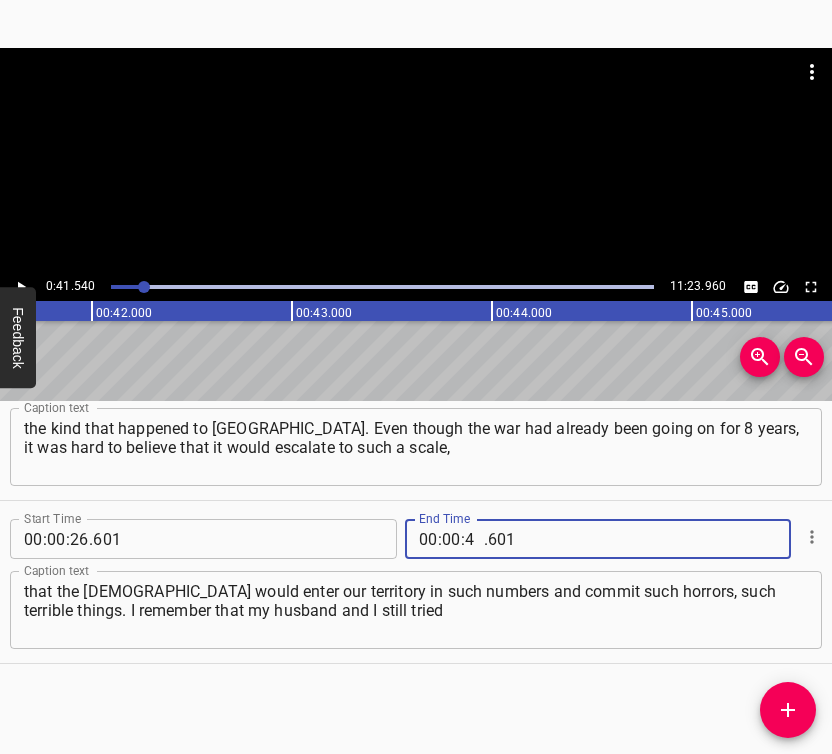 type on "41" 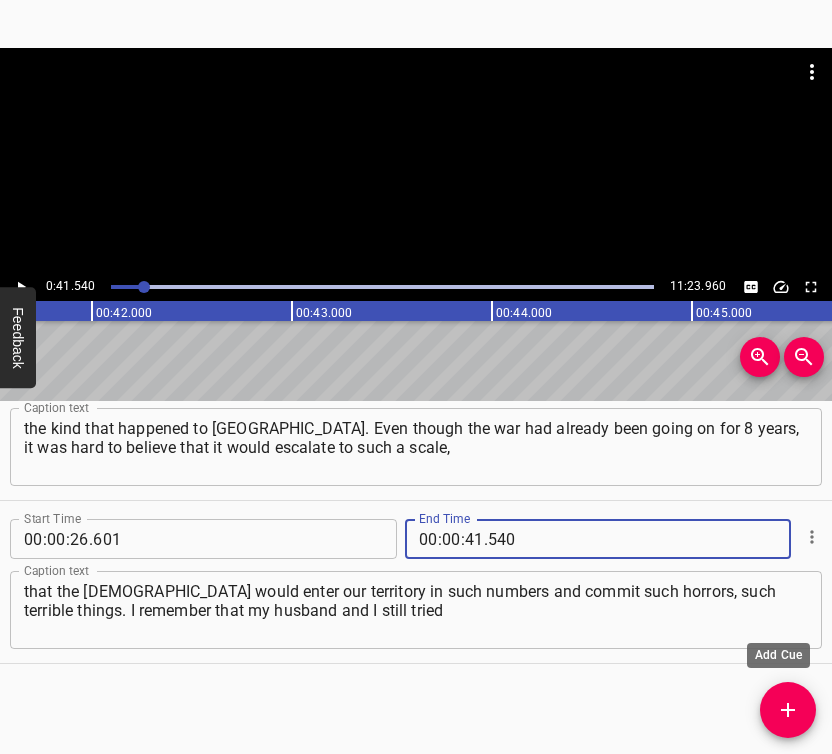 type on "540" 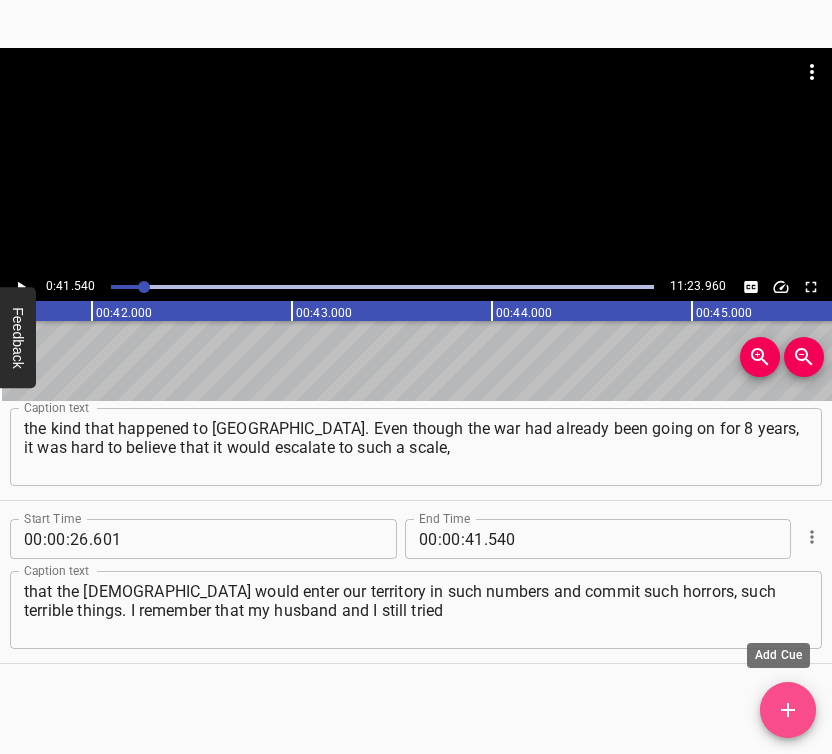 click 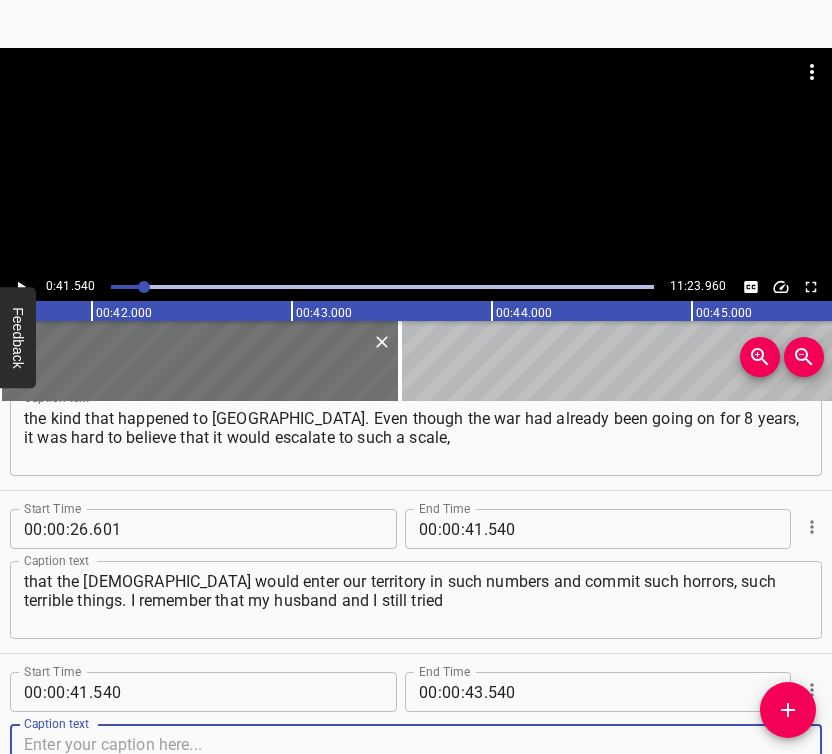 scroll, scrollTop: 393, scrollLeft: 0, axis: vertical 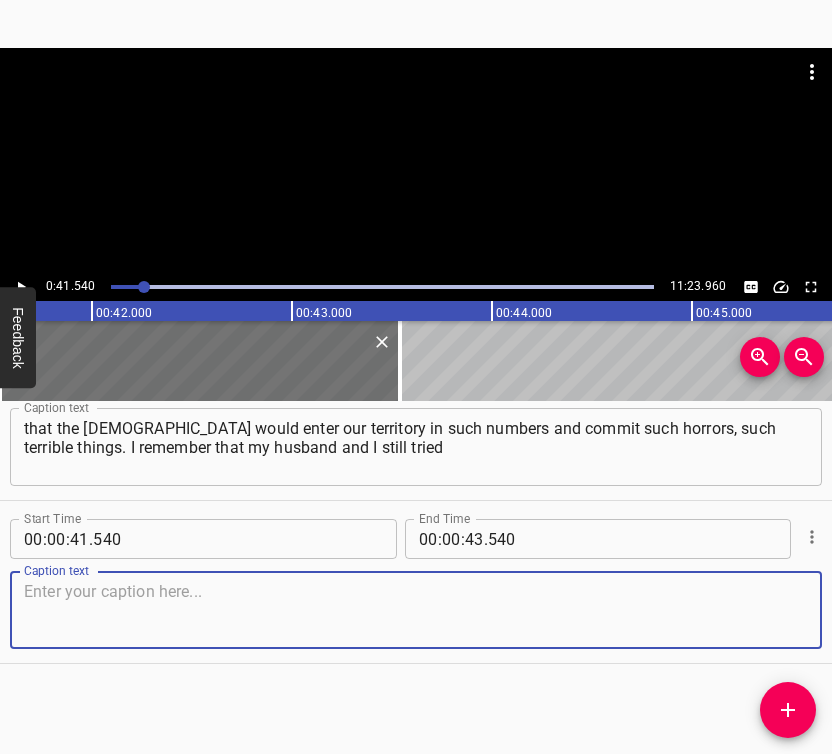 click at bounding box center [416, 610] 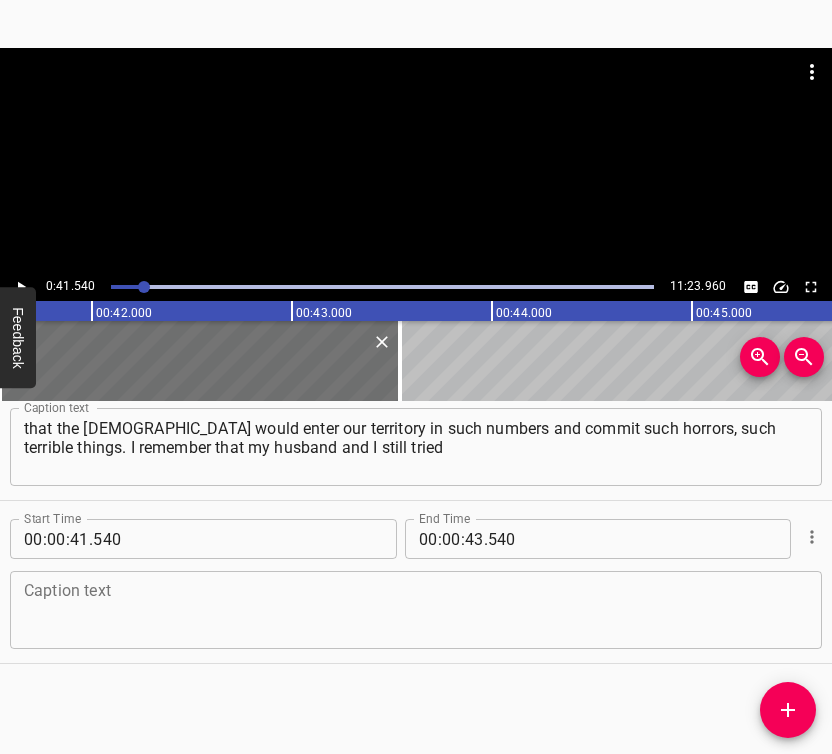 click at bounding box center (416, 610) 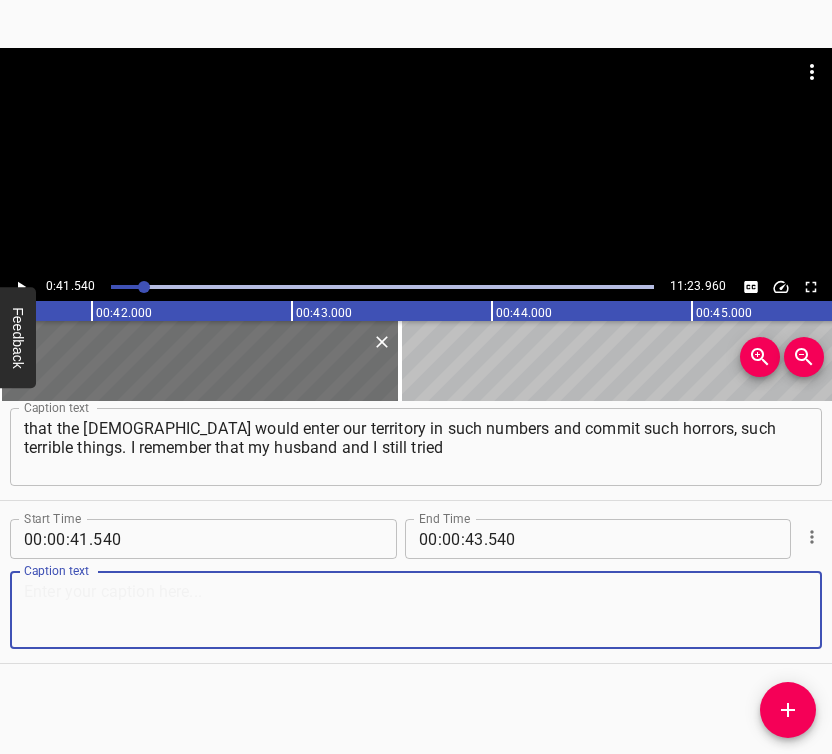 paste on "not to think of the worst on the first day, we hadn't gone anywhere yet: neither to a shelter nor to the hallway, as is recommended now. But the next night," 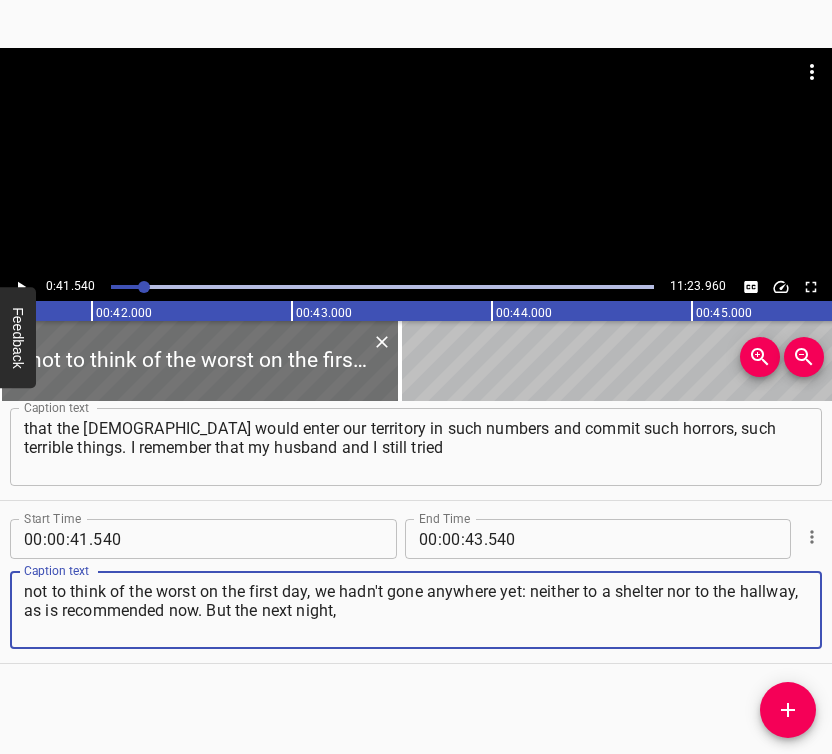 type on "not to think of the worst on the first day, we hadn't gone anywhere yet: neither to a shelter nor to the hallway, as is recommended now. But the next night," 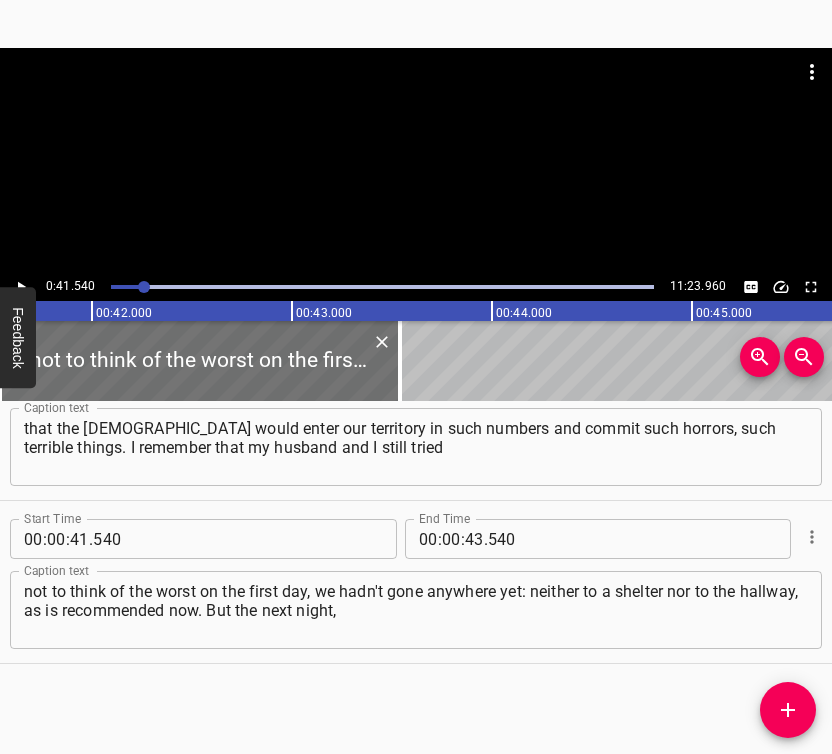 click at bounding box center [416, 160] 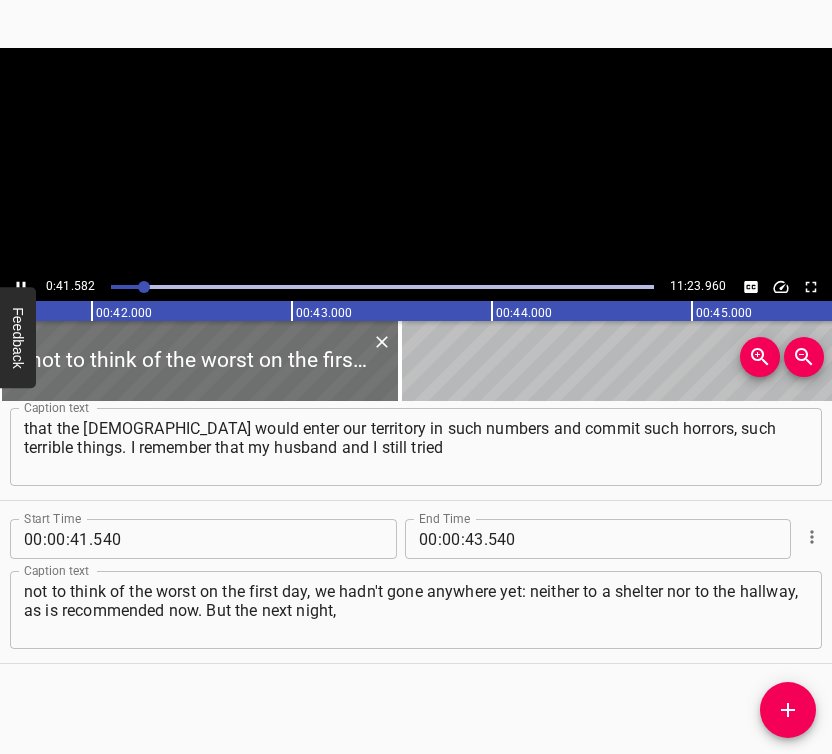 scroll, scrollTop: 0, scrollLeft: 8316, axis: horizontal 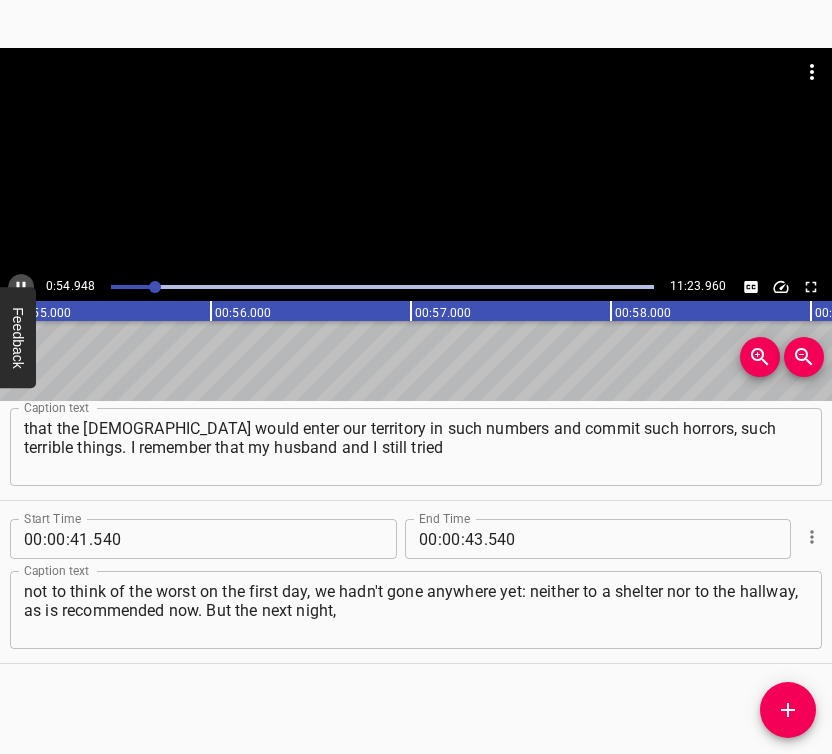 click 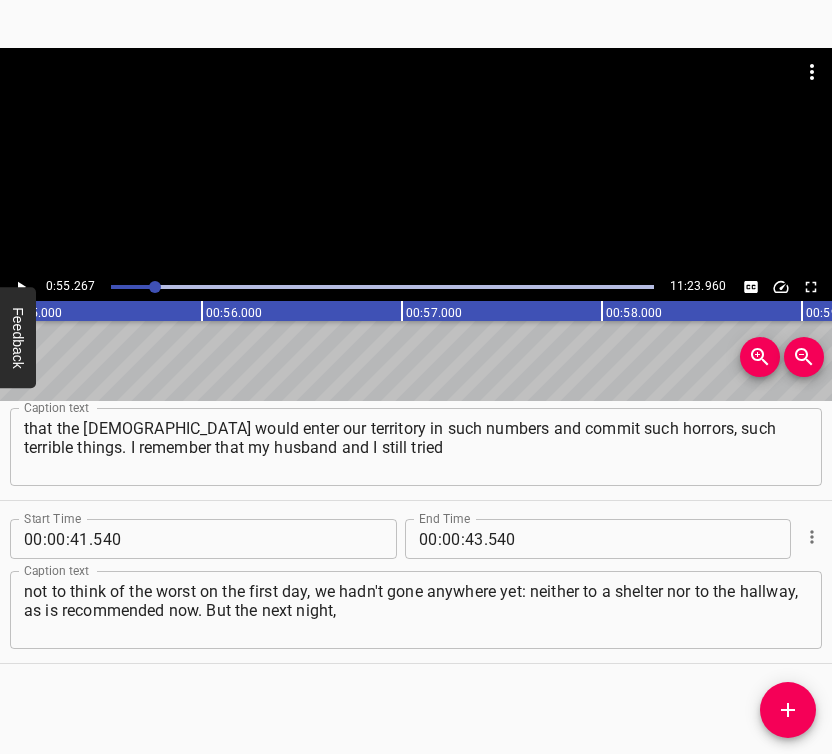 scroll, scrollTop: 0, scrollLeft: 11053, axis: horizontal 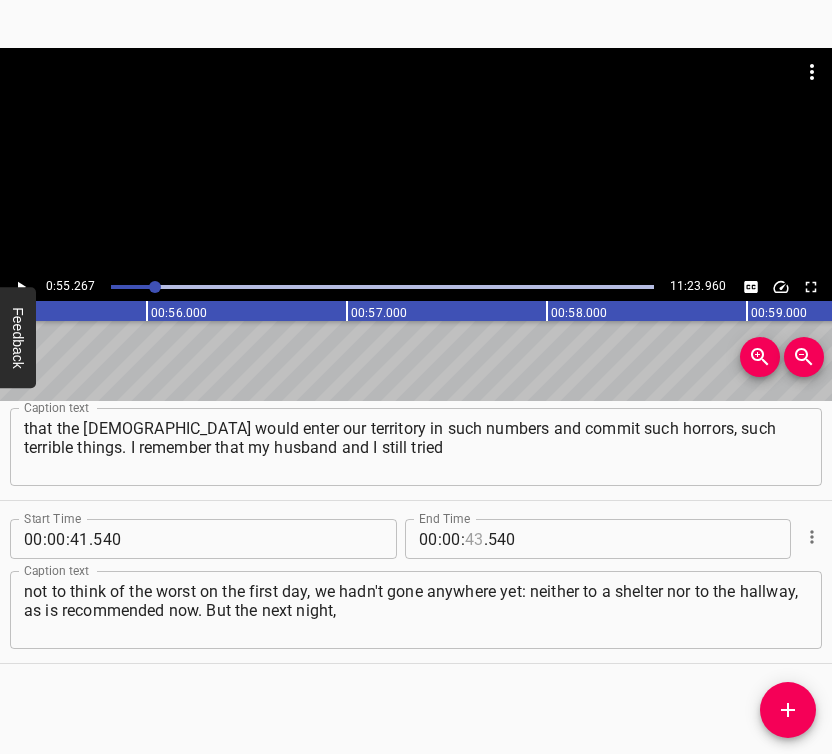 click at bounding box center [474, 539] 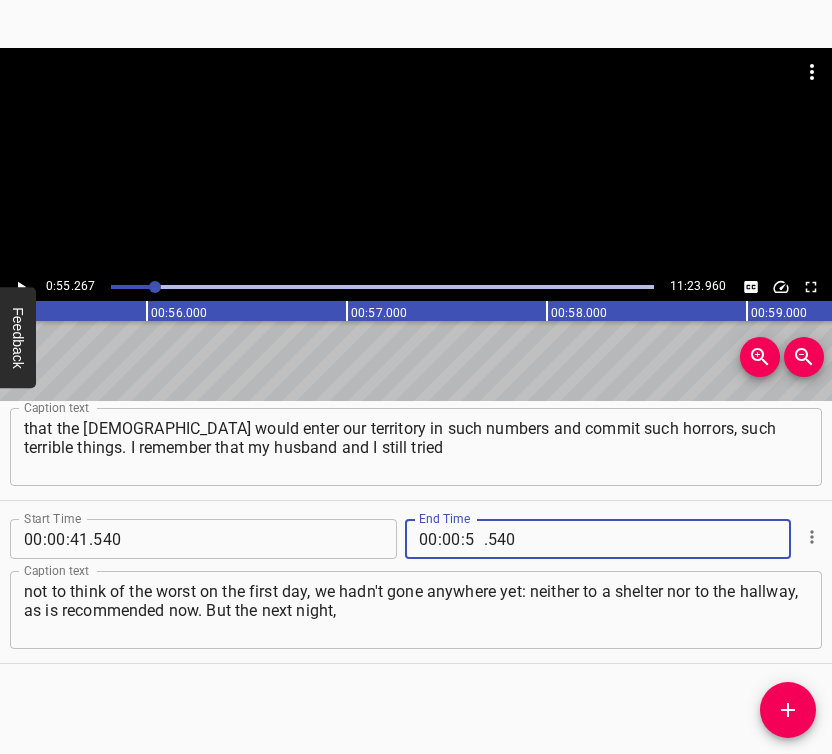 type on "55" 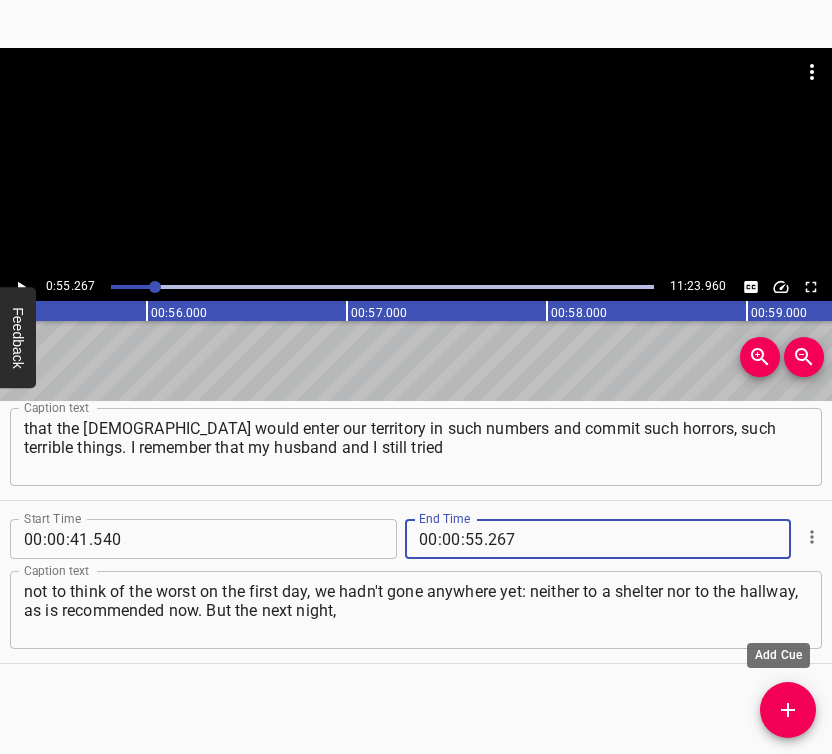 type on "267" 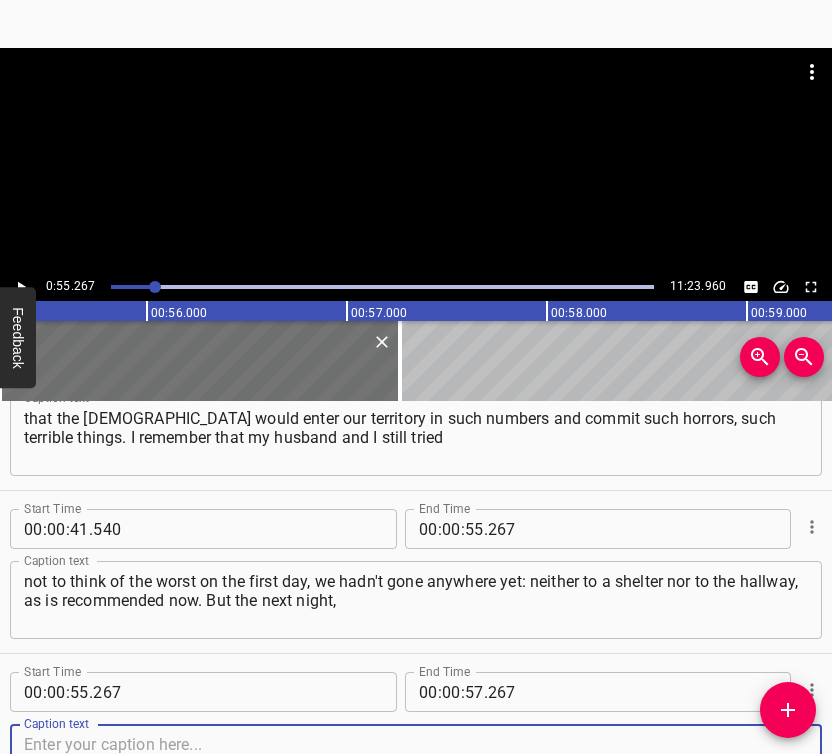 scroll, scrollTop: 556, scrollLeft: 0, axis: vertical 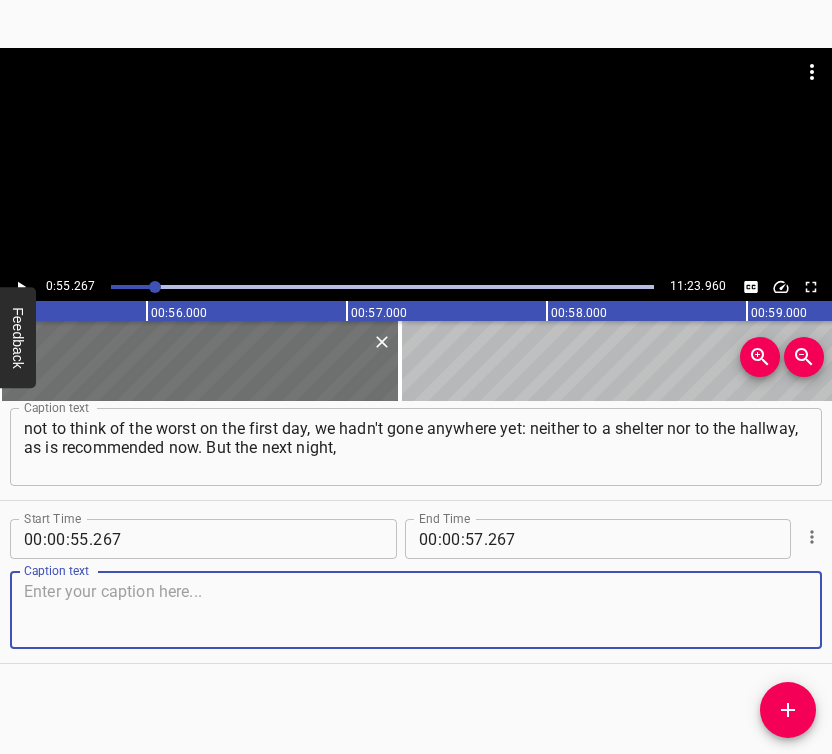 drag, startPoint x: 759, startPoint y: 610, endPoint x: 827, endPoint y: 585, distance: 72.44998 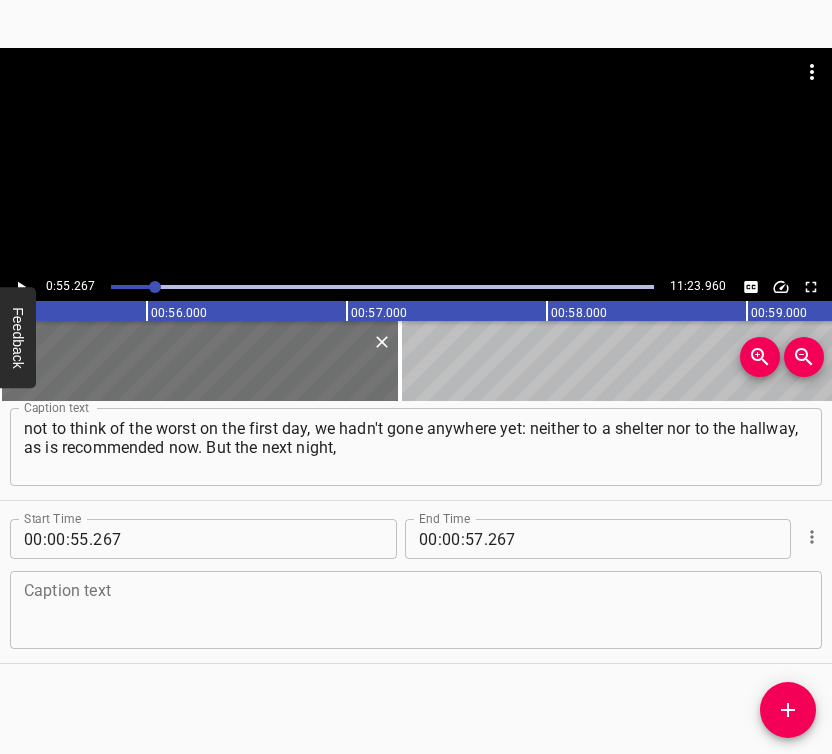 click at bounding box center [416, 610] 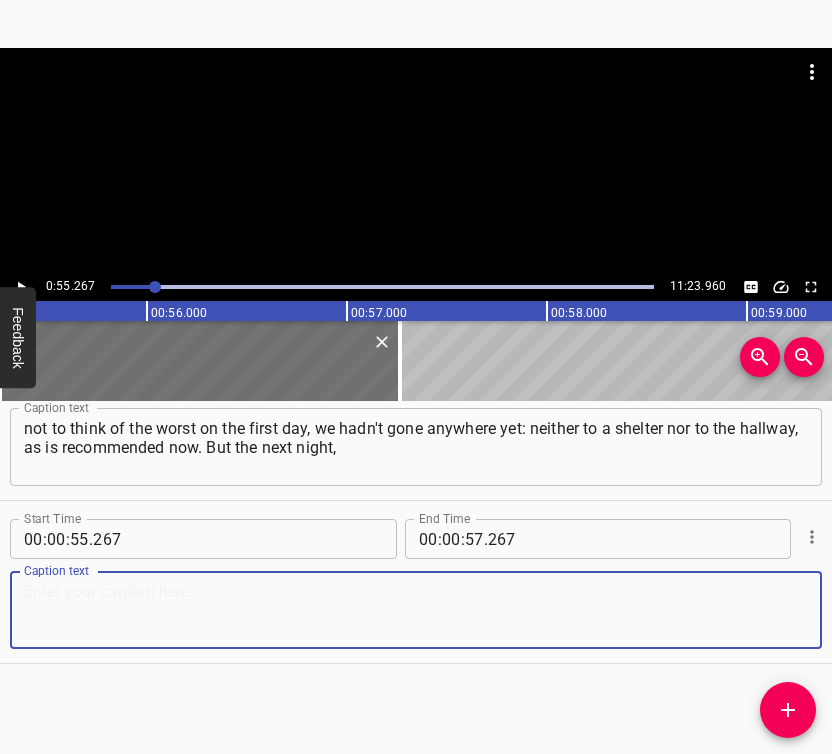 paste on "when I saw that half the sky was red because a missile was flying toward our Darnytskyi district and landed two kilometers away… I just remember that image," 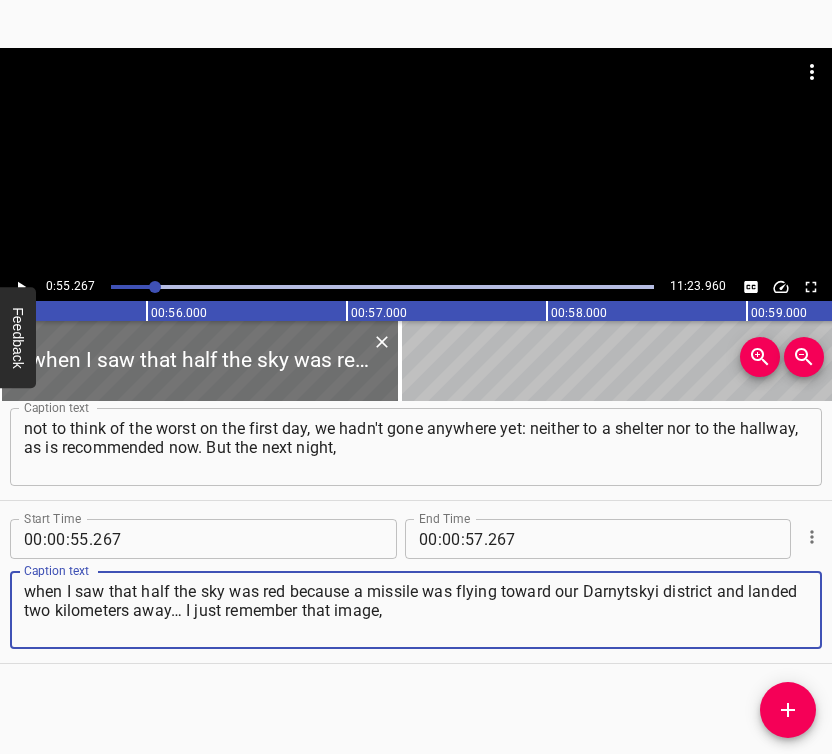 type on "when I saw that half the sky was red because a missile was flying toward our Darnytskyi district and landed two kilometers away… I just remember that image," 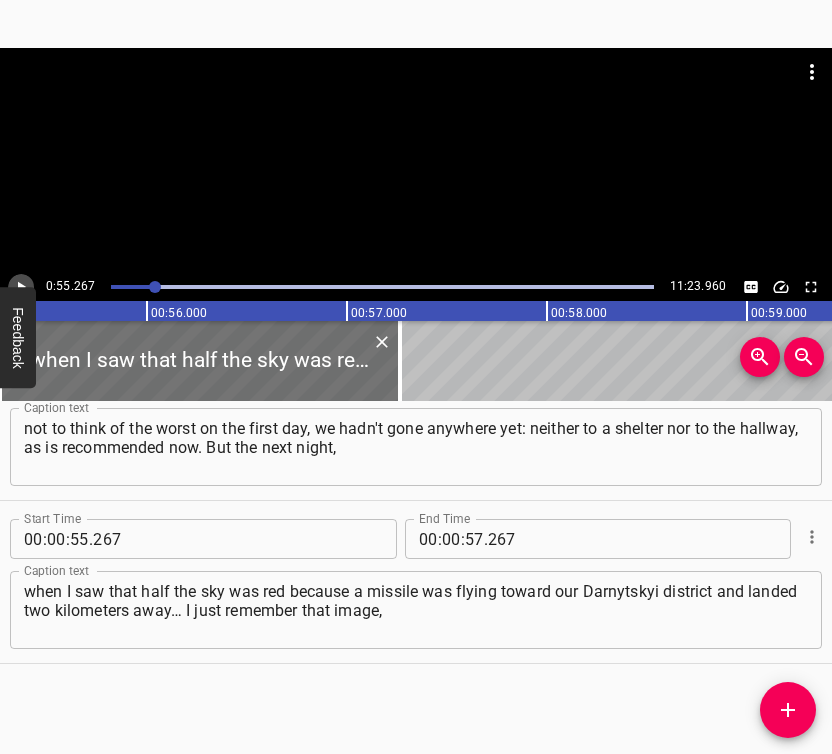 click 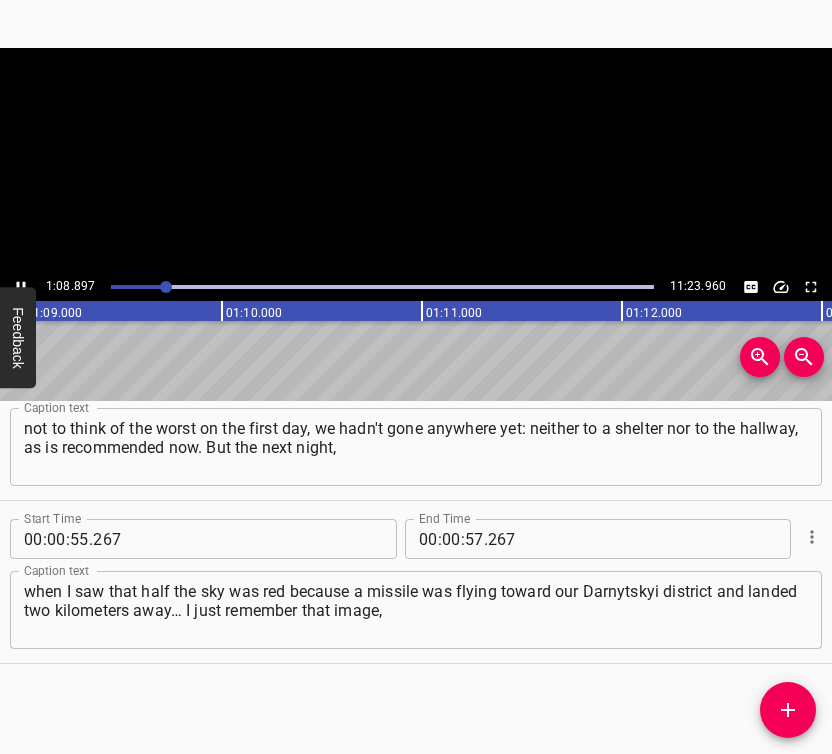 click 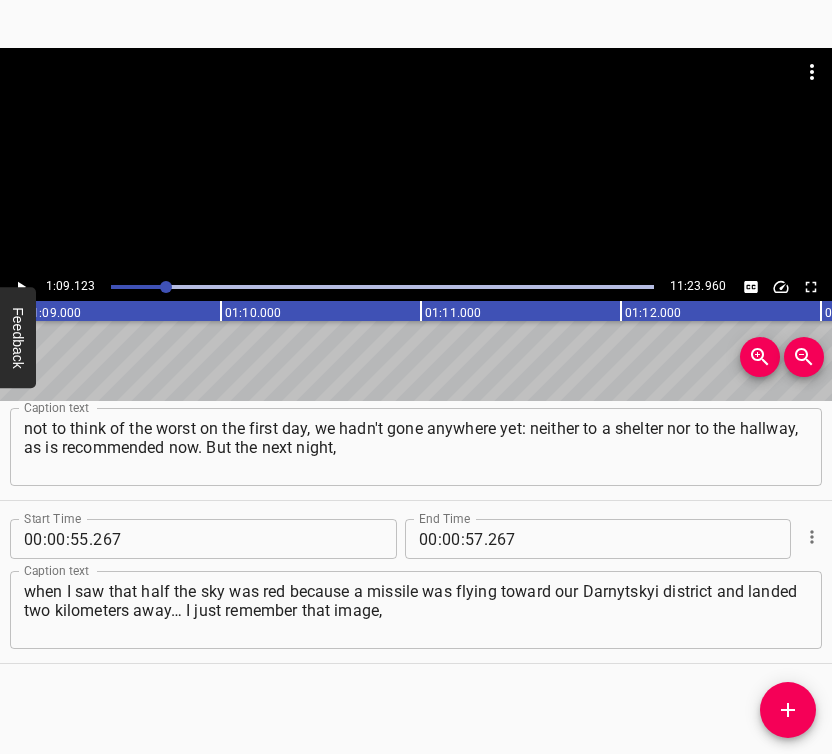scroll, scrollTop: 0, scrollLeft: 13824, axis: horizontal 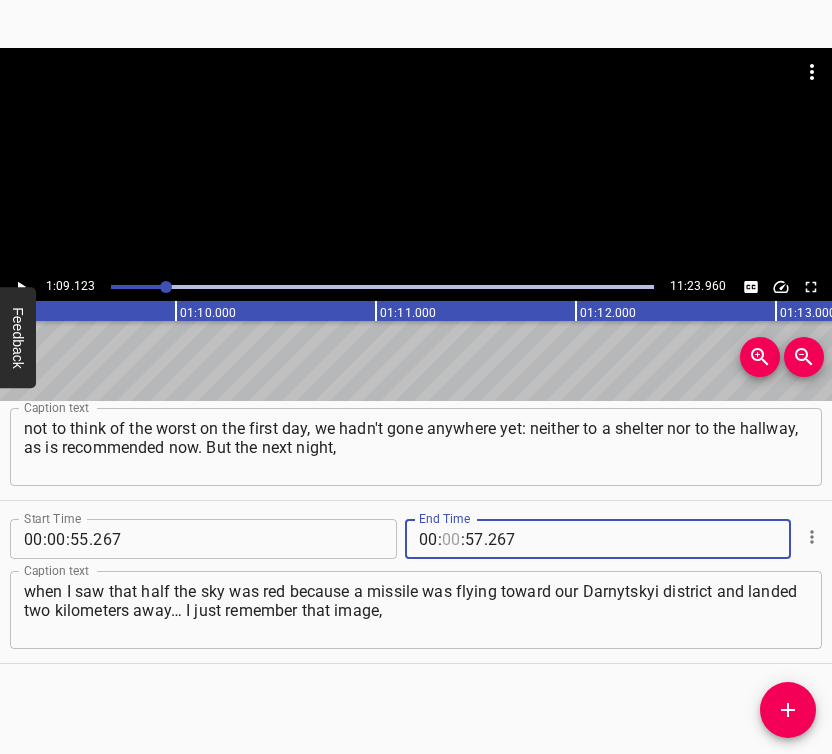 click at bounding box center (451, 539) 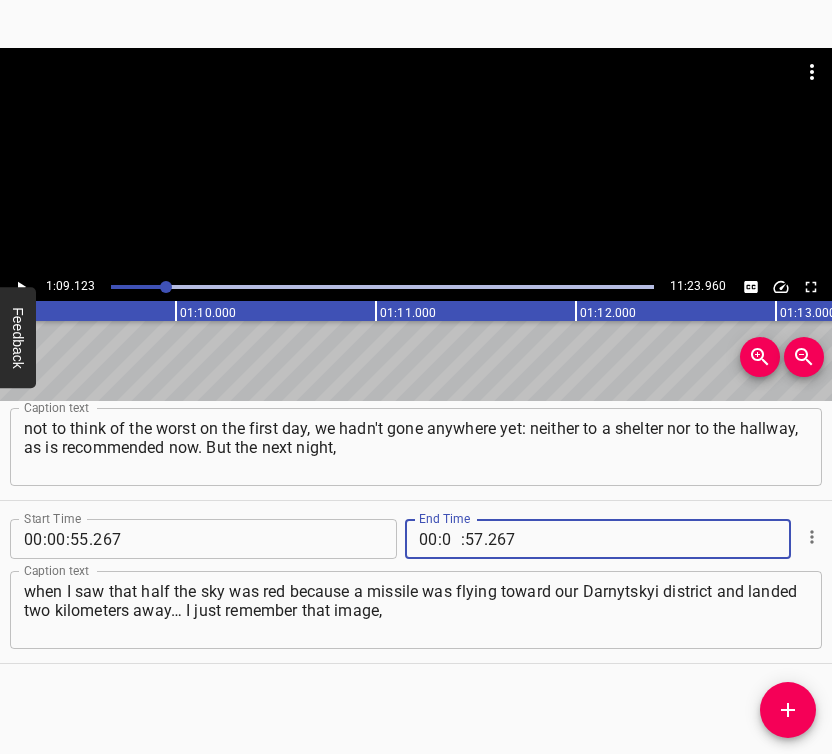 type on "01" 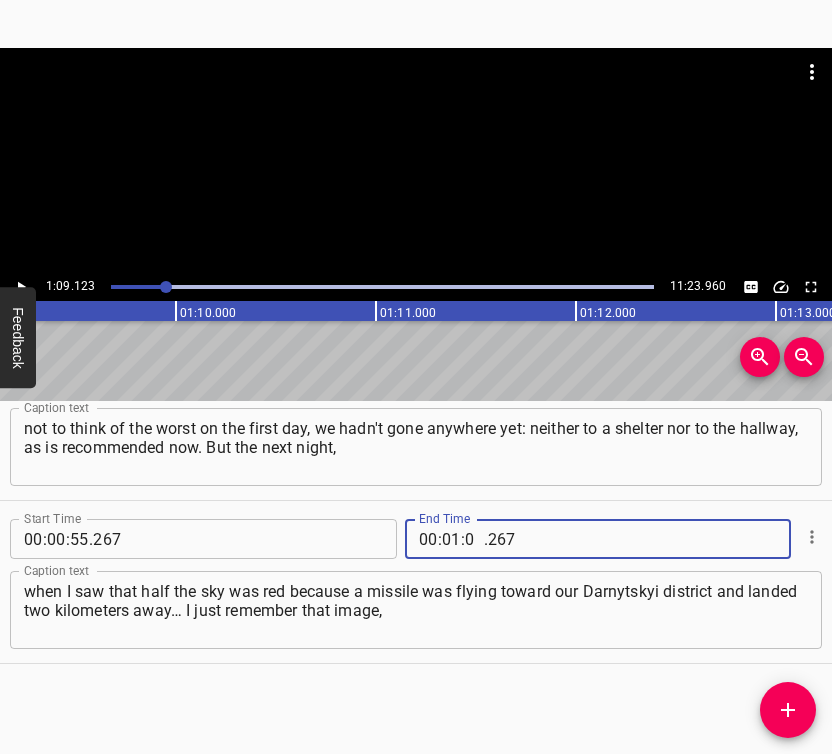type on "09" 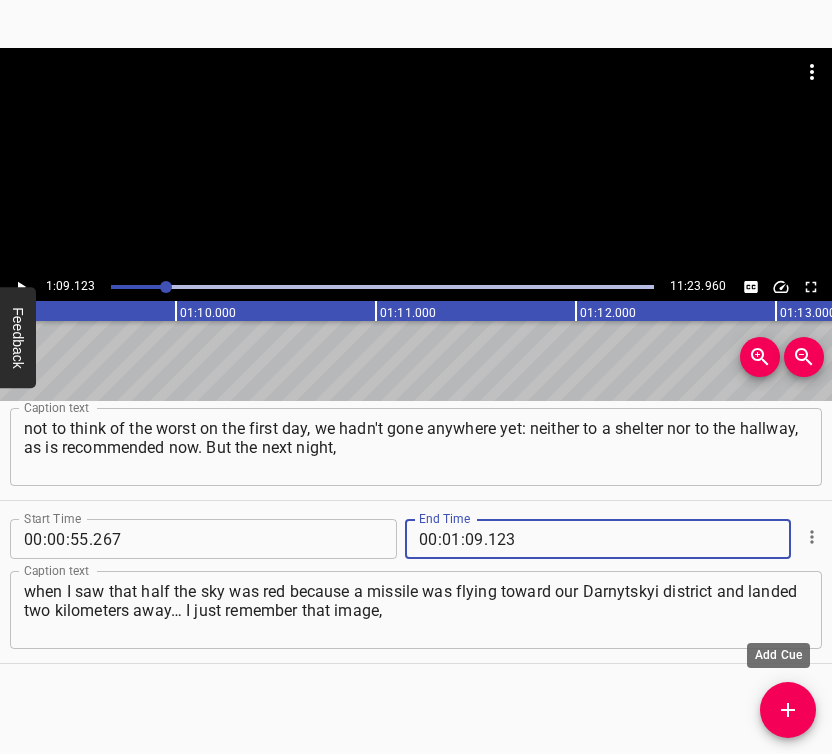 type on "123" 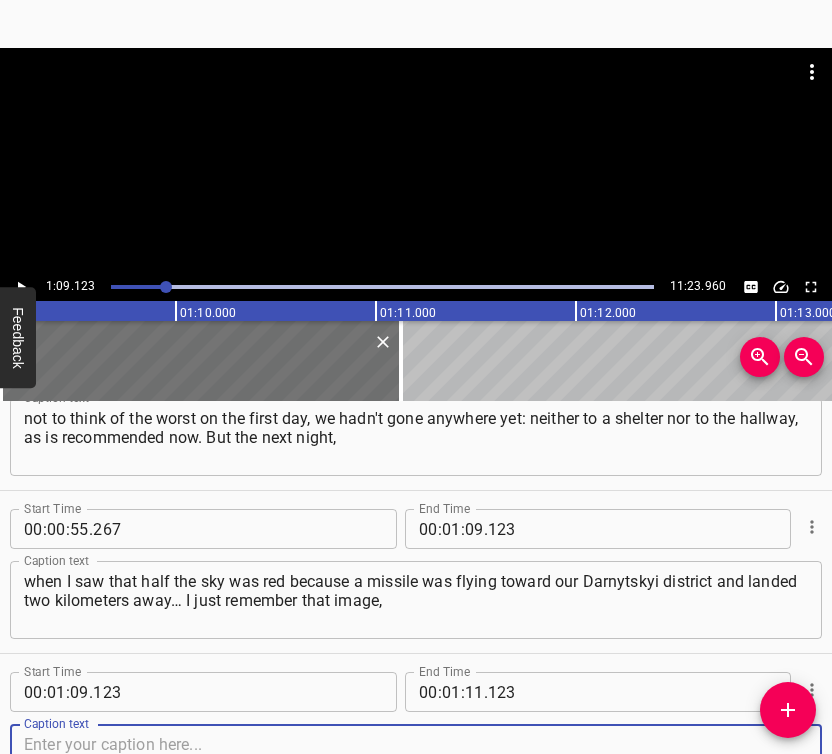 scroll, scrollTop: 719, scrollLeft: 0, axis: vertical 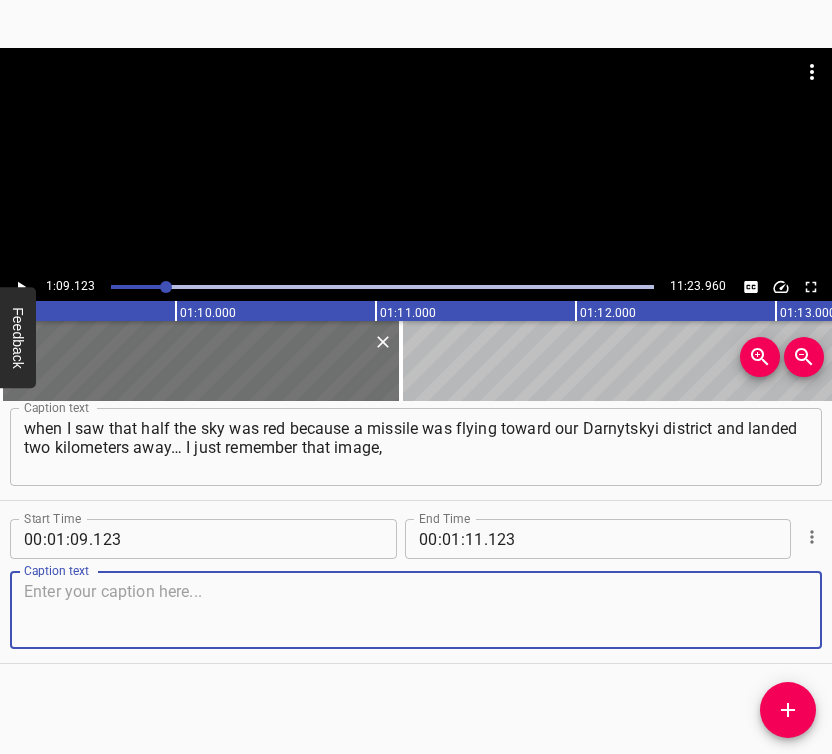 drag, startPoint x: 784, startPoint y: 615, endPoint x: 830, endPoint y: 597, distance: 49.396355 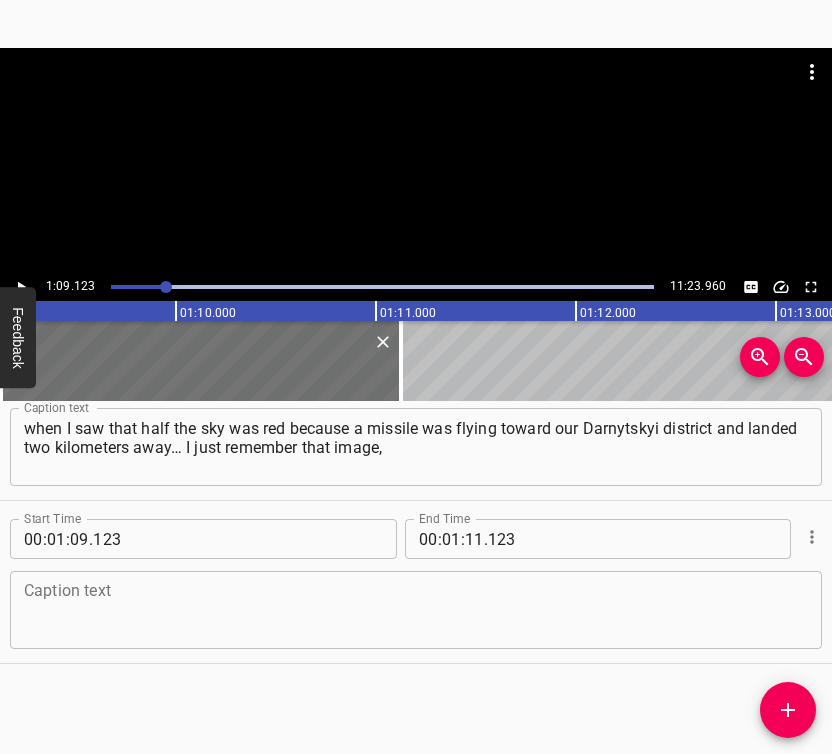 click at bounding box center [416, 610] 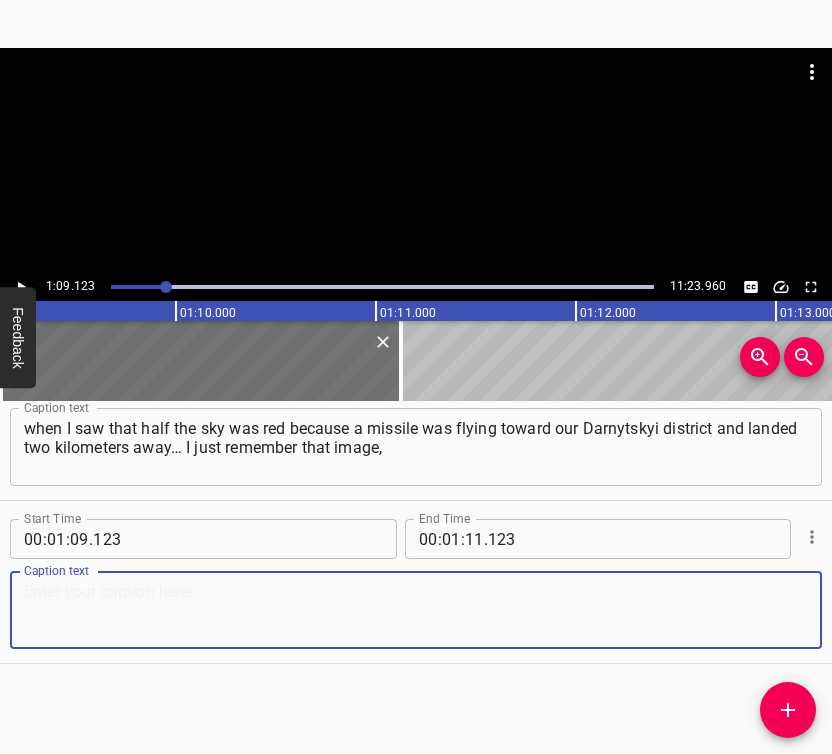 paste on "that moment, as writers say: the red sky and all of it… I remember how my eyes went wide open. I remember that. I grabbed… I shouted to my husband:" 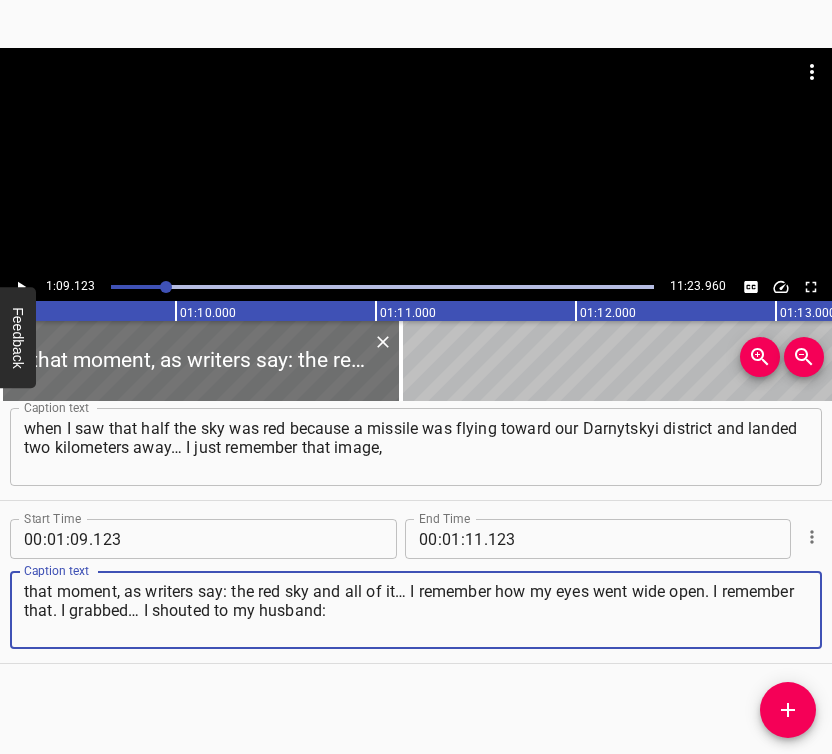 type on "that moment, as writers say: the red sky and all of it… I remember how my eyes went wide open. I remember that. I grabbed… I shouted to my husband:" 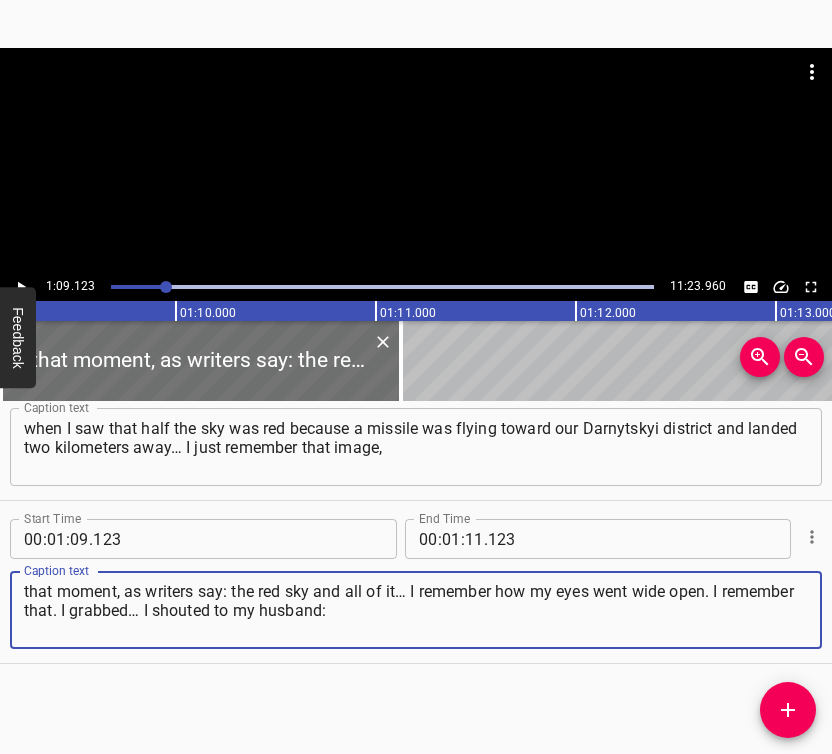 click at bounding box center [21, 287] 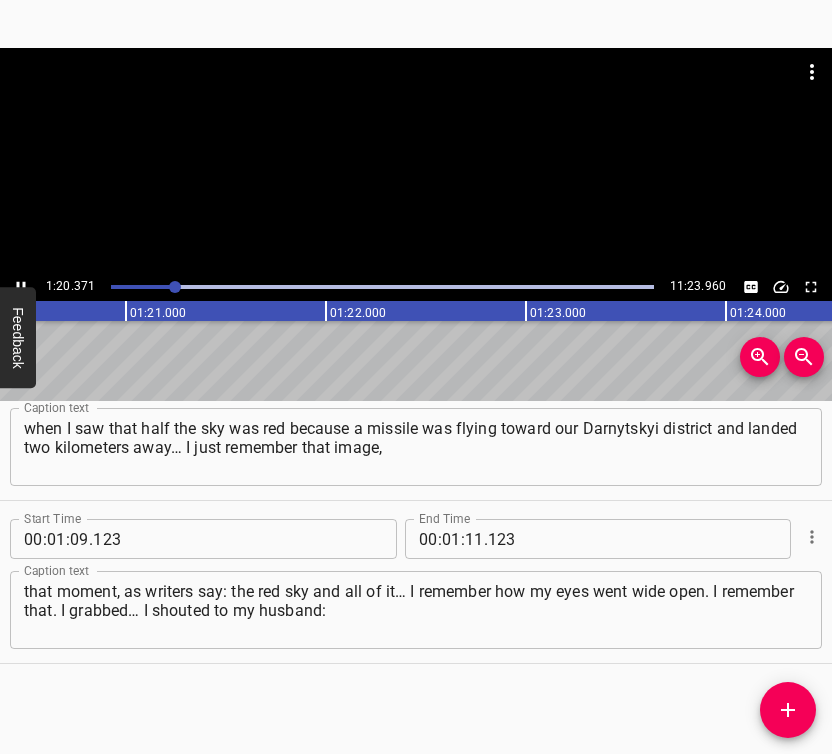 click 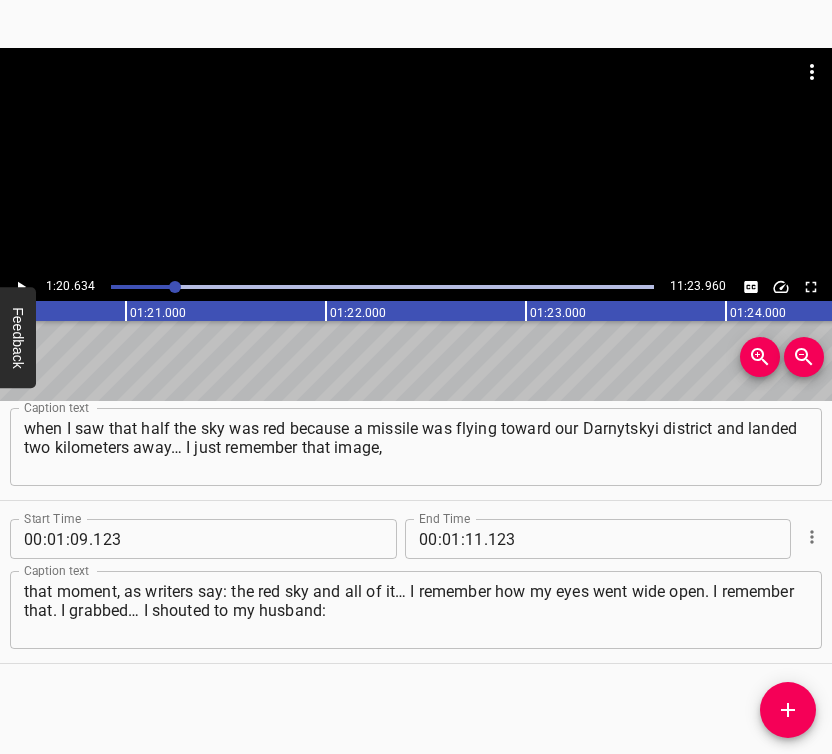 scroll, scrollTop: 0, scrollLeft: 16126, axis: horizontal 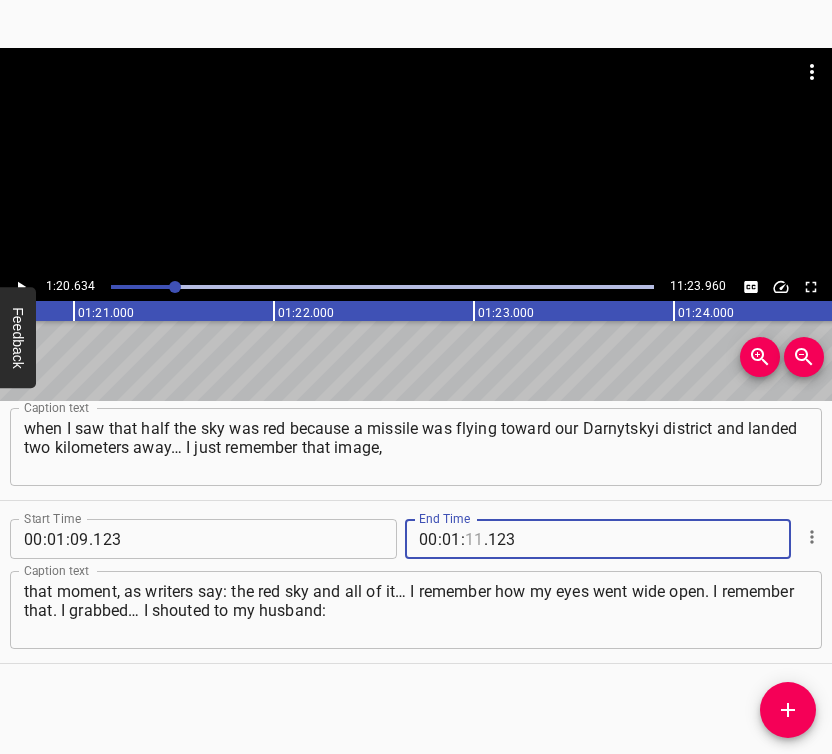 click at bounding box center [474, 539] 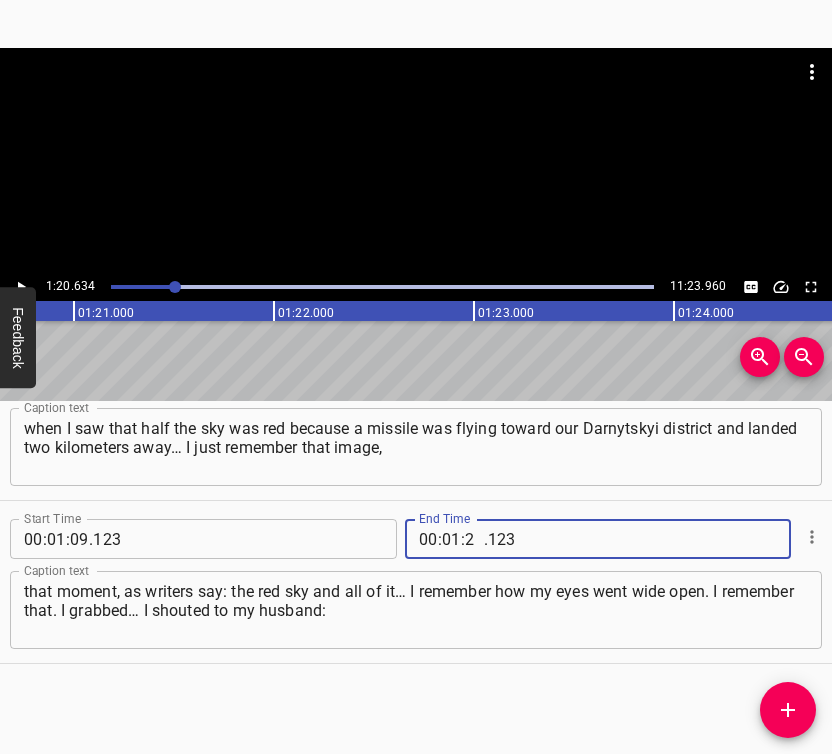 type on "20" 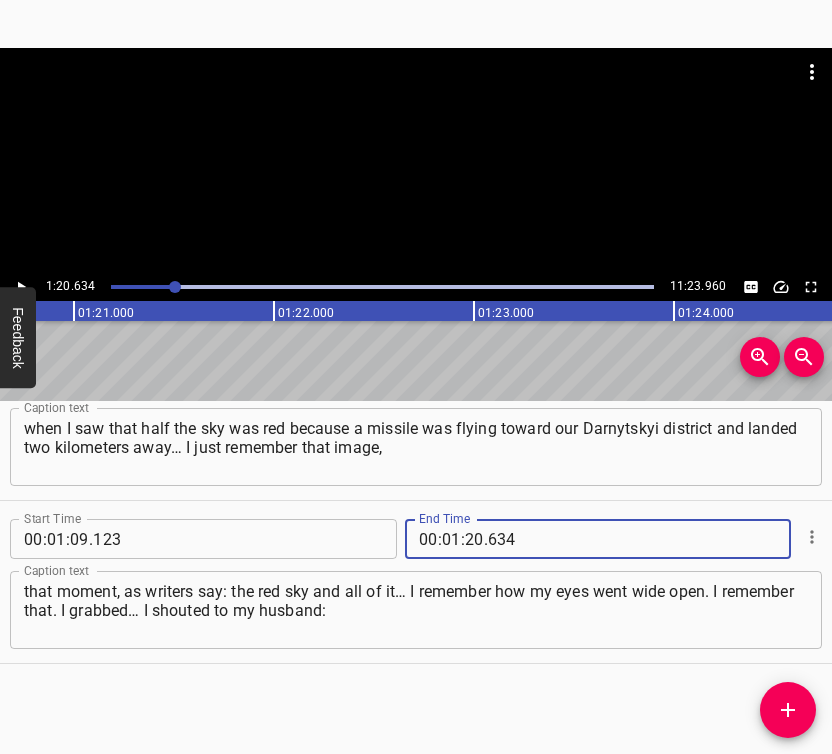 type on "634" 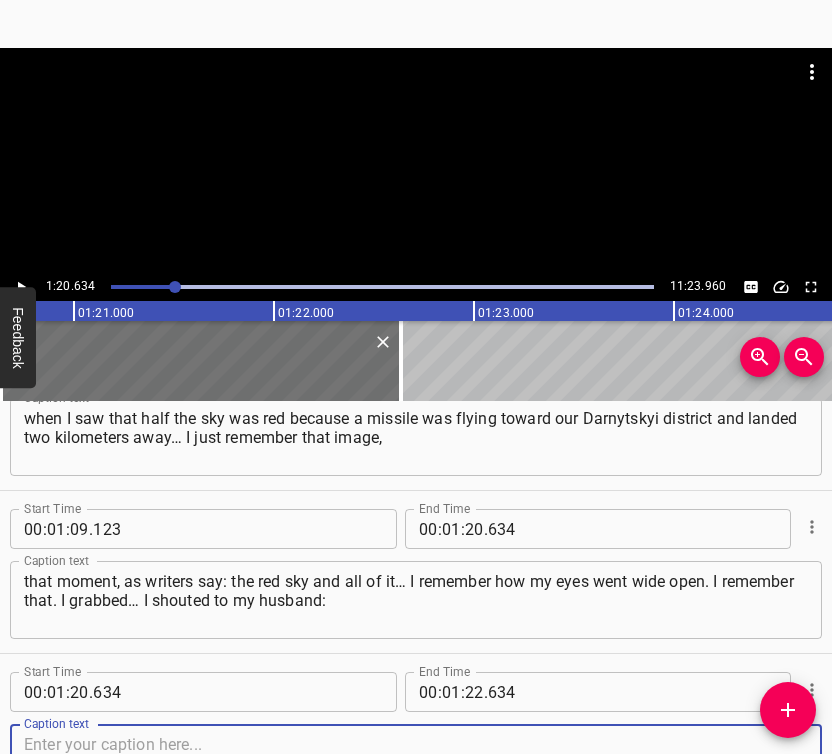 scroll, scrollTop: 882, scrollLeft: 0, axis: vertical 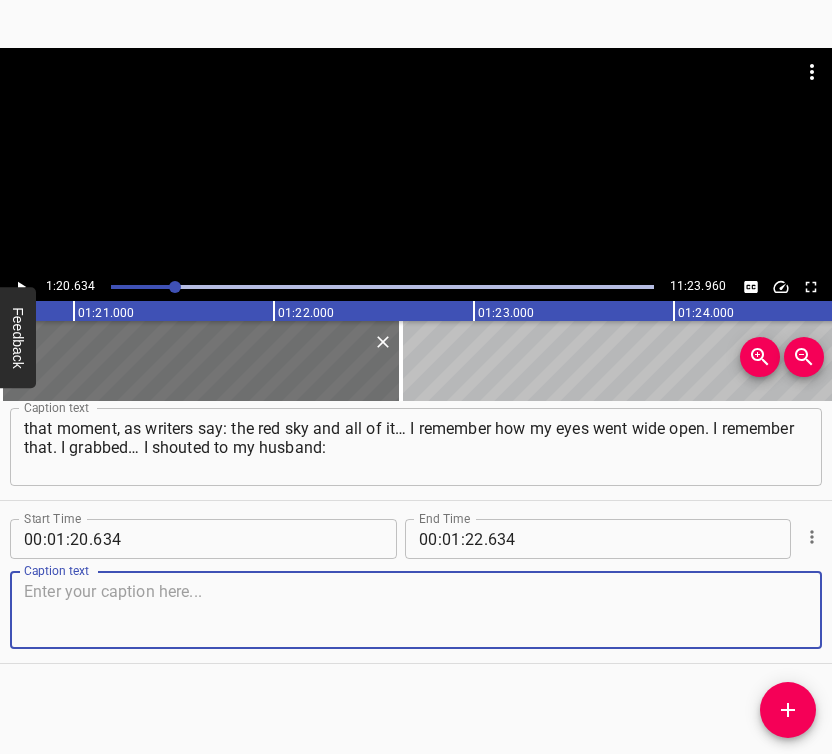 click at bounding box center [416, 610] 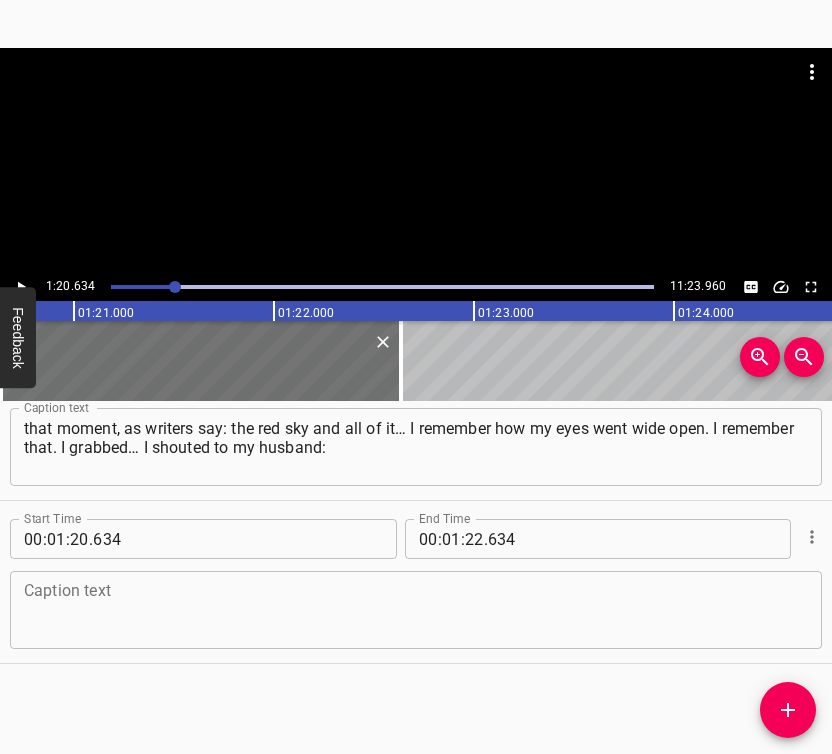 click at bounding box center [416, 610] 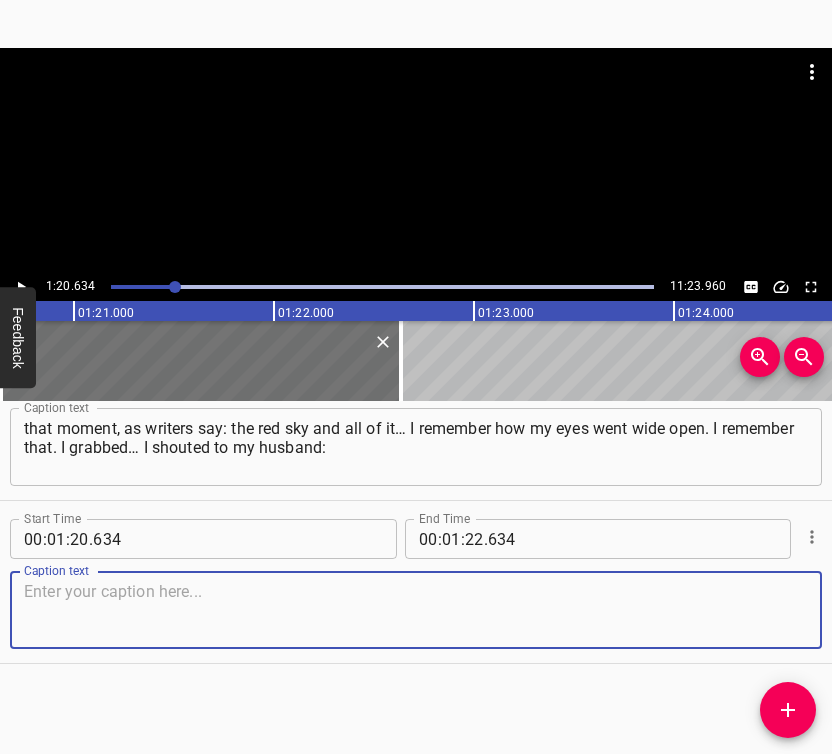paste on "“Into the hallway!” – and I grabbed the dog. Our old dog was still alive at the time. We ran into our hallway. Not the shared hallway," 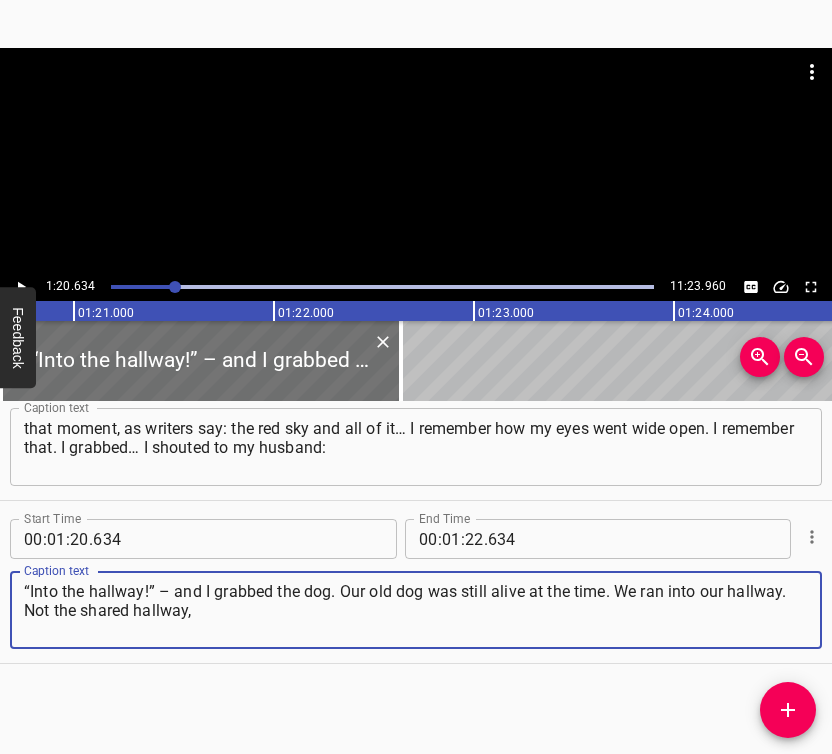 type on "“Into the hallway!” – and I grabbed the dog. Our old dog was still alive at the time. We ran into our hallway. Not the shared hallway," 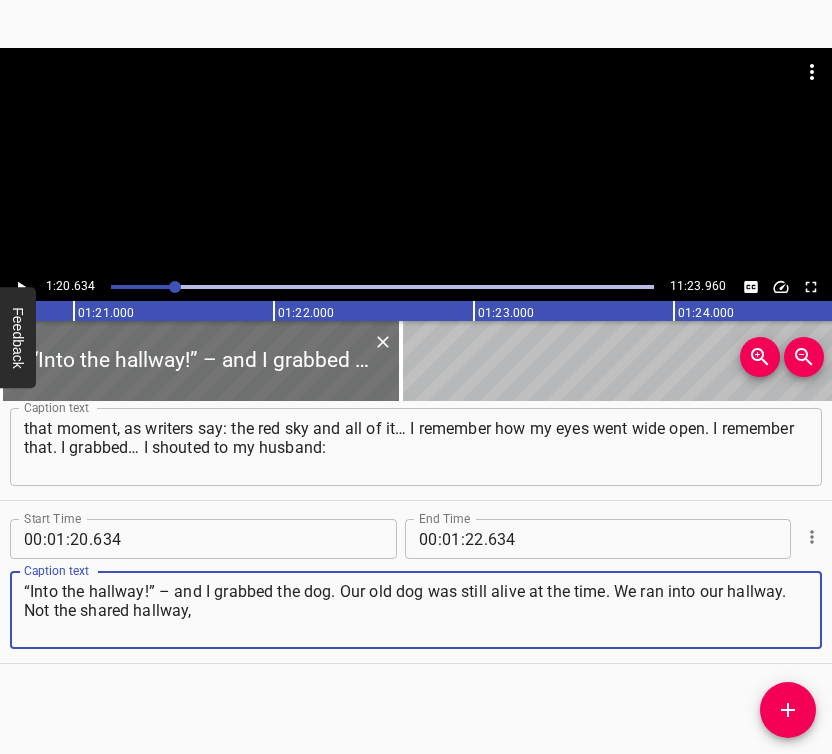 click on "Feedback" at bounding box center (18, 337) 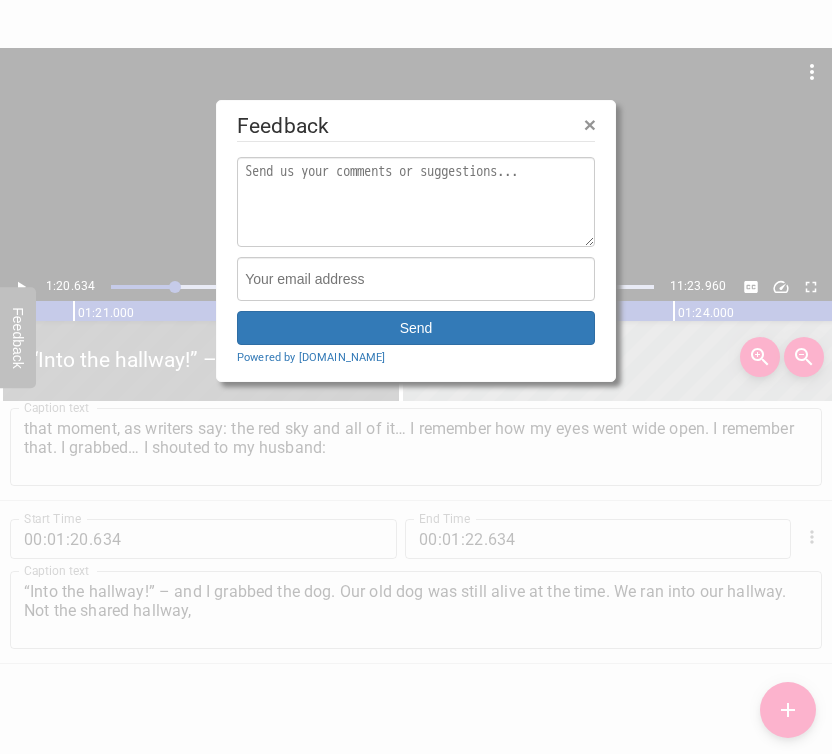 click at bounding box center (416, 377) 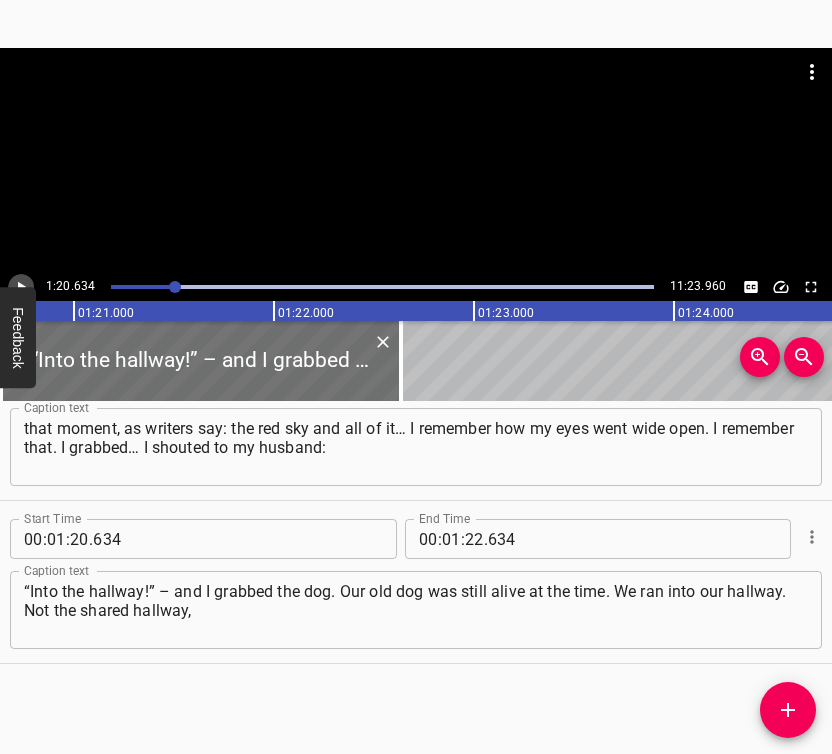 click 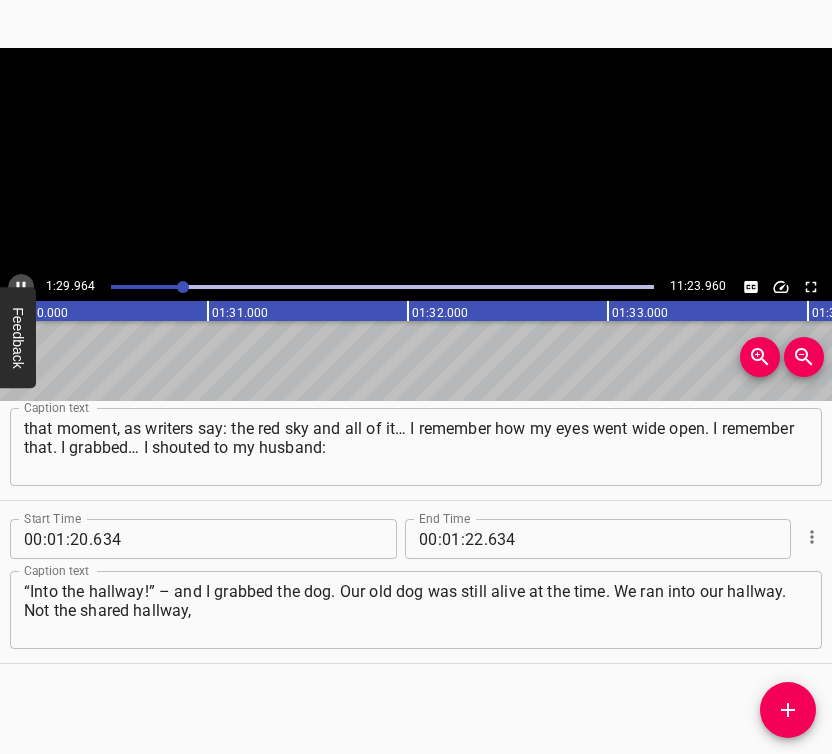 click 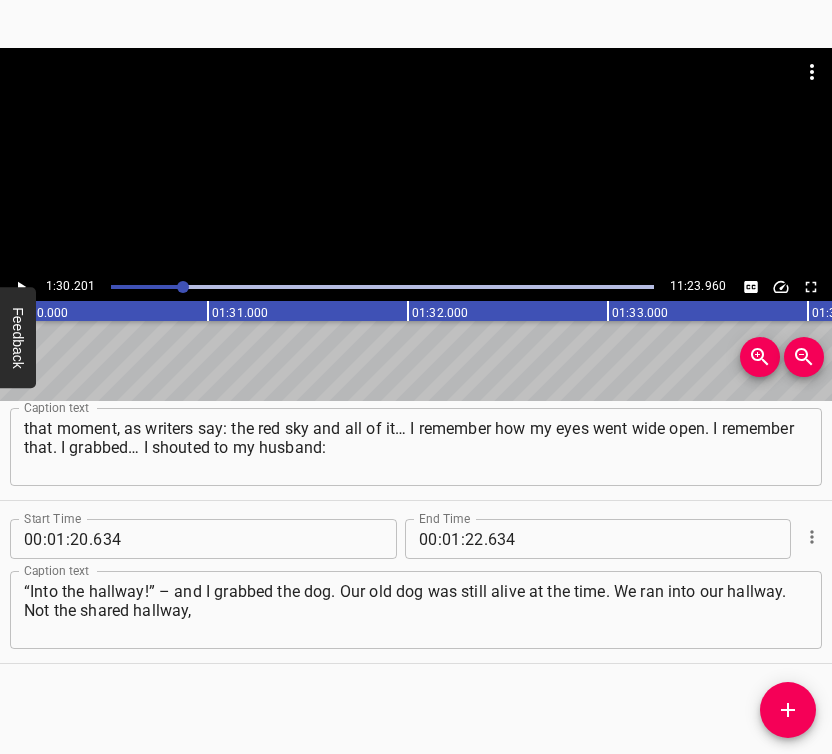 scroll, scrollTop: 0, scrollLeft: 18040, axis: horizontal 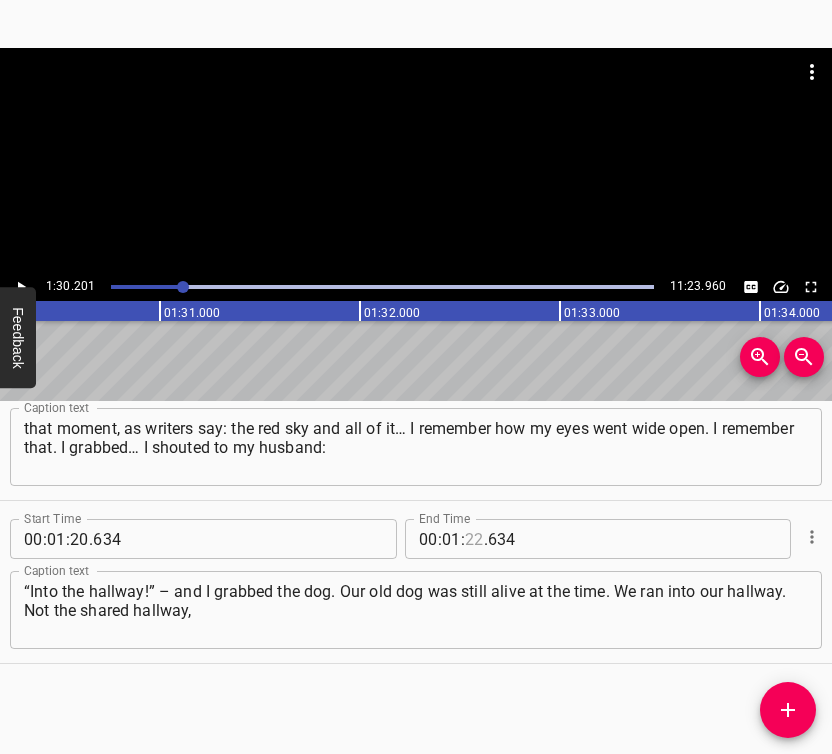 click at bounding box center (474, 539) 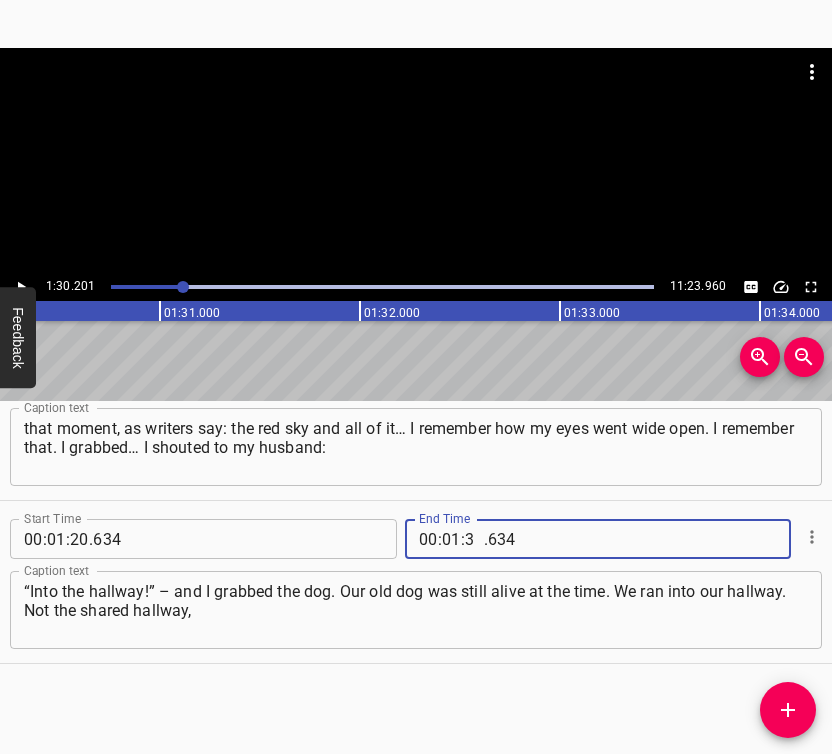 type on "30" 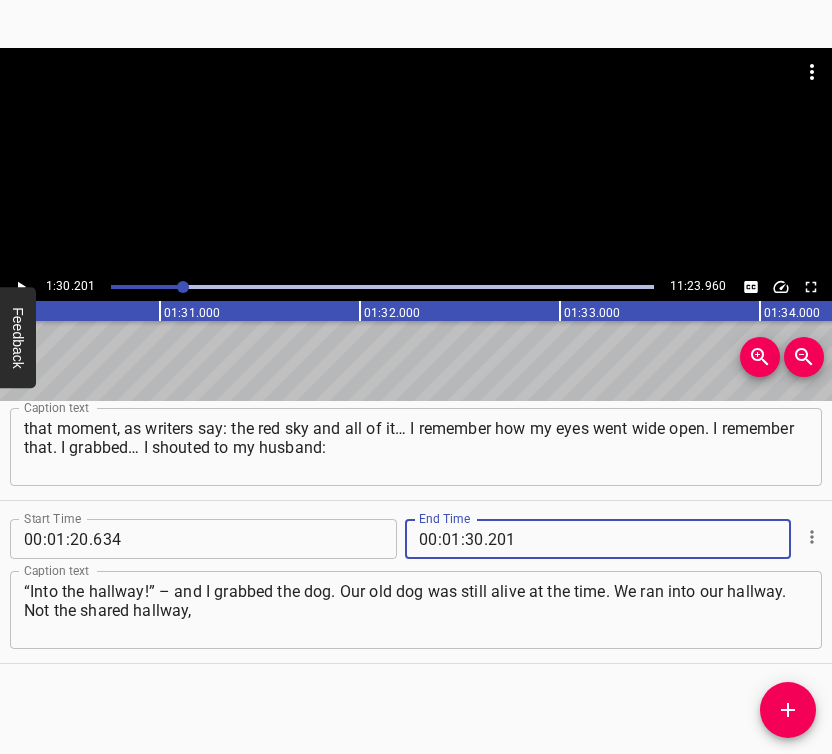 type on "201" 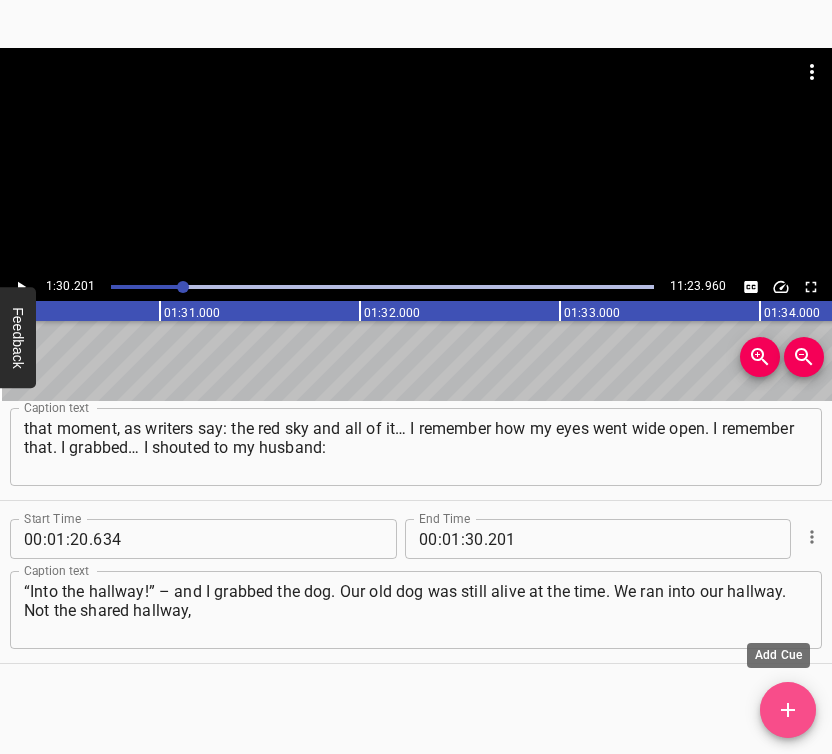 click 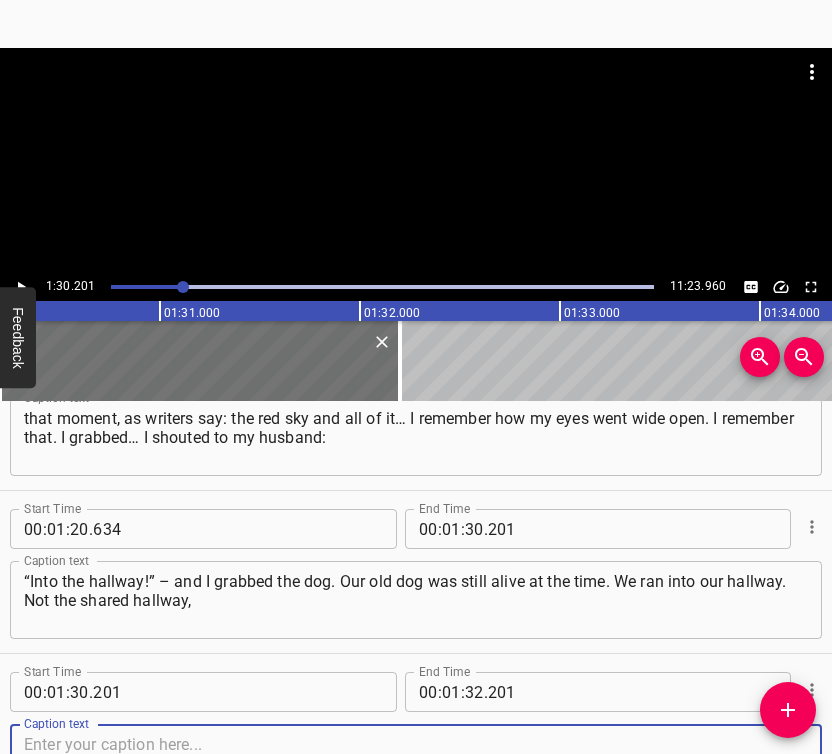 scroll, scrollTop: 1045, scrollLeft: 0, axis: vertical 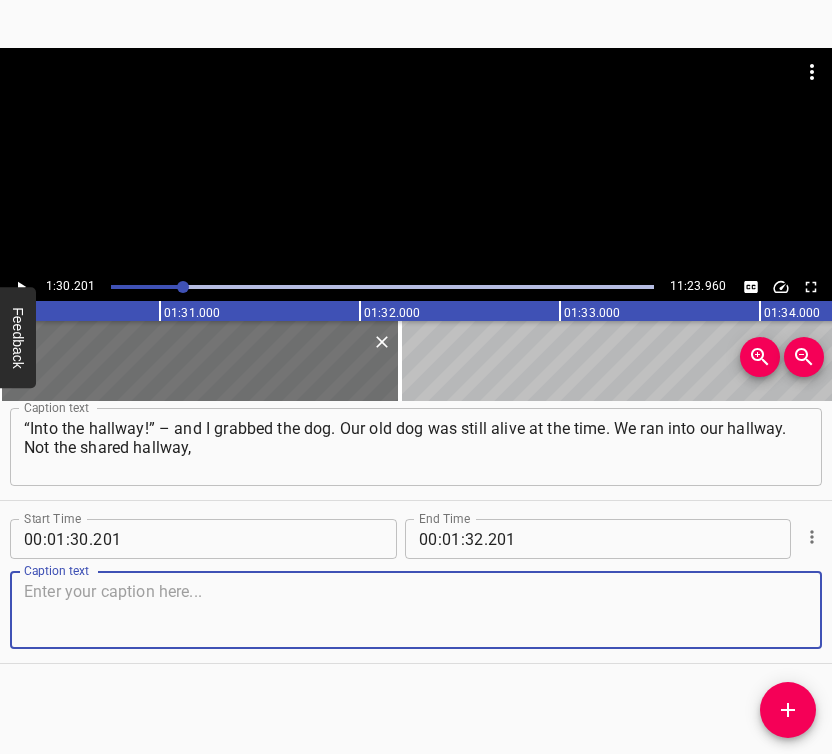 click at bounding box center [416, 610] 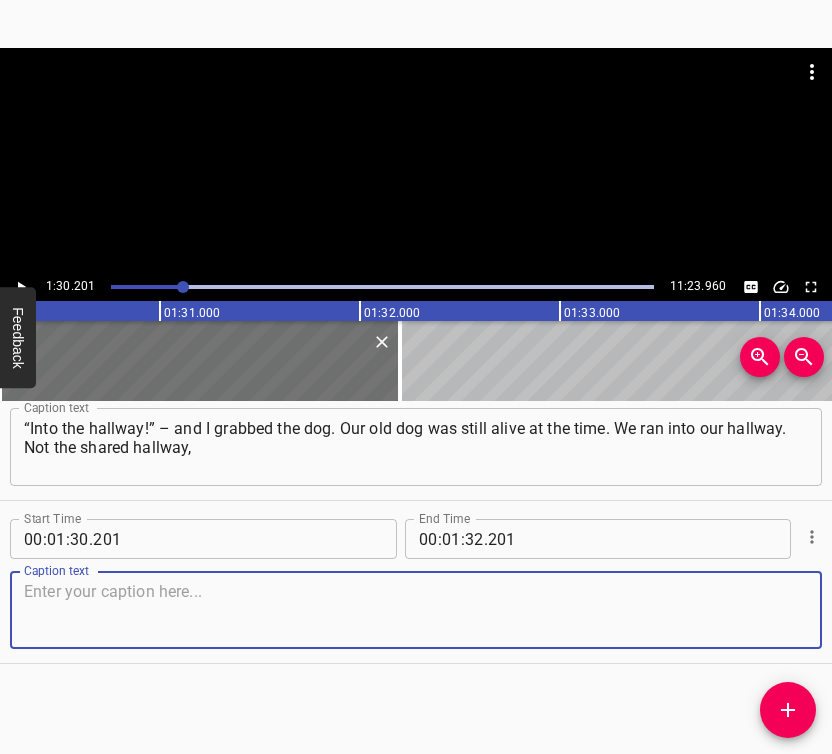 click at bounding box center (416, 610) 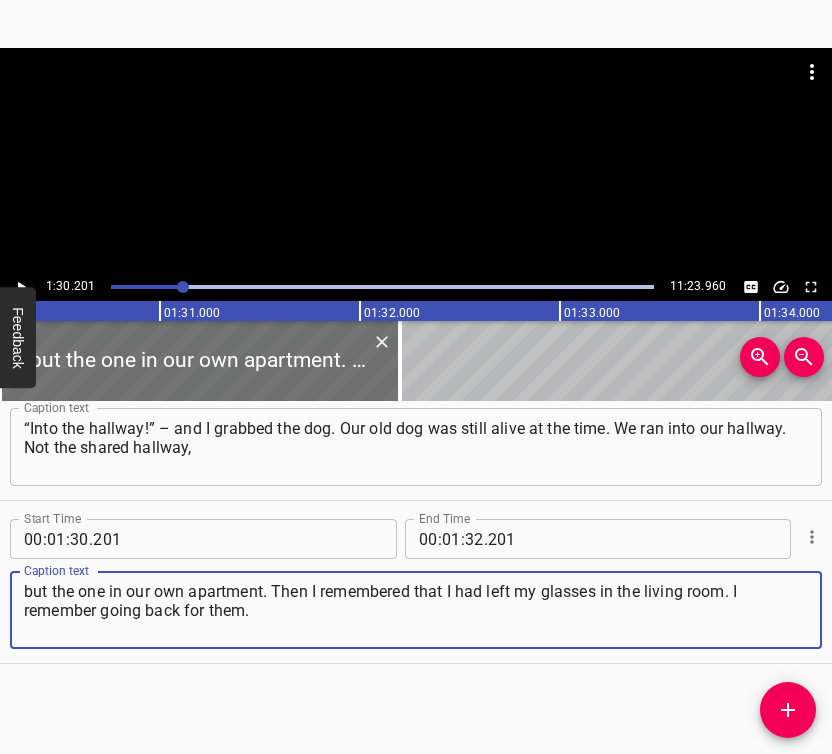 type on "but the one in our own apartment. Then I remembered that I had left my glasses in the living room. I remember going back for them." 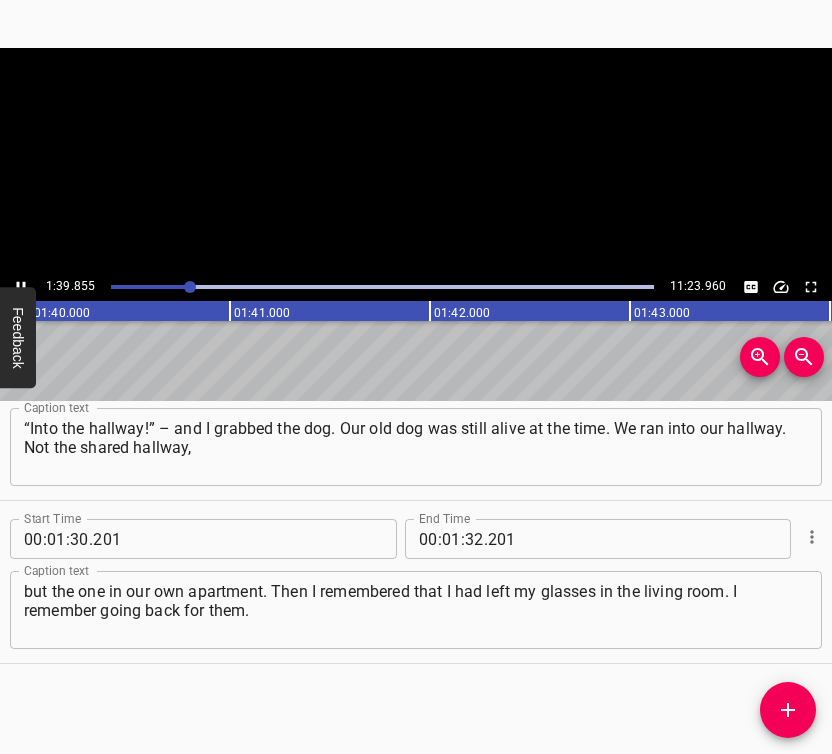 click 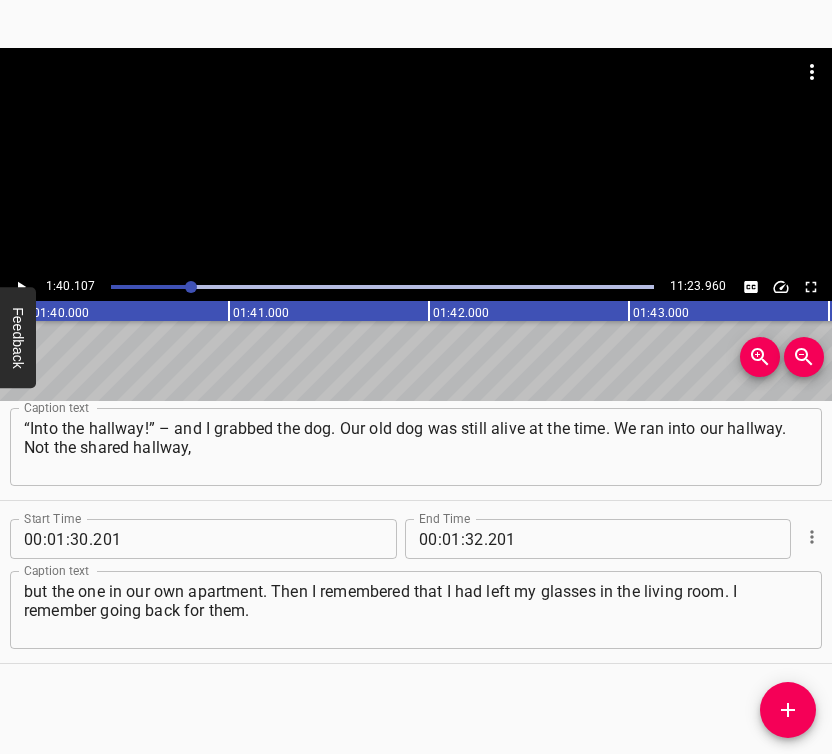 scroll, scrollTop: 0, scrollLeft: 20021, axis: horizontal 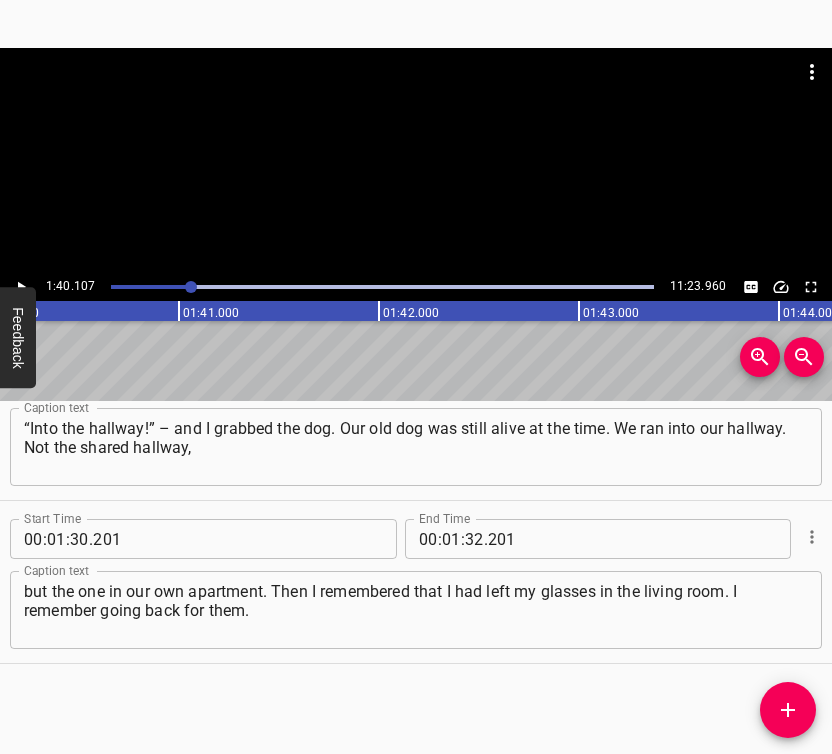 click 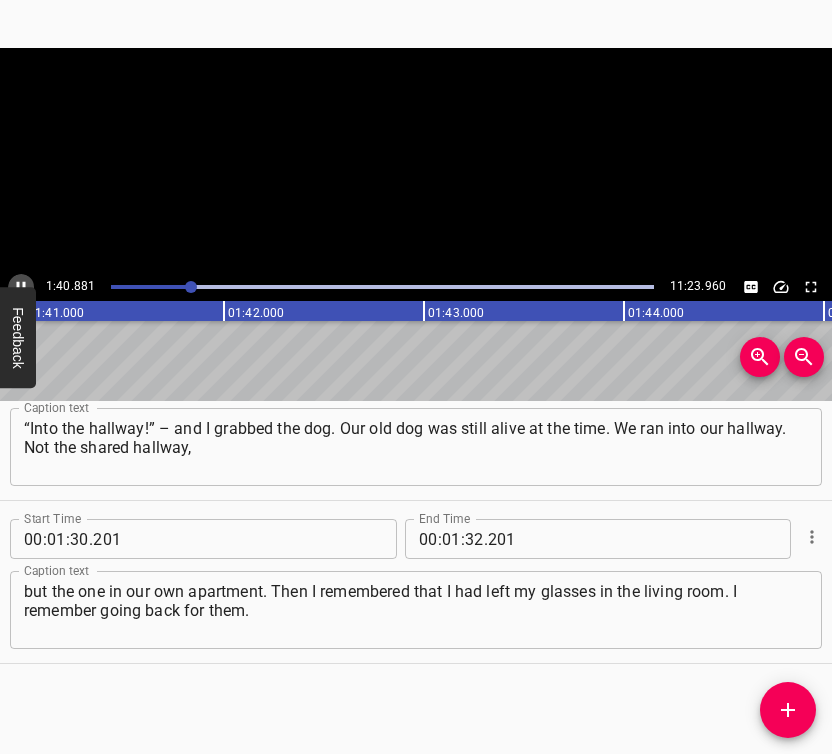 click 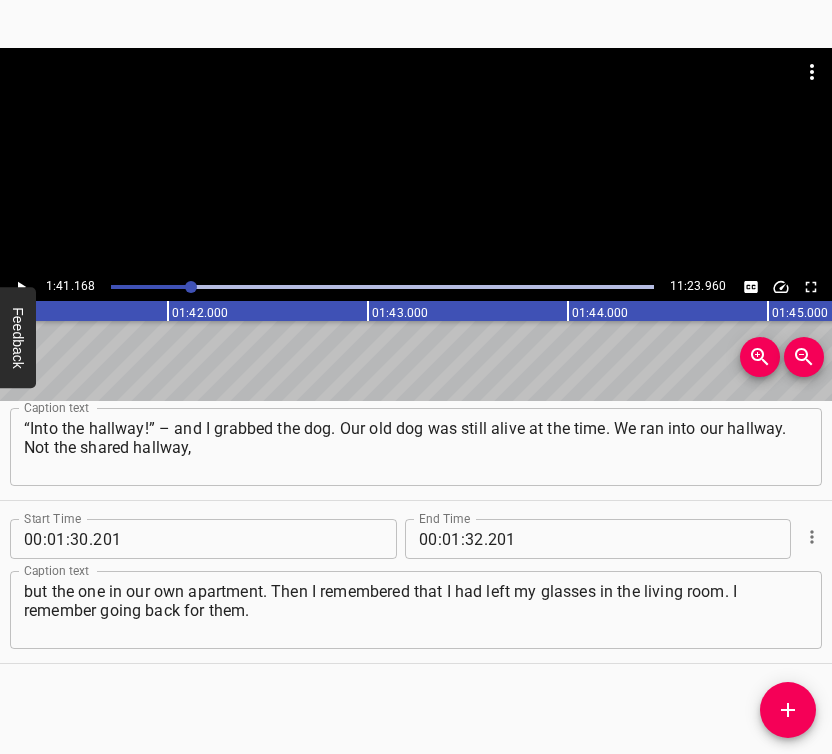 scroll, scrollTop: 0, scrollLeft: 20233, axis: horizontal 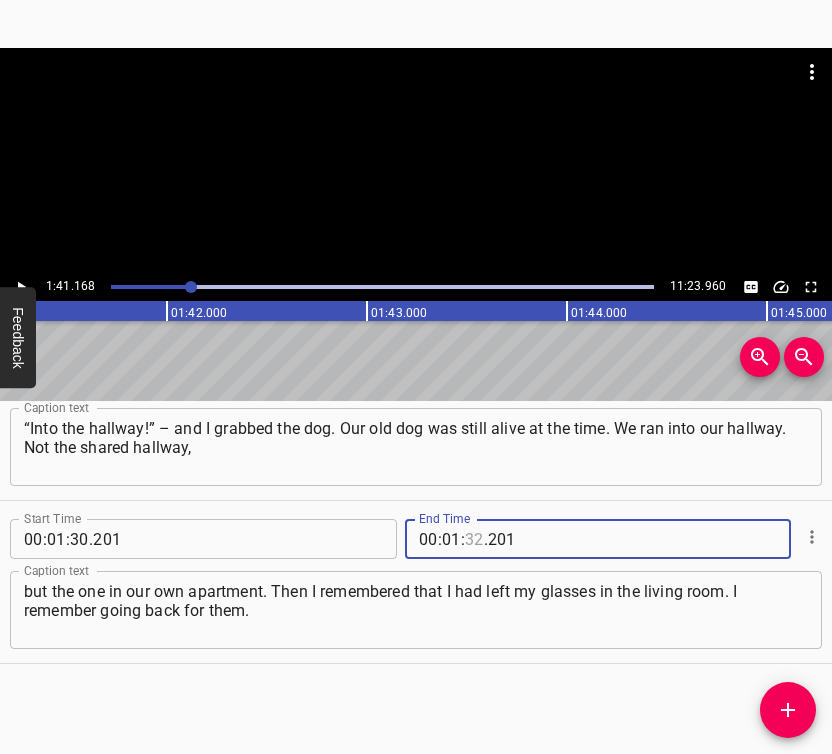 click at bounding box center (474, 539) 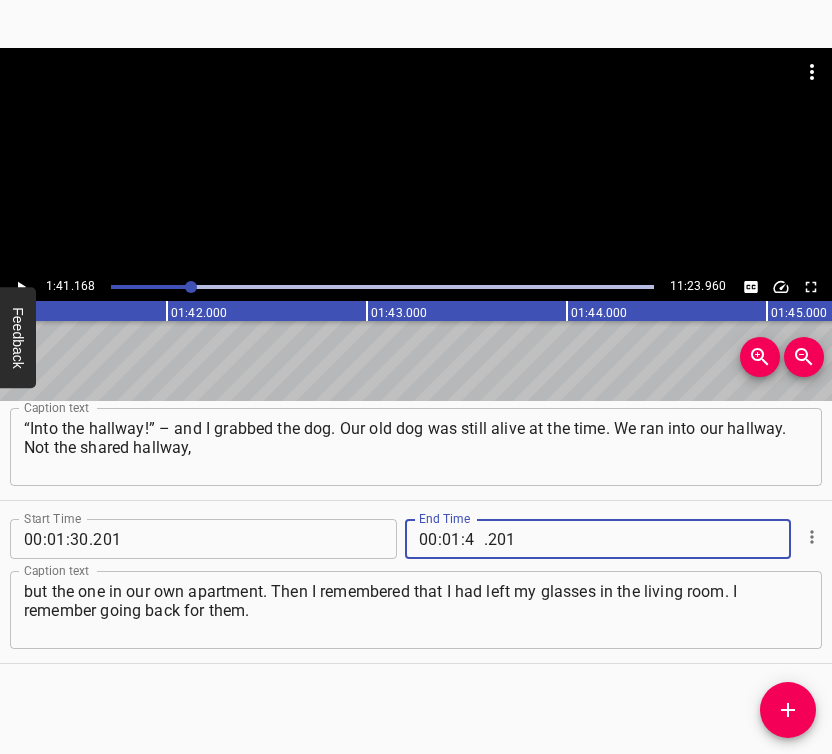 type on "41" 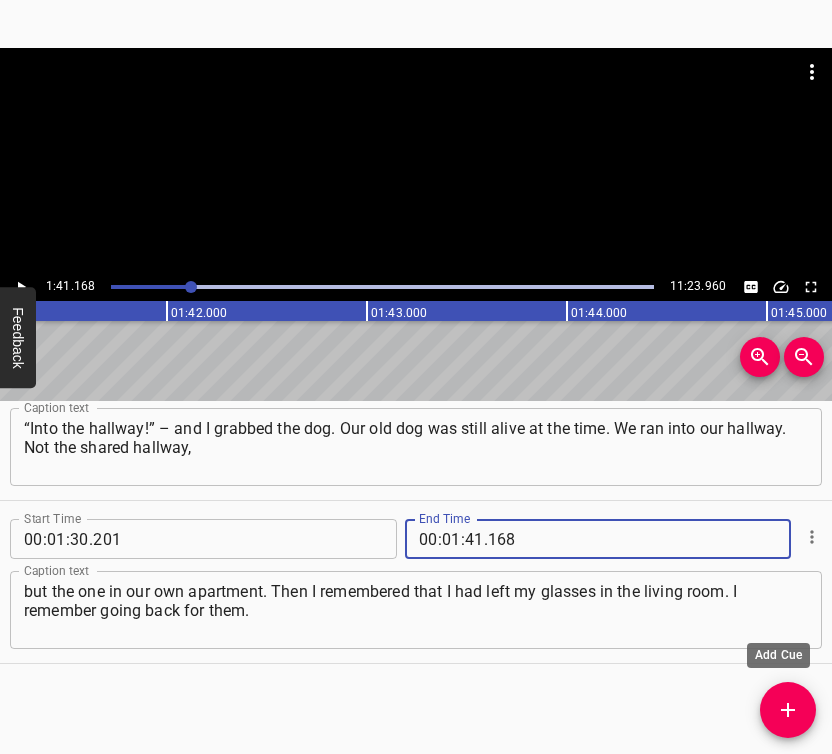 type on "168" 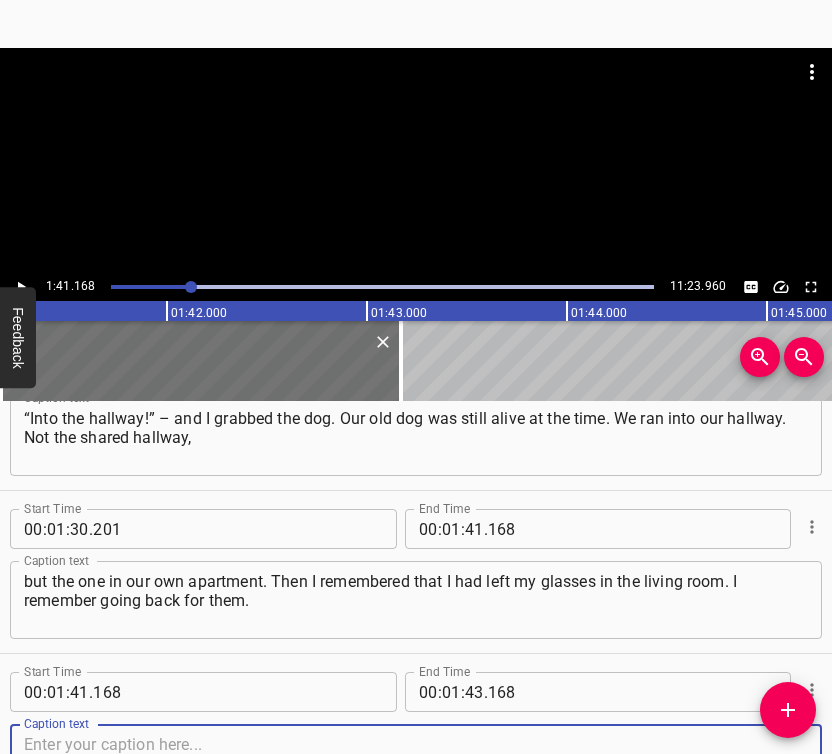 scroll, scrollTop: 1208, scrollLeft: 0, axis: vertical 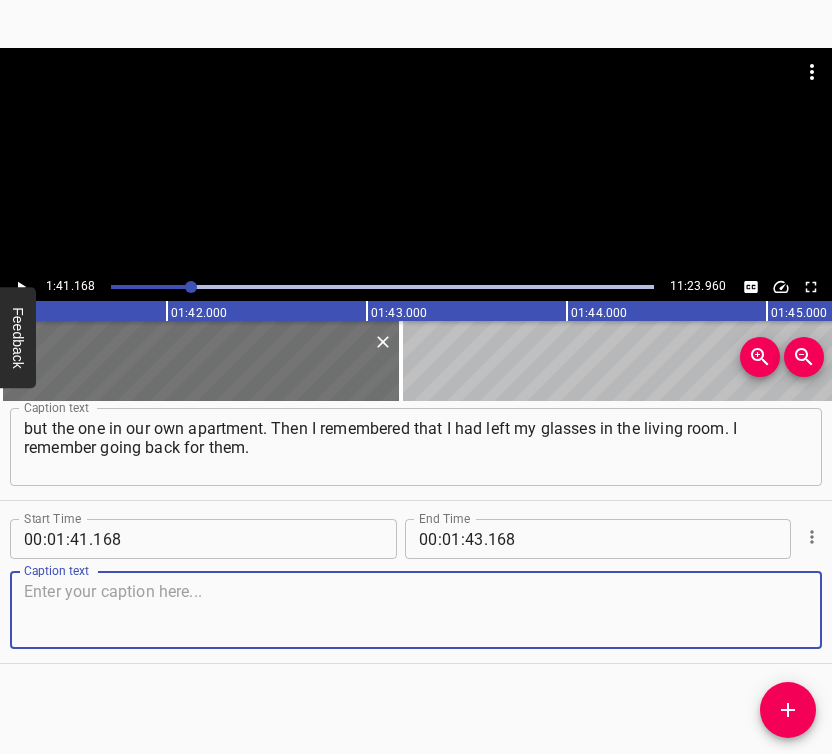 click at bounding box center [416, 610] 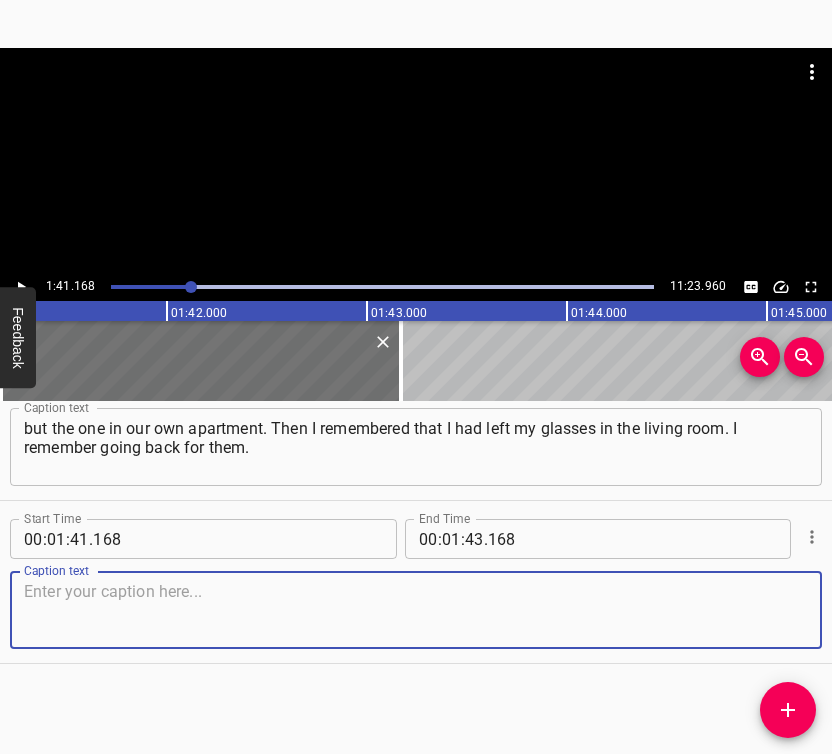click at bounding box center (416, 610) 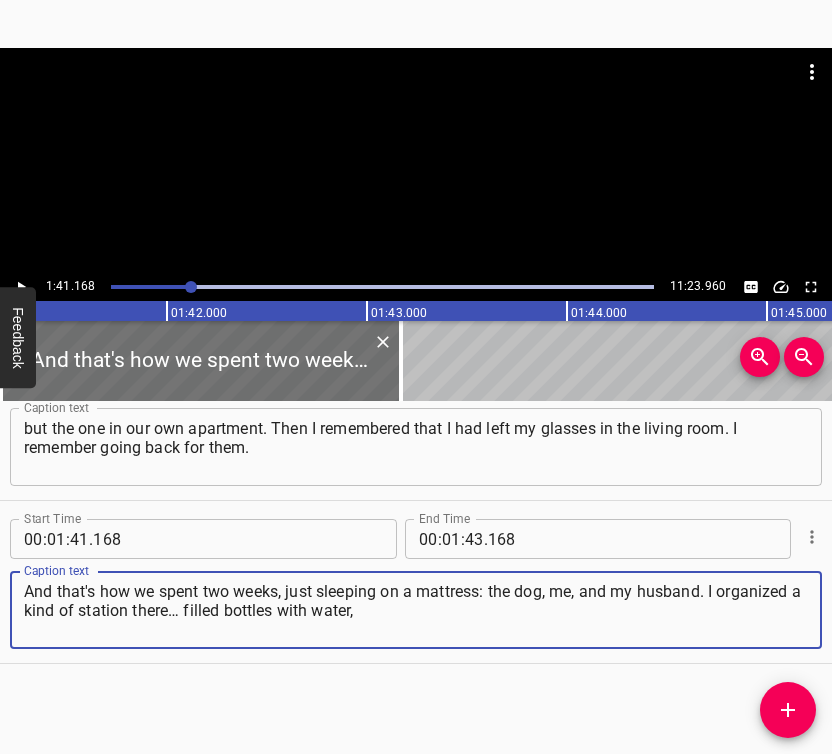 type on "And that's how we spent two weeks, just sleeping on a mattress: the dog, me, and my husband. I organized a kind of station there… filled bottles with water," 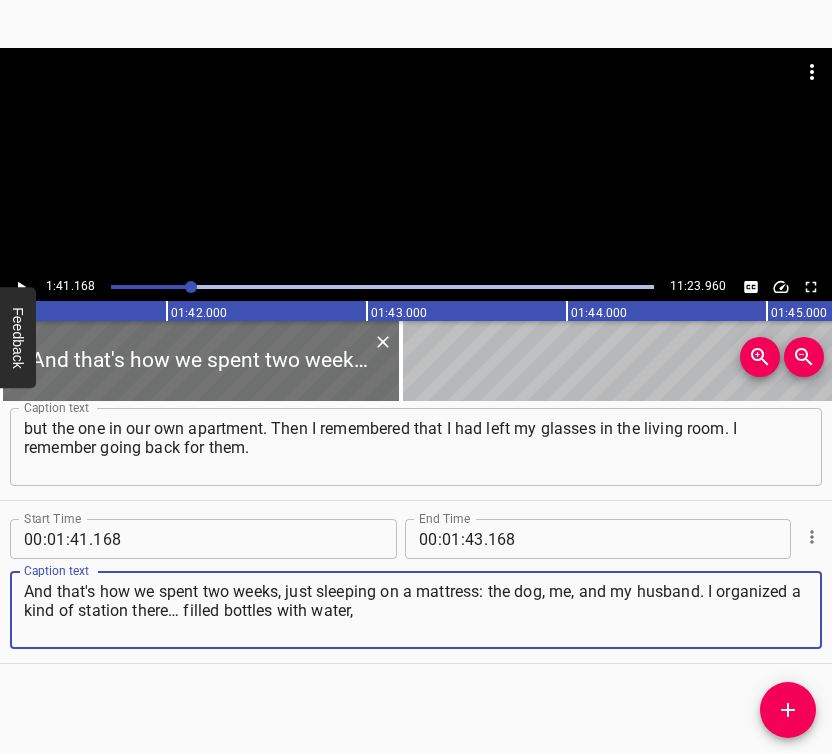 click at bounding box center [21, 287] 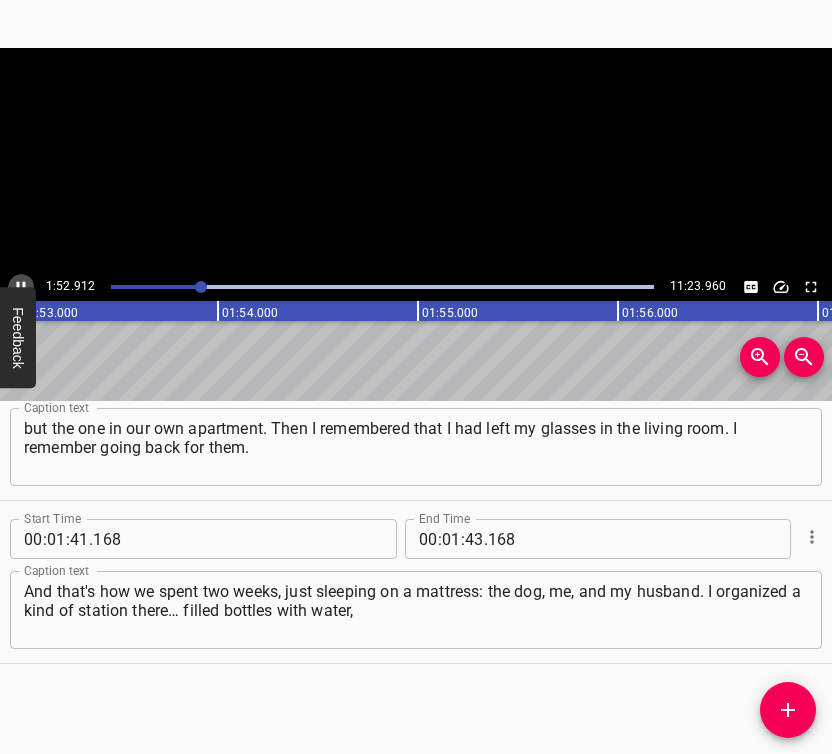 click at bounding box center (21, 287) 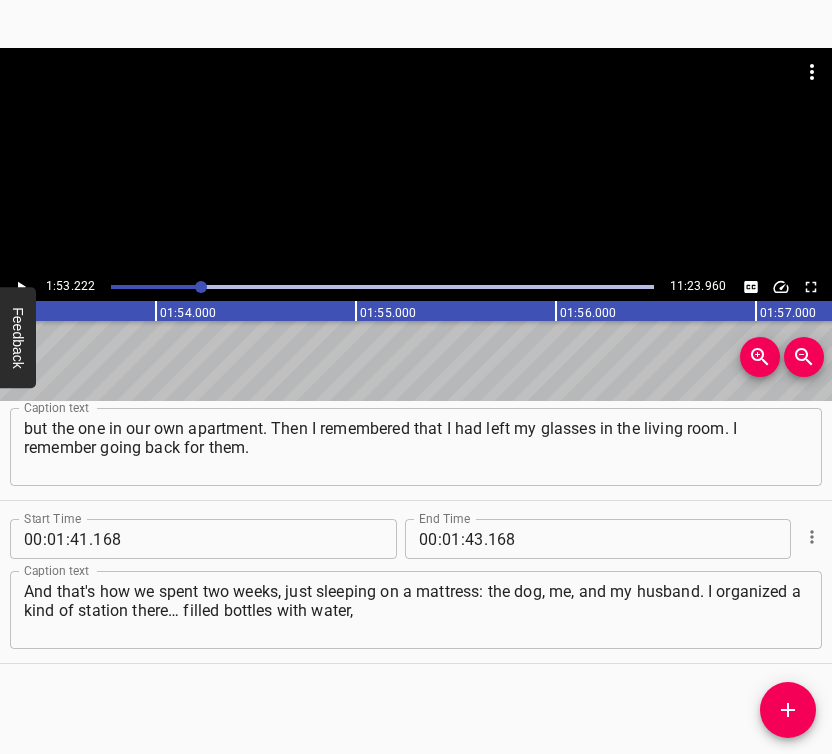 click at bounding box center [21, 287] 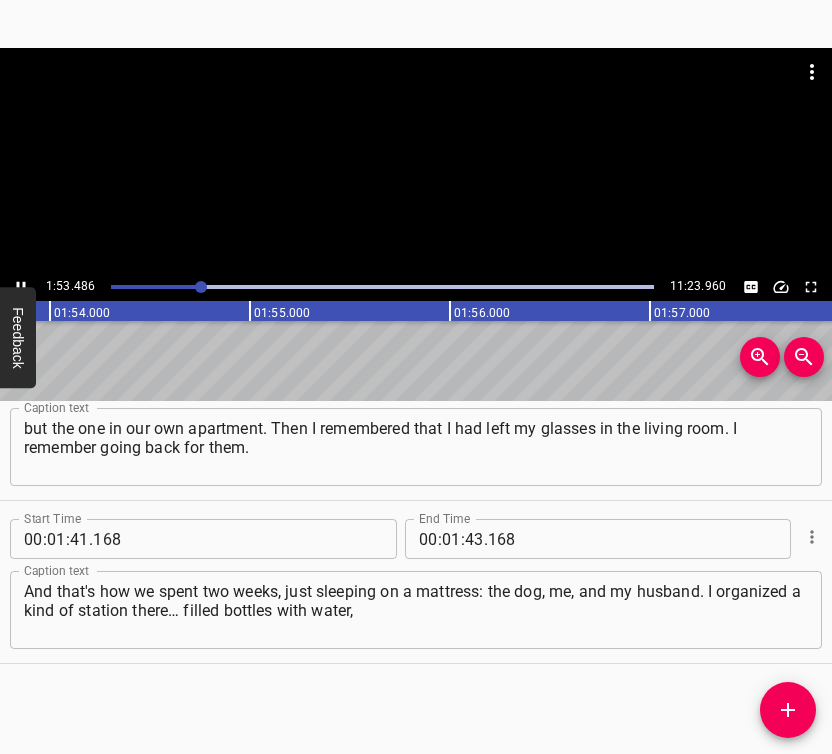 click at bounding box center [21, 287] 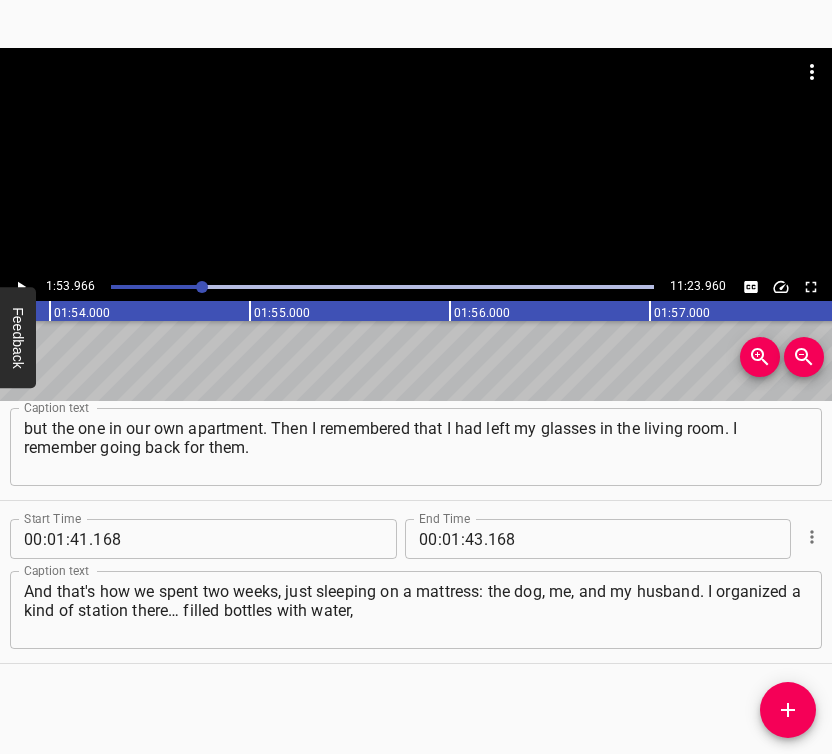 scroll, scrollTop: 0, scrollLeft: 22793, axis: horizontal 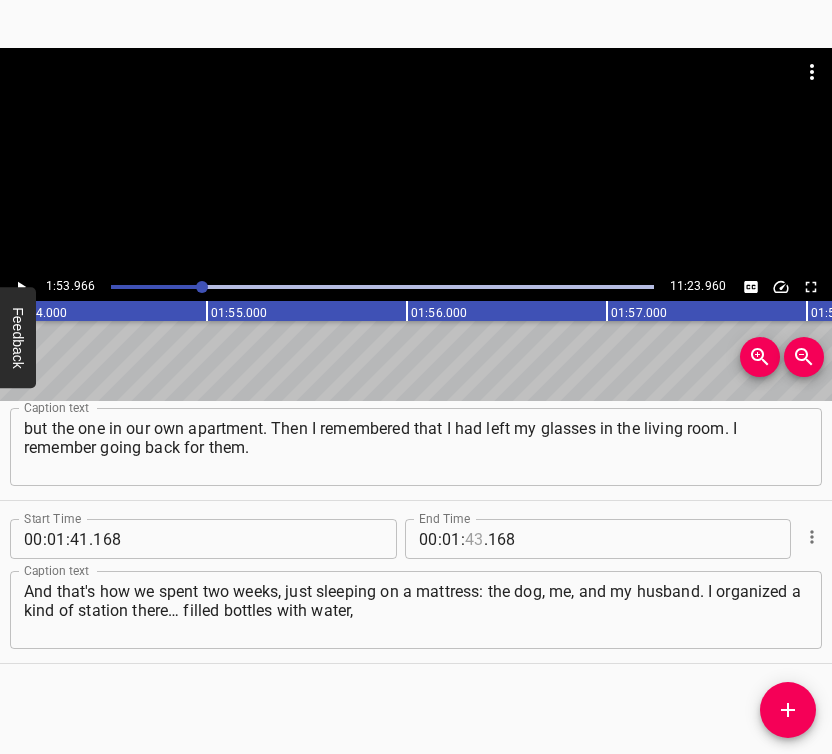 click at bounding box center (474, 539) 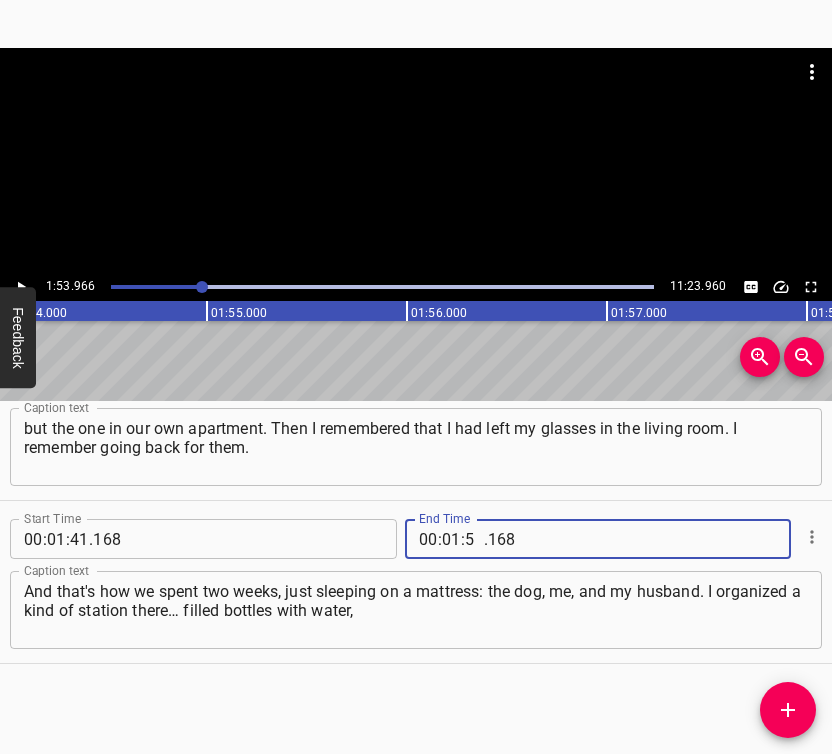 type on "53" 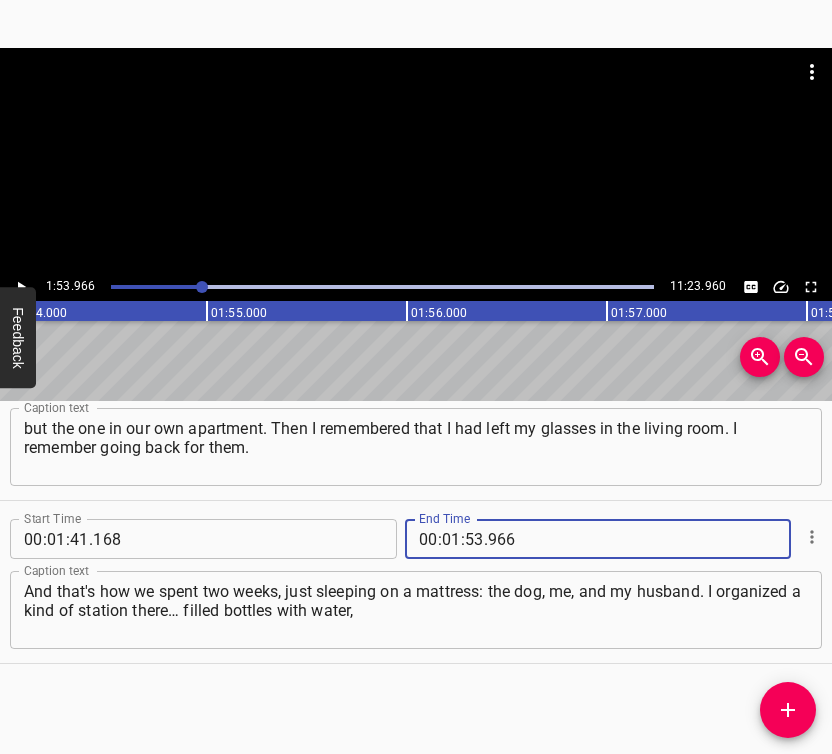 type on "966" 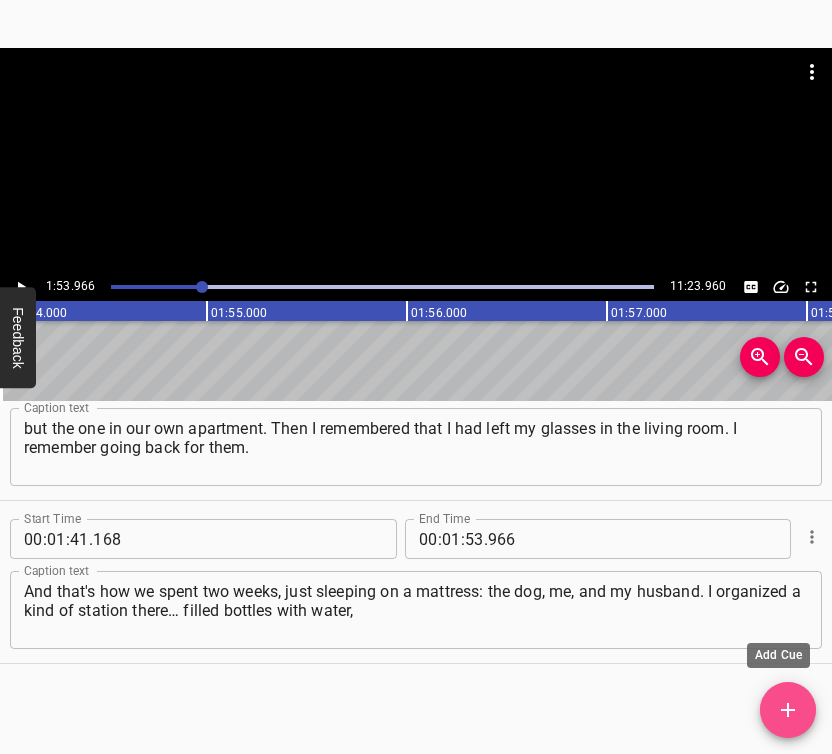 click at bounding box center [788, 710] 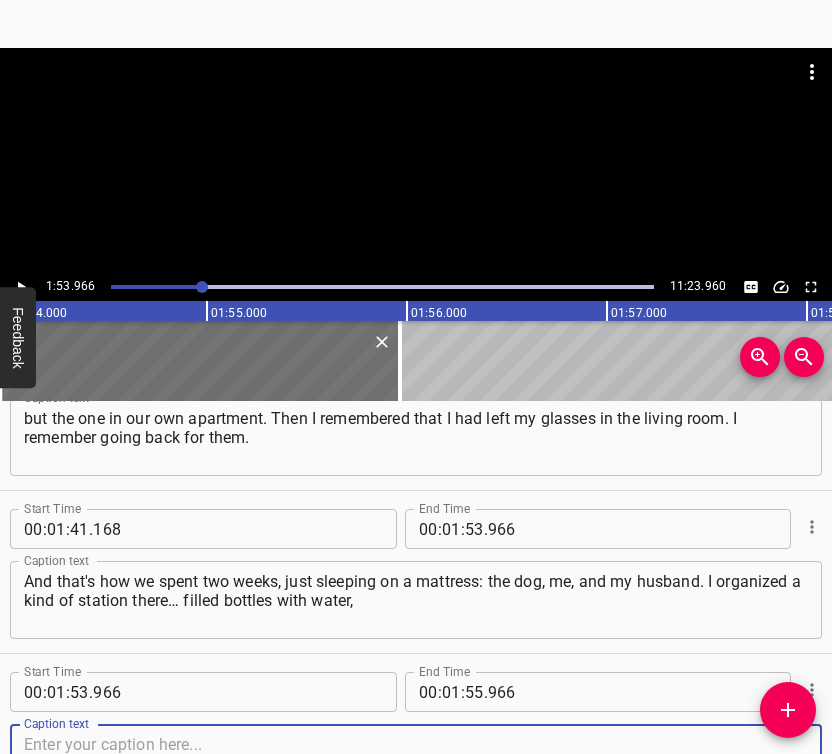 scroll, scrollTop: 1371, scrollLeft: 0, axis: vertical 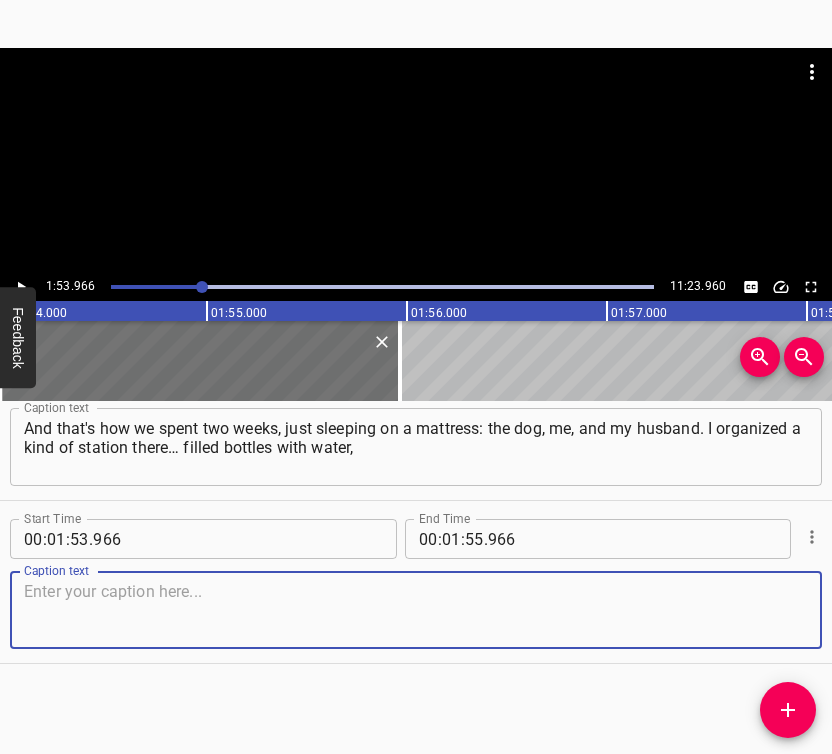 drag, startPoint x: 770, startPoint y: 615, endPoint x: 824, endPoint y: 612, distance: 54.08327 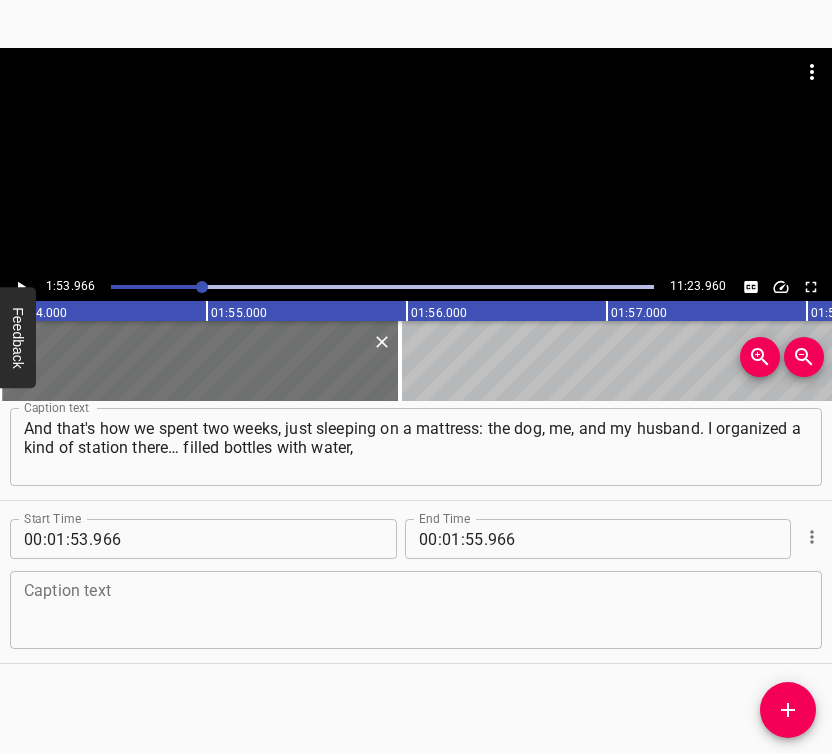click at bounding box center [416, 610] 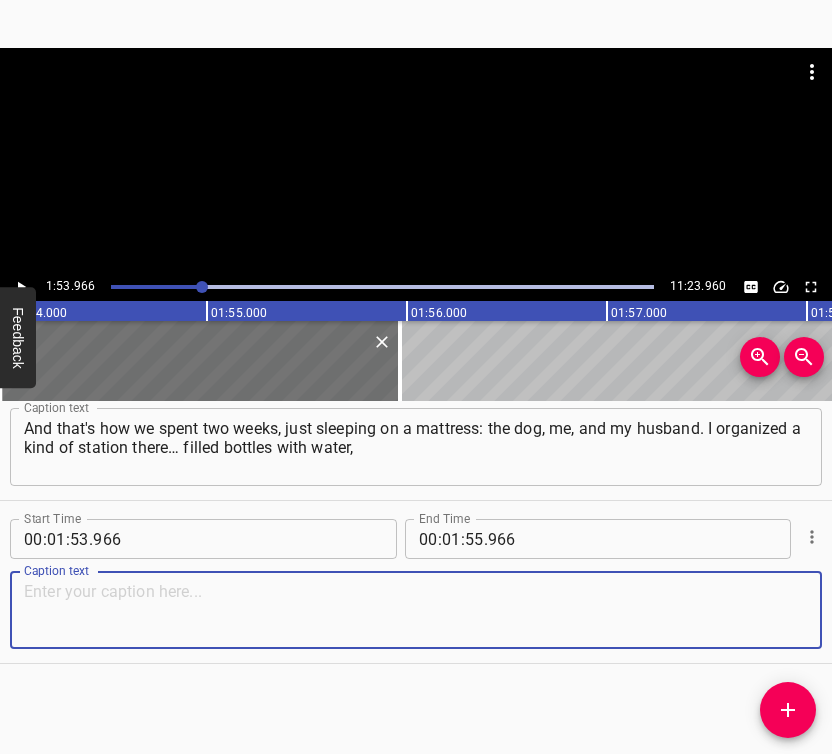 paste on "even brought in sand for the dog, in case we couldn’t take him outside, some food, bananas and so on. And I tried not to go outside at all, nowhere," 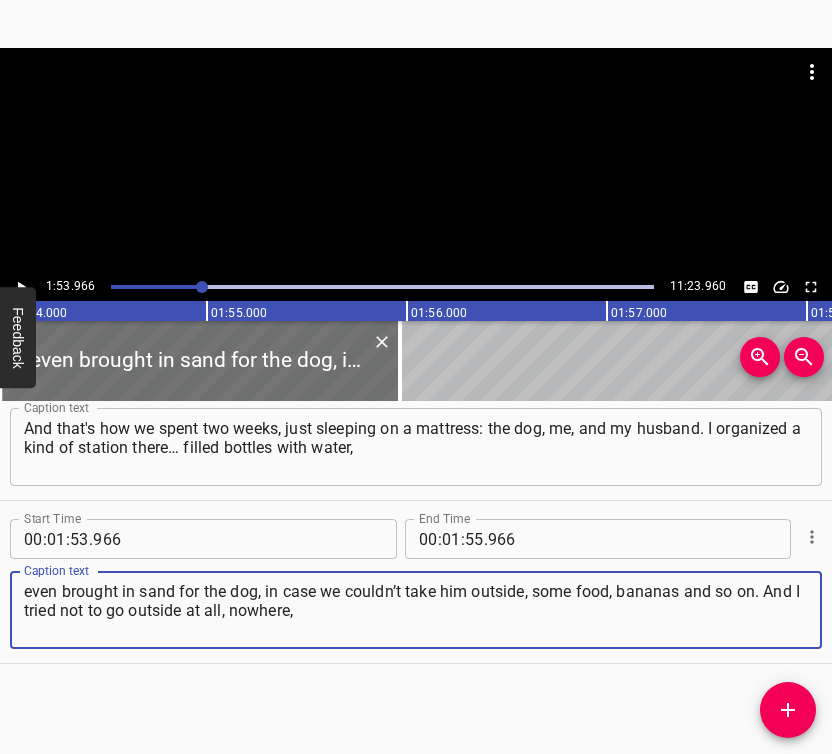 type on "even brought in sand for the dog, in case we couldn’t take him outside, some food, bananas and so on. And I tried not to go outside at all, nowhere," 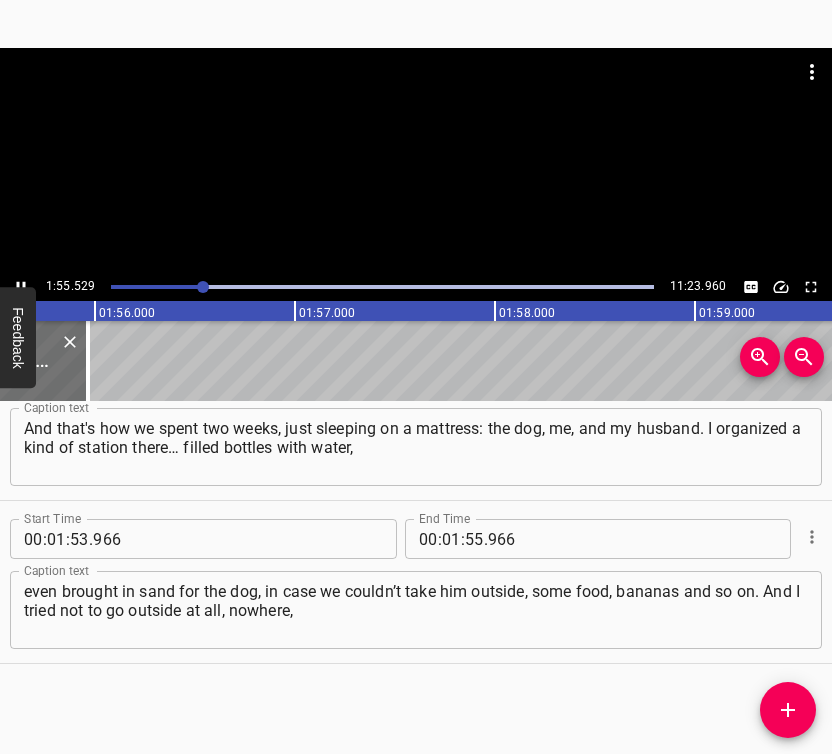 scroll, scrollTop: 0, scrollLeft: 23159, axis: horizontal 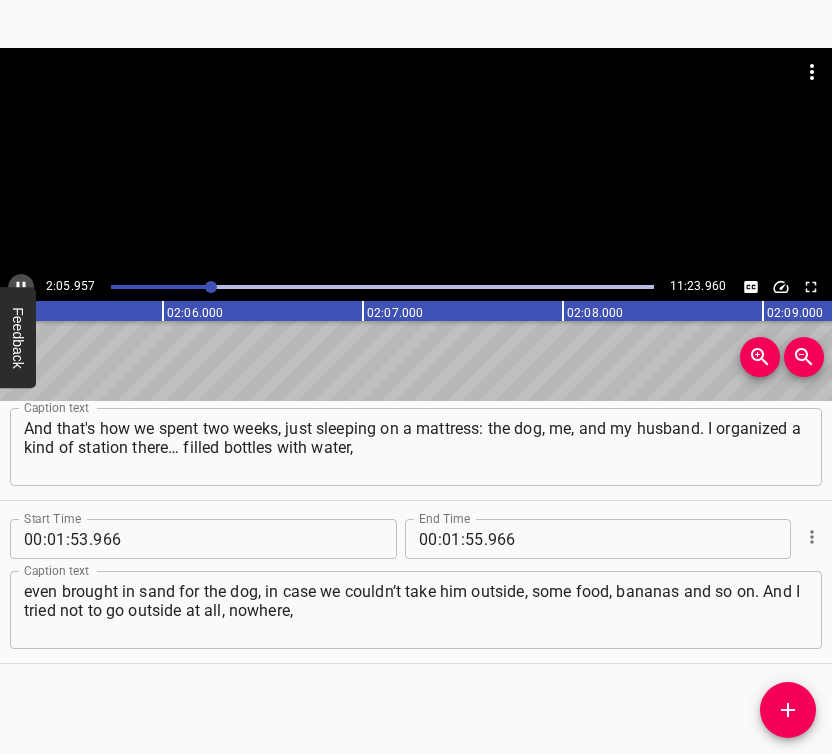 click 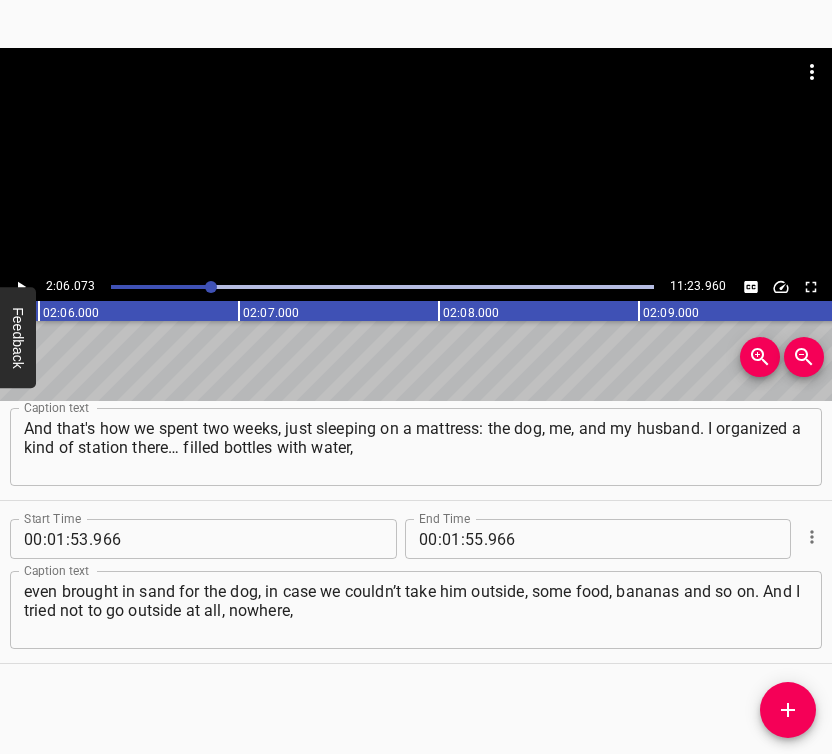 scroll, scrollTop: 0, scrollLeft: 25214, axis: horizontal 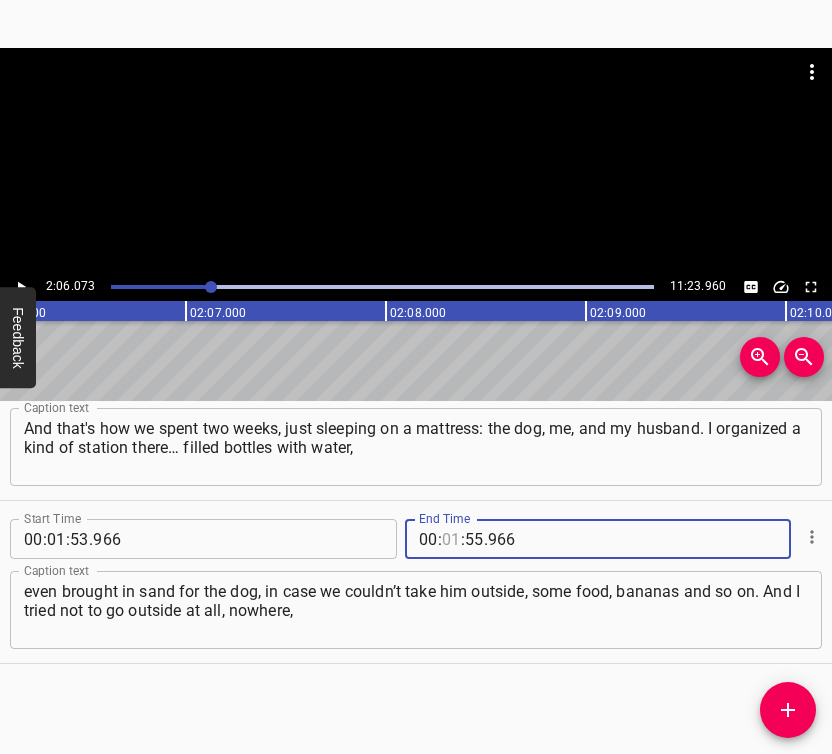 click at bounding box center [451, 539] 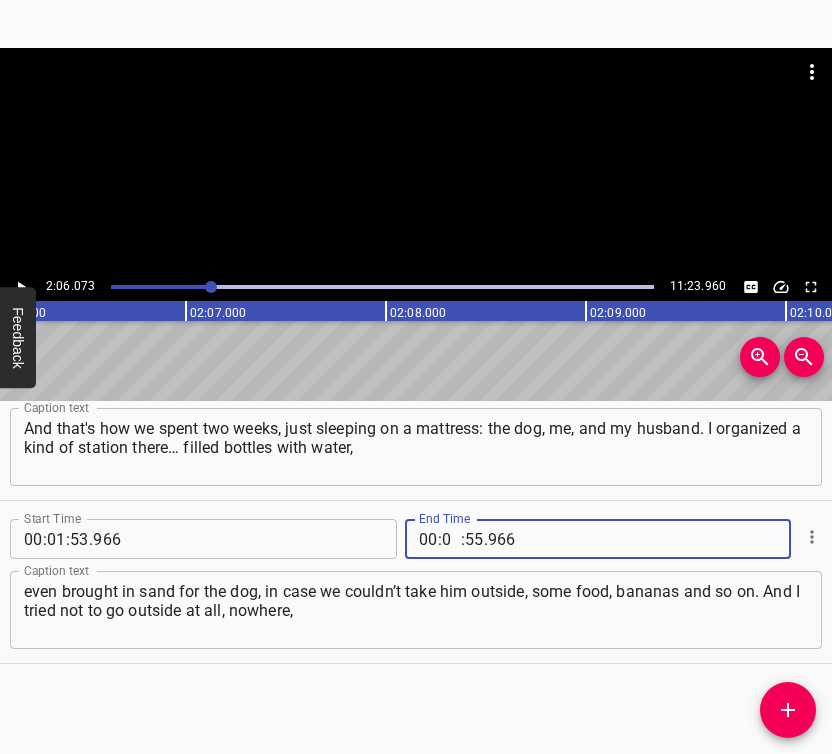 type on "02" 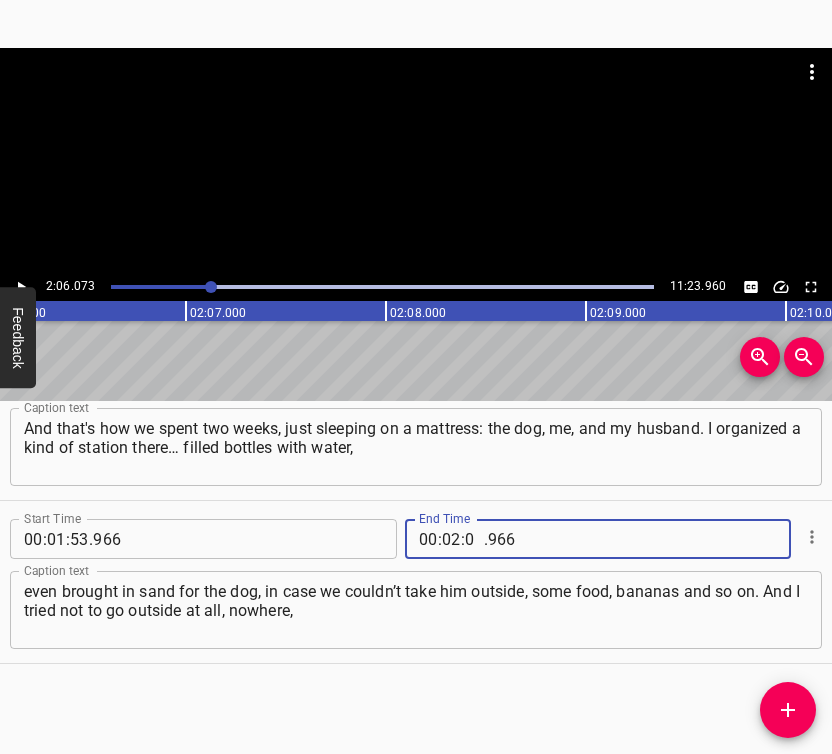 type on "06" 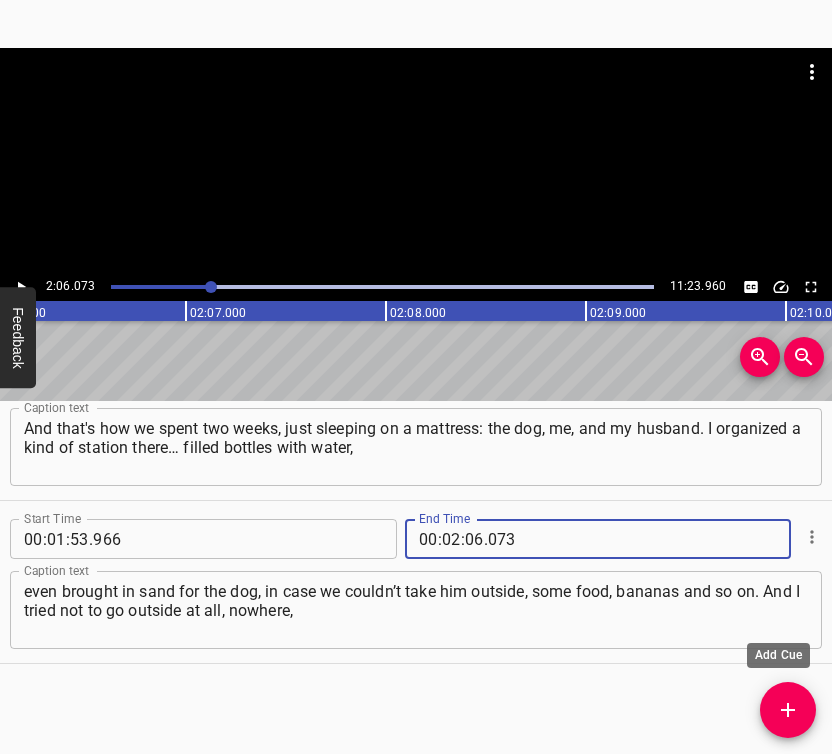 type on "073" 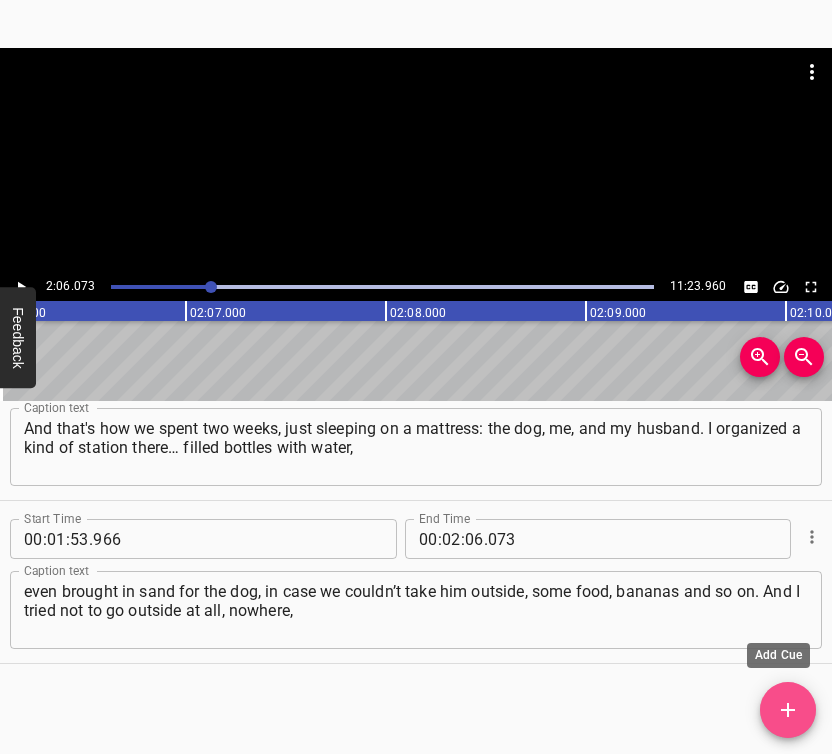 click 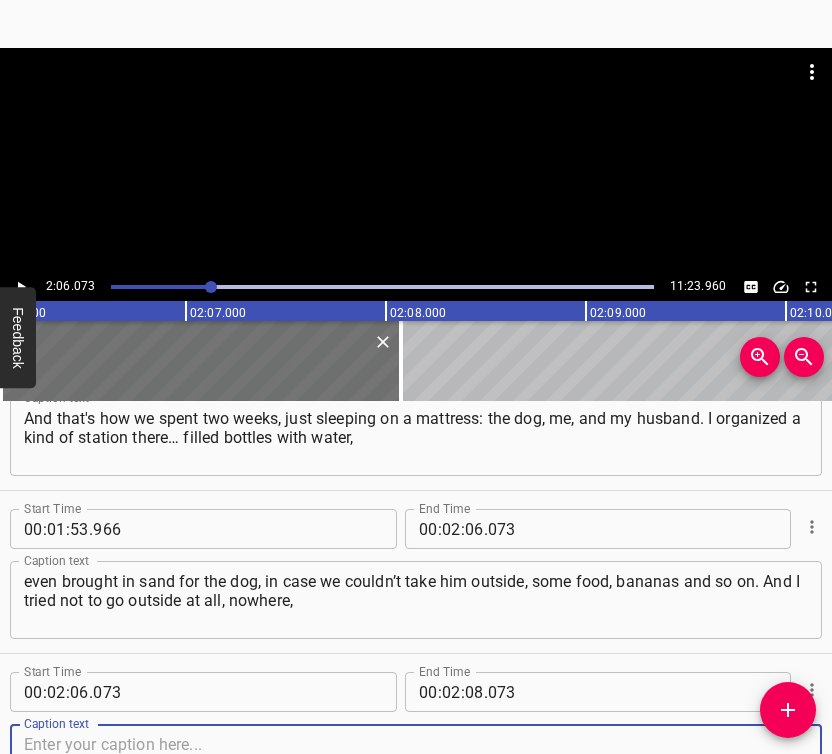 scroll, scrollTop: 1534, scrollLeft: 0, axis: vertical 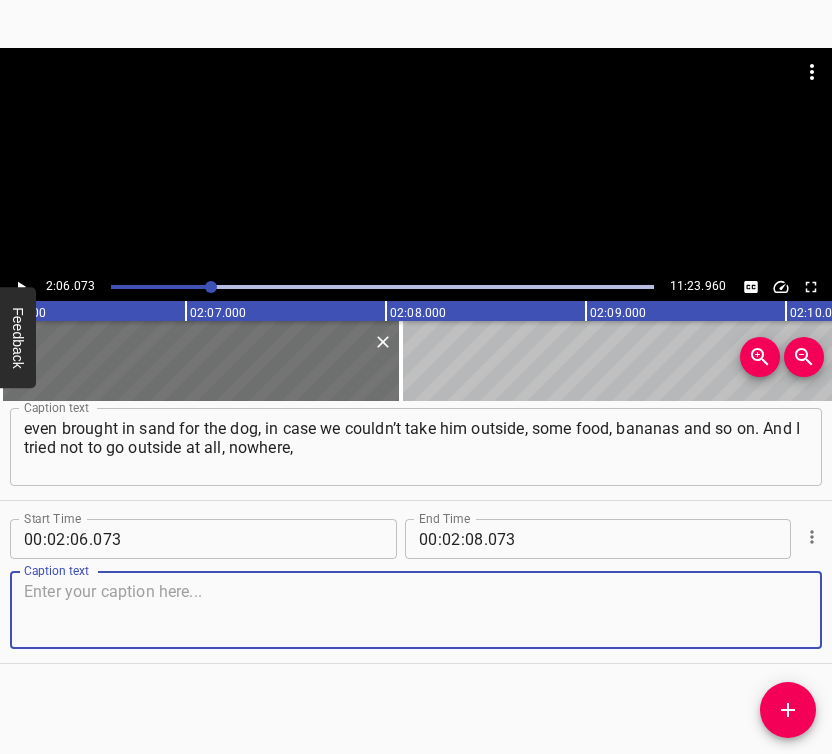 drag, startPoint x: 785, startPoint y: 611, endPoint x: 830, endPoint y: 578, distance: 55.803226 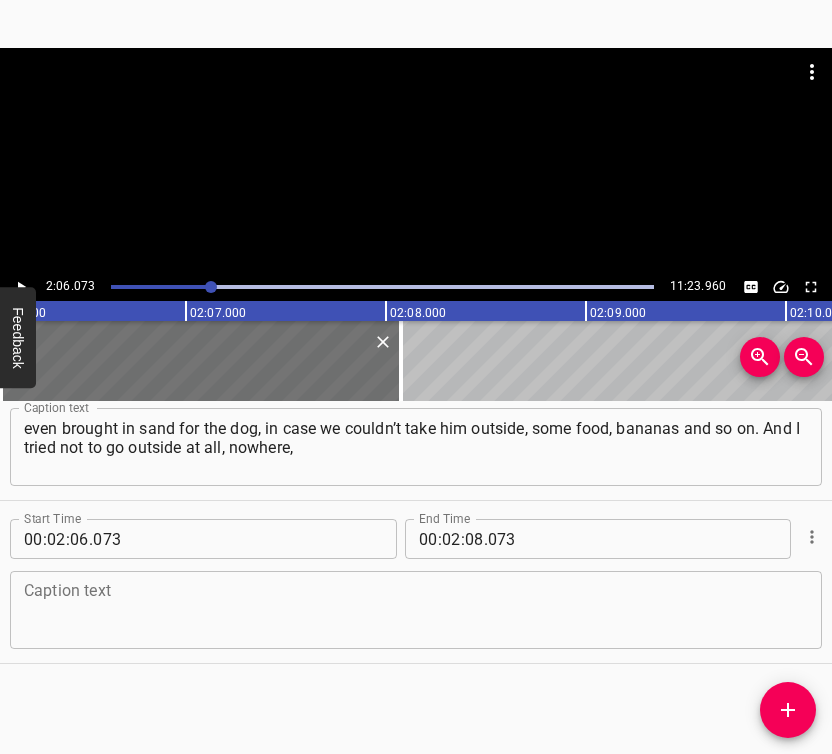click at bounding box center [416, 610] 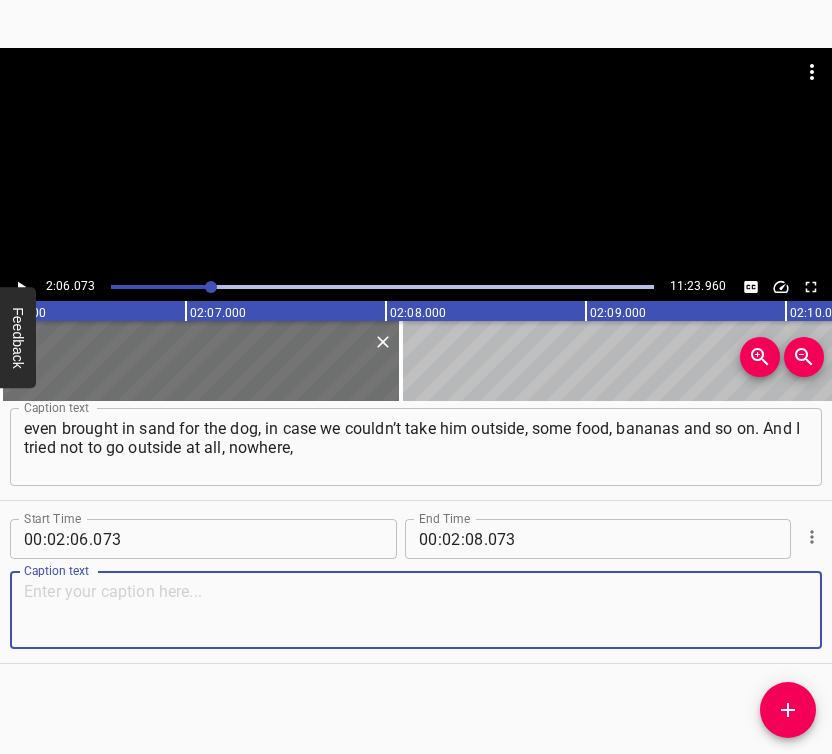 paste on "because it was a shock for me. I wasn’t very interested in weapons. And when I saw that red sky, it was just a total blackout for me." 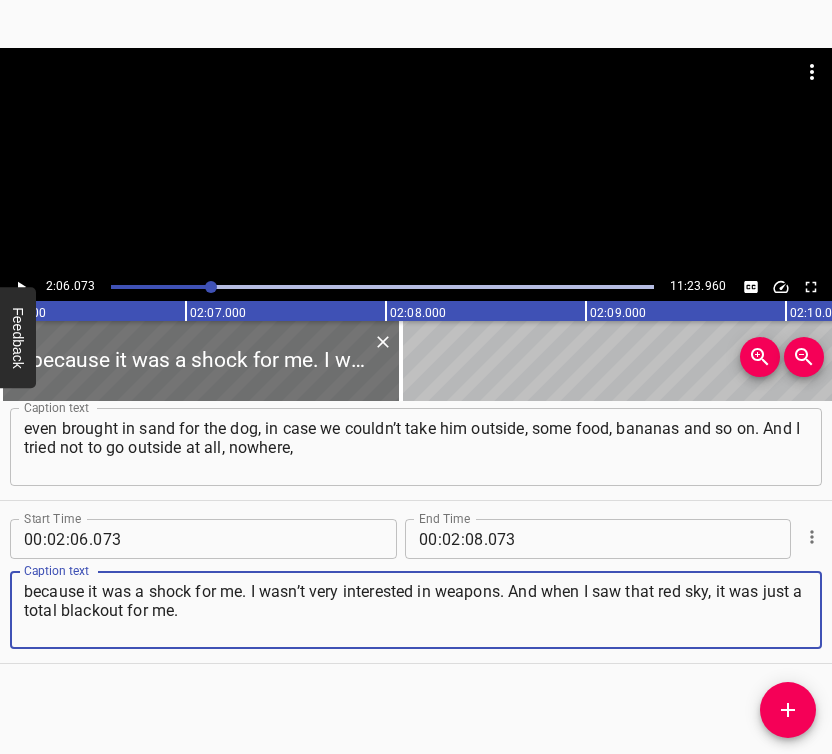 type on "because it was a shock for me. I wasn’t very interested in weapons. And when I saw that red sky, it was just a total blackout for me." 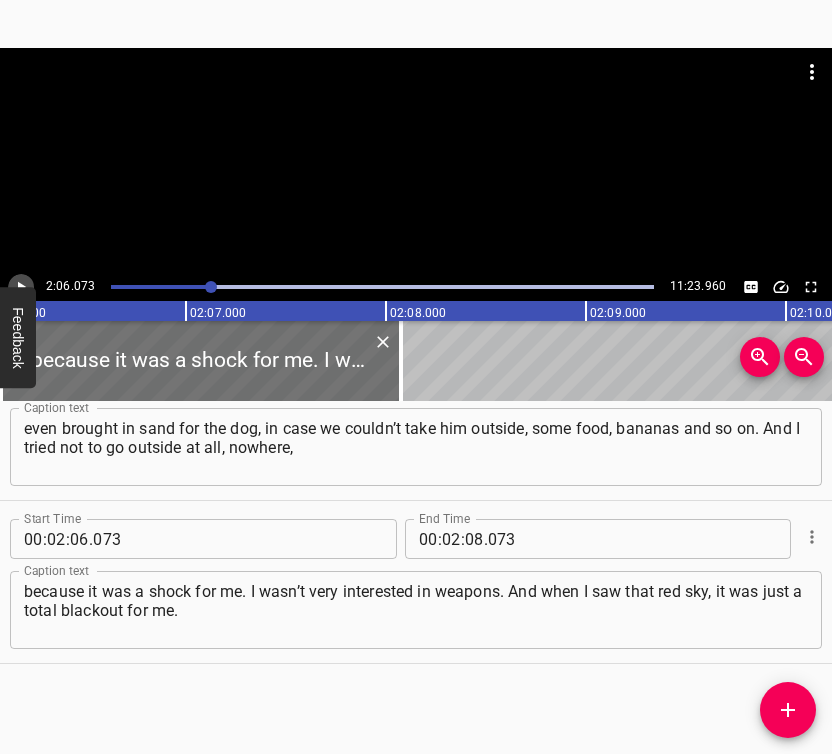 click 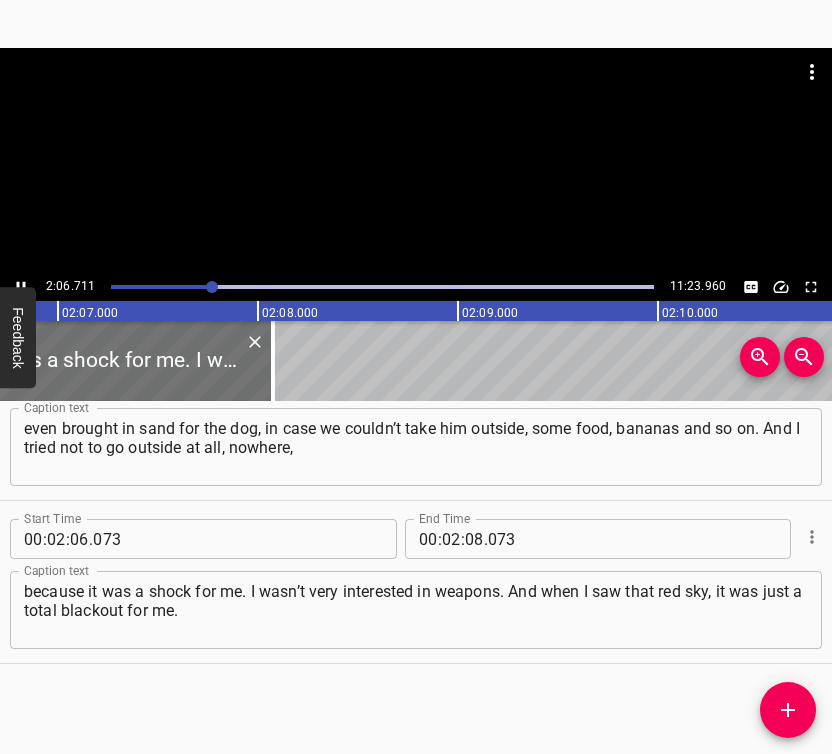 scroll, scrollTop: 0, scrollLeft: 25394, axis: horizontal 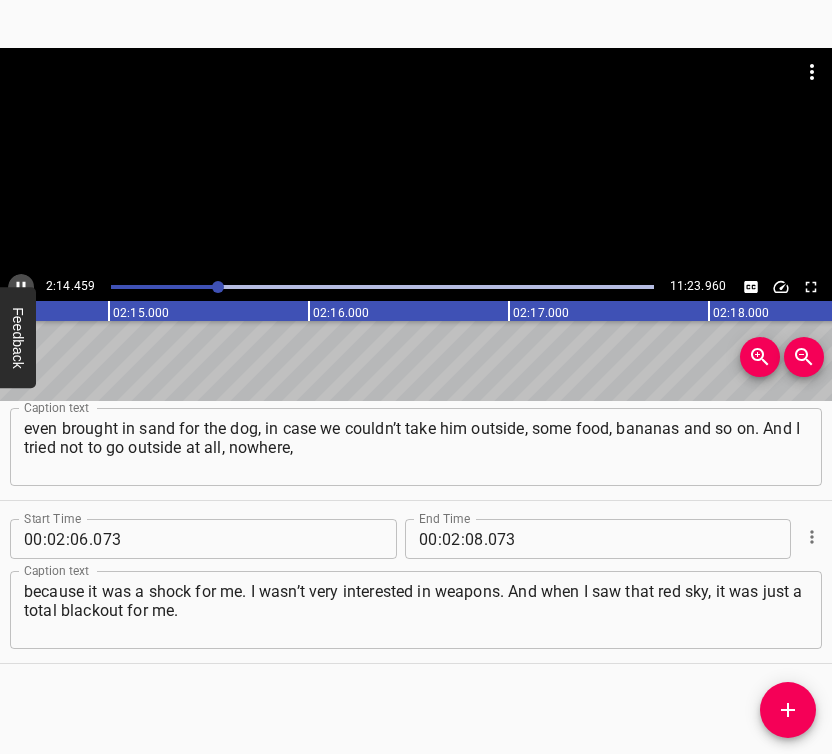 click 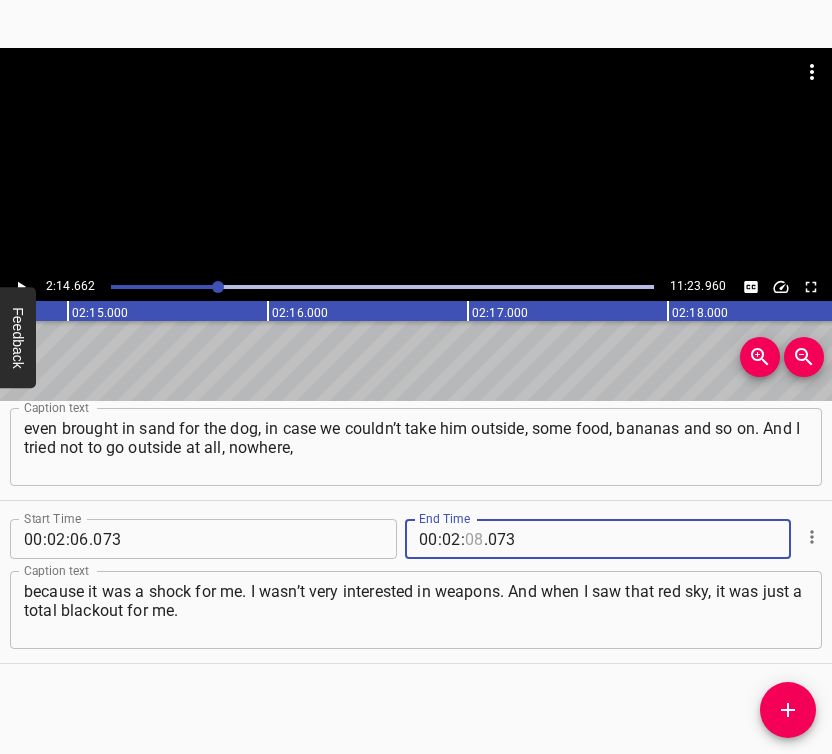 click at bounding box center [474, 539] 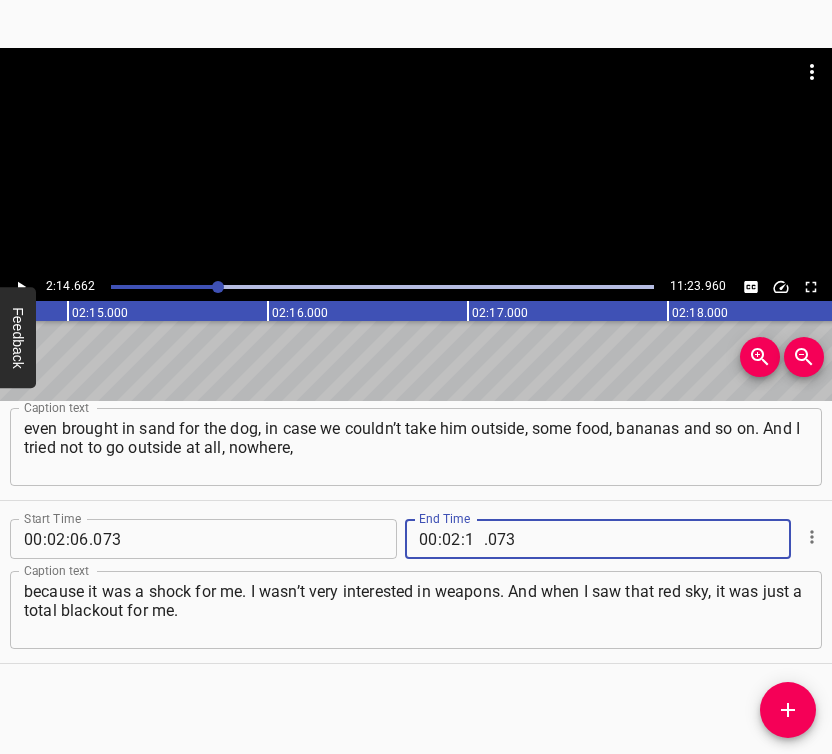 type on "14" 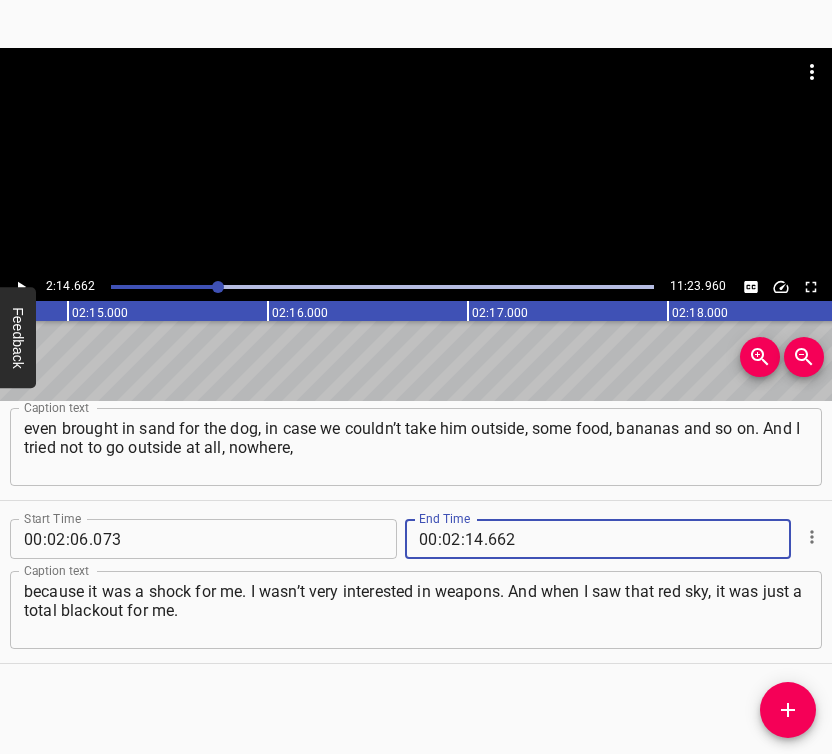 type on "662" 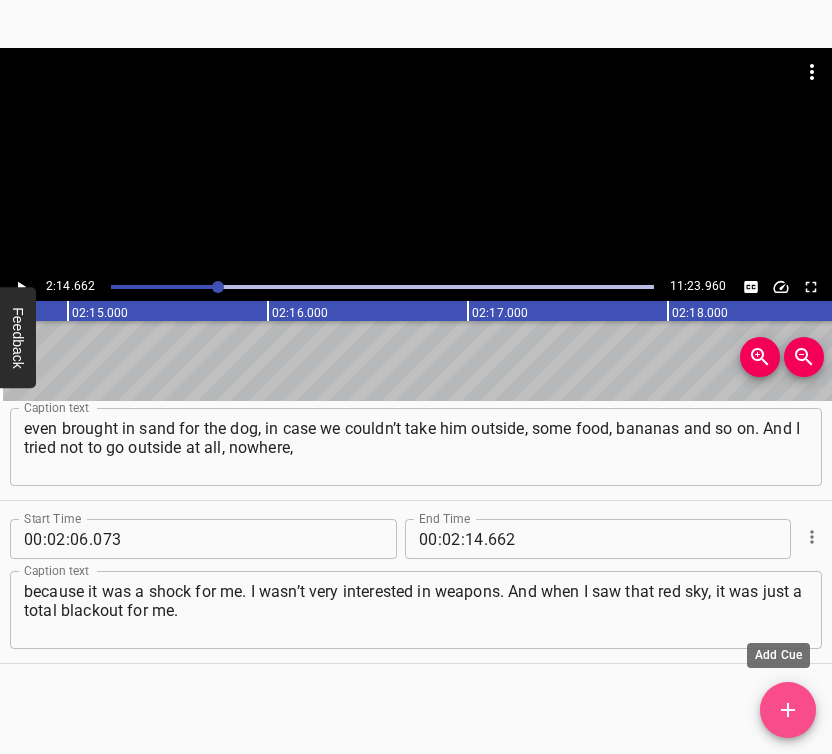click 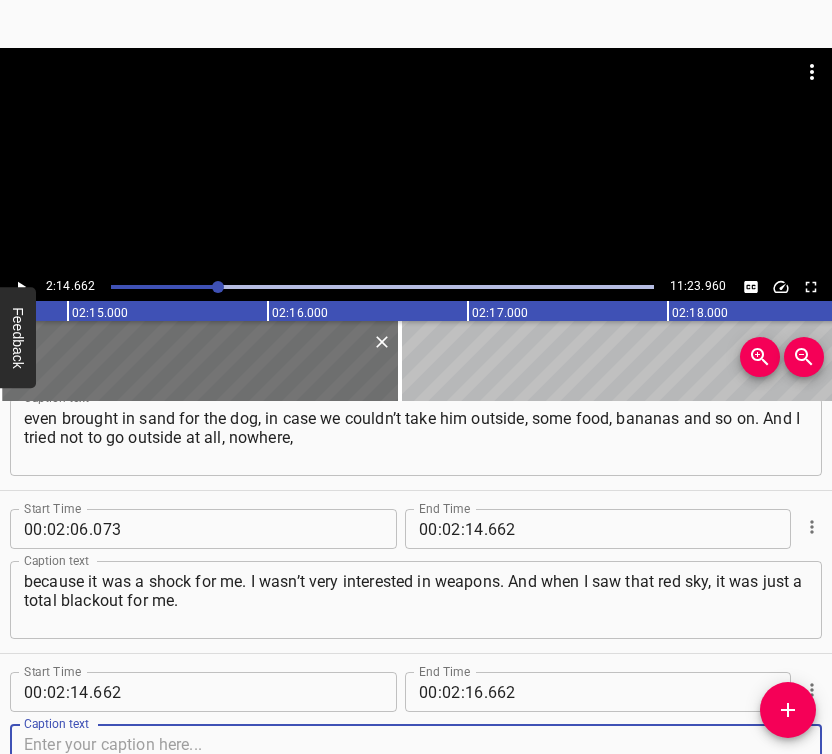 scroll, scrollTop: 1697, scrollLeft: 0, axis: vertical 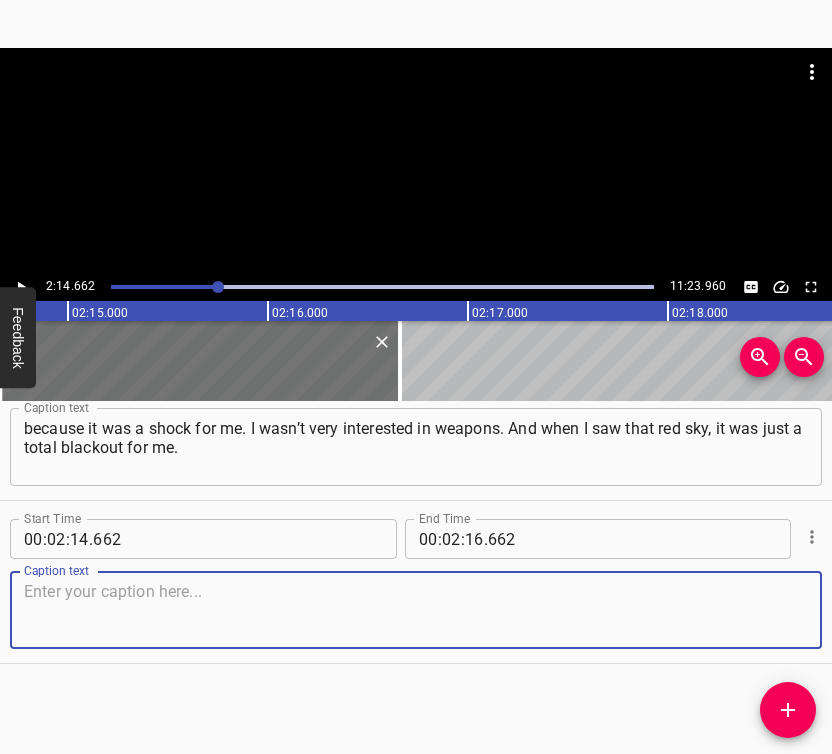 click at bounding box center (416, 610) 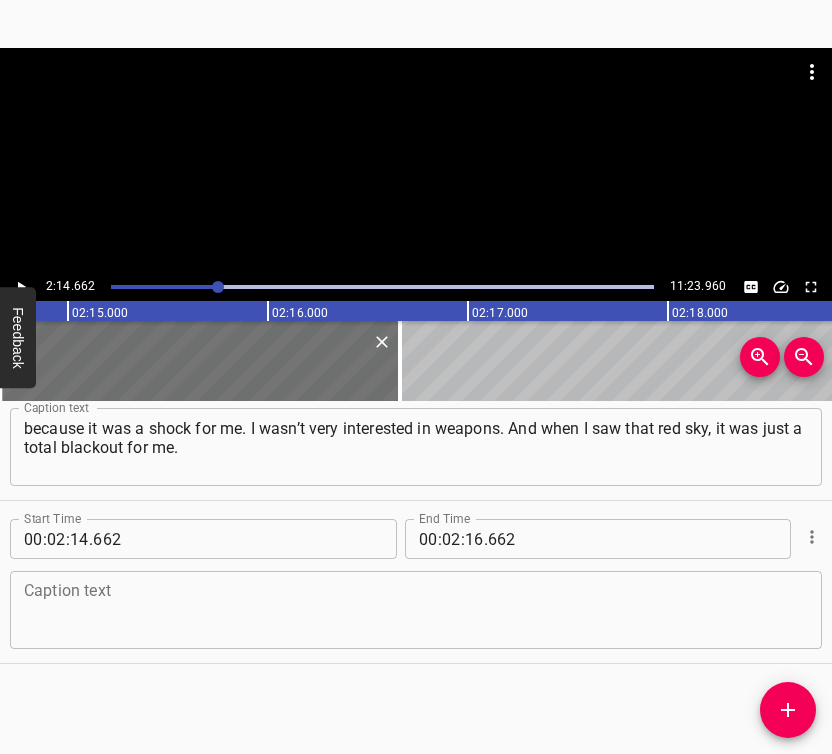click at bounding box center (416, 610) 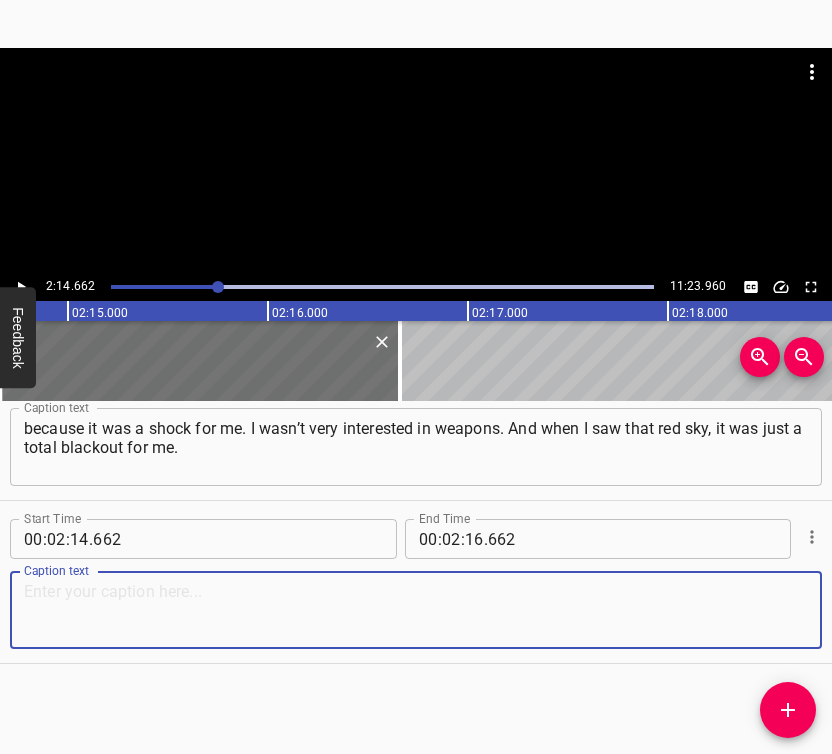 paste on "I don’t remember the explosion or anything. Just a blank space in my memory after we ended up in that hallway. That was my reaction." 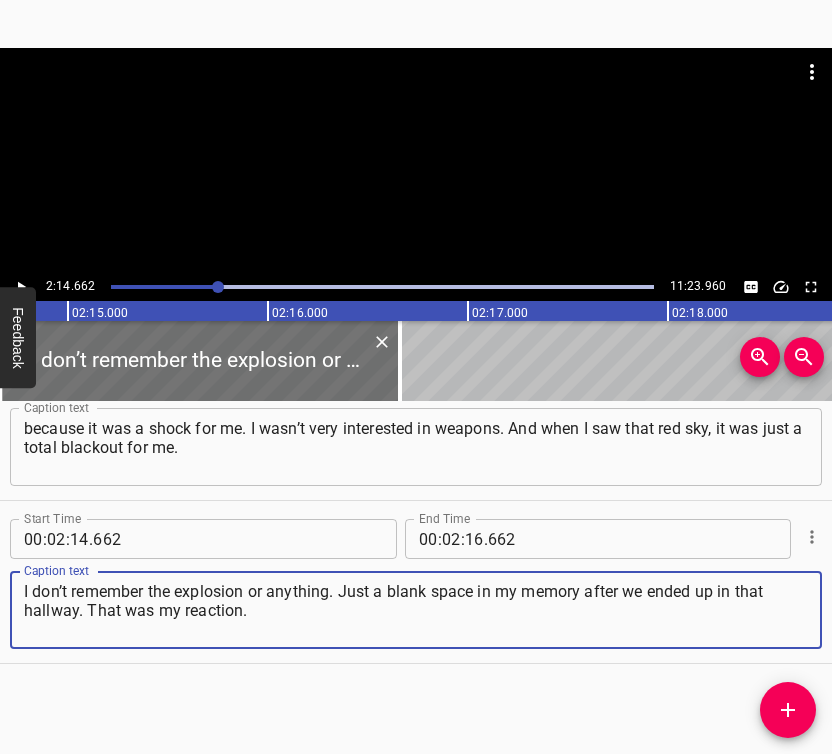 type on "I don’t remember the explosion or anything. Just a blank space in my memory after we ended up in that hallway. That was my reaction." 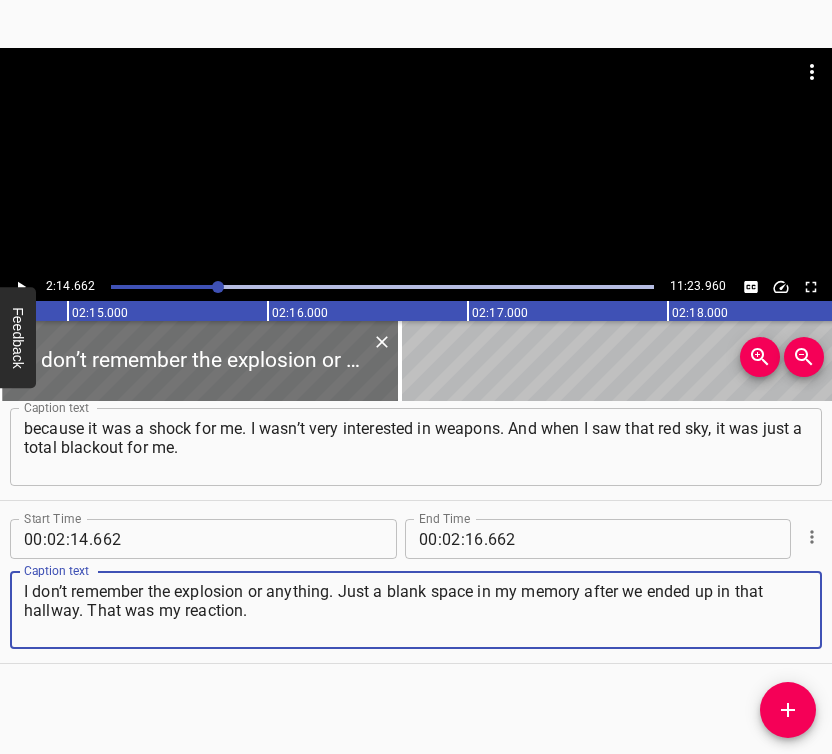 click at bounding box center [21, 287] 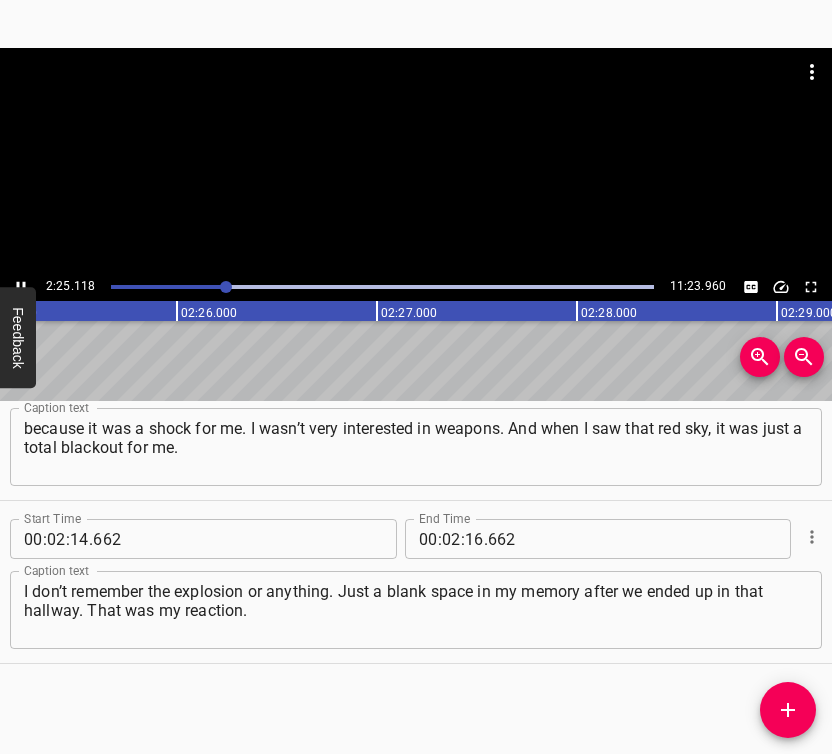 click at bounding box center (21, 287) 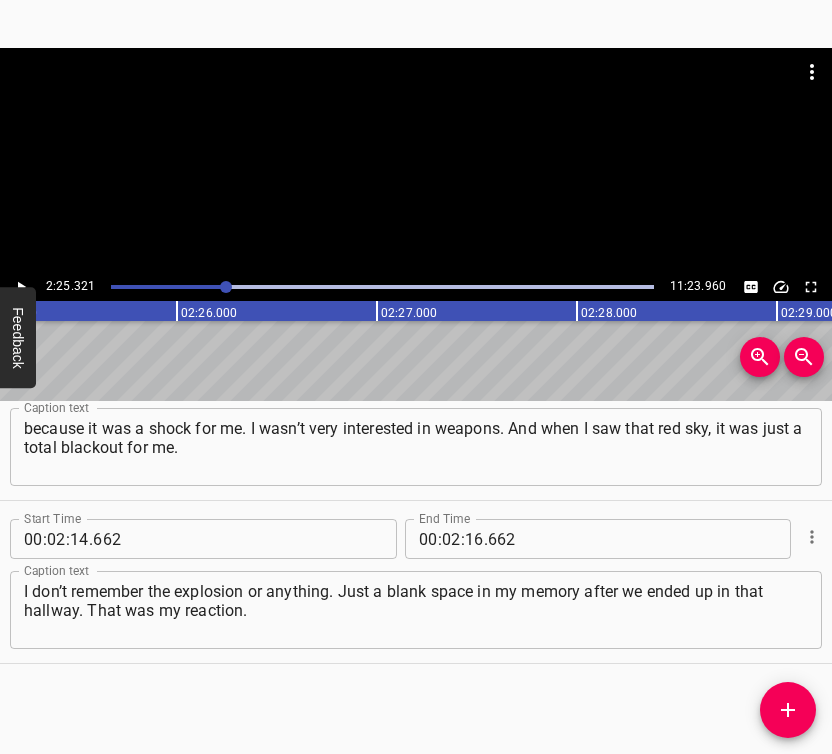 scroll, scrollTop: 0, scrollLeft: 29064, axis: horizontal 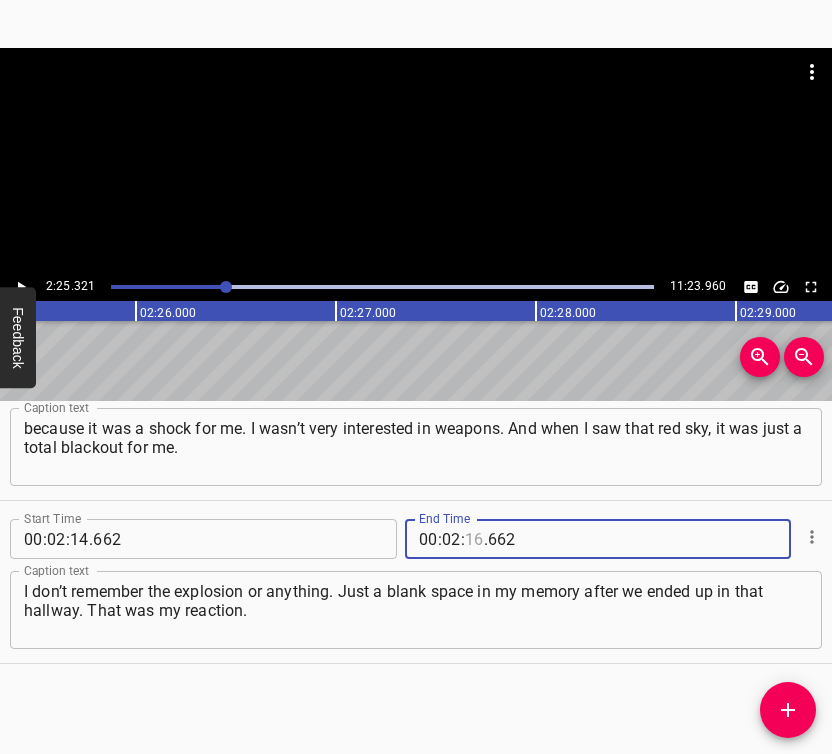 click at bounding box center (474, 539) 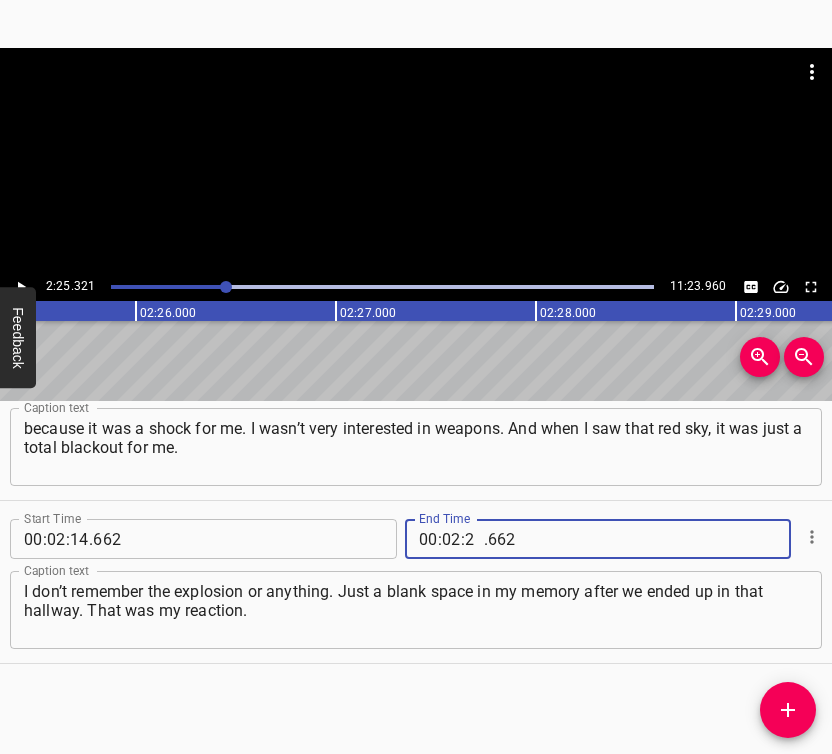 type on "25" 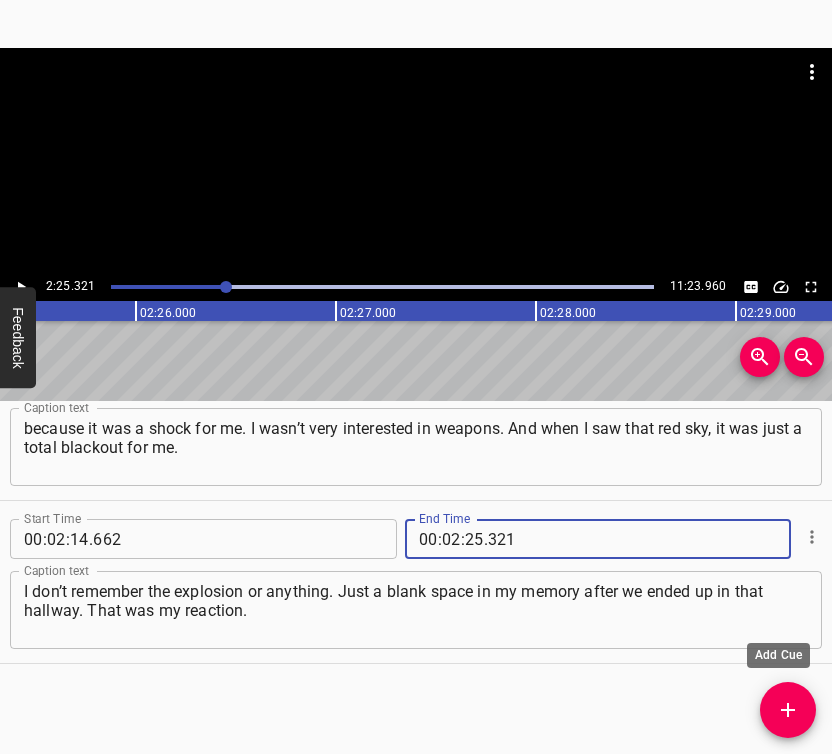 type on "321" 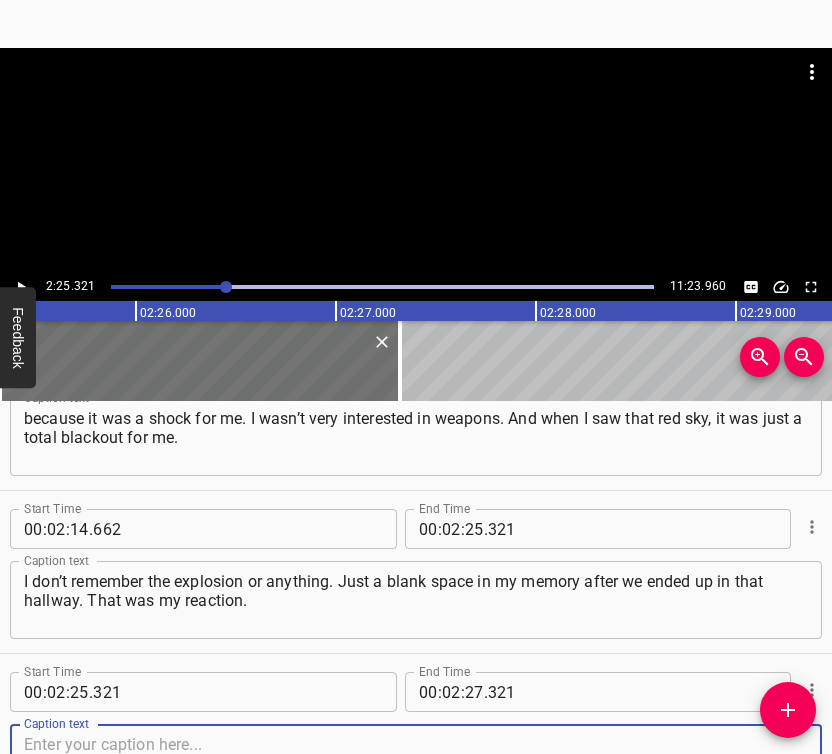 scroll, scrollTop: 1860, scrollLeft: 0, axis: vertical 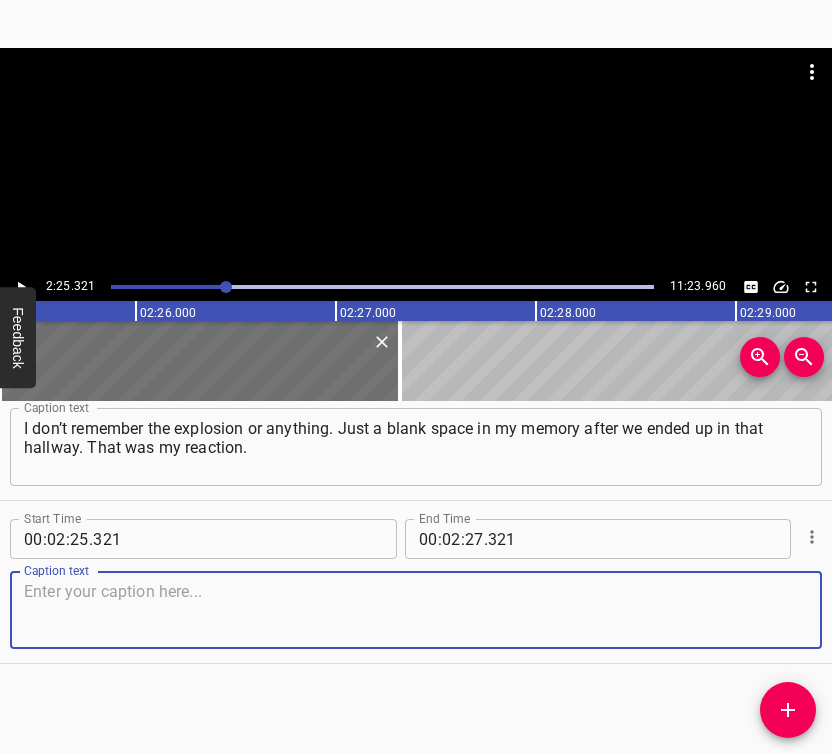 click on "Caption text" at bounding box center (416, 610) 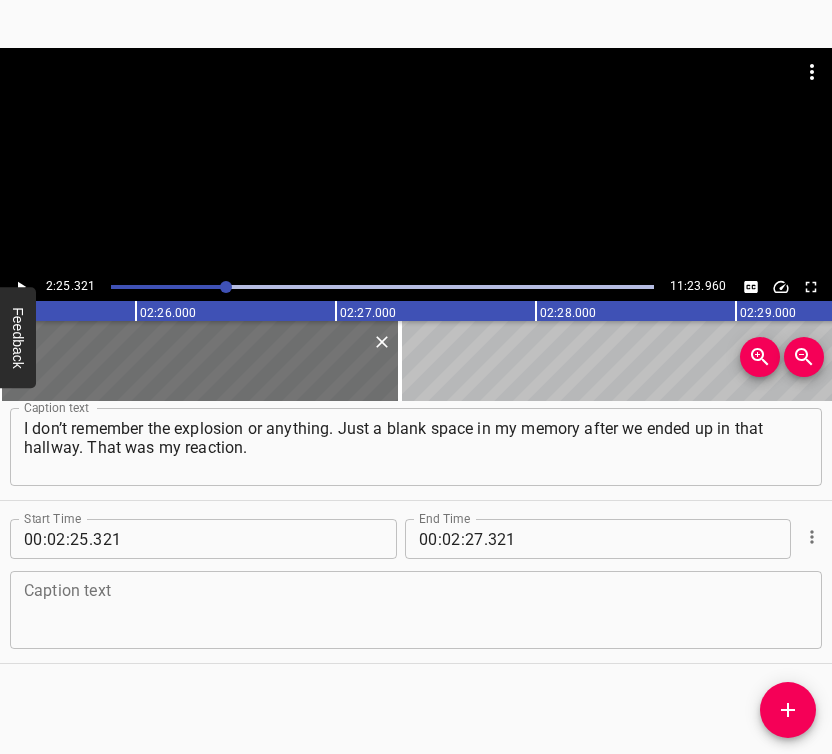 click at bounding box center [416, 610] 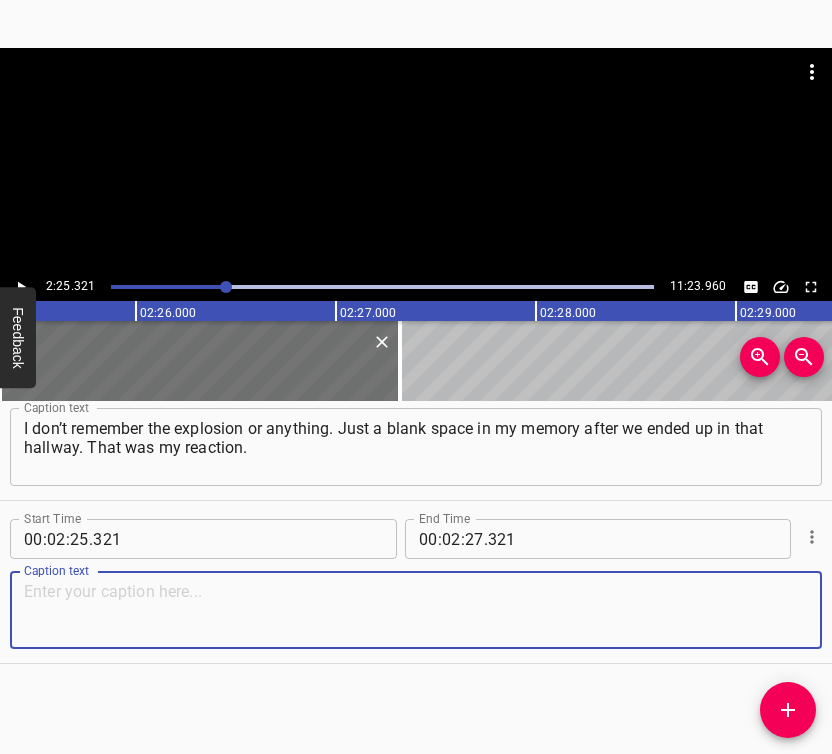 paste on "I was completely transformed. I used to write in russian, because my mother is from [GEOGRAPHIC_DATA] and my father is [DEMOGRAPHIC_DATA]. They met in [GEOGRAPHIC_DATA]," 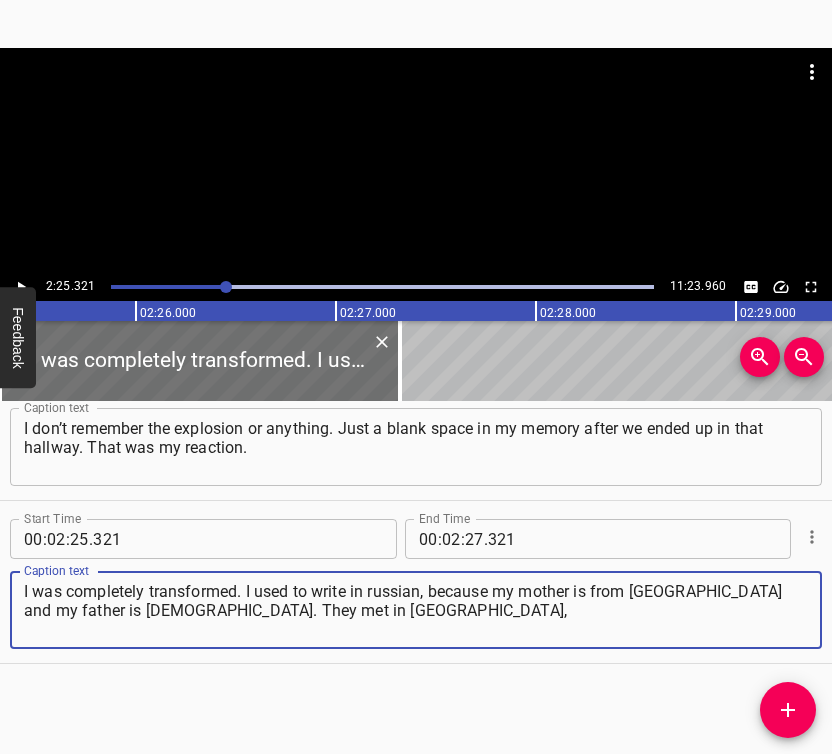 type on "I was completely transformed. I used to write in russian, because my mother is from [GEOGRAPHIC_DATA] and my father is [DEMOGRAPHIC_DATA]. They met in [GEOGRAPHIC_DATA]," 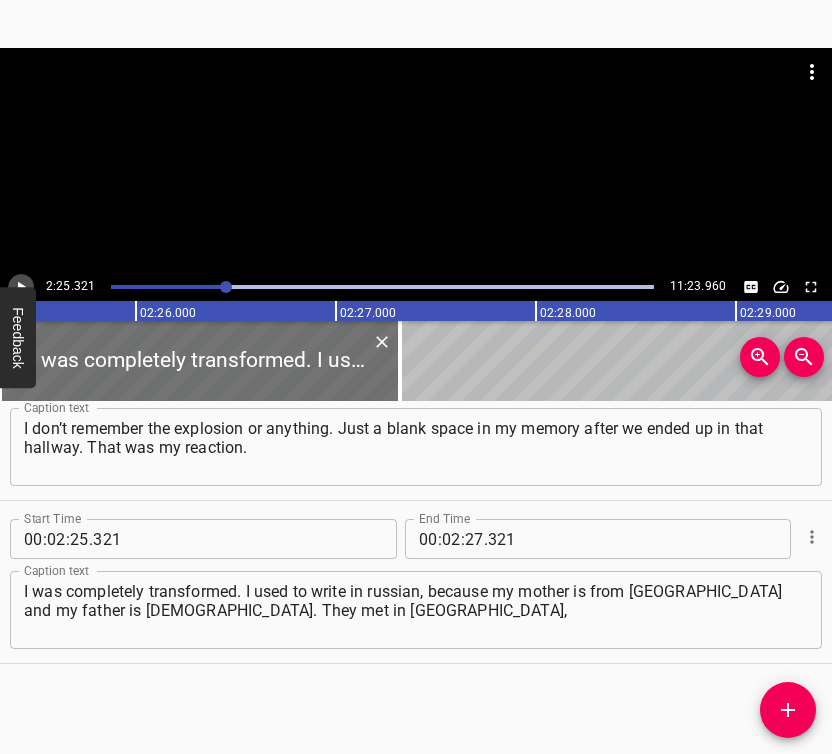 click 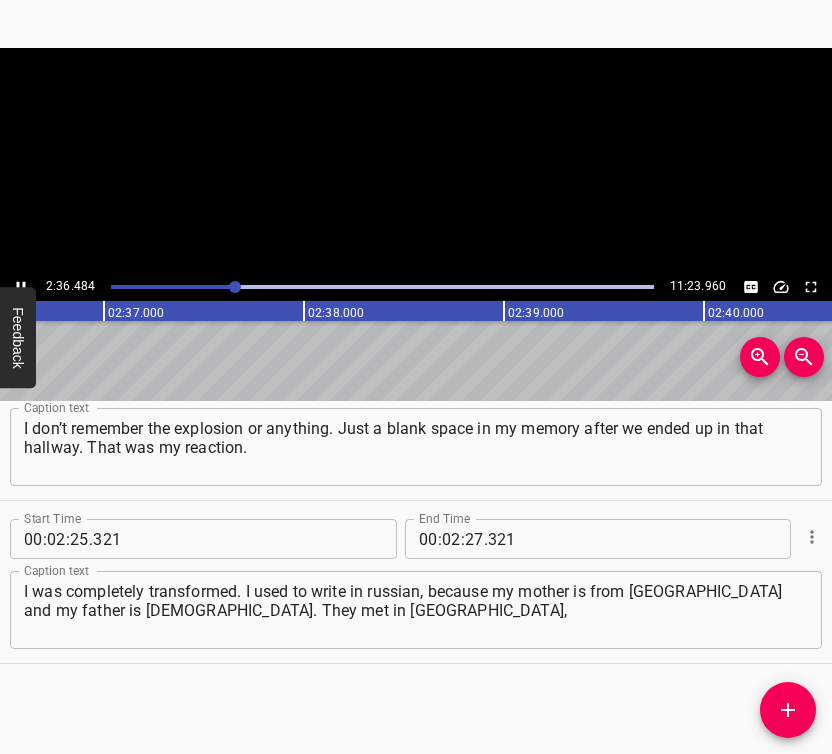 click 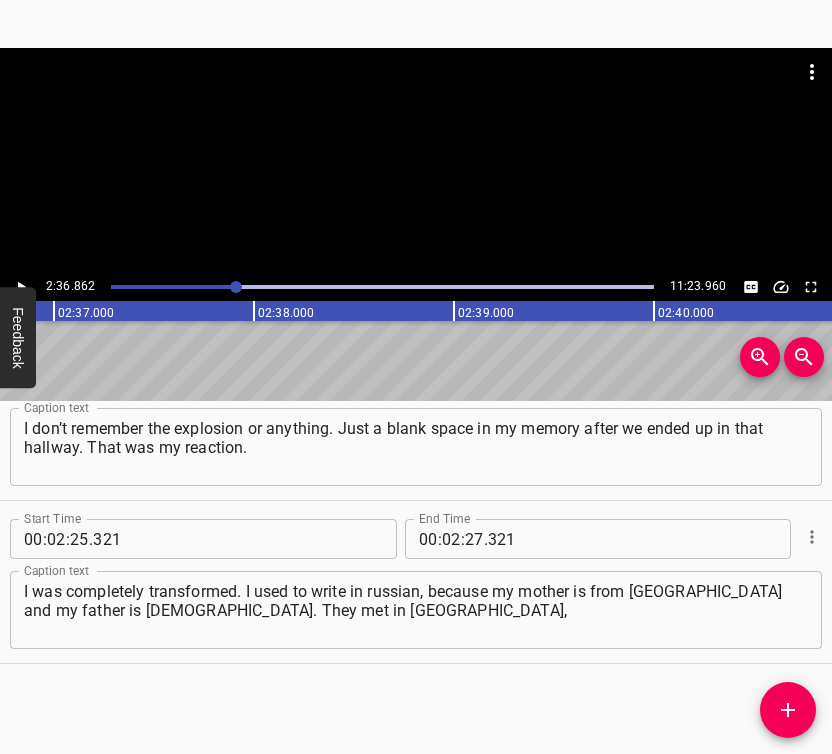 scroll, scrollTop: 0, scrollLeft: 31372, axis: horizontal 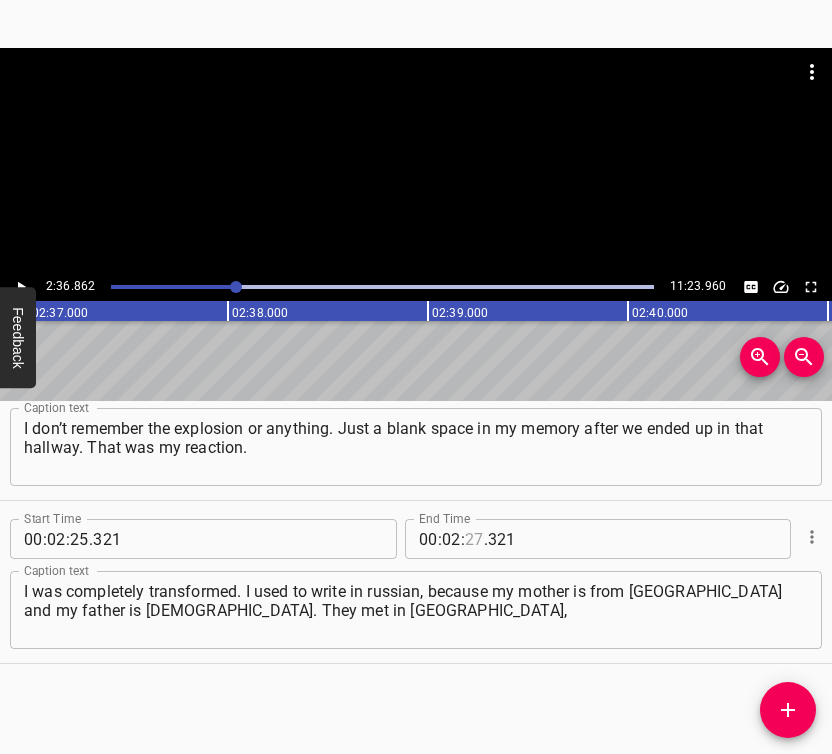 click at bounding box center (474, 539) 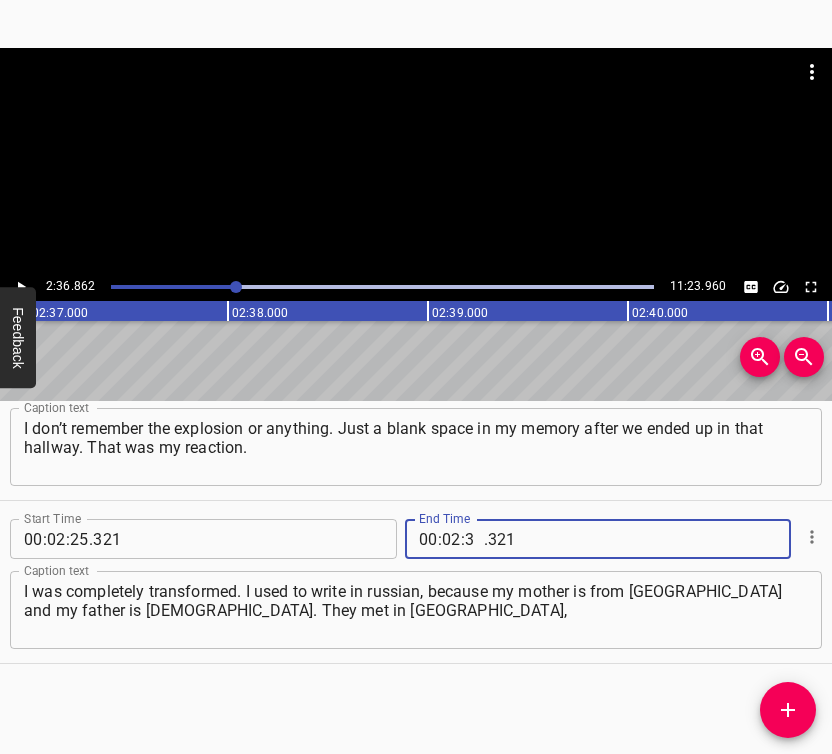 type on "36" 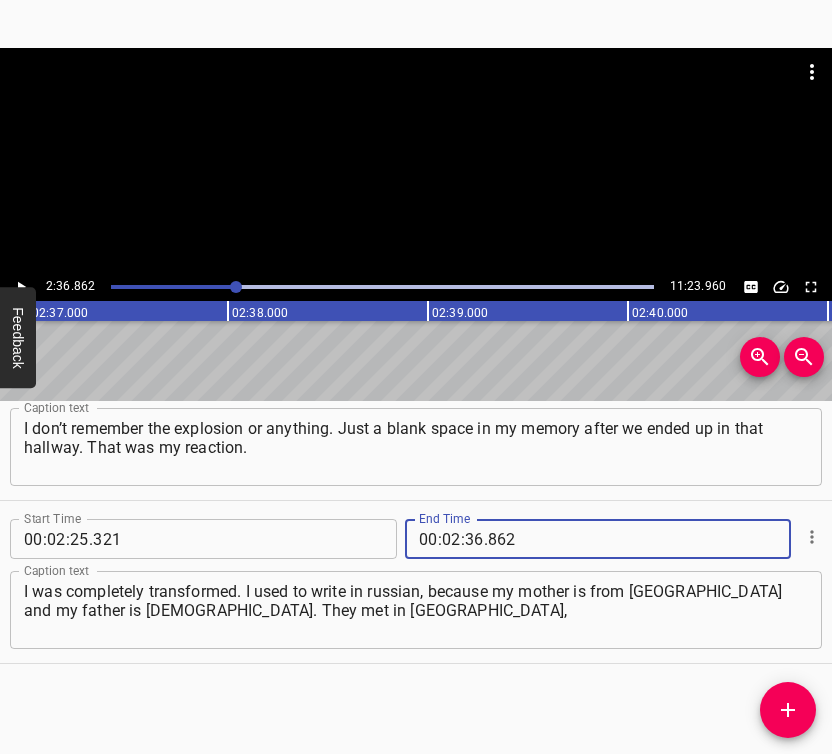 type on "862" 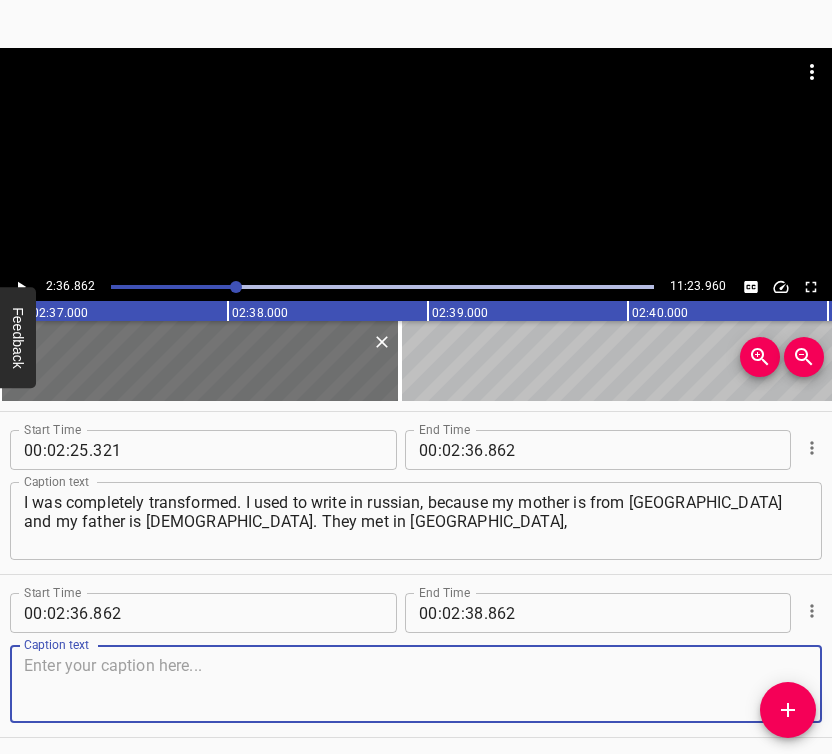 scroll, scrollTop: 2023, scrollLeft: 0, axis: vertical 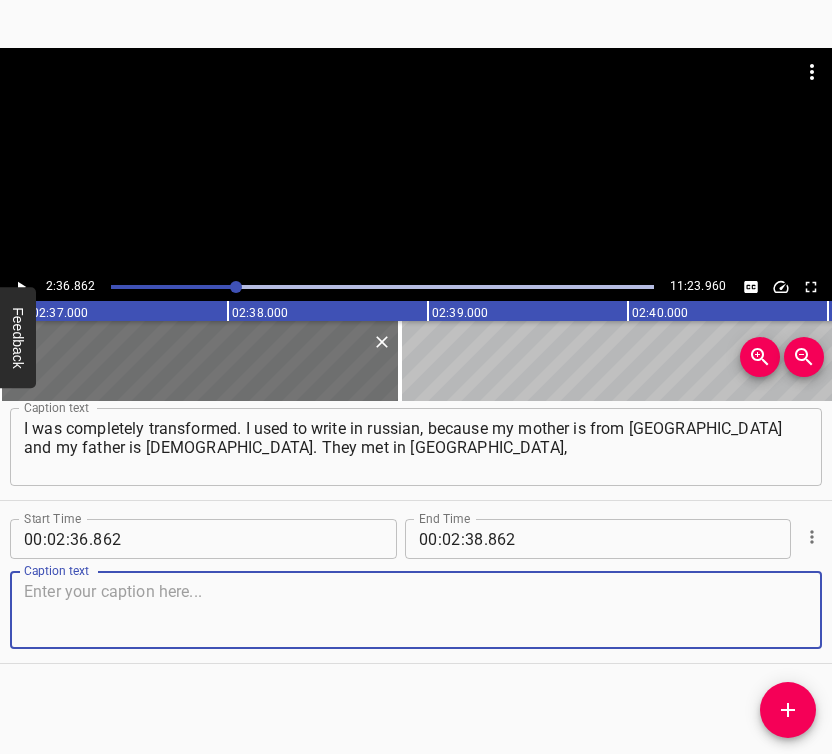 drag, startPoint x: 772, startPoint y: 615, endPoint x: 822, endPoint y: 604, distance: 51.1957 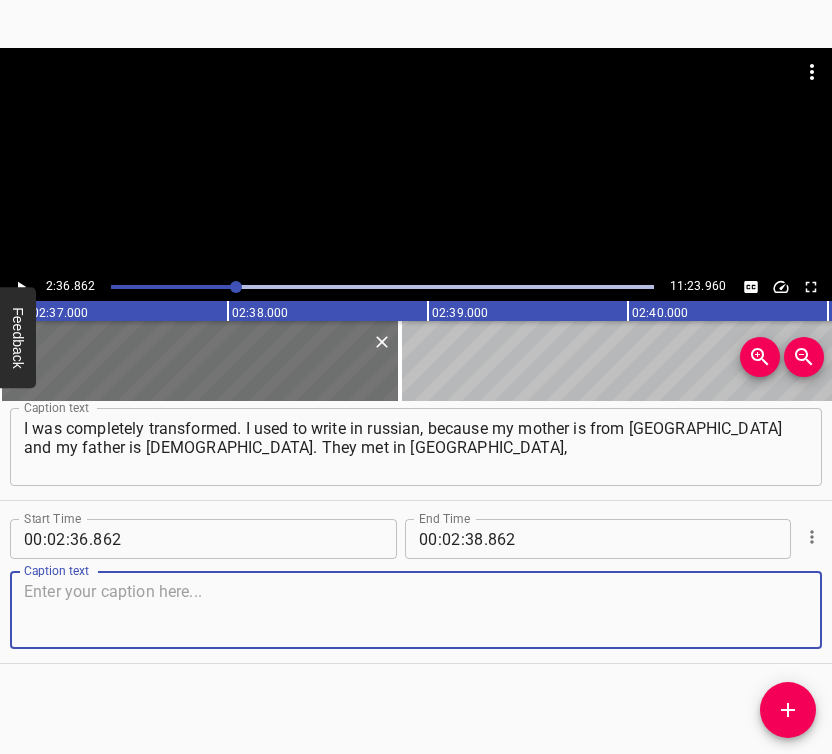 click at bounding box center [416, 610] 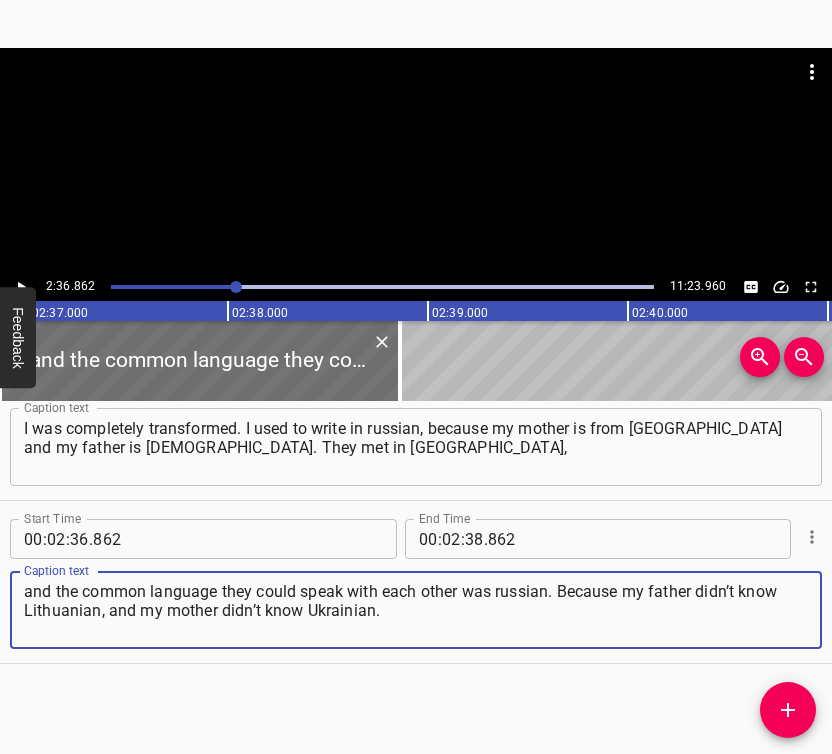 type on "and the common language they could speak with each other was russian. Because my father didn’t know Lithuanian, and my mother didn’t know Ukrainian." 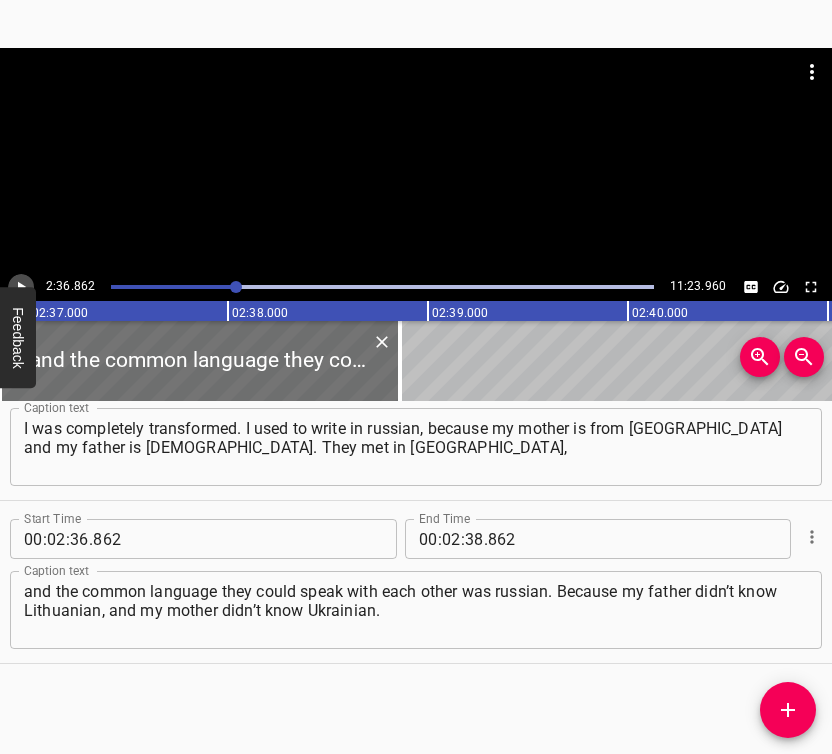 click 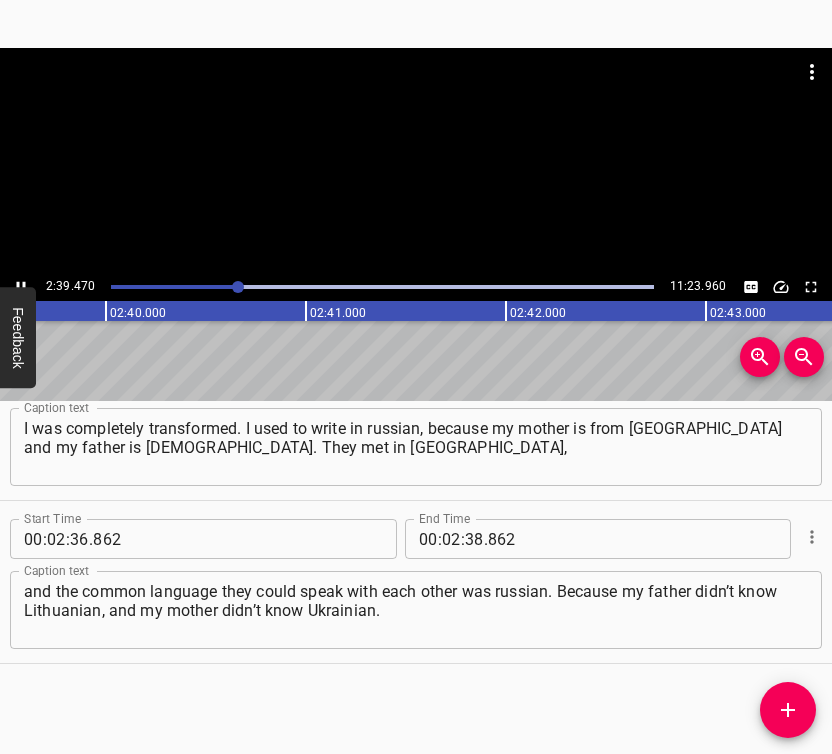 scroll, scrollTop: 0, scrollLeft: 31947, axis: horizontal 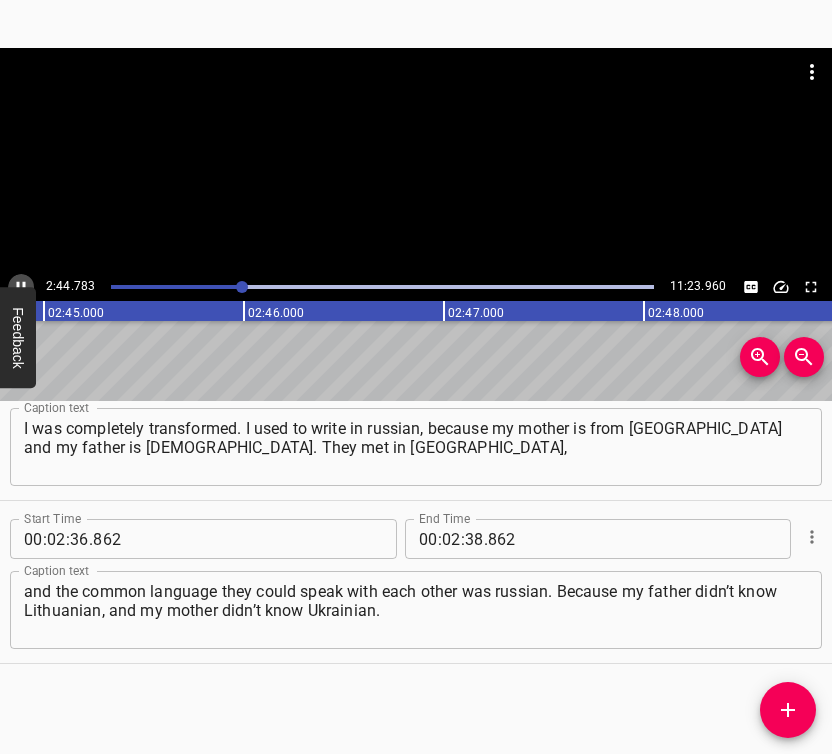 click at bounding box center [21, 287] 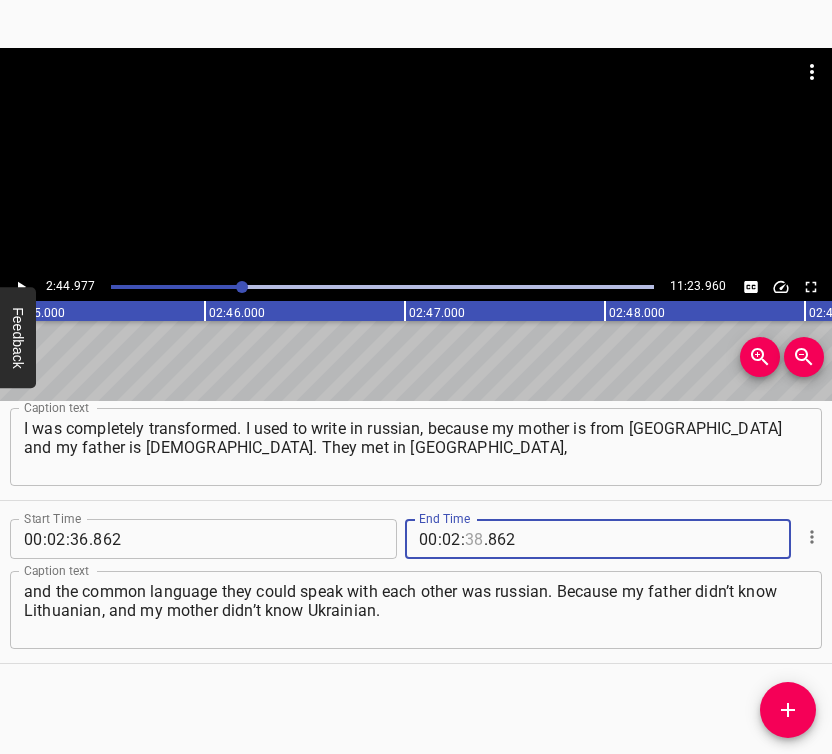 click at bounding box center [474, 539] 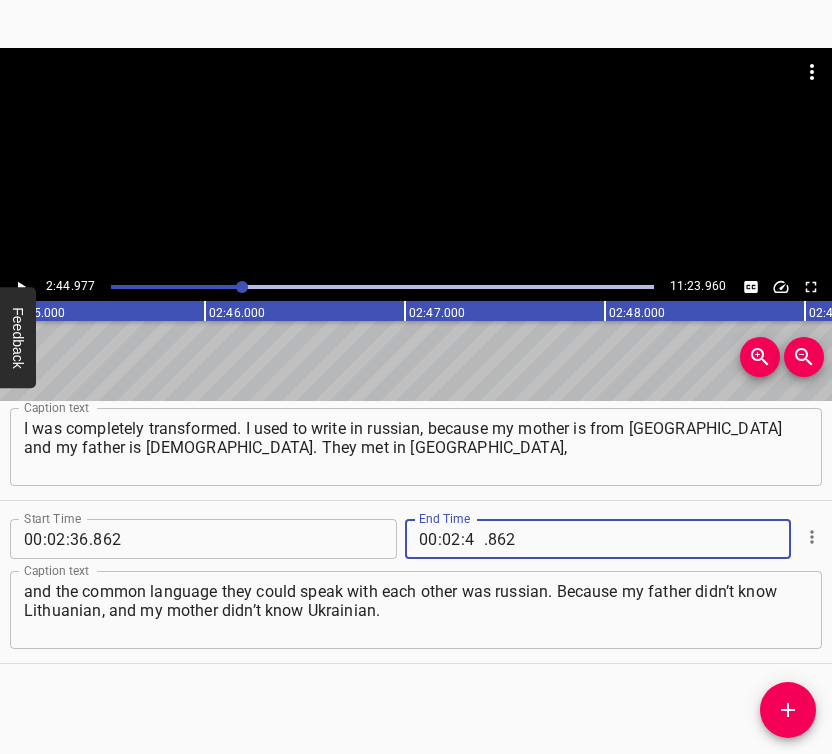 type on "44" 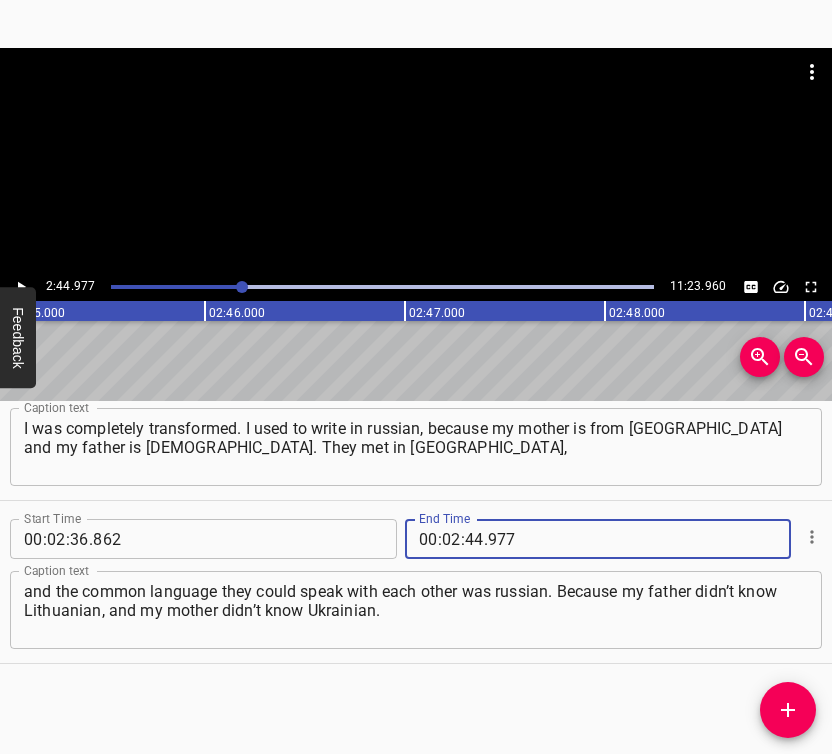 type on "977" 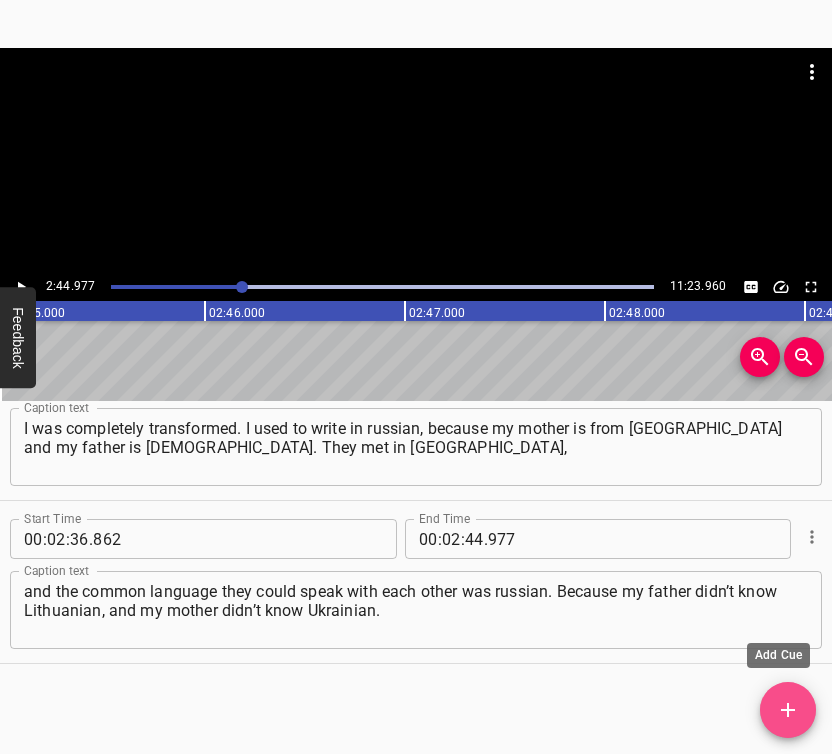 click 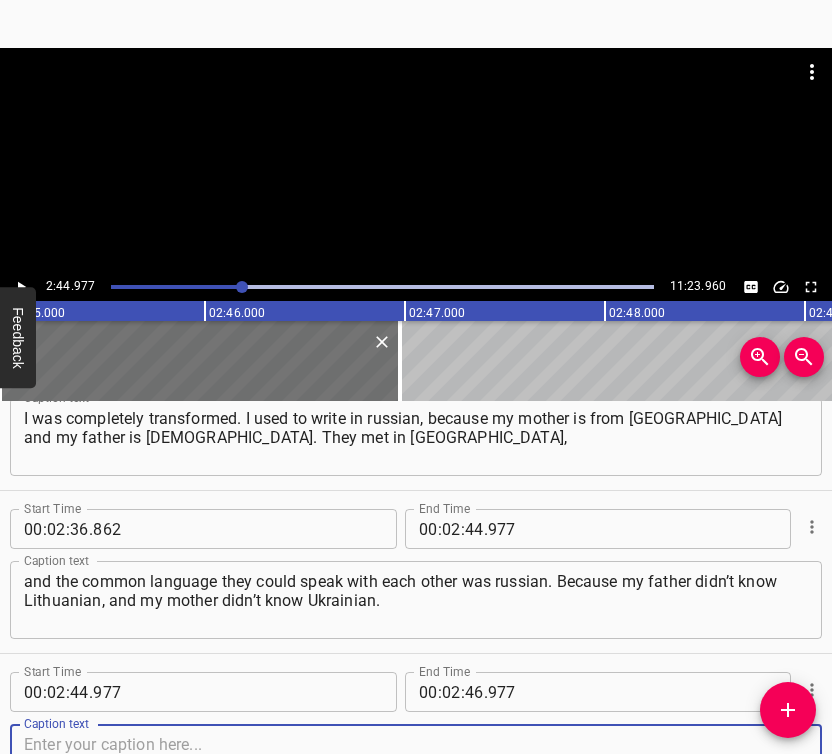 scroll, scrollTop: 2186, scrollLeft: 0, axis: vertical 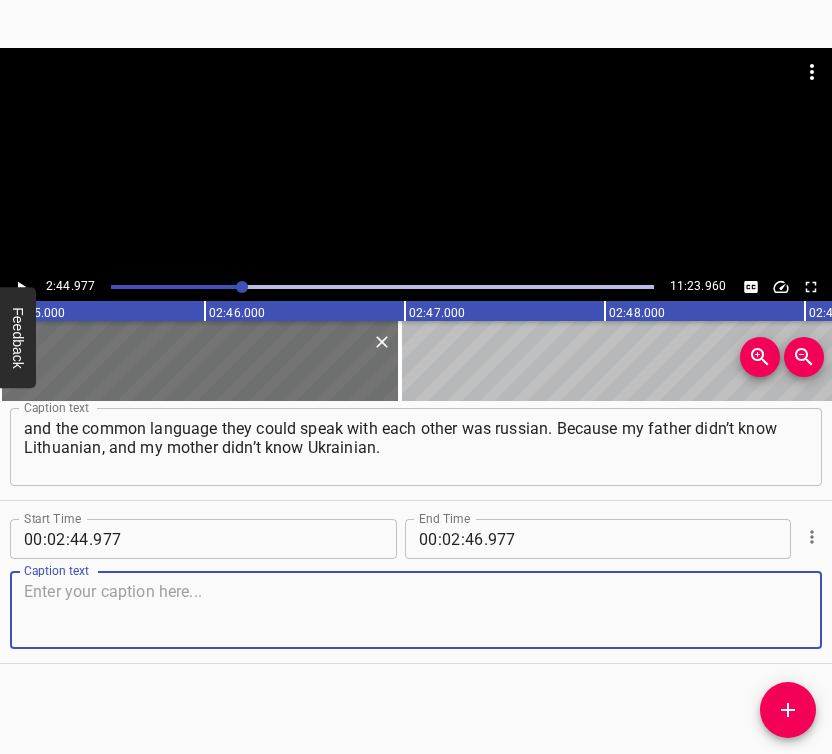 click at bounding box center (416, 610) 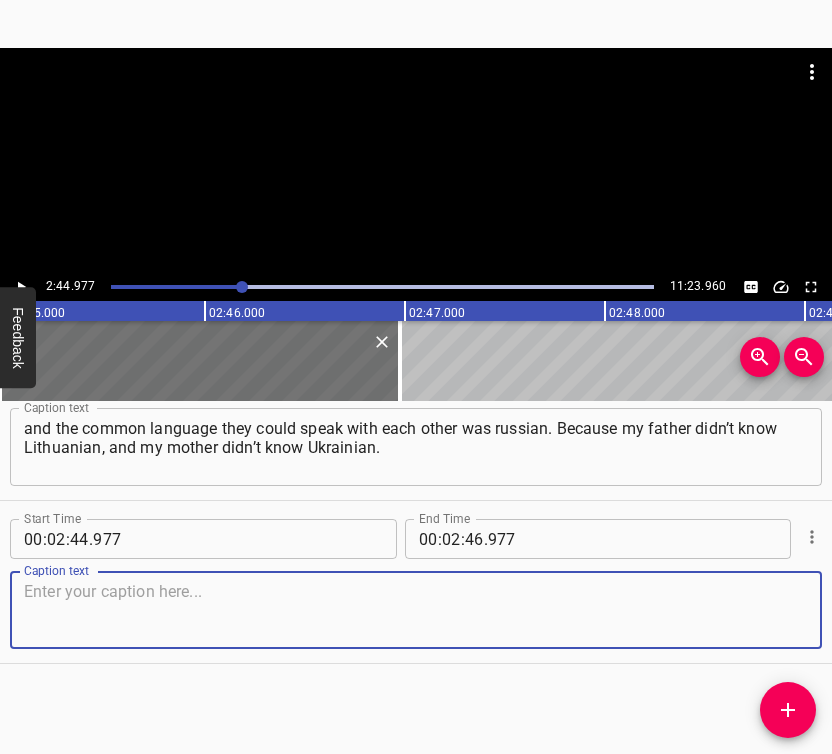 click at bounding box center [416, 610] 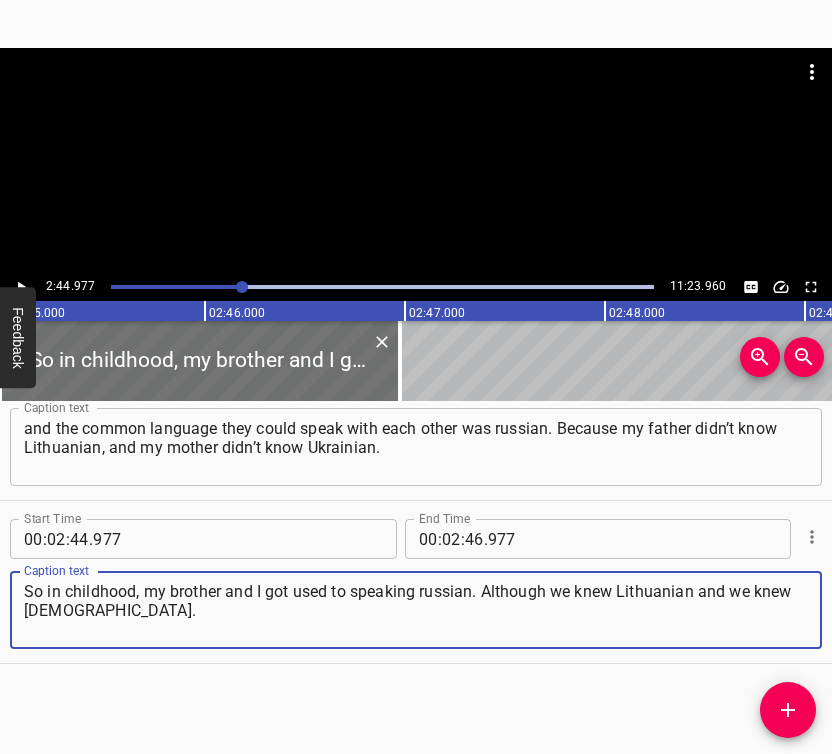 type on "So in childhood, my brother and I got used to speaking russian. Although we knew Lithuanian and we knew [DEMOGRAPHIC_DATA]." 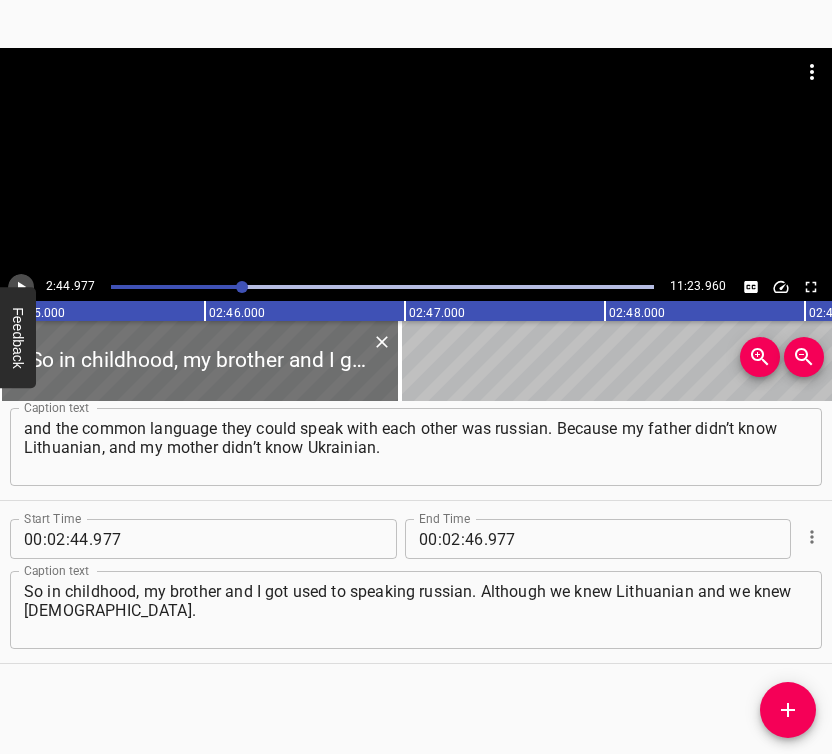 click 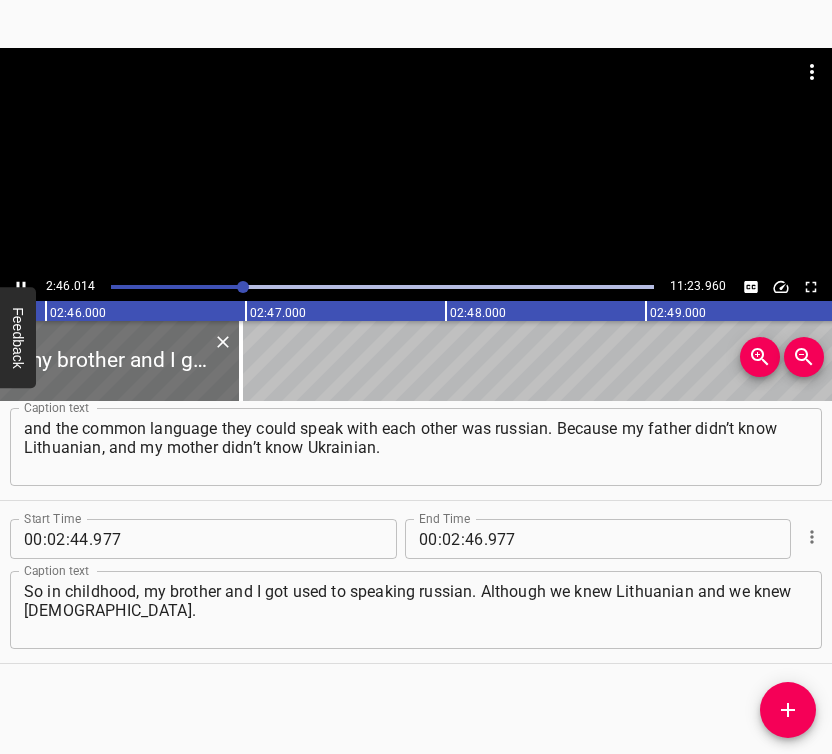 scroll, scrollTop: 0, scrollLeft: 33202, axis: horizontal 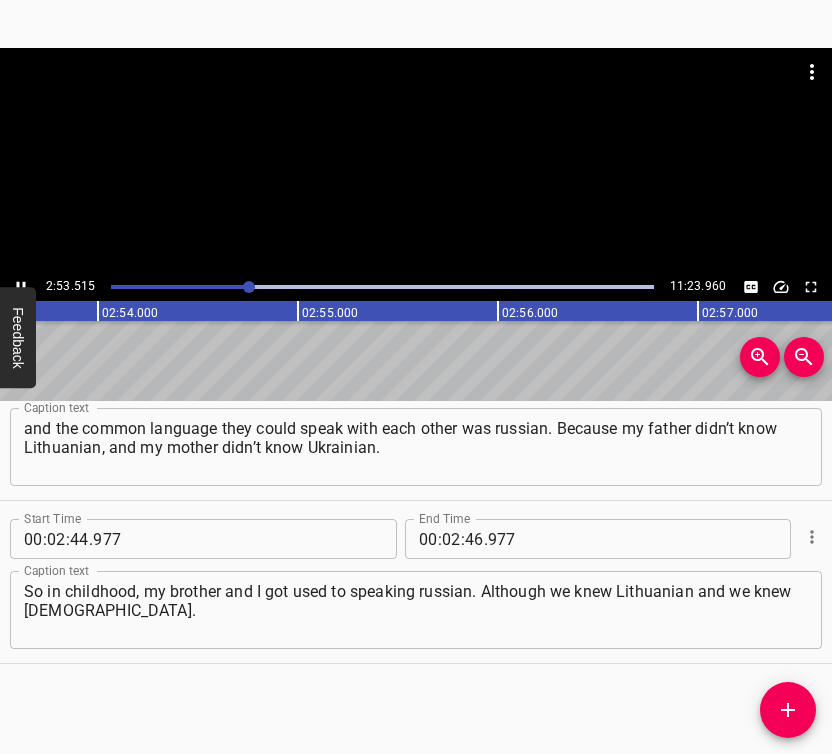 click 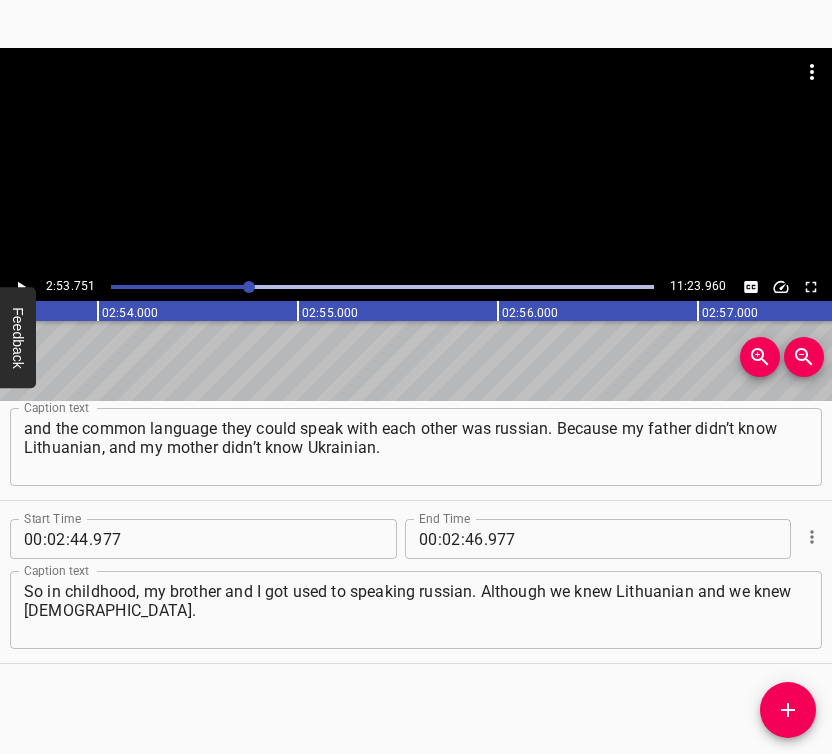 scroll, scrollTop: 0, scrollLeft: 34750, axis: horizontal 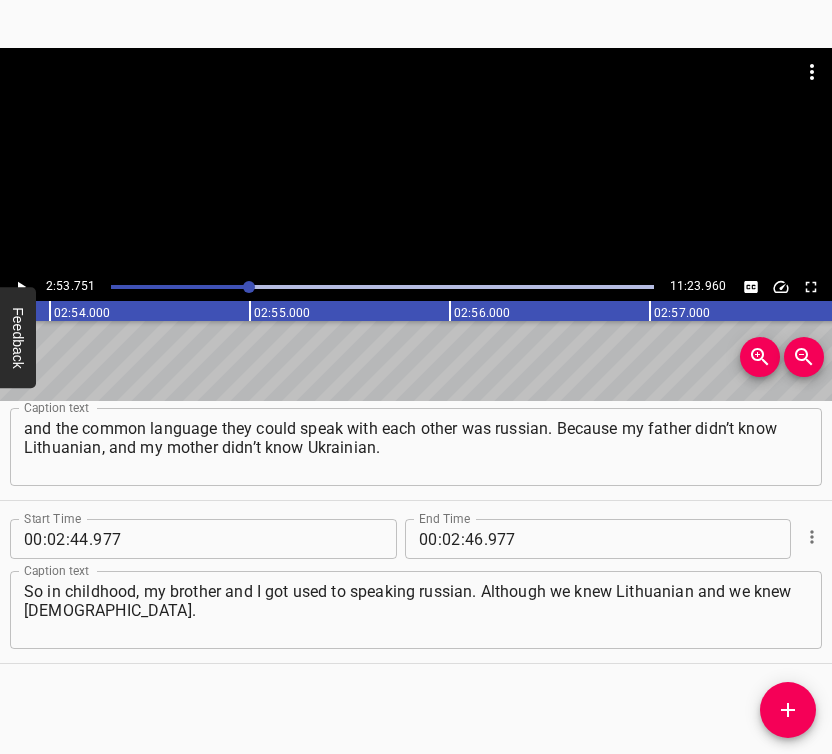 click 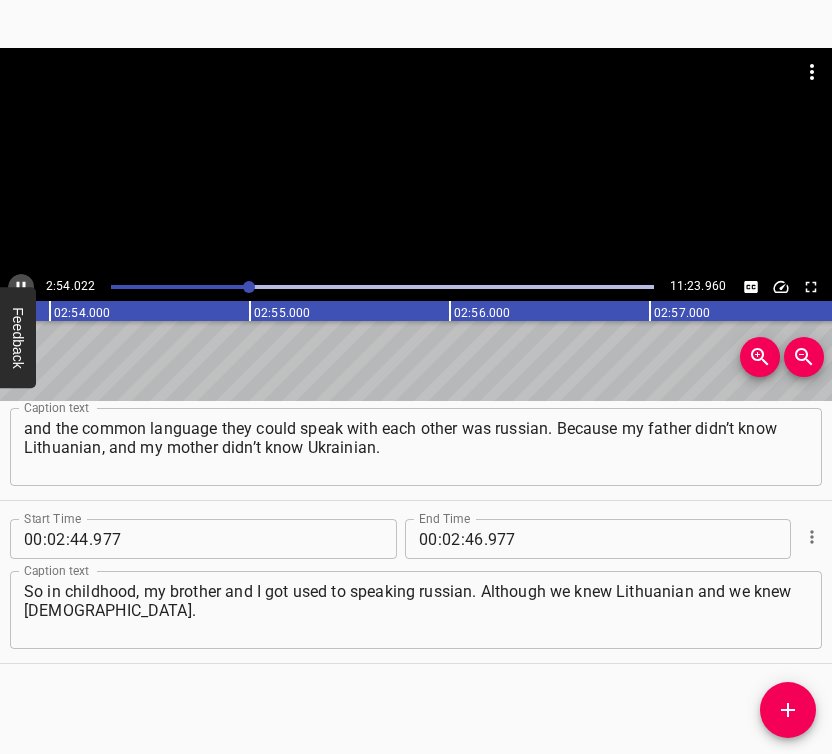 click 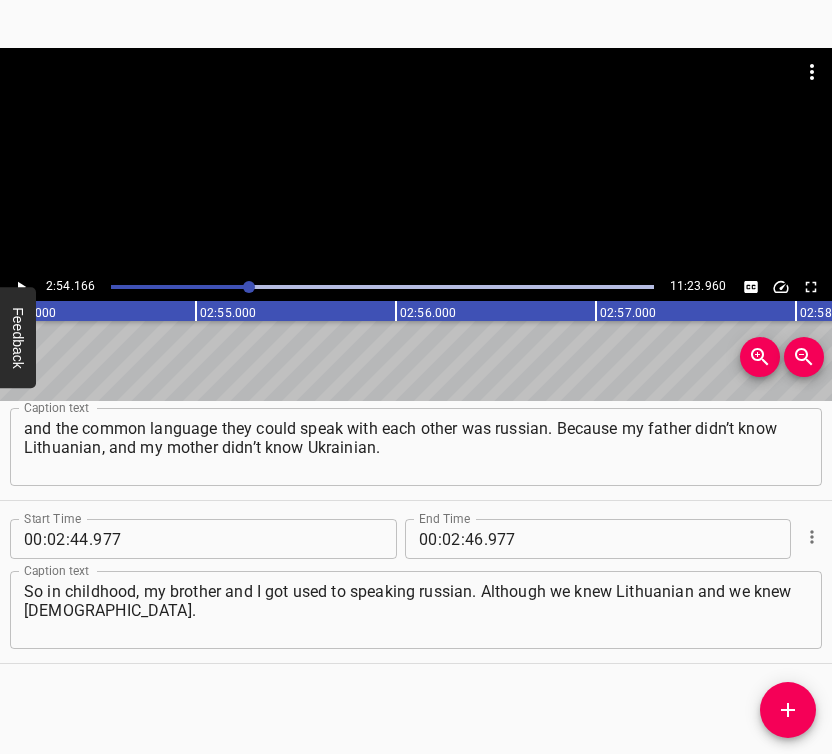 scroll, scrollTop: 0, scrollLeft: 34833, axis: horizontal 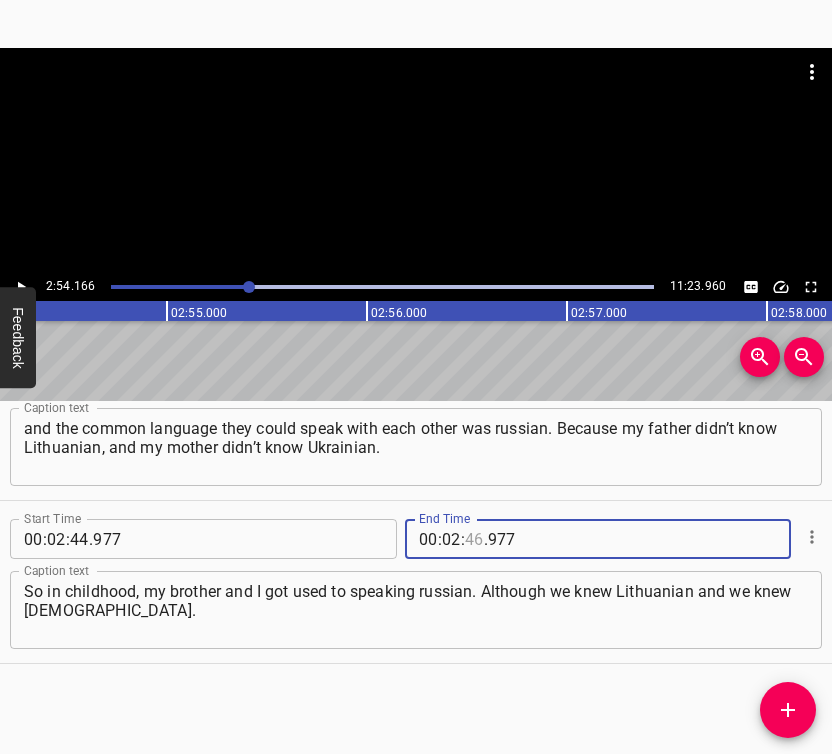 click at bounding box center (474, 539) 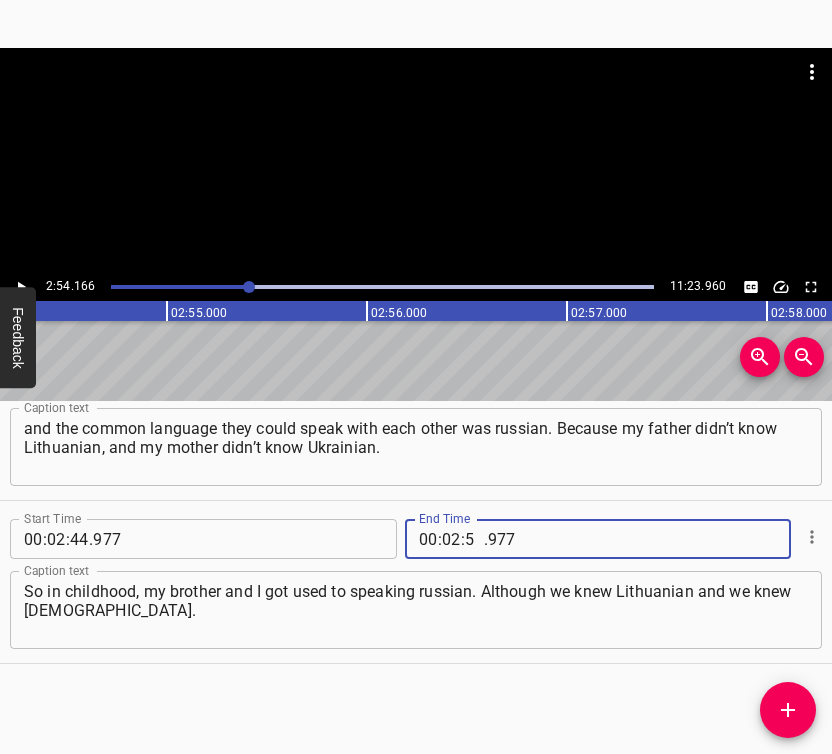type on "54" 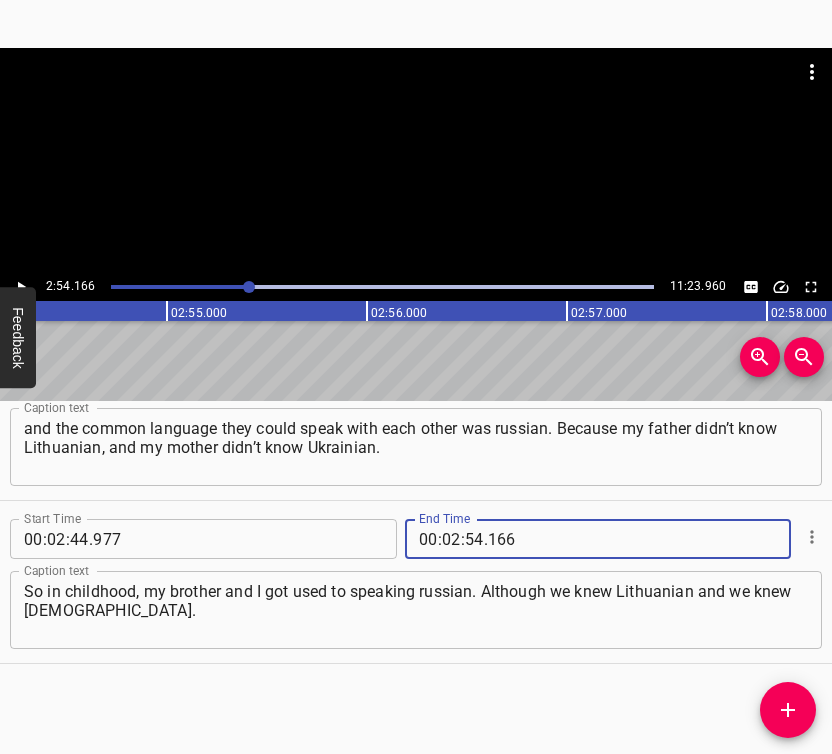 type on "166" 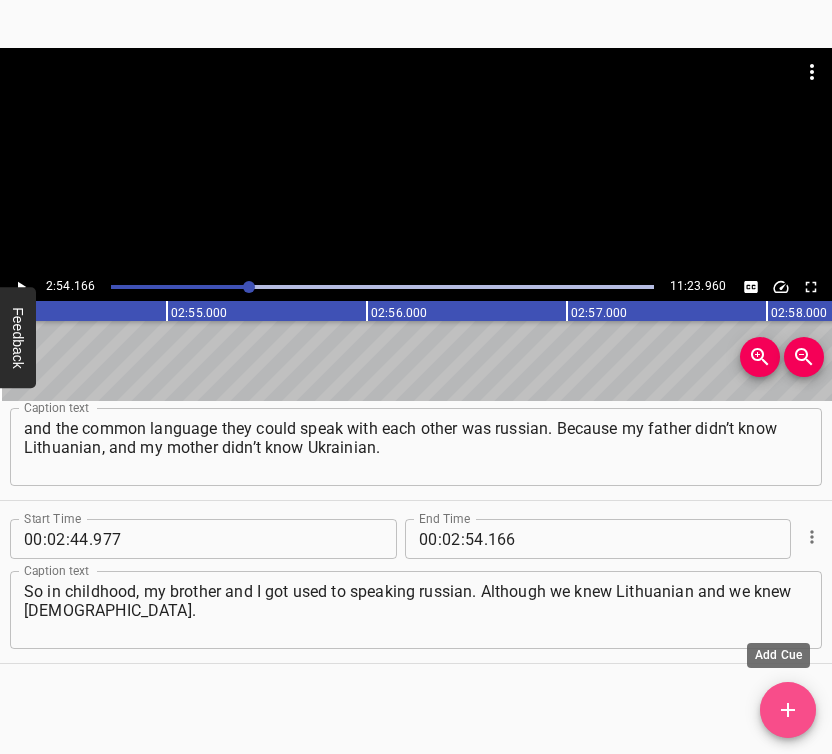 click 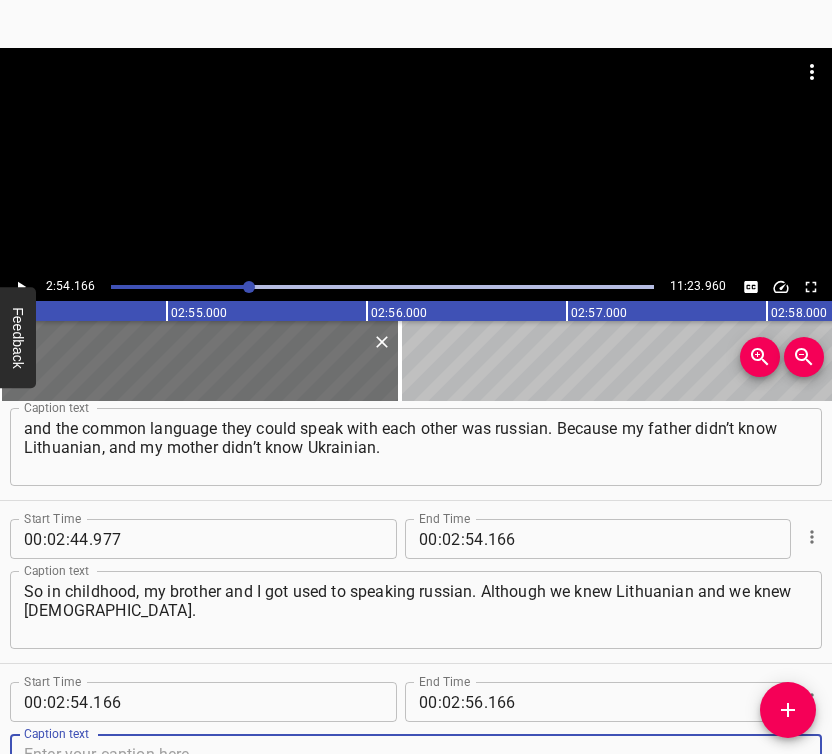 scroll, scrollTop: 2196, scrollLeft: 0, axis: vertical 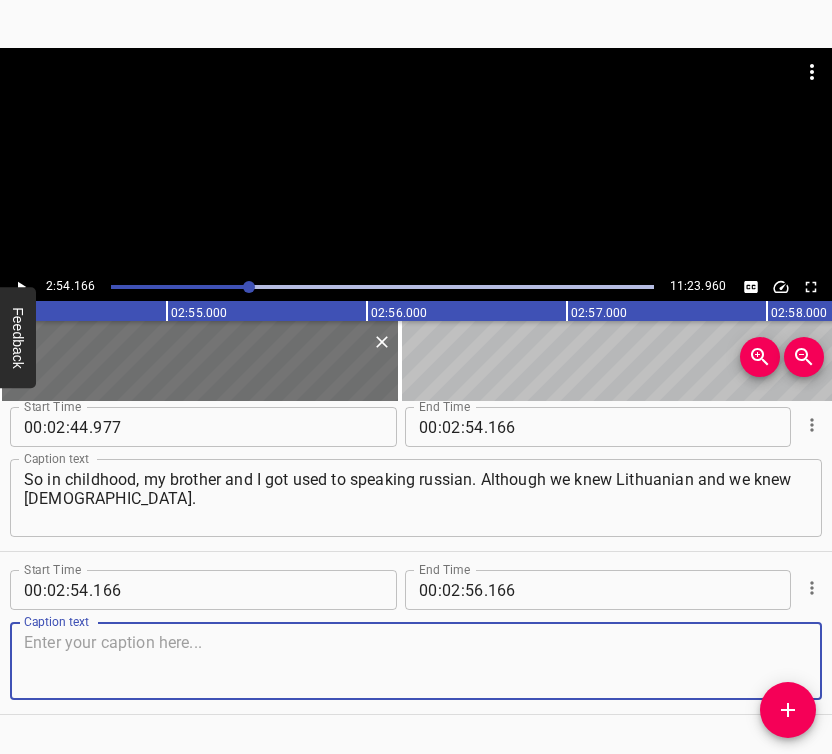 click at bounding box center [416, 661] 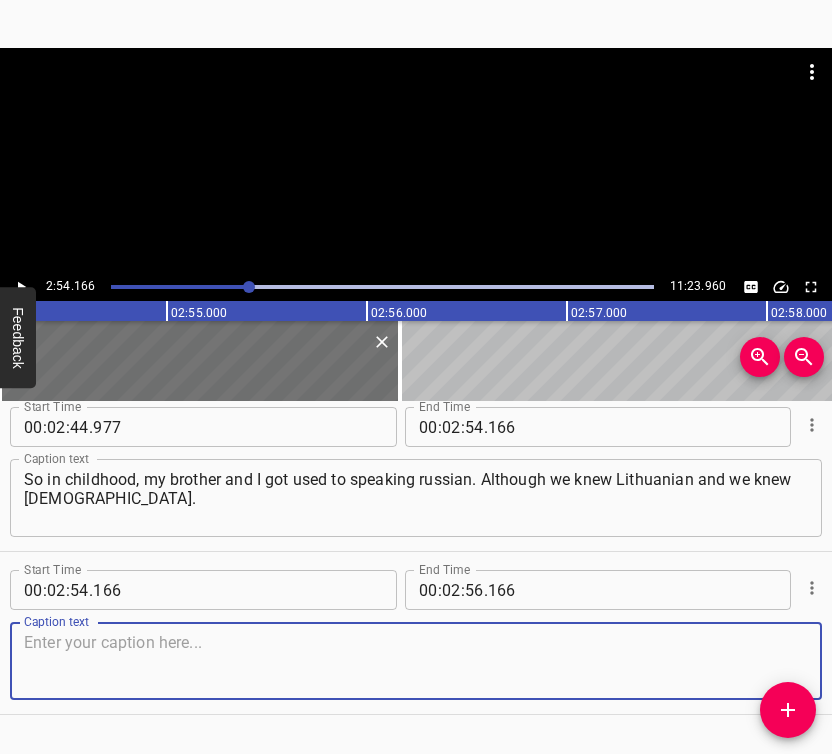 click at bounding box center (416, 661) 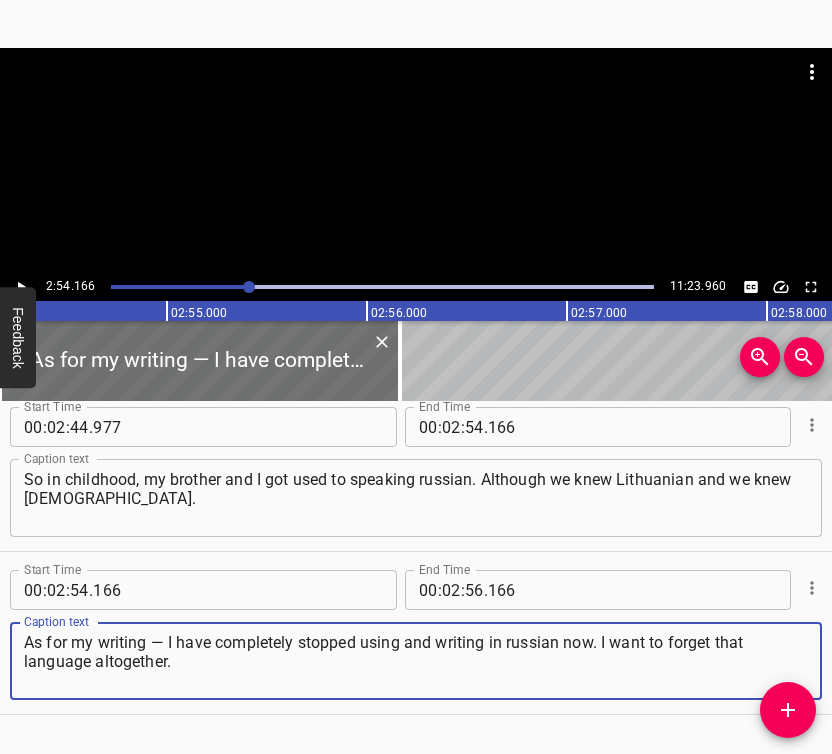 type on "As for my writing — I have completely stopped using and writing in russian now. I want to forget that language altogether." 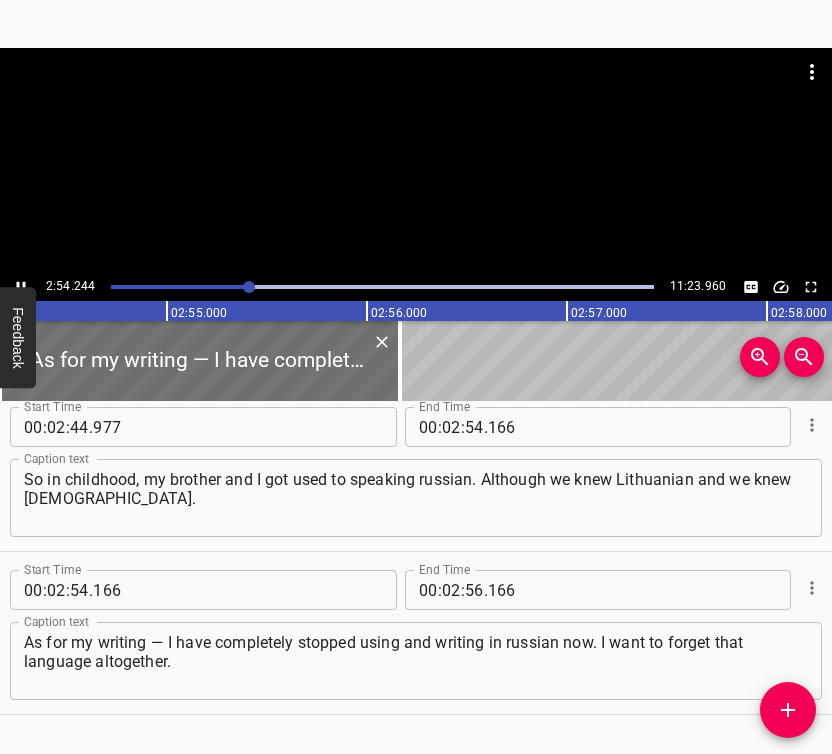 scroll, scrollTop: 2349, scrollLeft: 0, axis: vertical 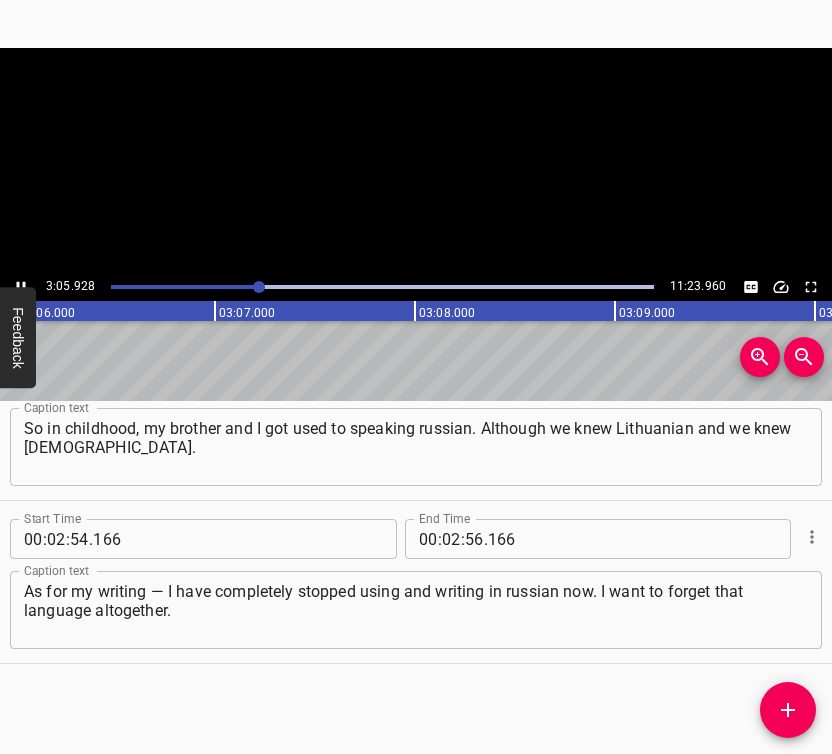click 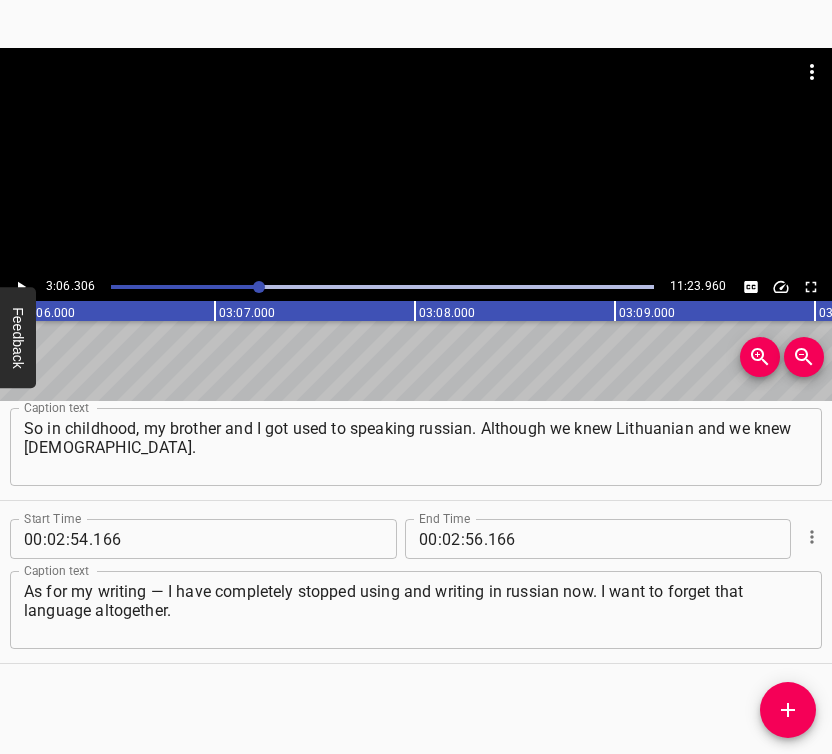 scroll, scrollTop: 0, scrollLeft: 37261, axis: horizontal 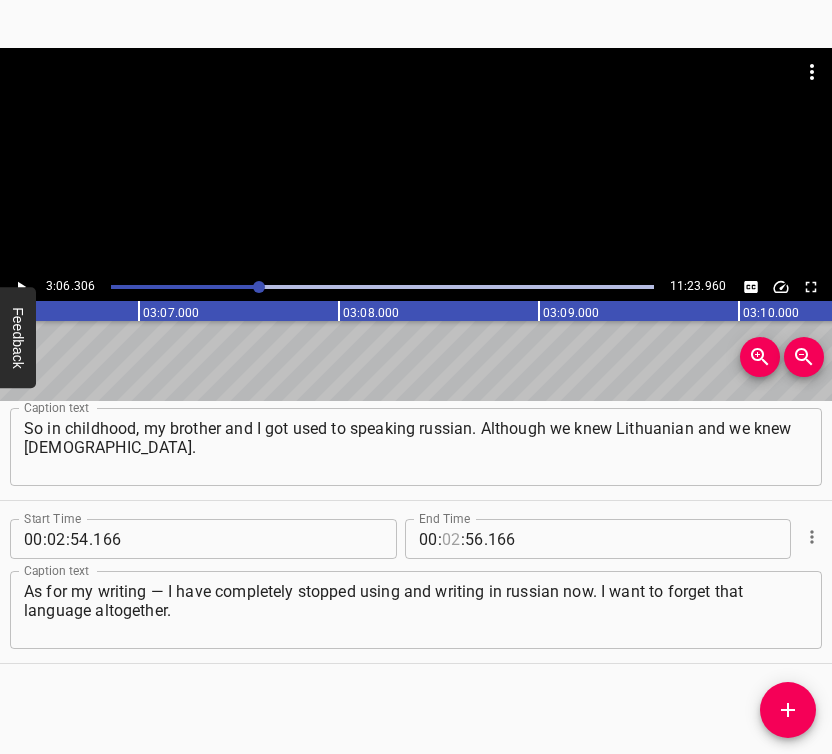 click at bounding box center (451, 539) 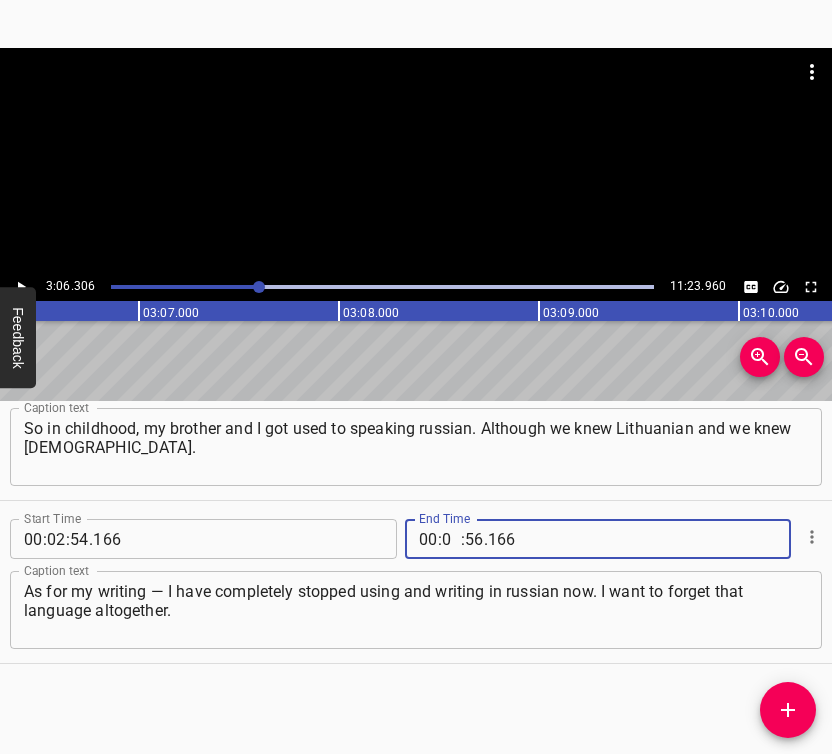 type on "06" 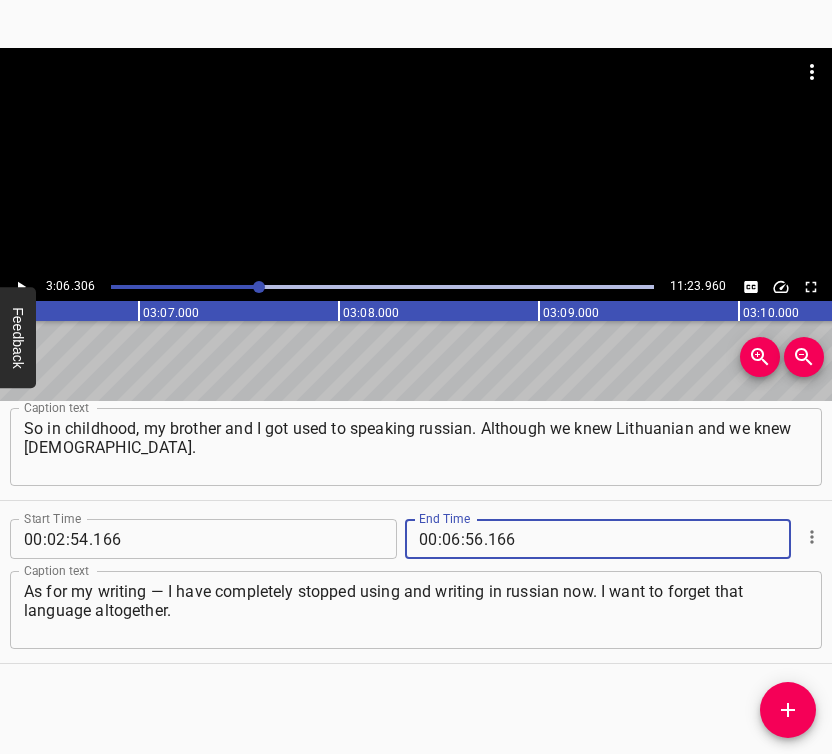 type 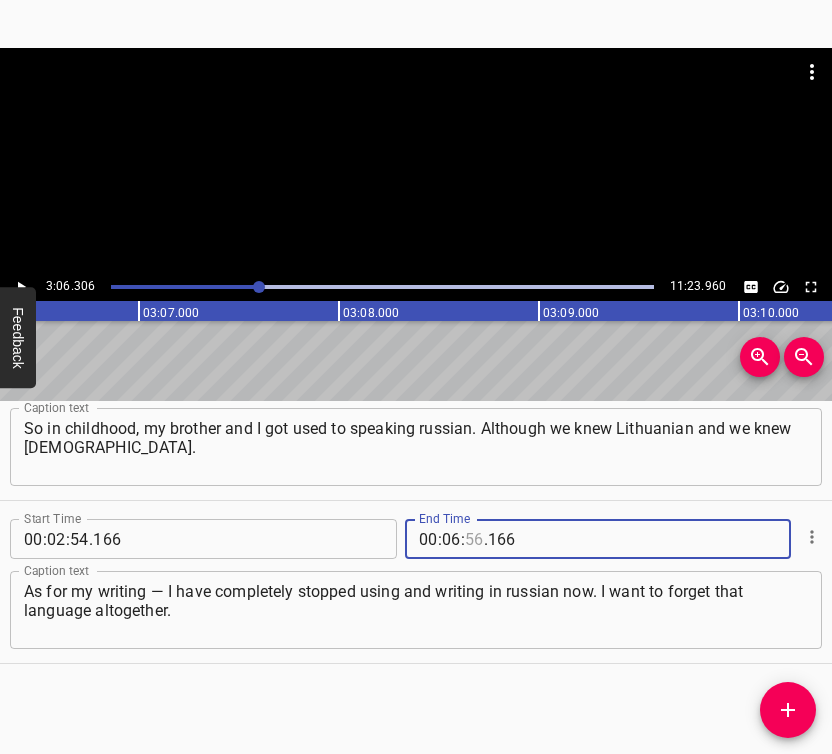 type 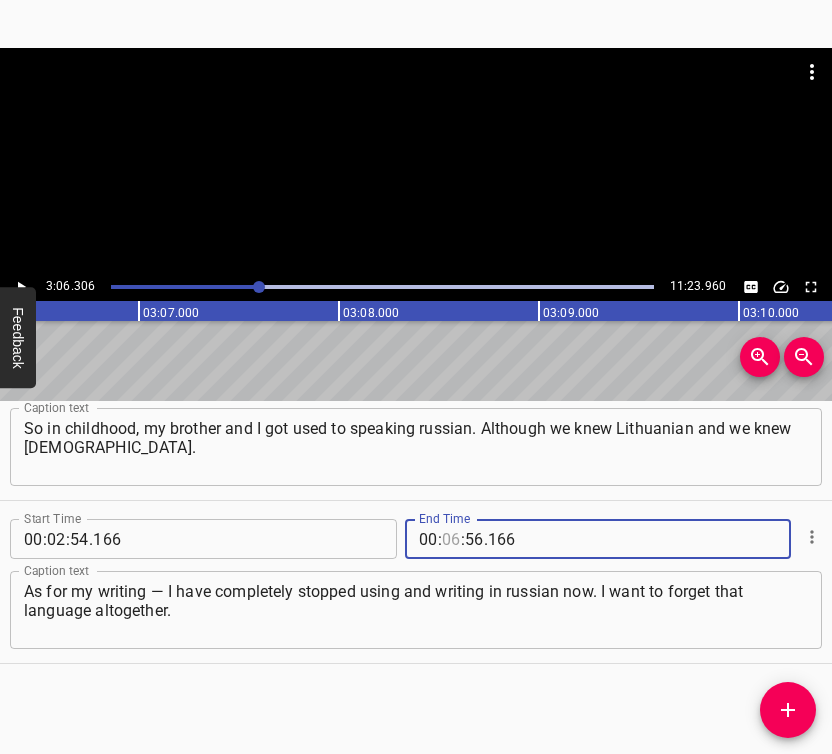 click at bounding box center (451, 539) 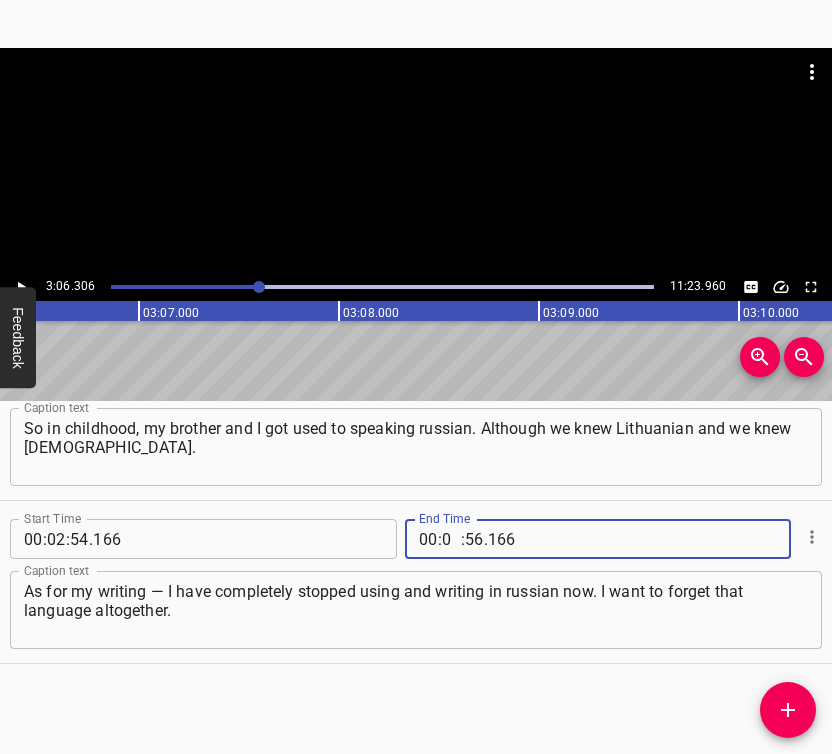 type on "03" 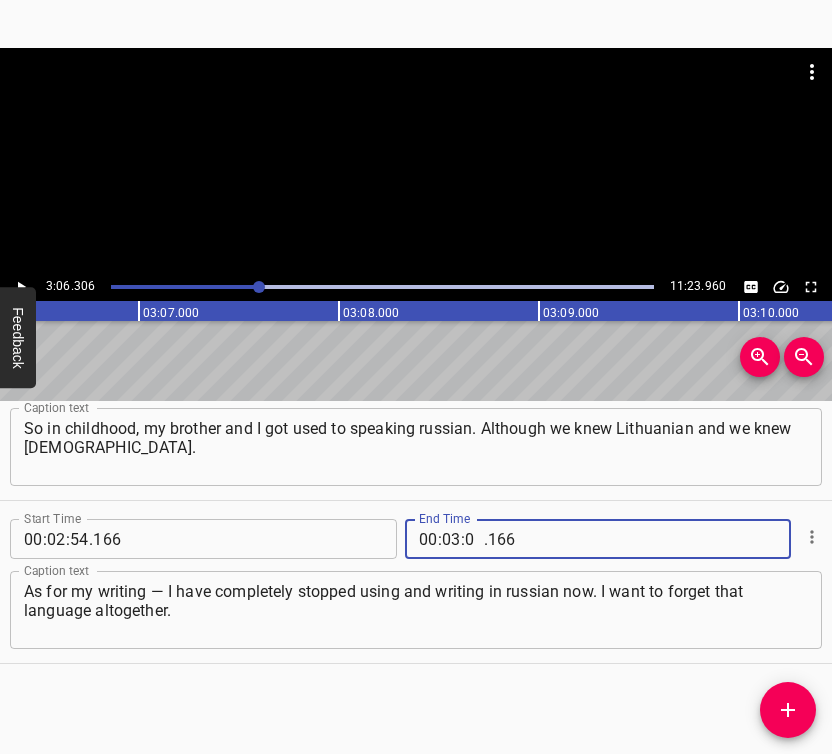 type on "06" 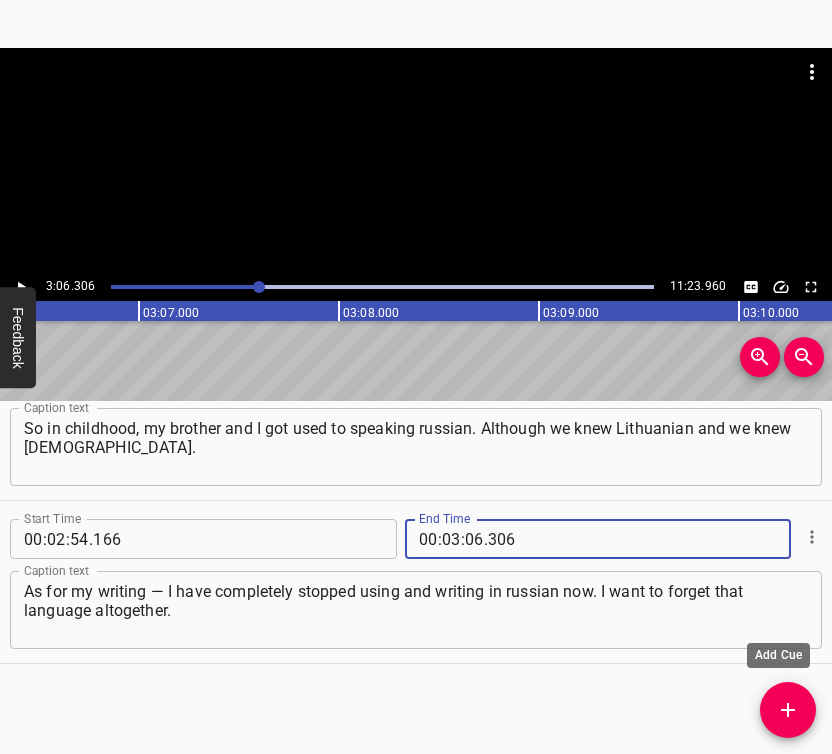 type on "306" 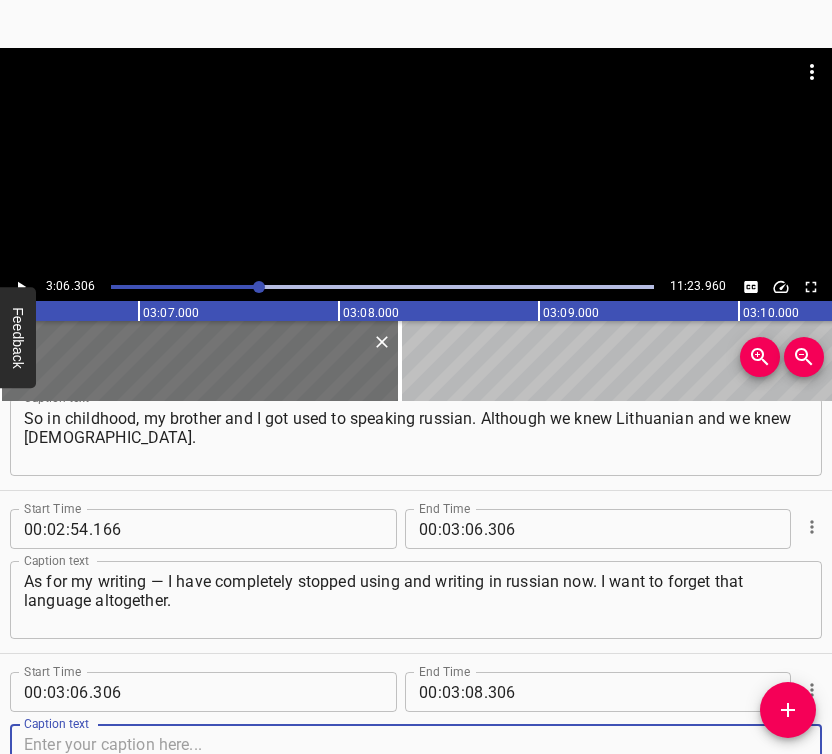 scroll, scrollTop: 2512, scrollLeft: 0, axis: vertical 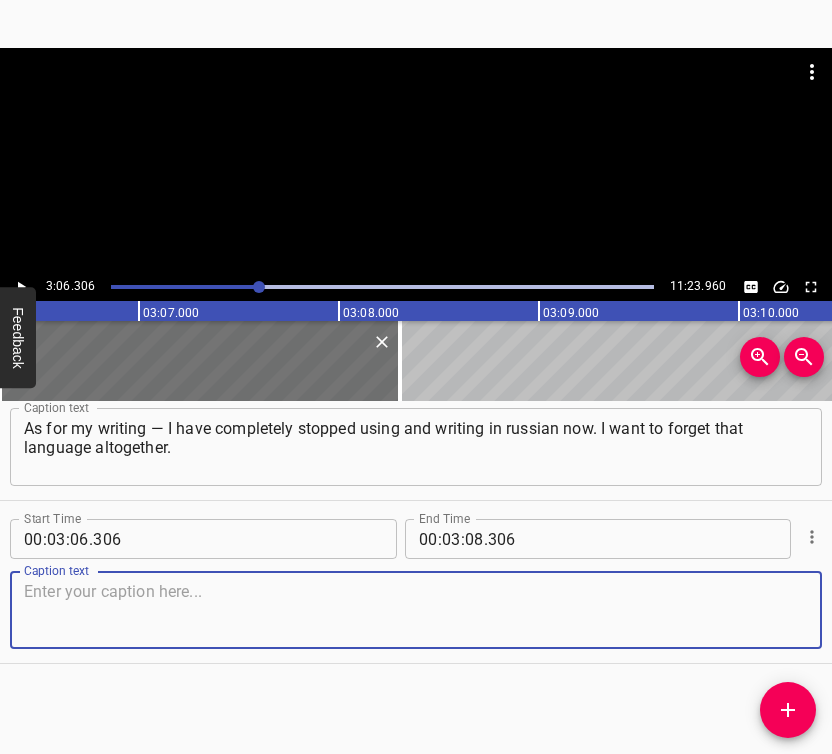 drag, startPoint x: 772, startPoint y: 610, endPoint x: 828, endPoint y: 593, distance: 58.5235 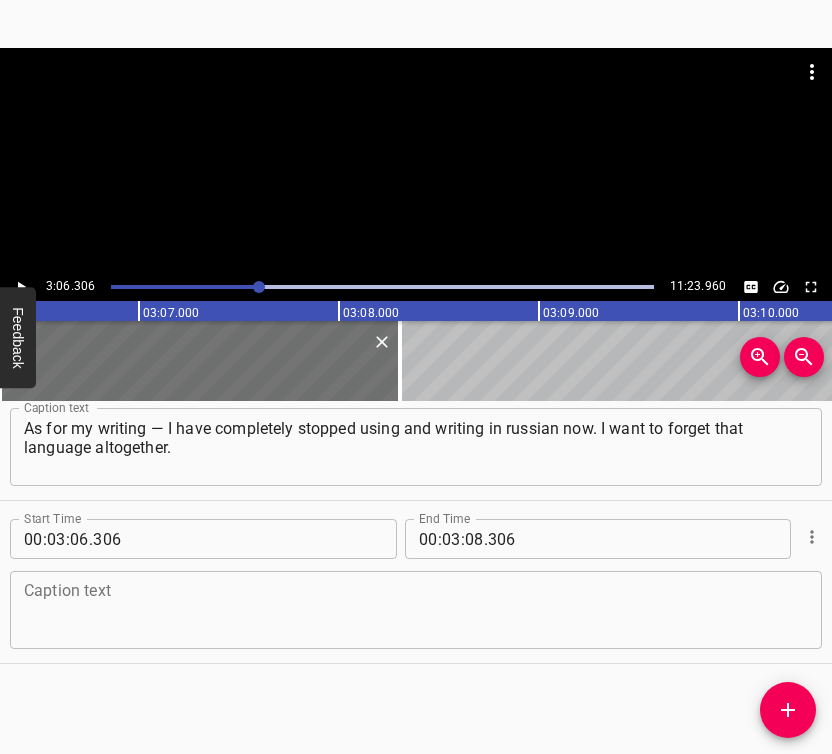 click at bounding box center (416, 610) 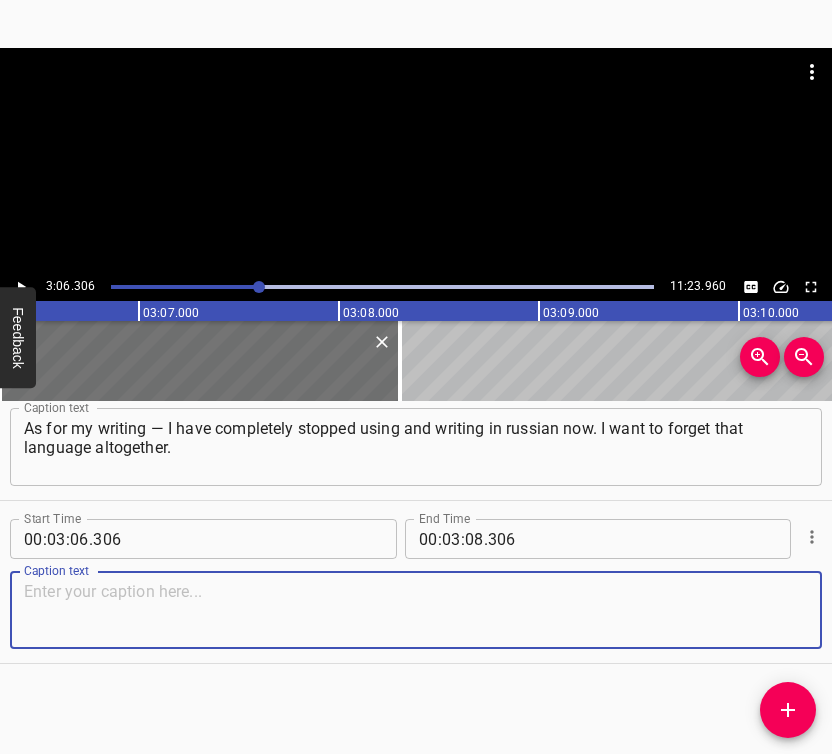 paste on "I translated the works I had — a fragment of a large novel I was writing. I turned it into a novella, translated it into Ukrainian, and now" 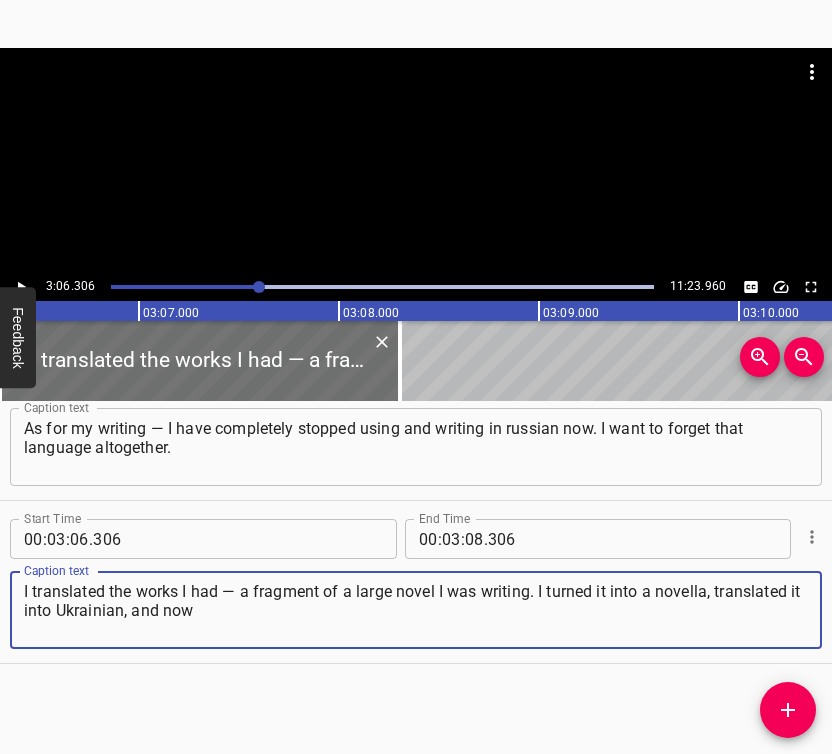 type on "I translated the works I had — a fragment of a large novel I was writing. I turned it into a novella, translated it into Ukrainian, and now" 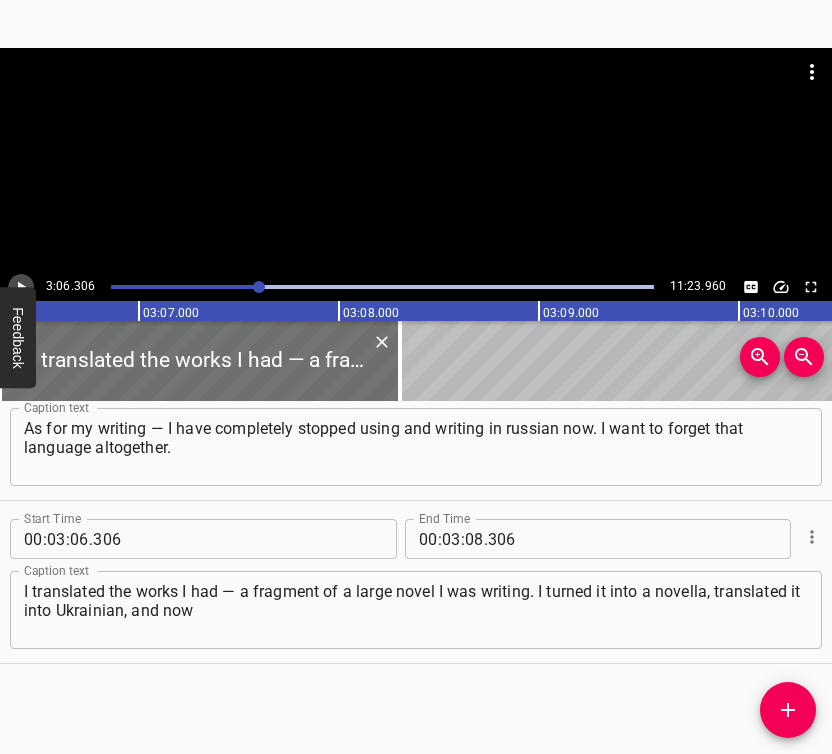click 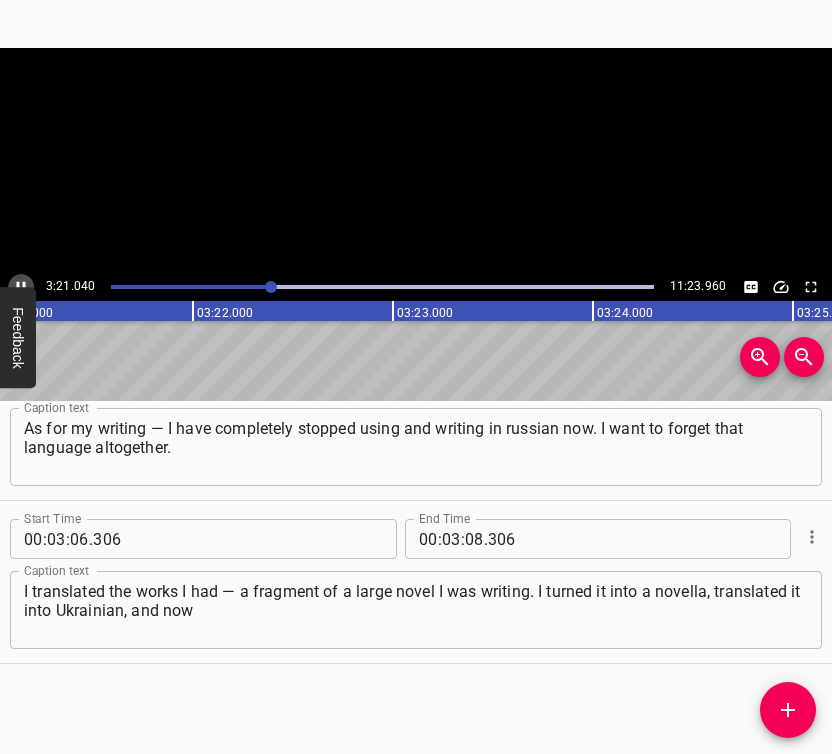click 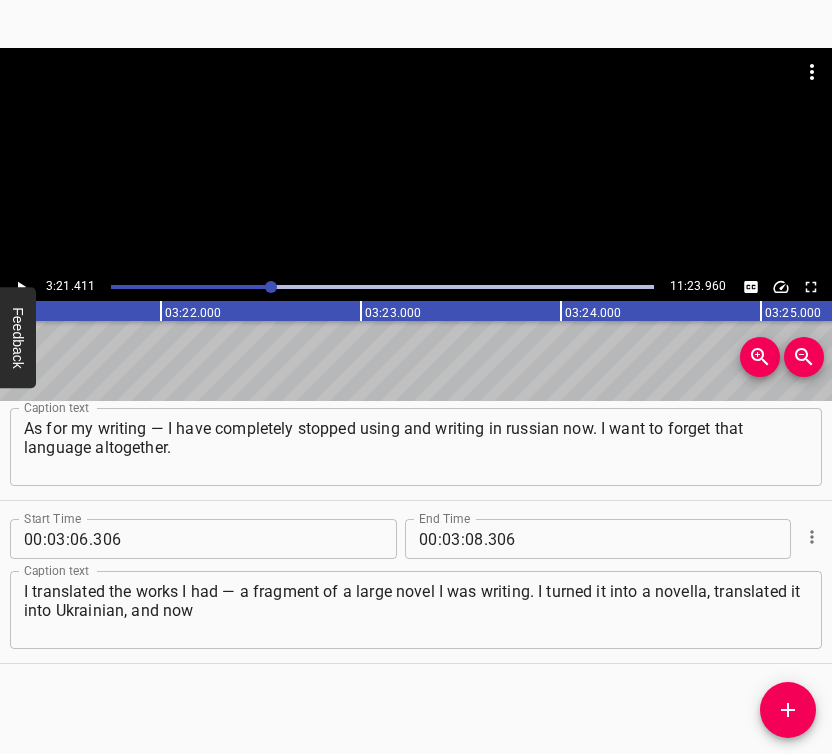 scroll, scrollTop: 0, scrollLeft: 40282, axis: horizontal 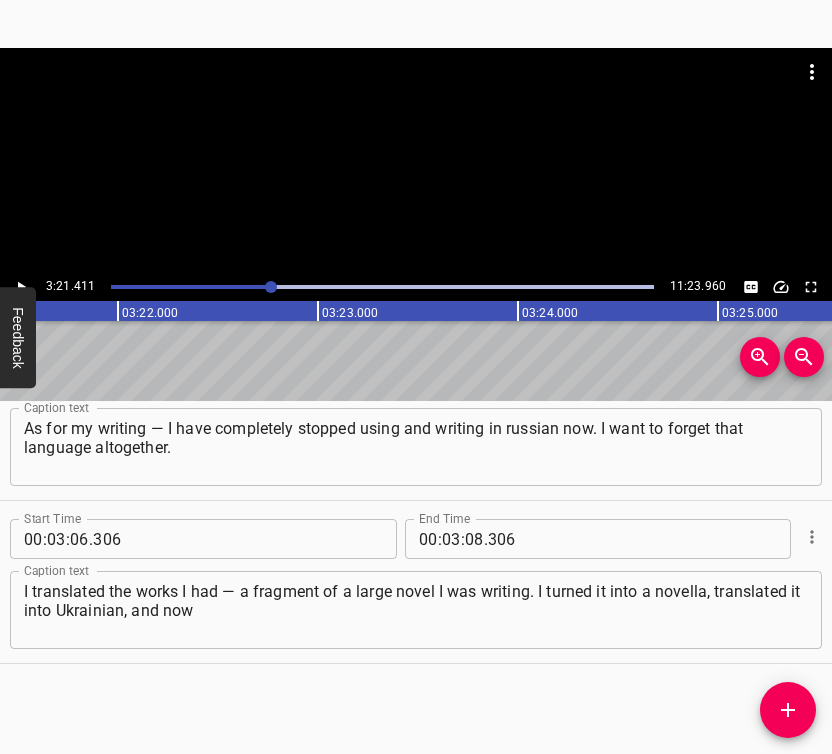 click at bounding box center (382, 287) 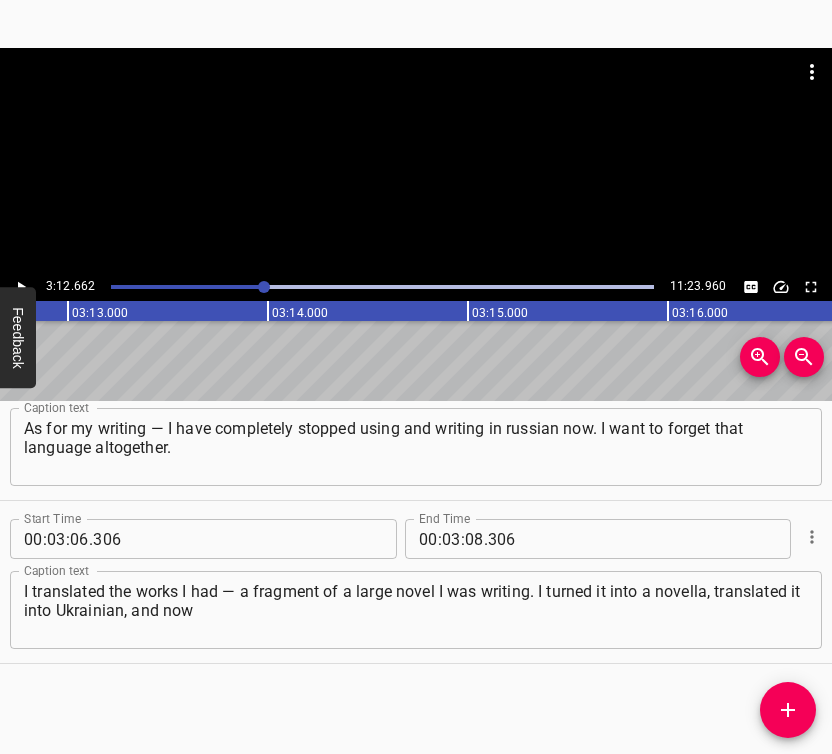 click 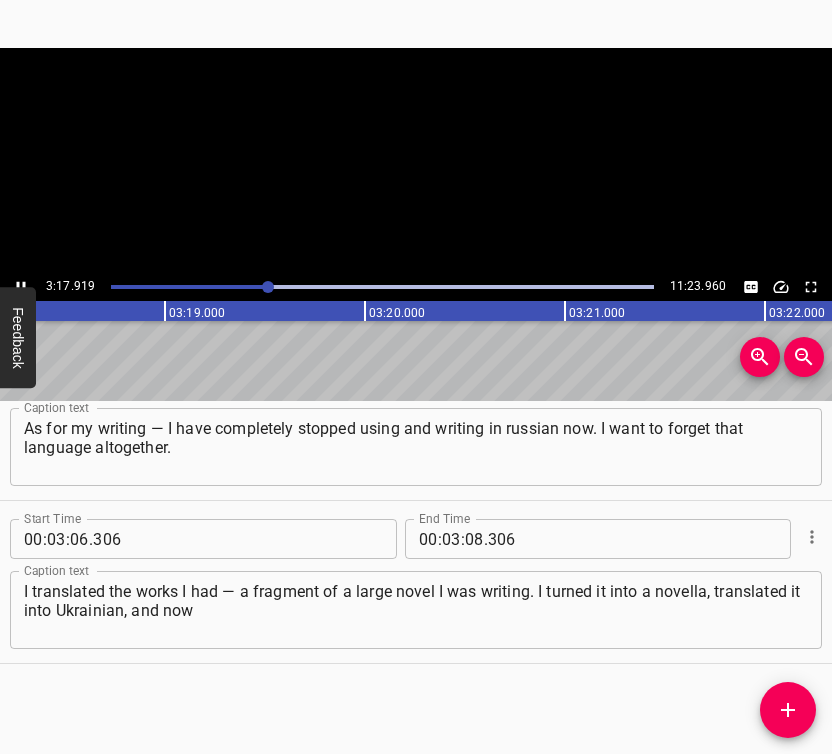 click 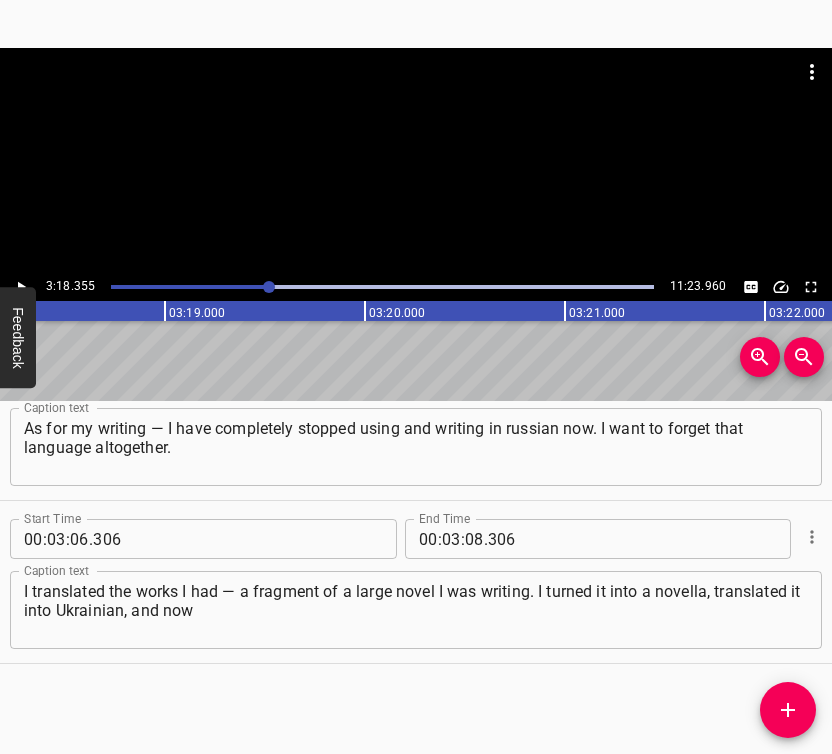 scroll, scrollTop: 0, scrollLeft: 39671, axis: horizontal 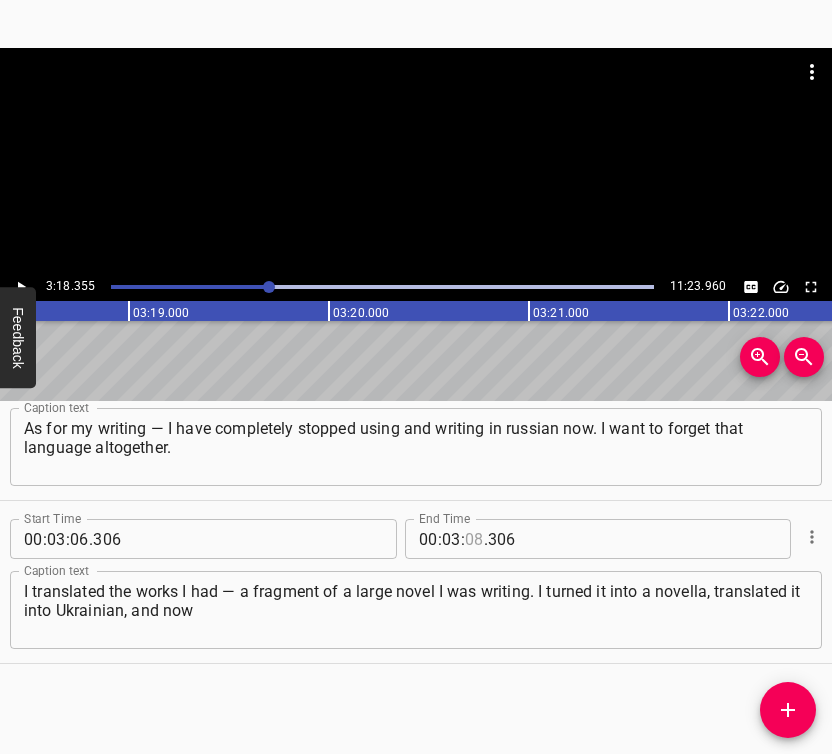 click at bounding box center [474, 539] 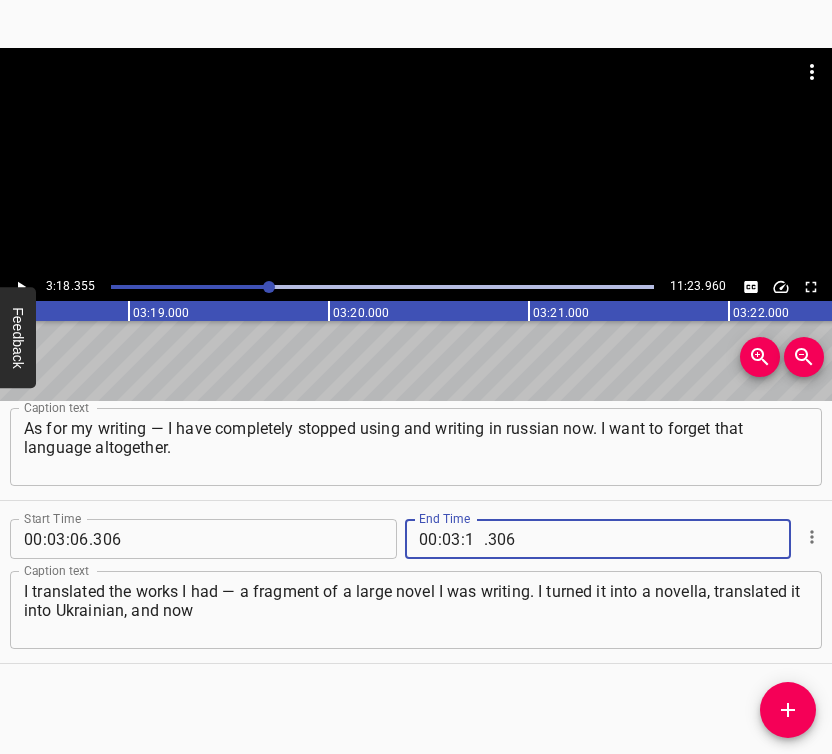 type on "18" 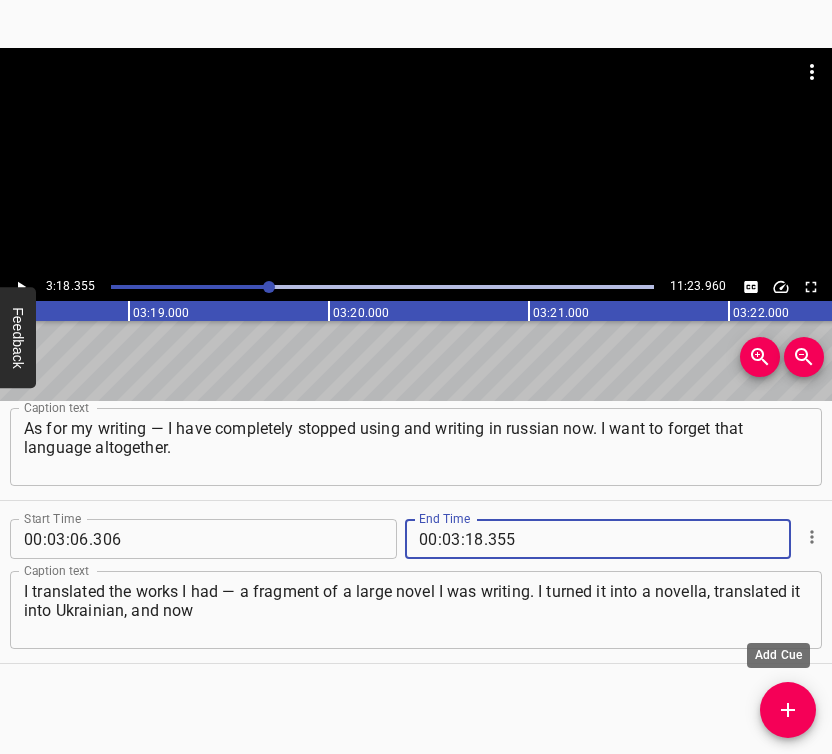 type on "355" 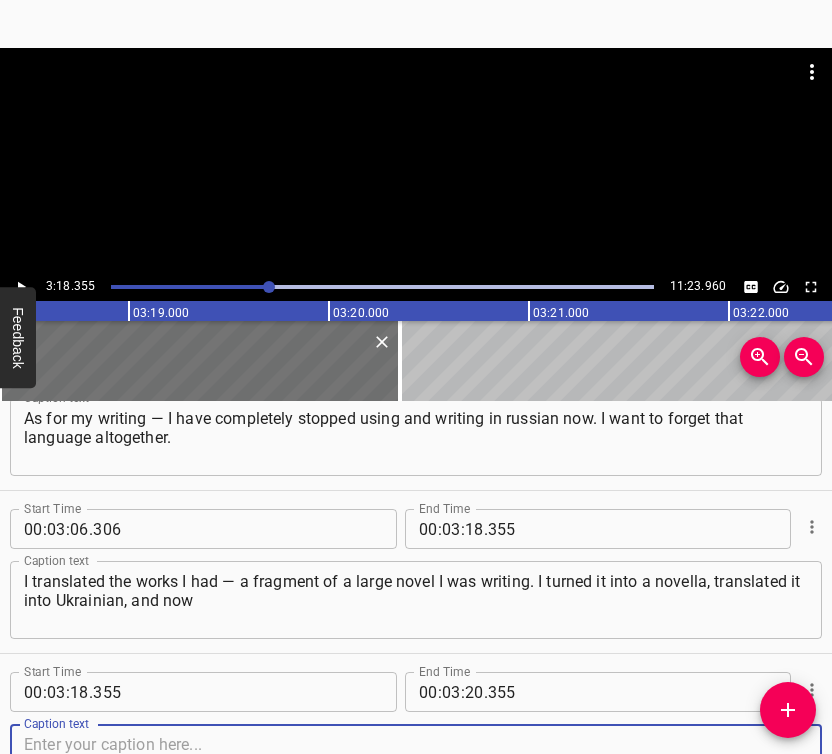 scroll, scrollTop: 2675, scrollLeft: 0, axis: vertical 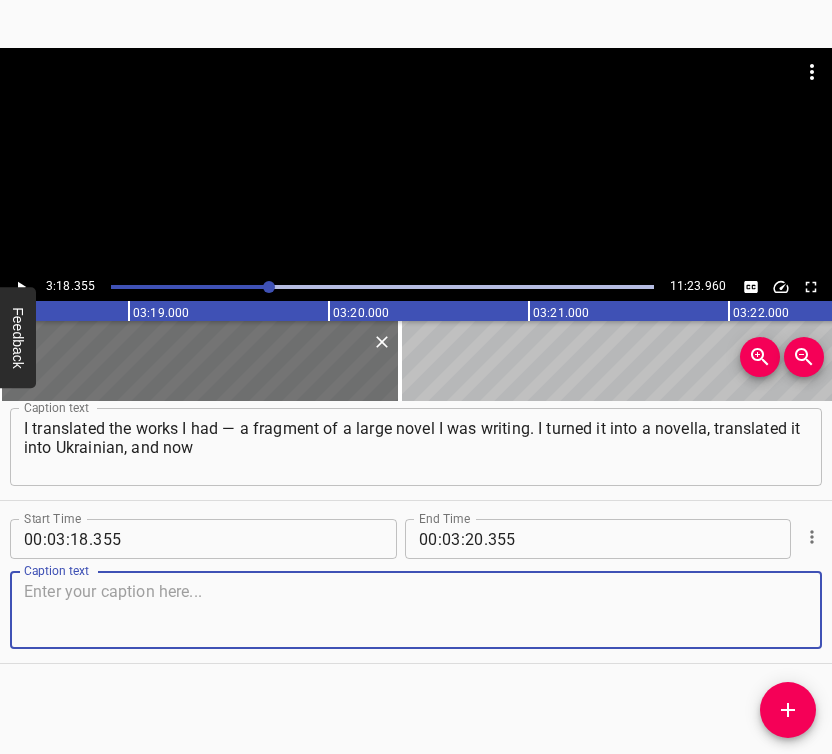 drag, startPoint x: 759, startPoint y: 617, endPoint x: 766, endPoint y: 608, distance: 11.401754 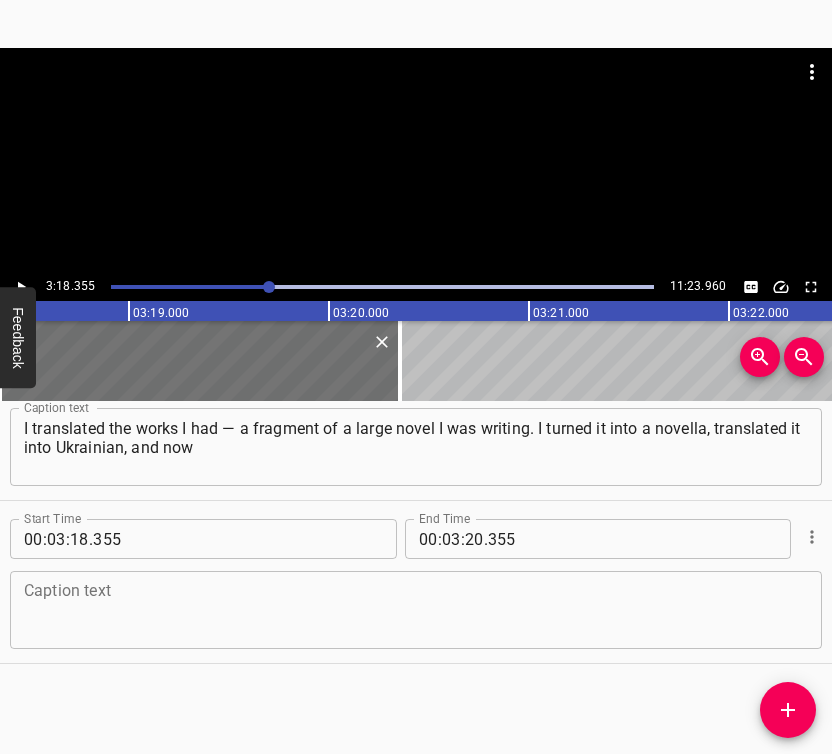 click at bounding box center [416, 610] 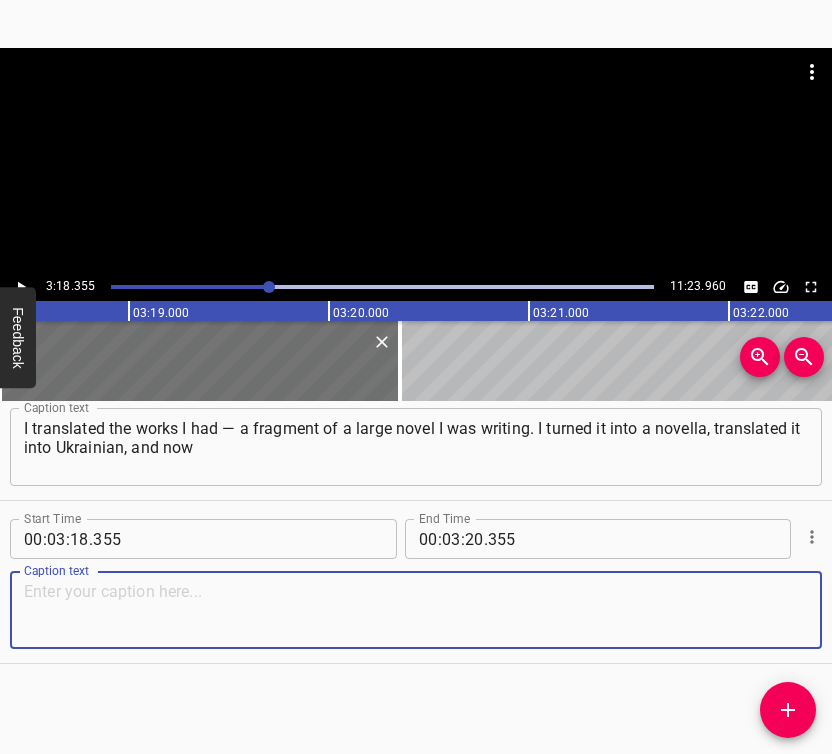 paste on "I’m turning it back into a novel. But after the full-scale war began, I stopped writing. I didn’t write for almost a year. I emigrated to [GEOGRAPHIC_DATA] two weeks" 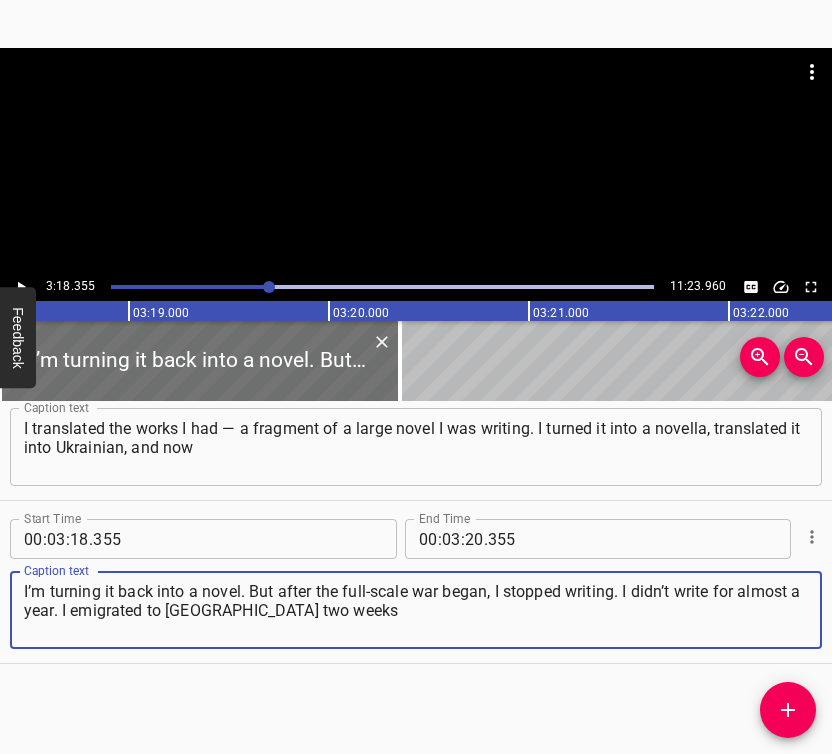 type on "I’m turning it back into a novel. But after the full-scale war began, I stopped writing. I didn’t write for almost a year. I emigrated to [GEOGRAPHIC_DATA] two weeks" 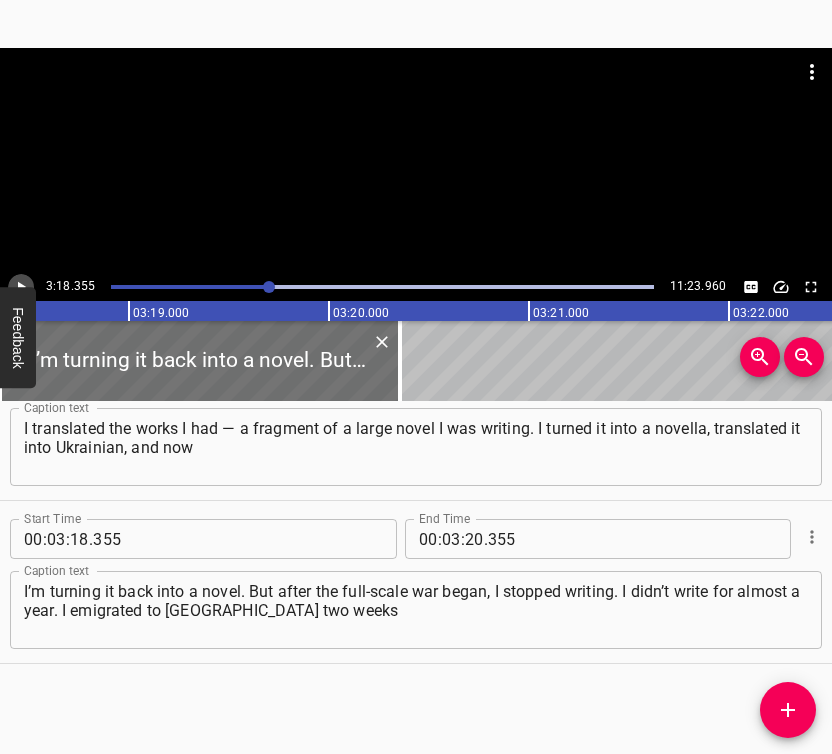 click 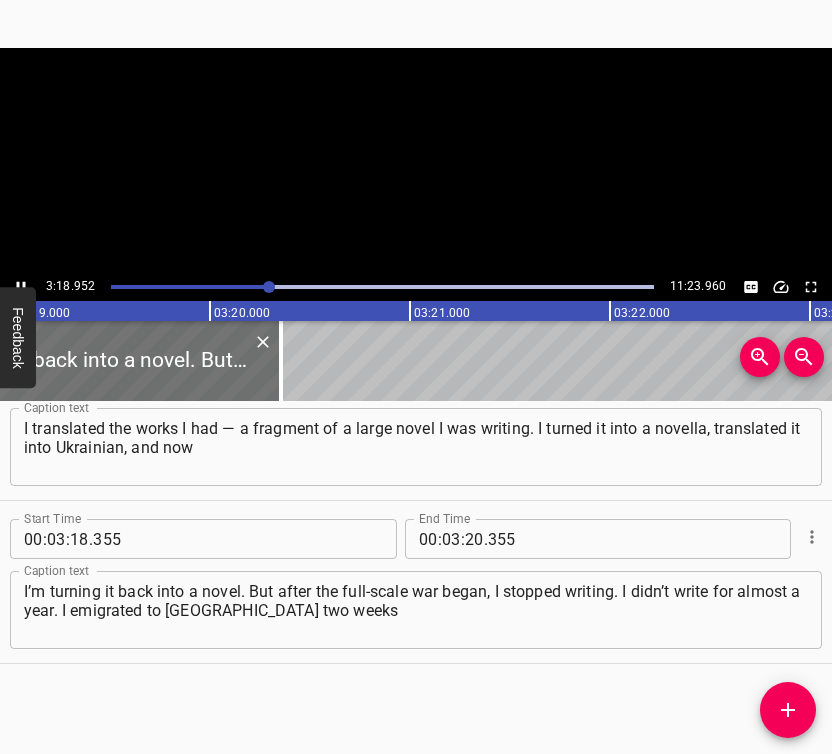 scroll, scrollTop: 0, scrollLeft: 39841, axis: horizontal 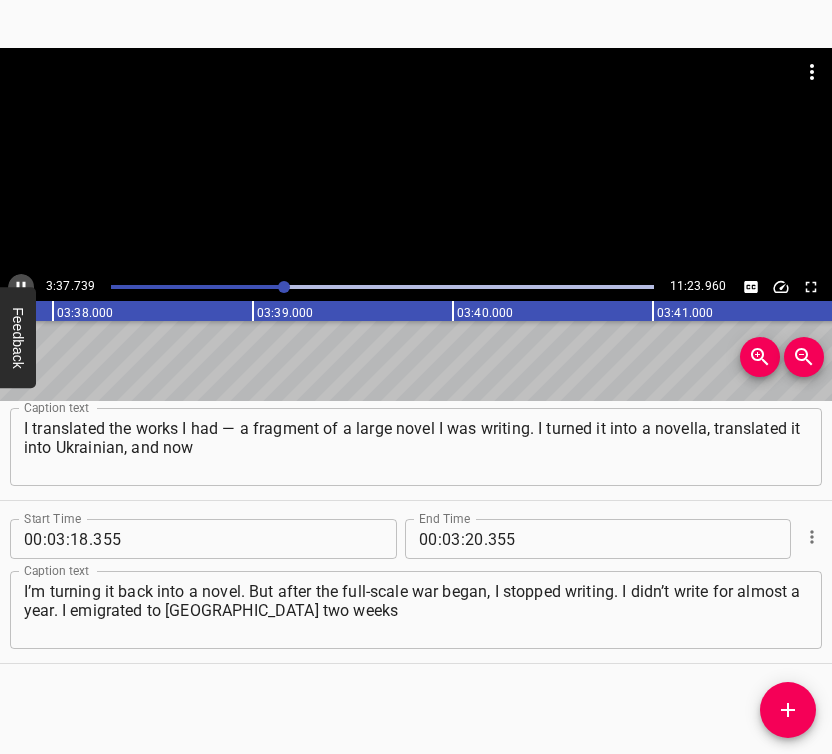 click 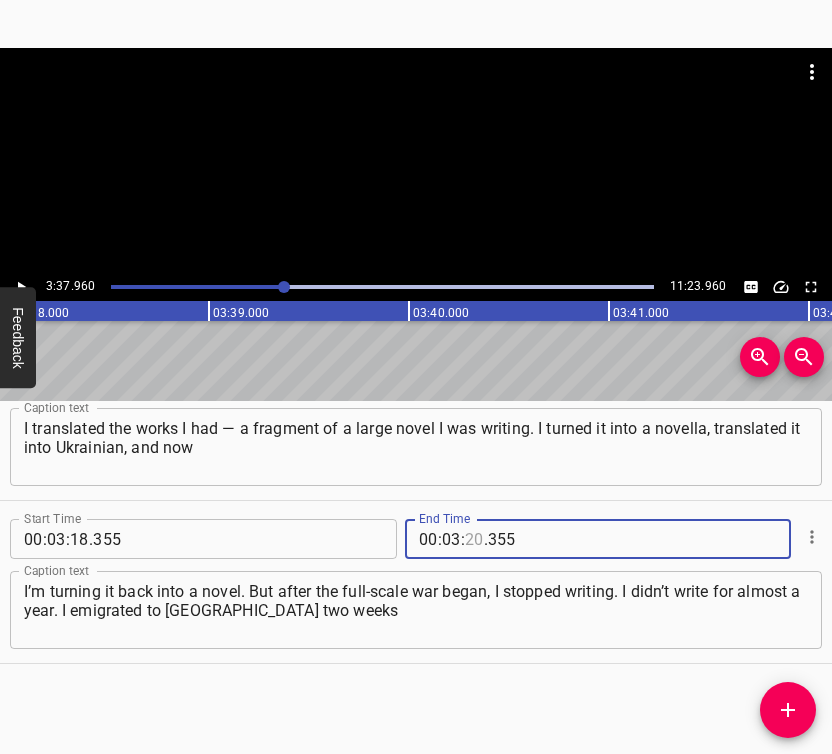 click at bounding box center (474, 539) 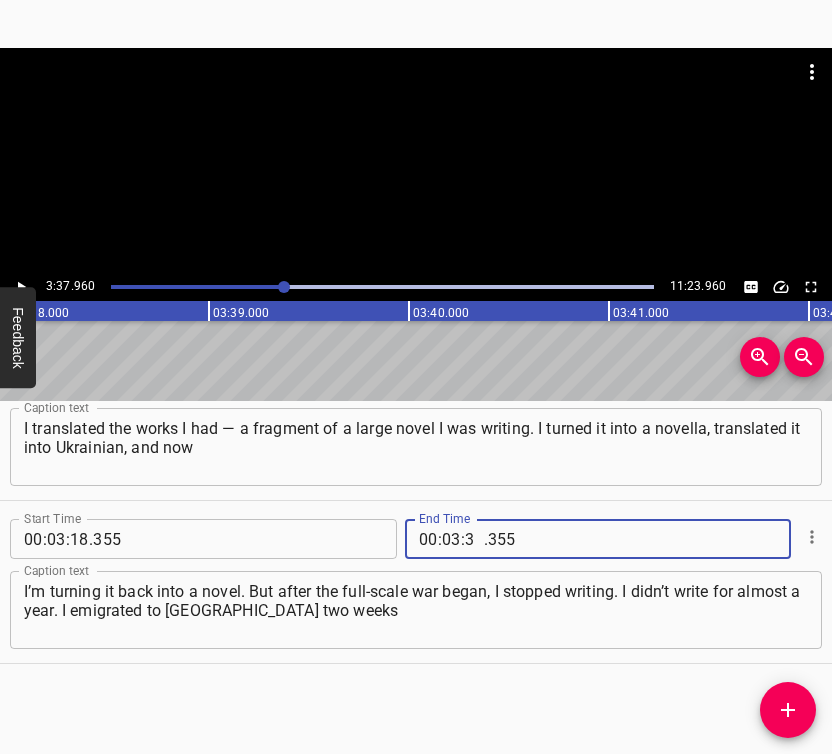 type on "37" 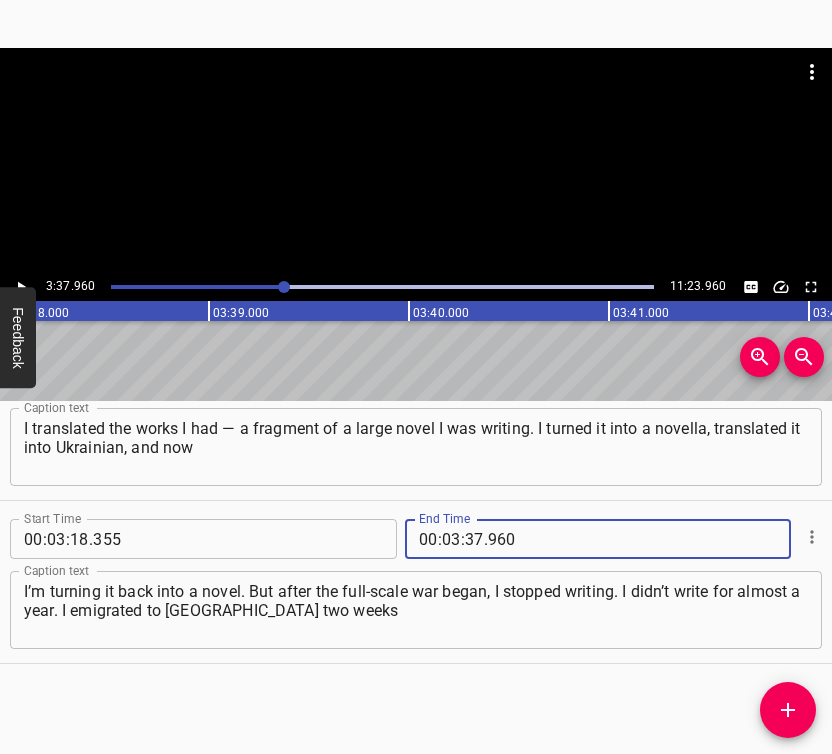type on "960" 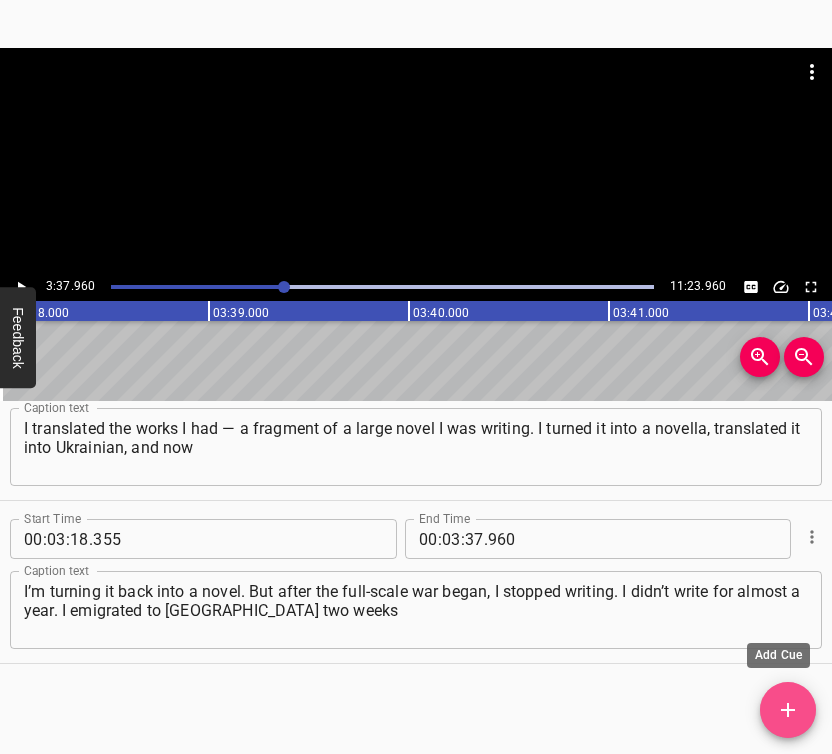 click 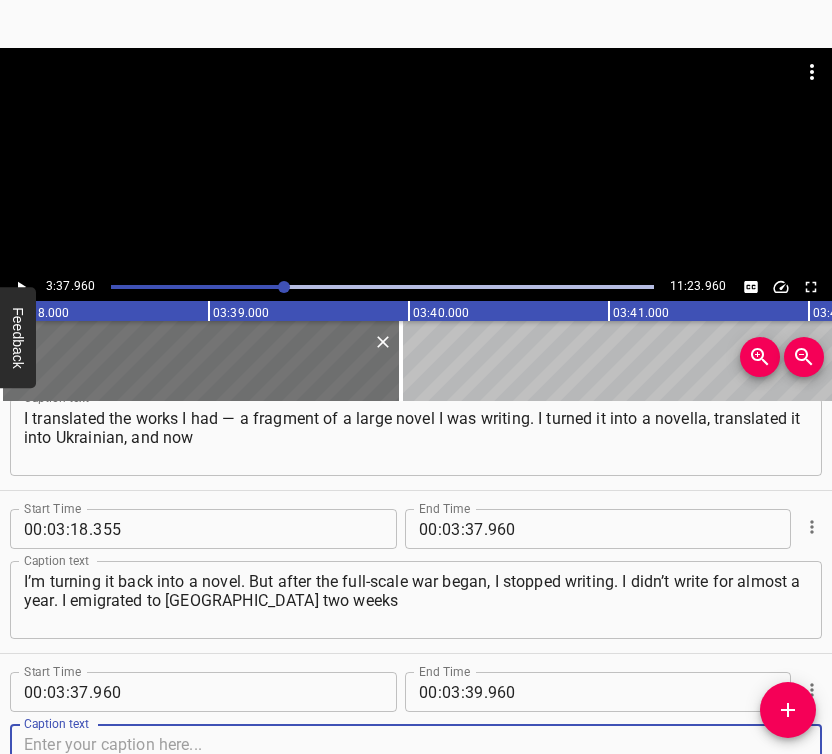 scroll, scrollTop: 2838, scrollLeft: 0, axis: vertical 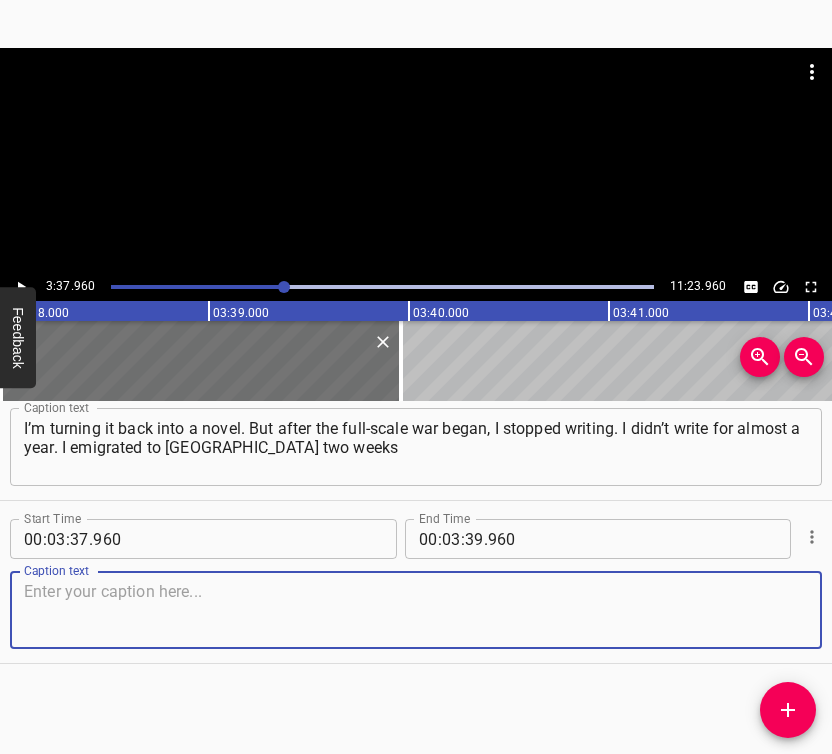 click at bounding box center [416, 610] 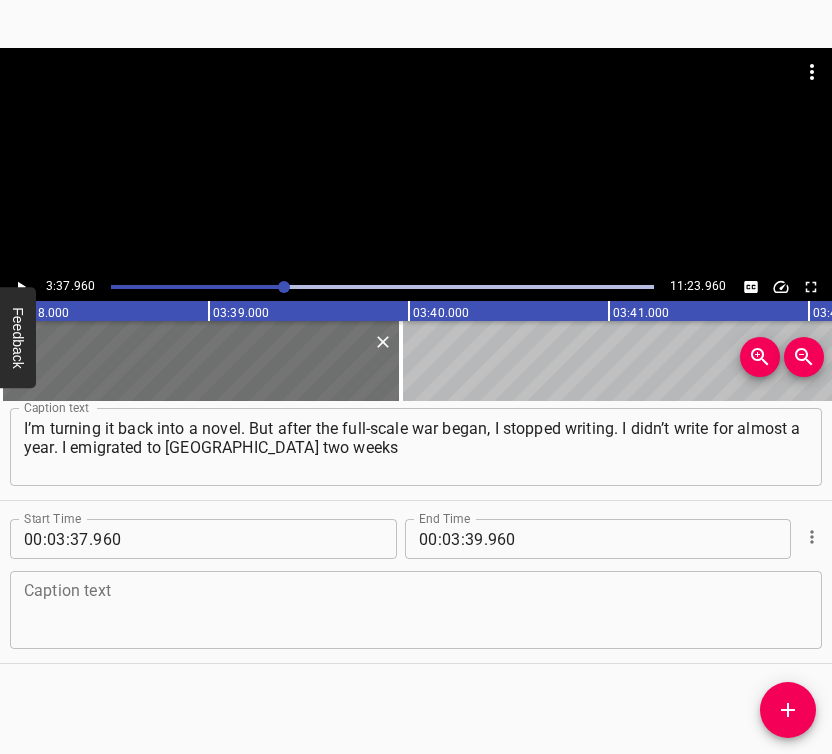 click on "Caption text" at bounding box center [416, 610] 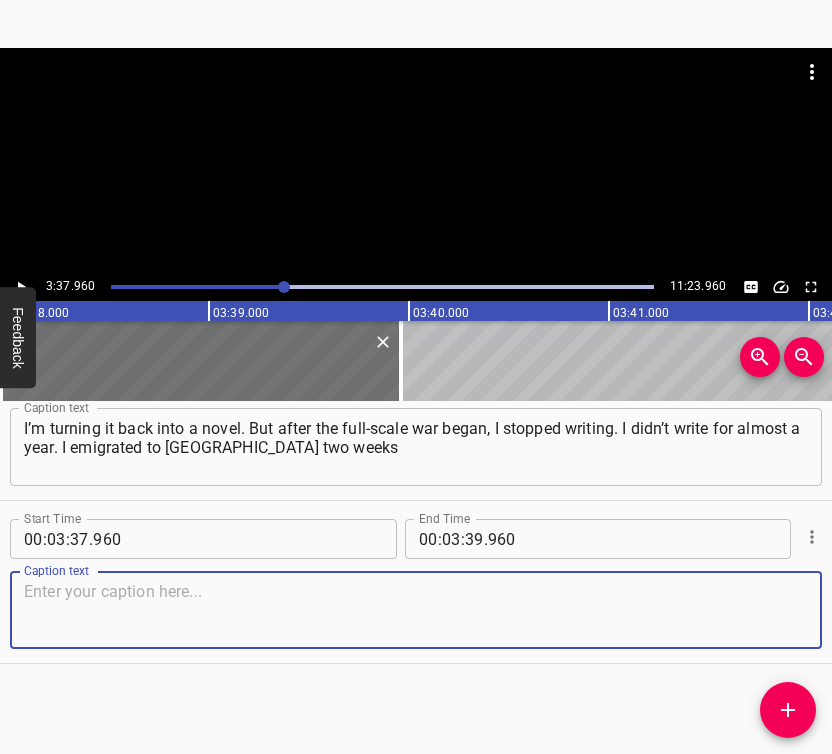 paste on "after the beginning of the full-scale war. I stopped sleeping, and it was just a nightmare for me. Even though I didn’t want to leave my family and our old dog," 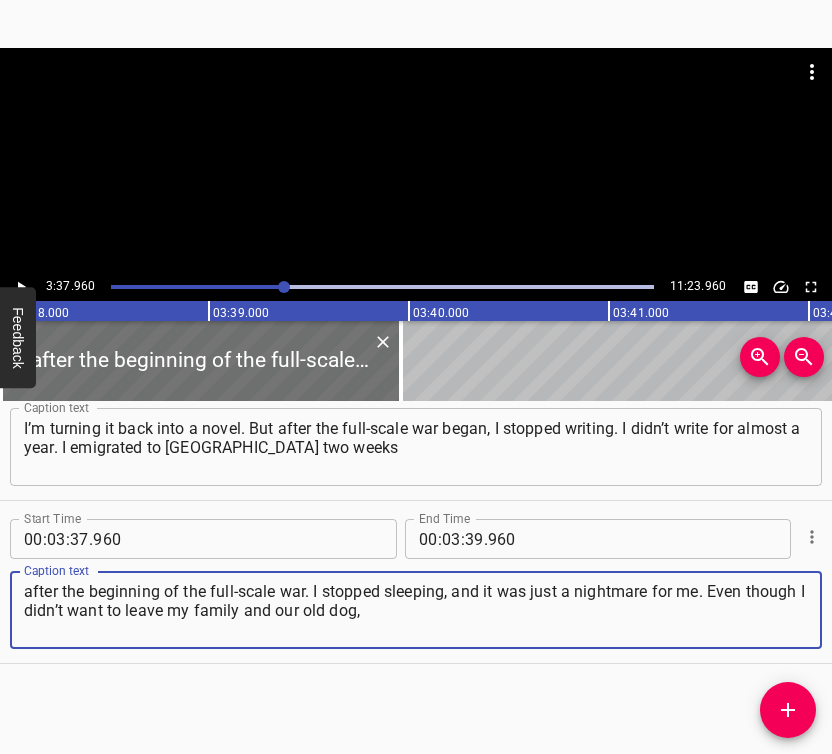 type on "after the beginning of the full-scale war. I stopped sleeping, and it was just a nightmare for me. Even though I didn’t want to leave my family and our old dog," 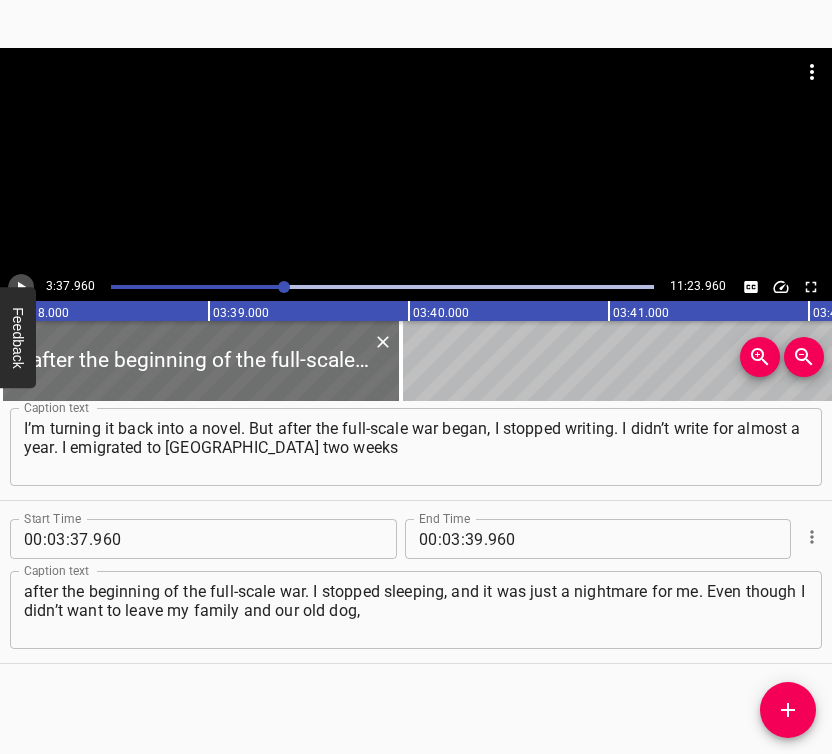 click 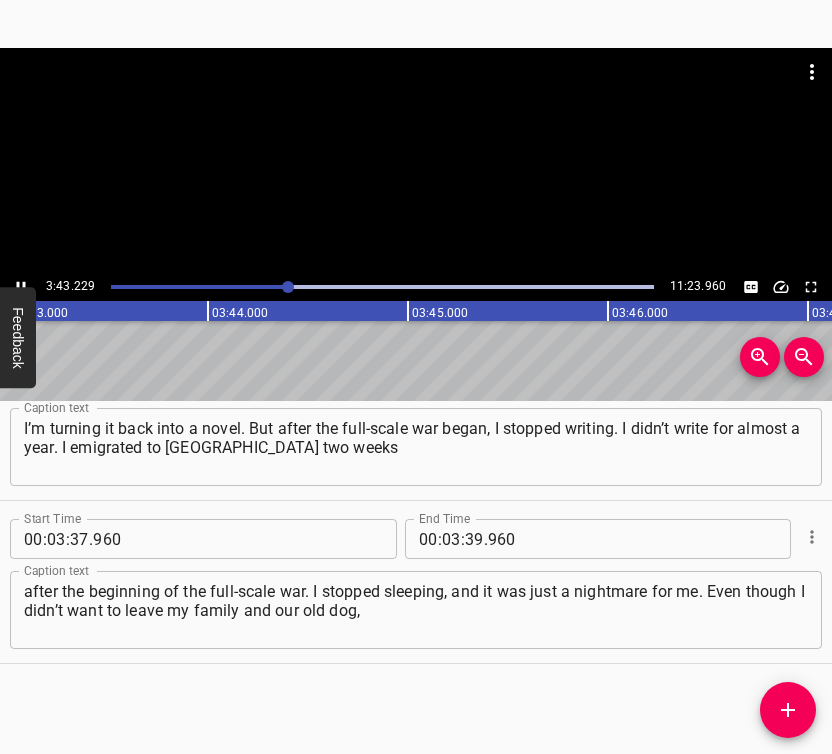 scroll, scrollTop: 0, scrollLeft: 44645, axis: horizontal 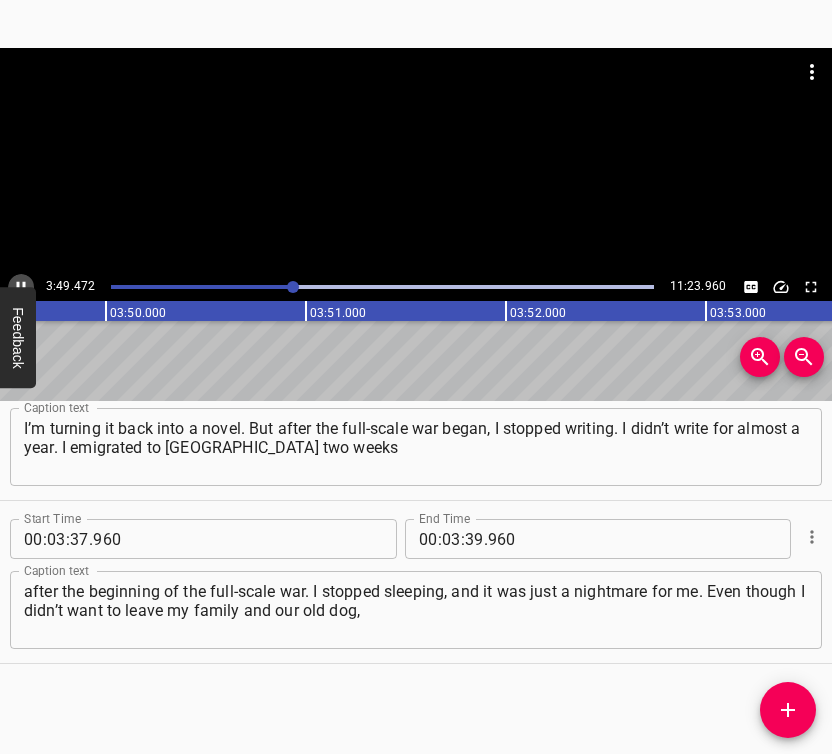 click 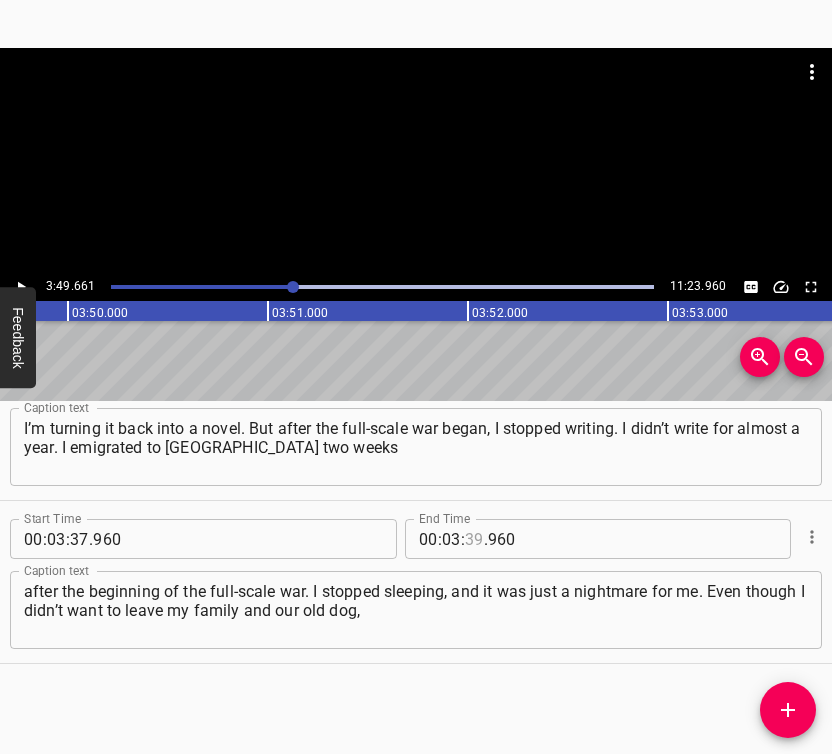 click at bounding box center (474, 539) 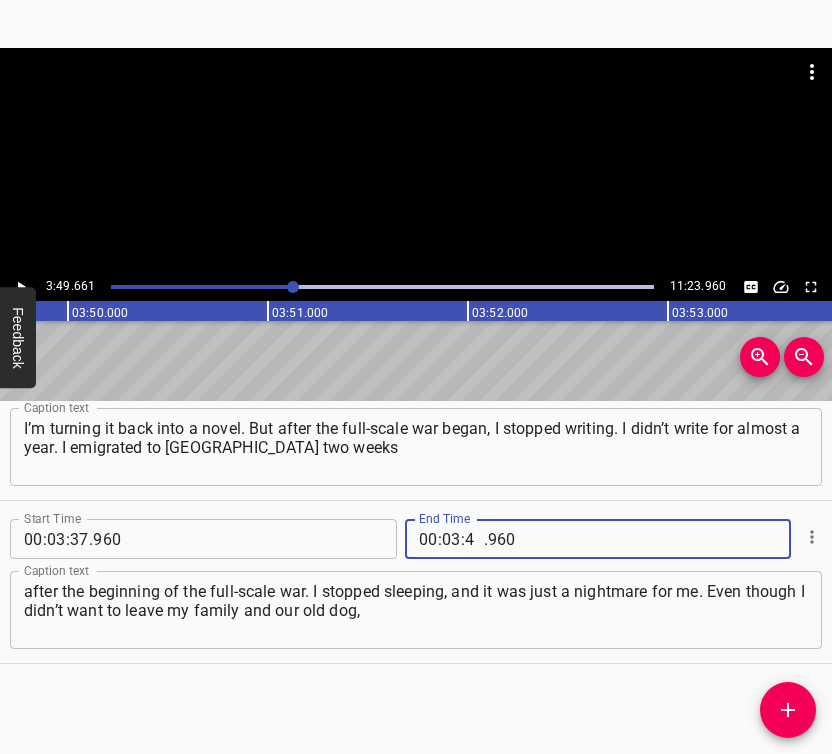 type on "49" 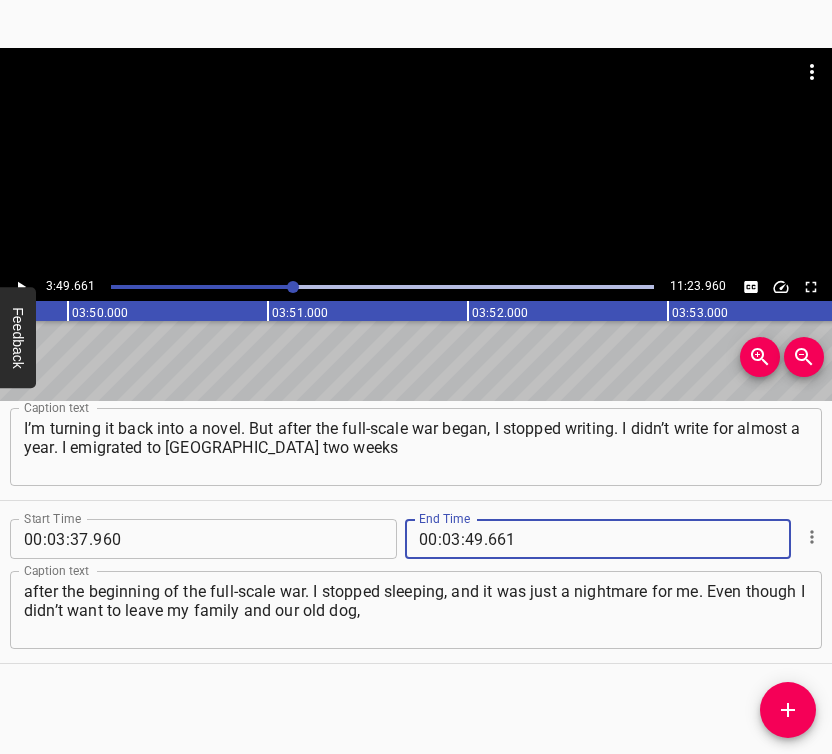 type on "661" 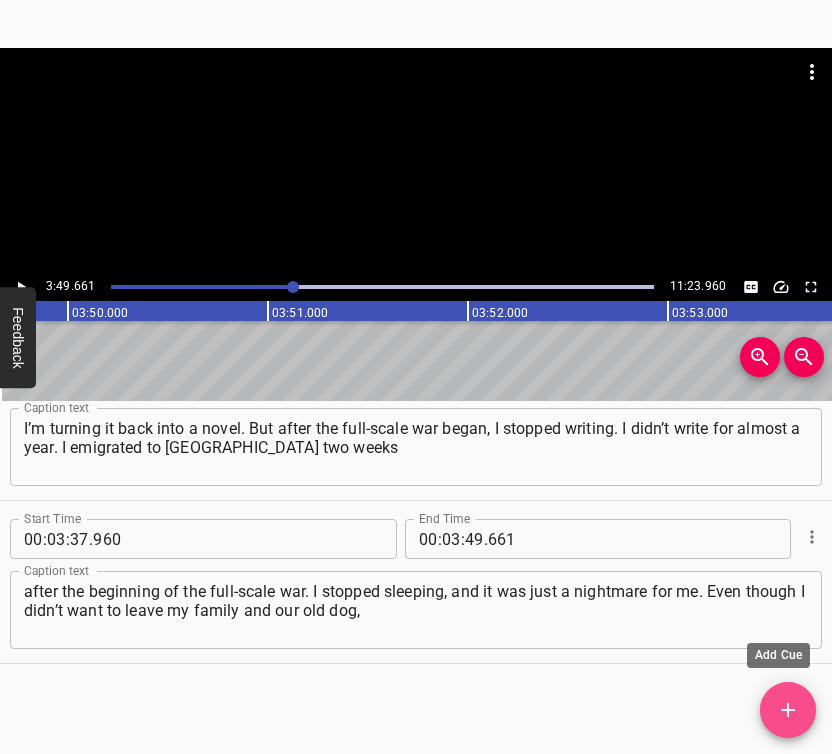 click at bounding box center [788, 710] 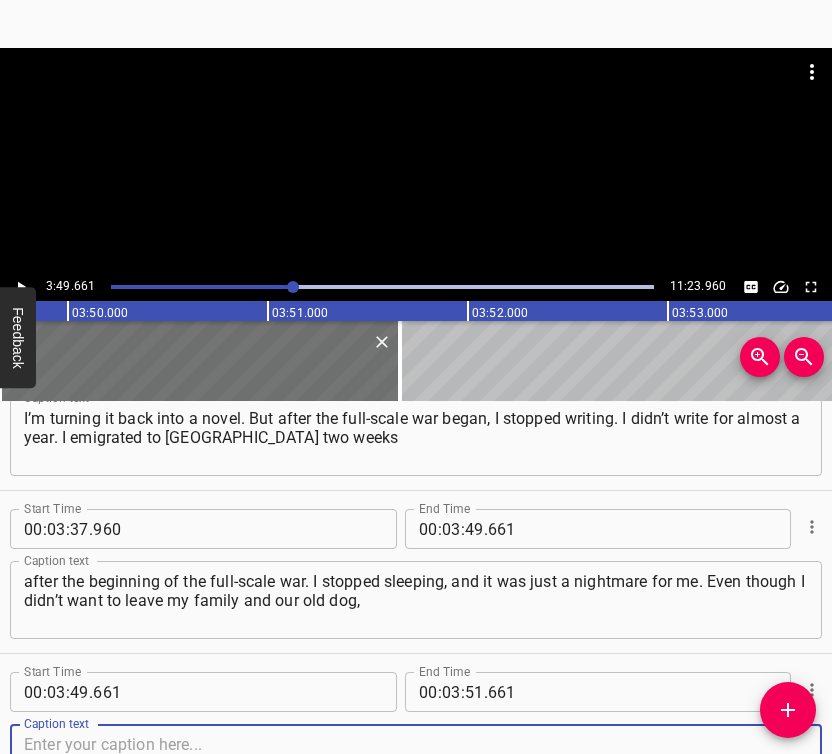 scroll, scrollTop: 3001, scrollLeft: 0, axis: vertical 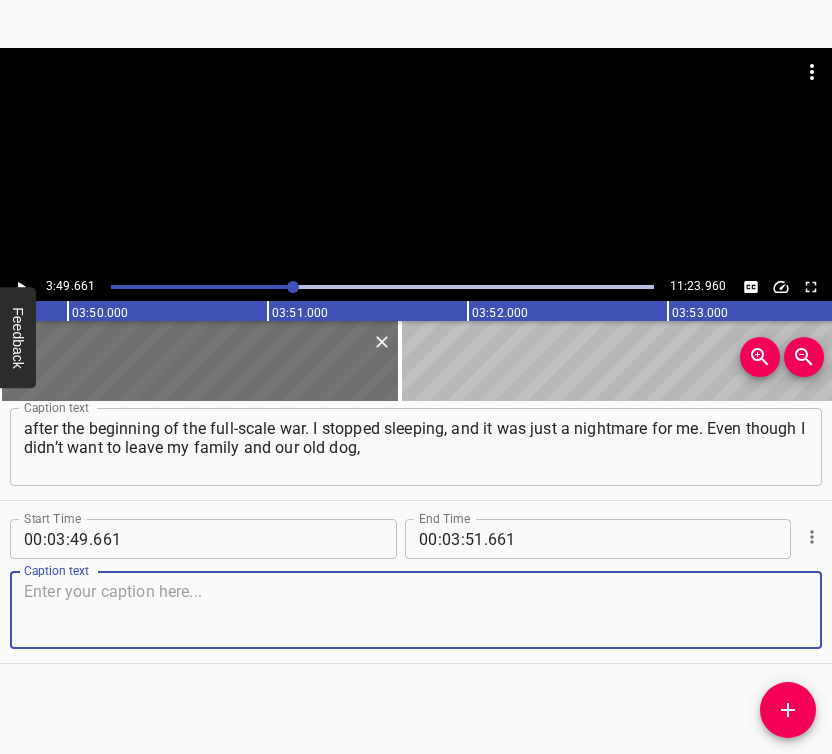 click on "Caption text" at bounding box center (416, 610) 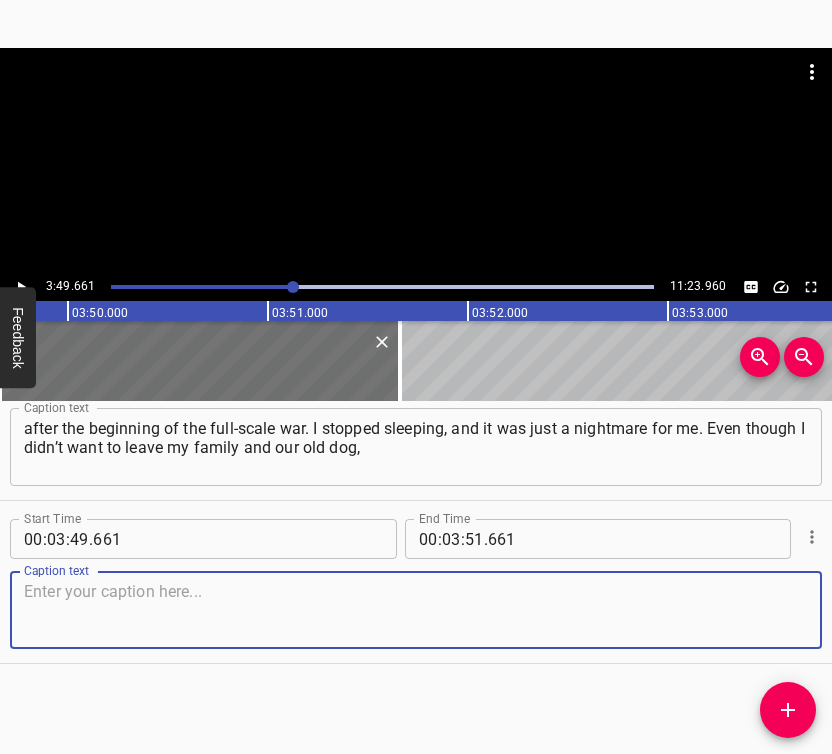 click at bounding box center (416, 610) 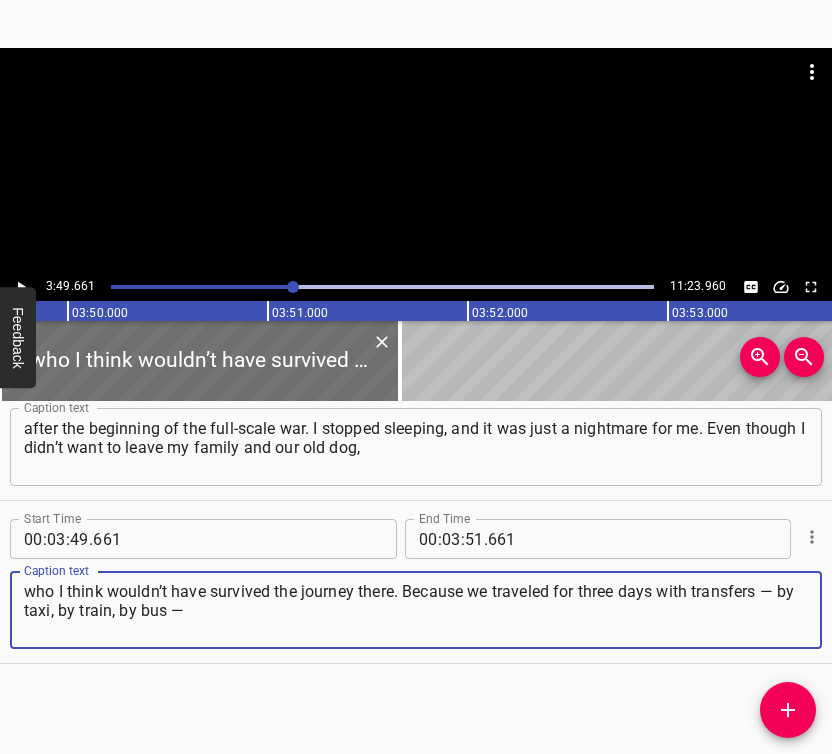 type on "who I think wouldn’t have survived the journey there. Because we traveled for three days with transfers — by taxi, by train, by bus —" 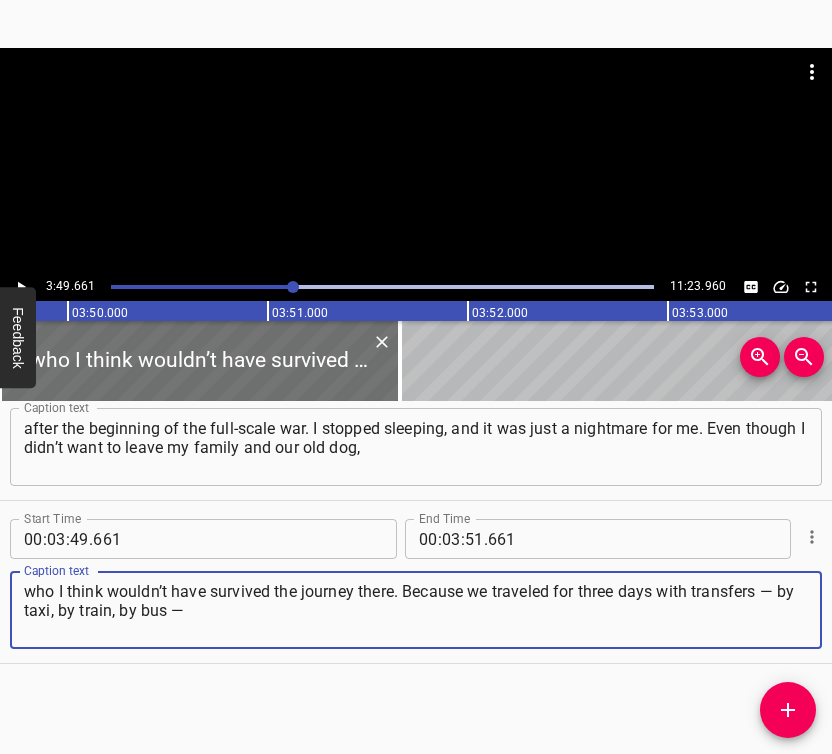 click 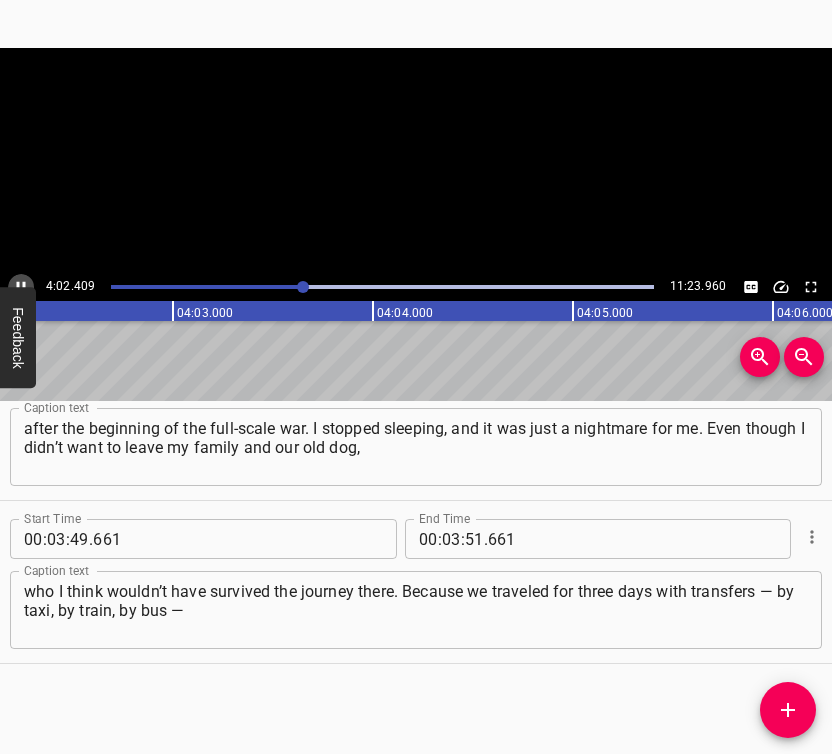 click 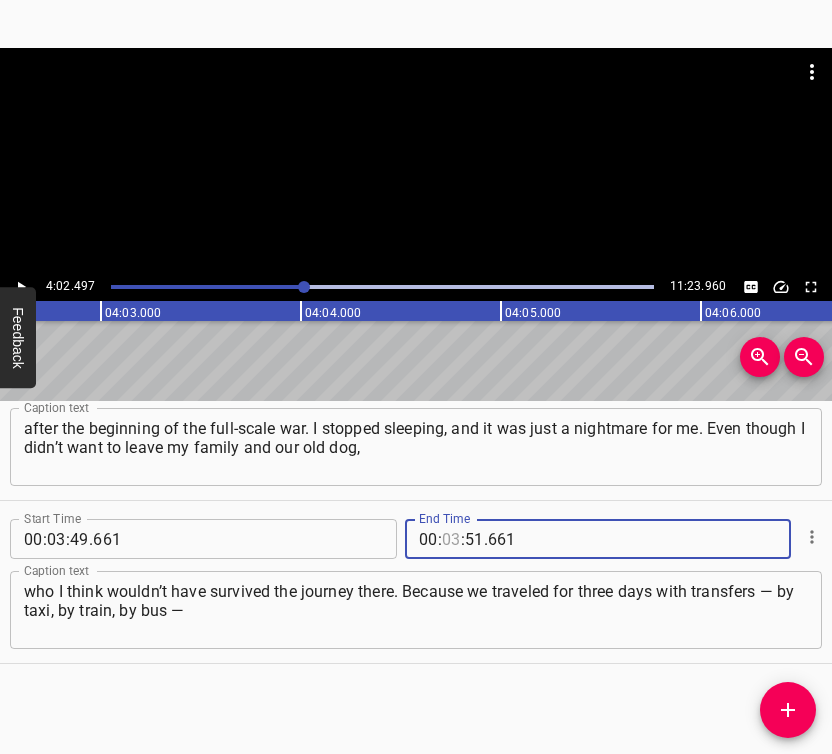 click at bounding box center (451, 539) 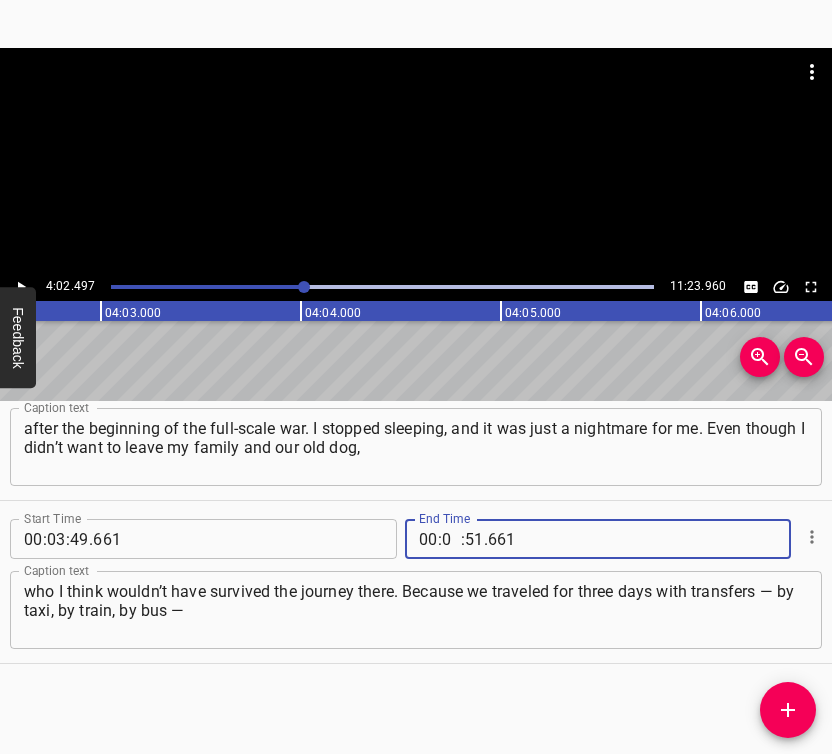 type on "04" 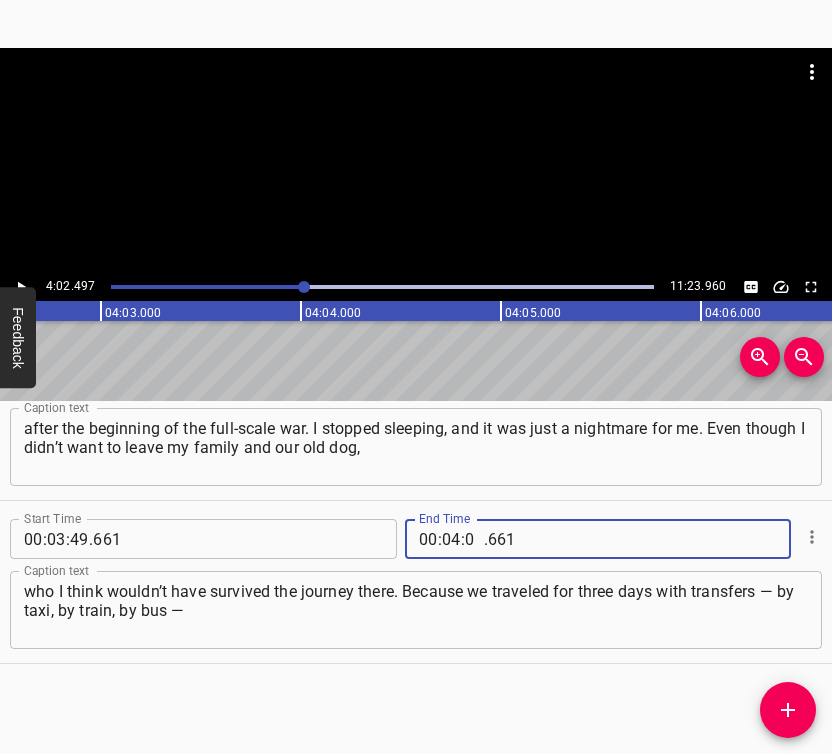 type on "02" 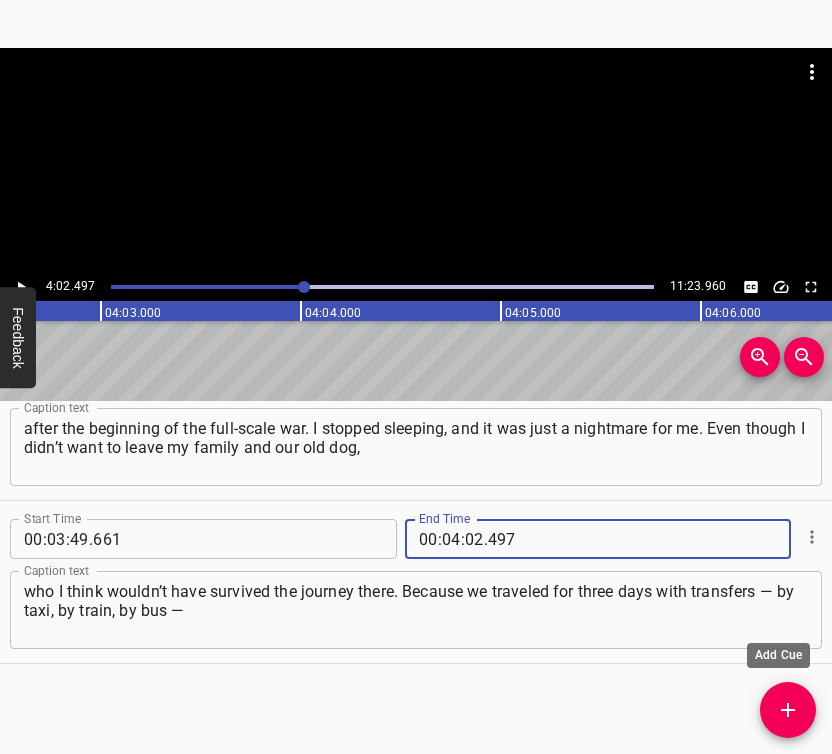 type on "497" 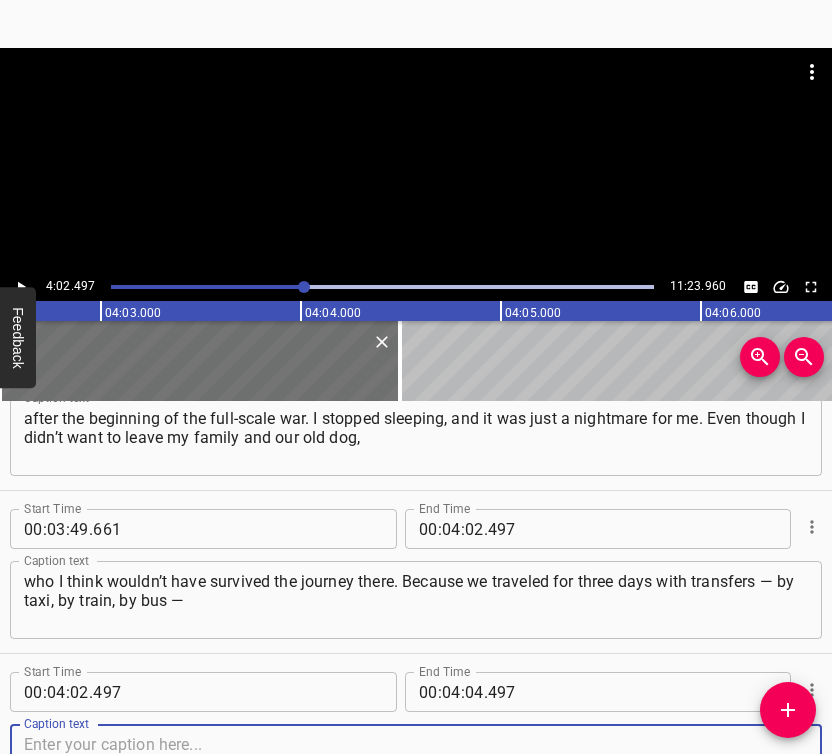 scroll, scrollTop: 3164, scrollLeft: 0, axis: vertical 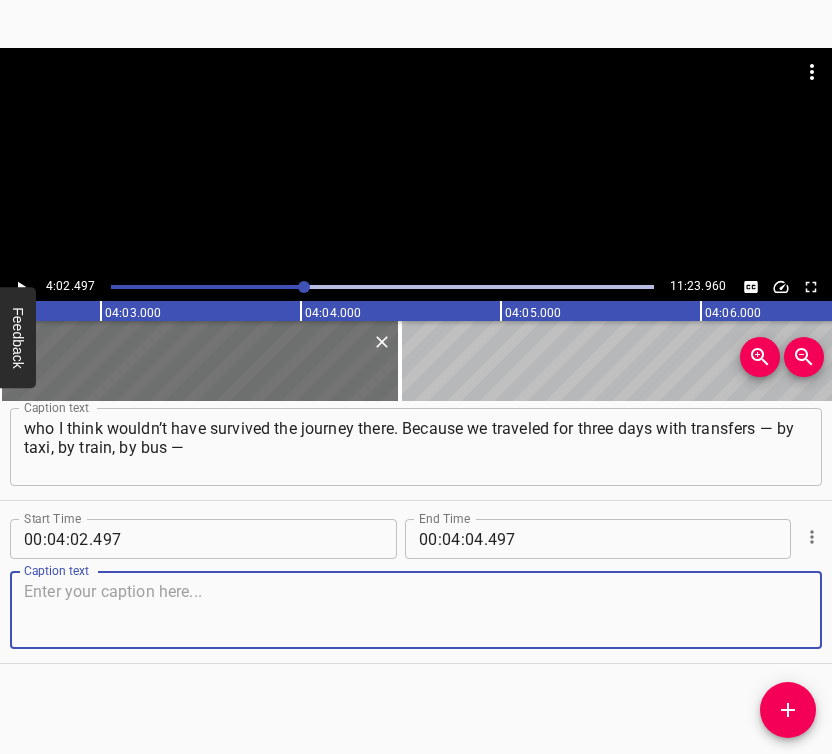 click at bounding box center (416, 610) 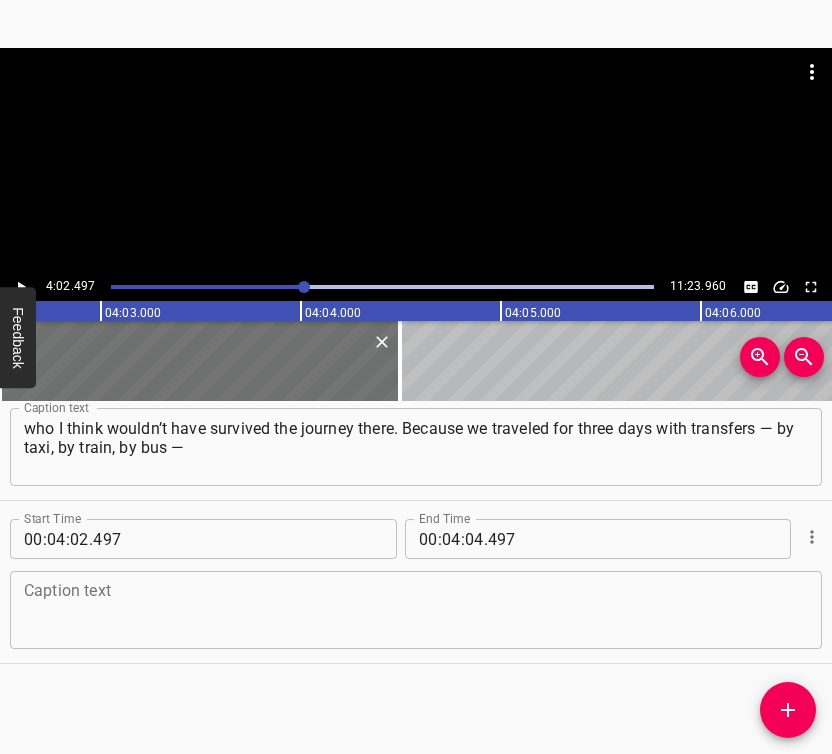 click at bounding box center [416, 610] 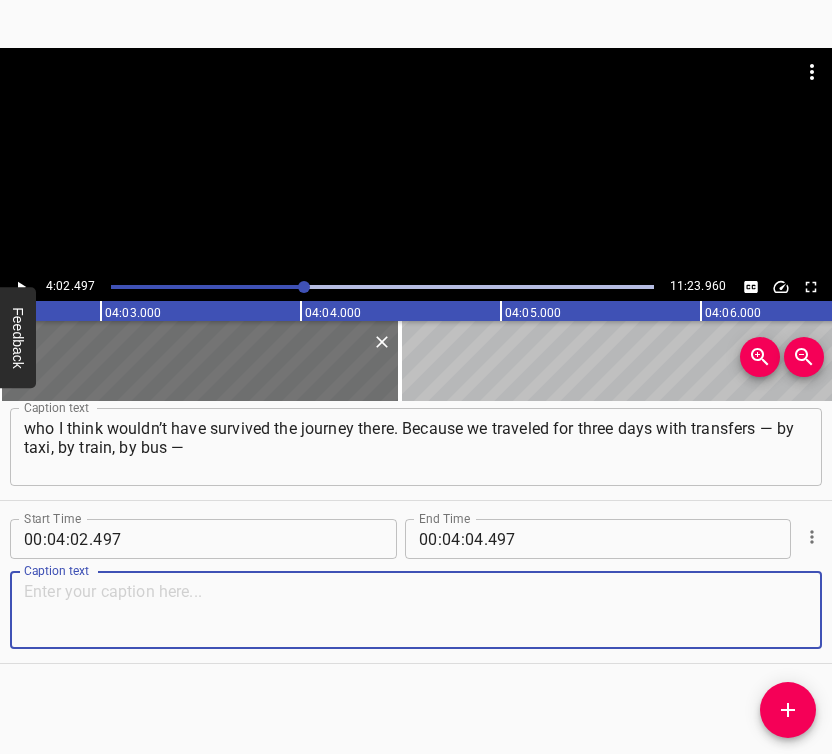 paste on "everything you can imagine. It’s really hard. For elderly people and for animals, it’s very hard. I lived there in emigration for a year, and I only translated part" 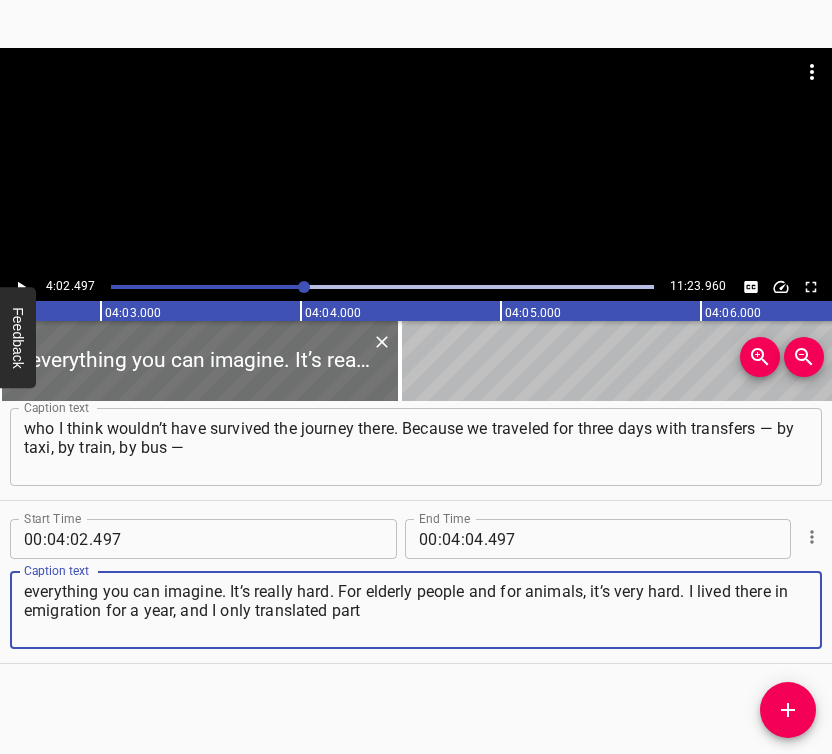 type on "everything you can imagine. It’s really hard. For elderly people and for animals, it’s very hard. I lived there in emigration for a year, and I only translated part" 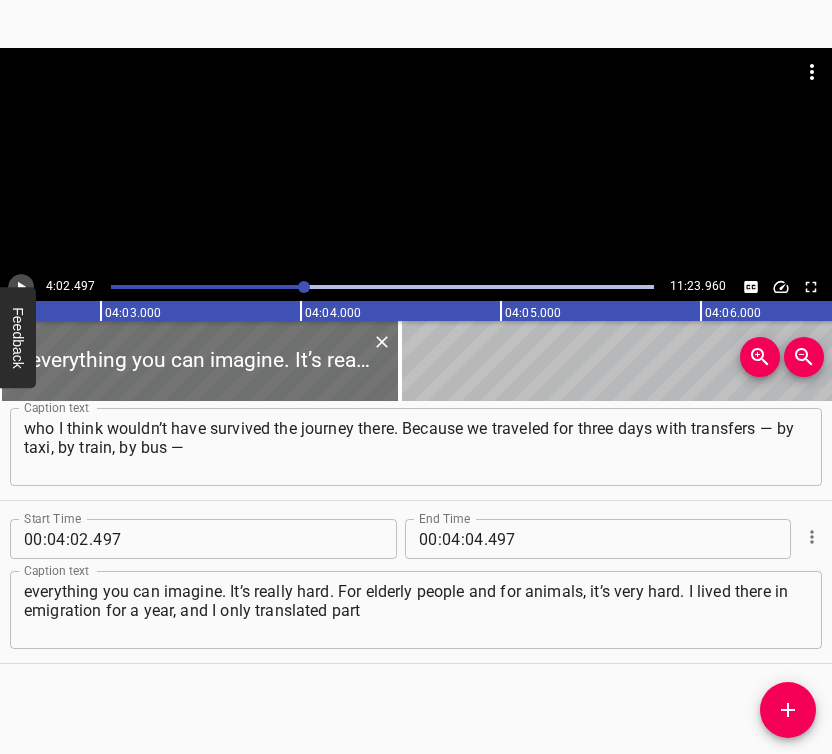 click 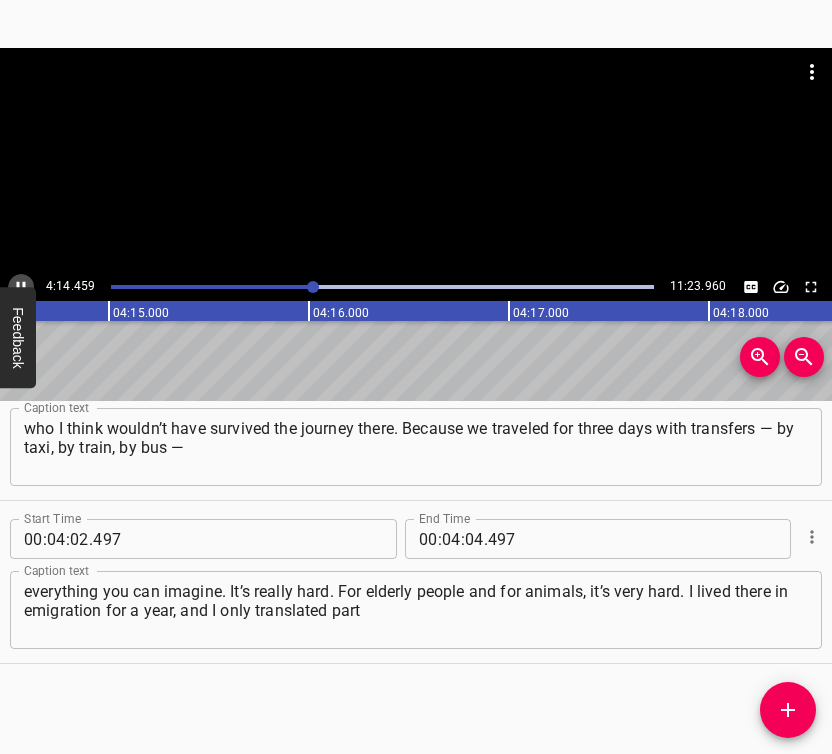 click 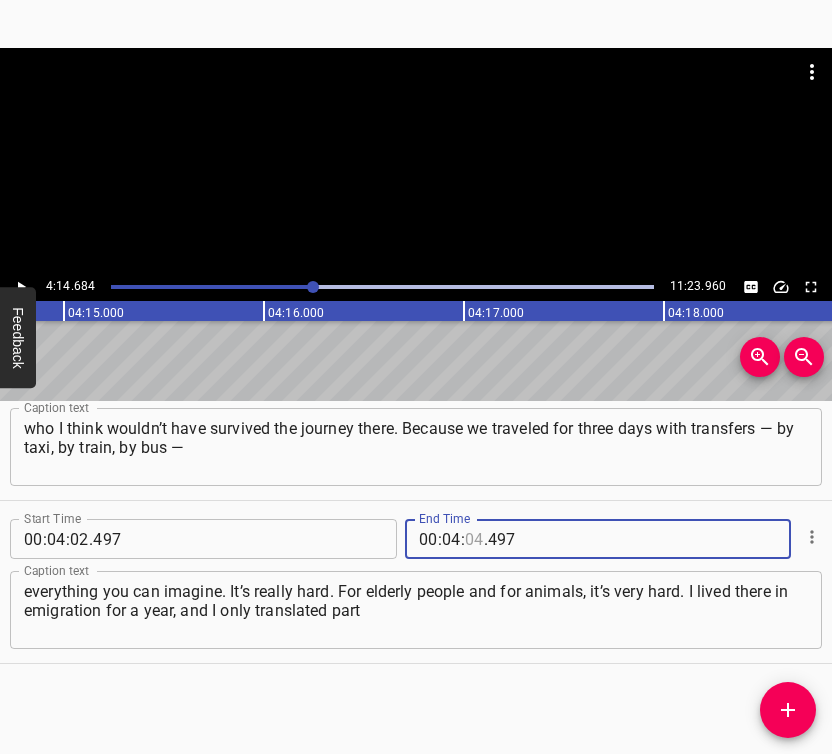 click at bounding box center (474, 539) 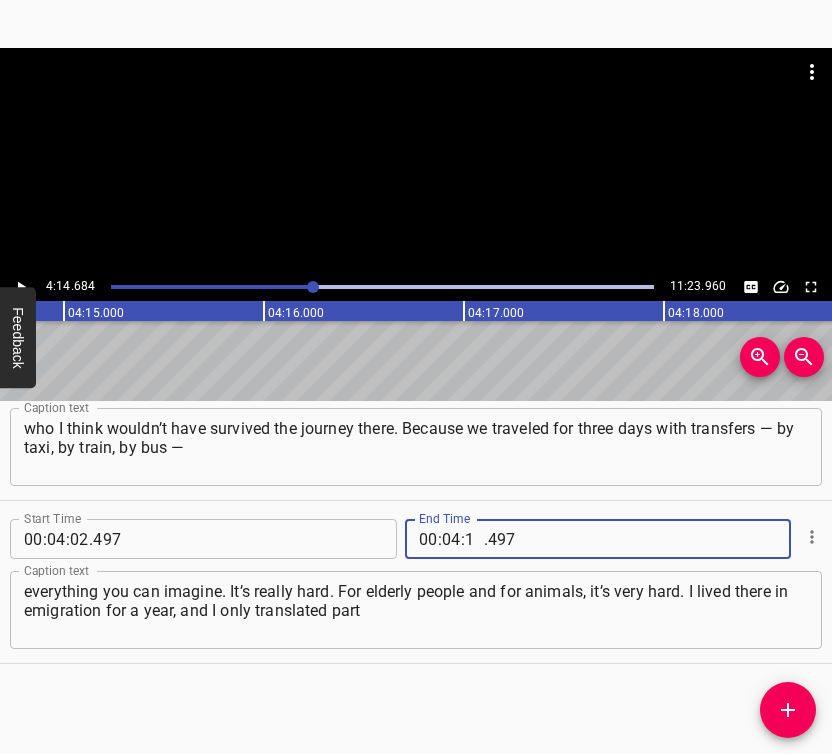 type on "14" 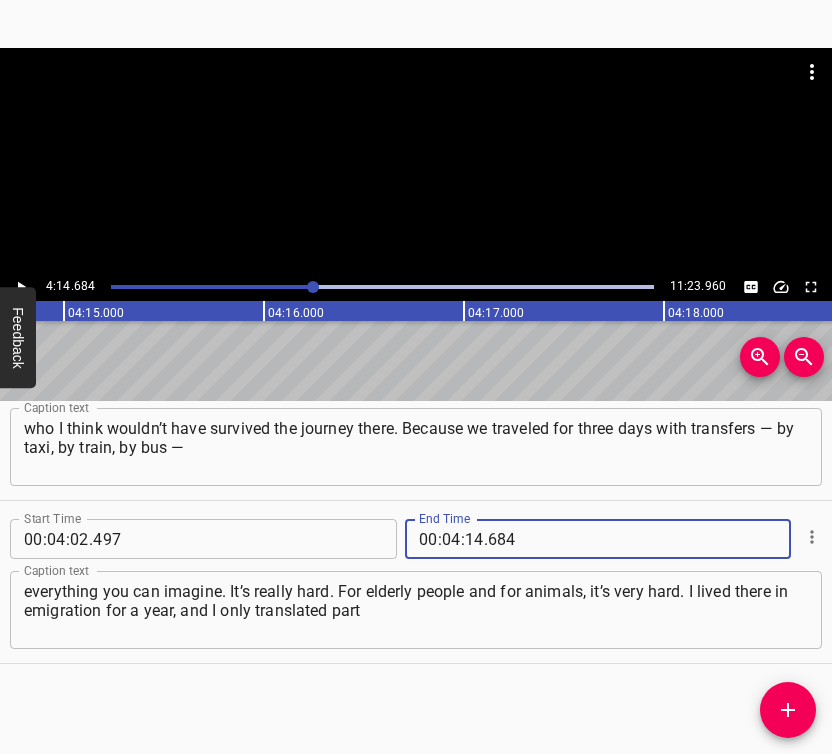 type on "684" 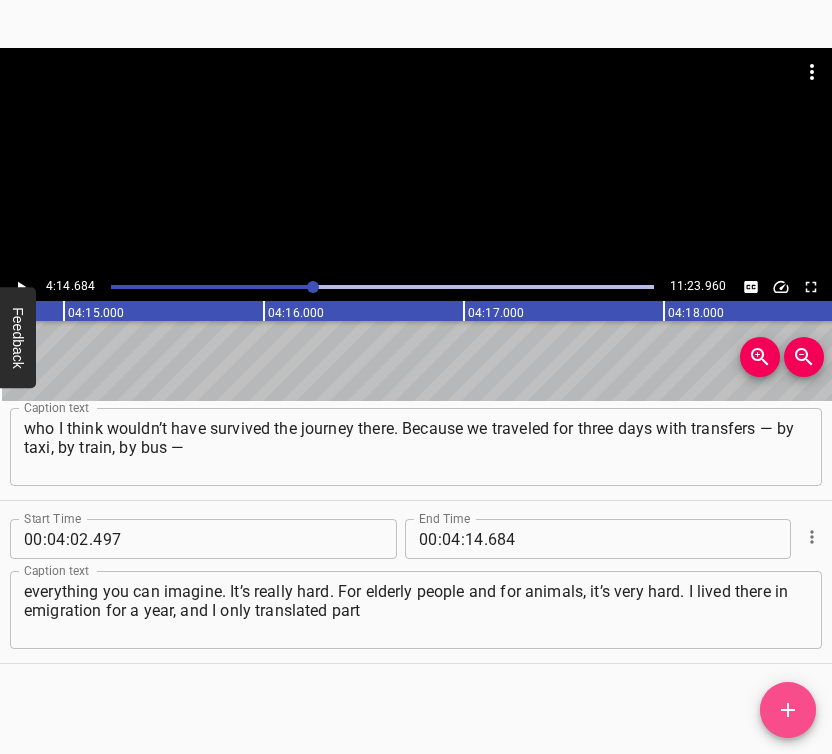 click 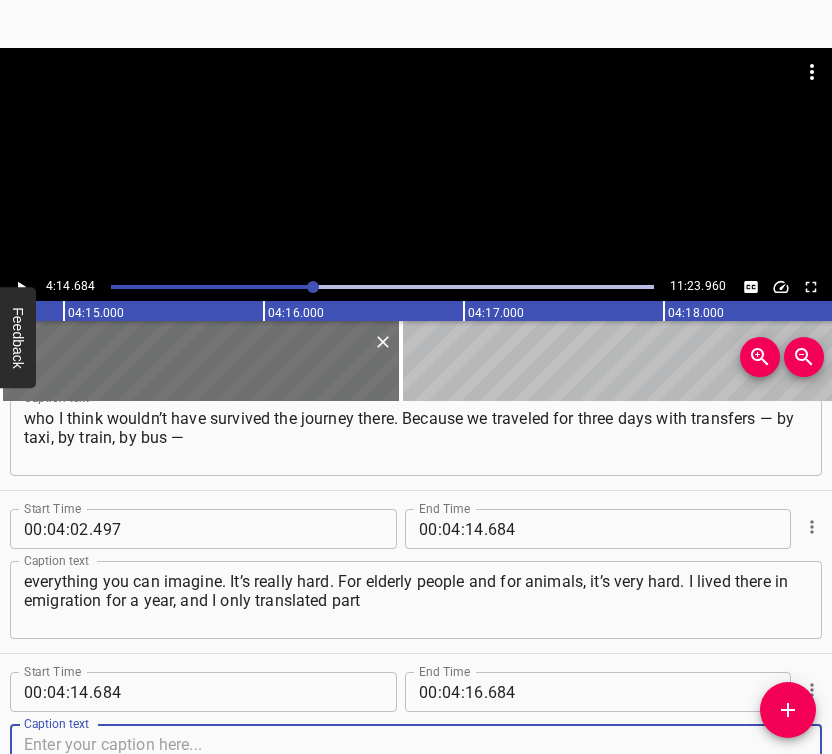 scroll, scrollTop: 3327, scrollLeft: 0, axis: vertical 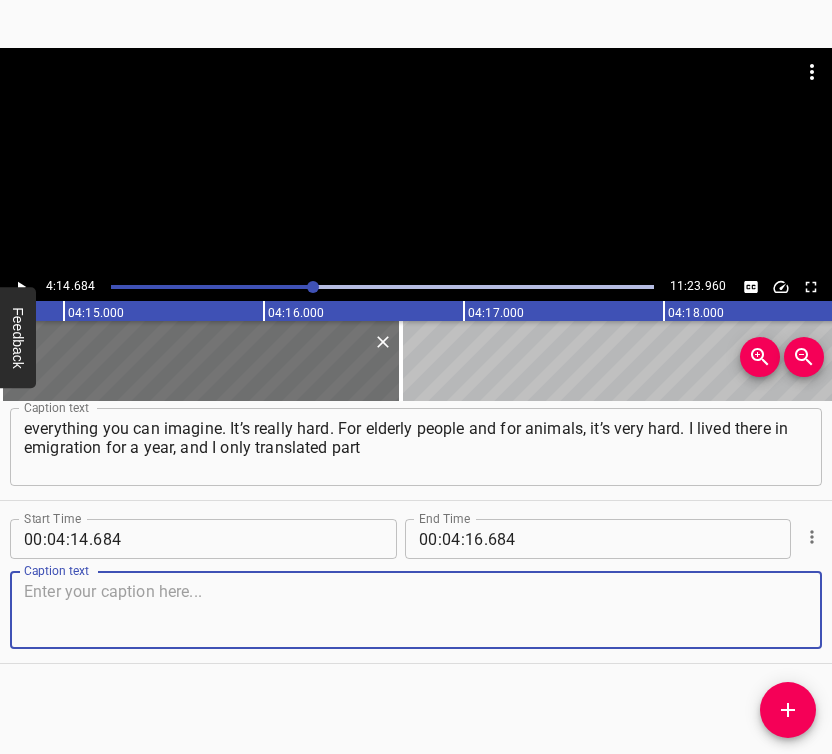 drag, startPoint x: 774, startPoint y: 607, endPoint x: 828, endPoint y: 586, distance: 57.939625 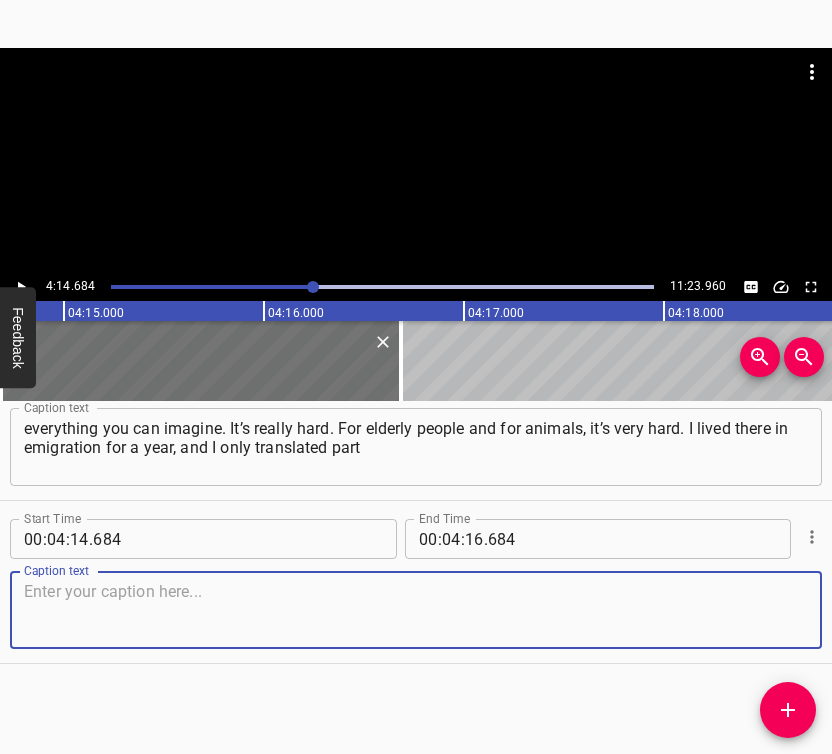 click at bounding box center [416, 610] 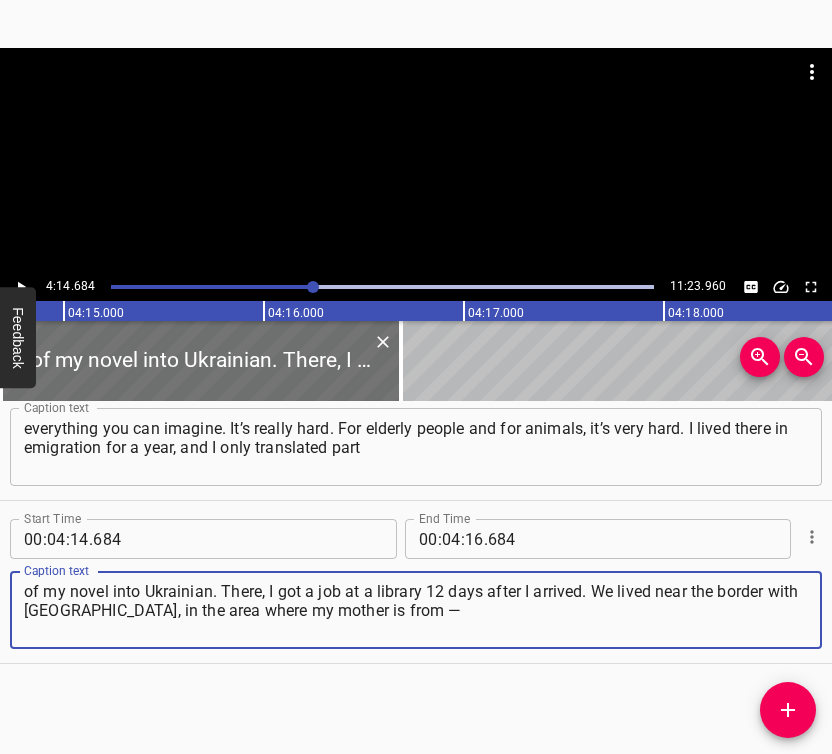 type on "of my novel into Ukrainian. There, I got a job at a library 12 days after I arrived. We lived near the border with [GEOGRAPHIC_DATA], in the area where my mother is from —" 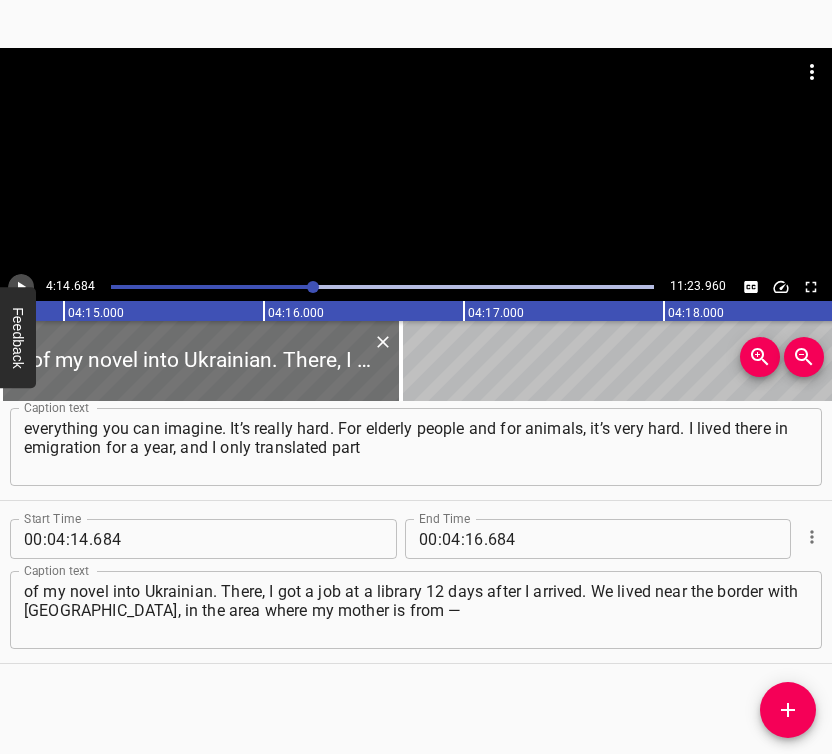 click at bounding box center [21, 287] 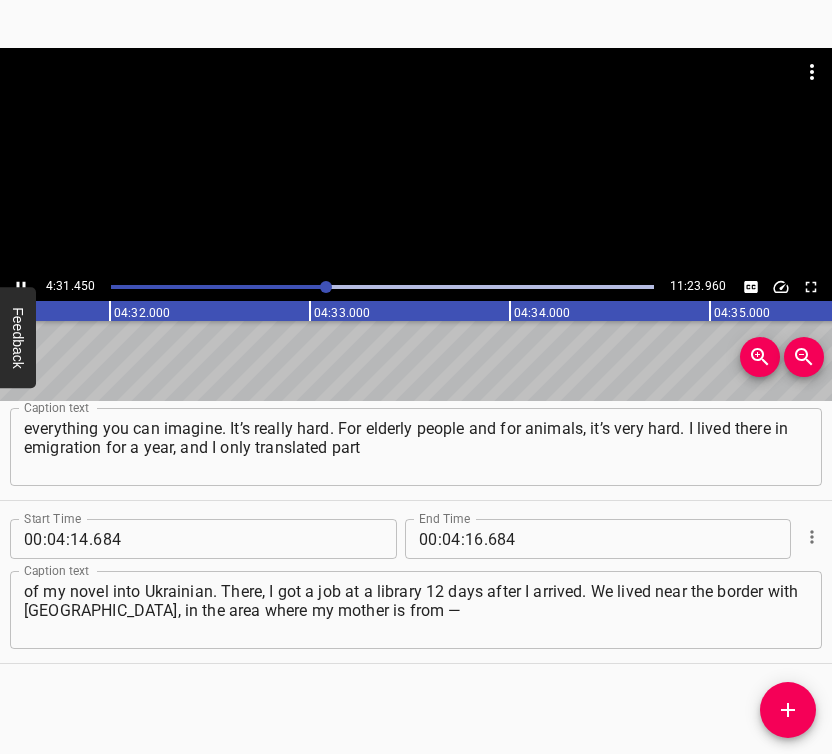 click 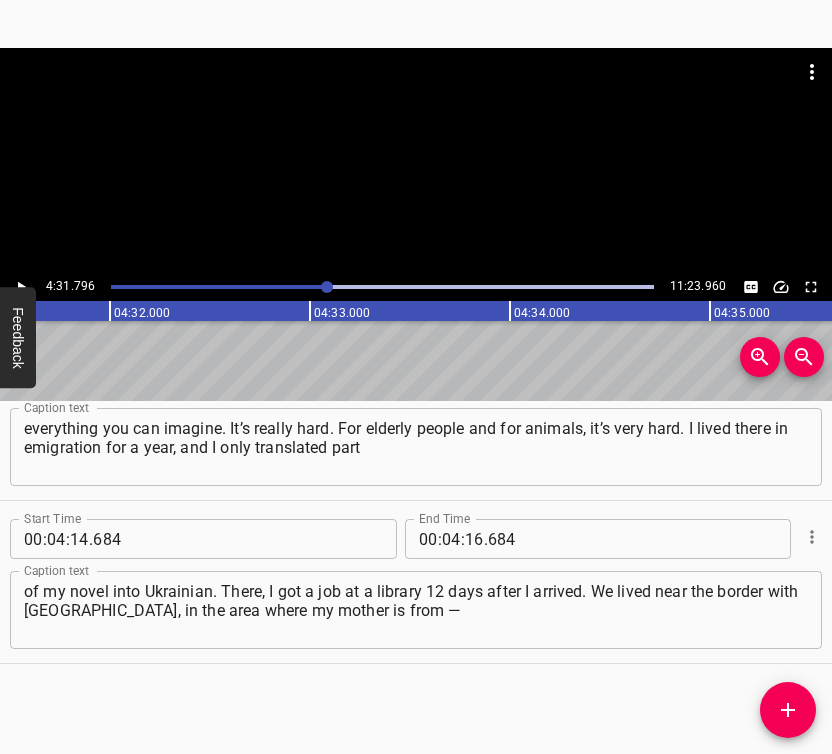 scroll, scrollTop: 0, scrollLeft: 54359, axis: horizontal 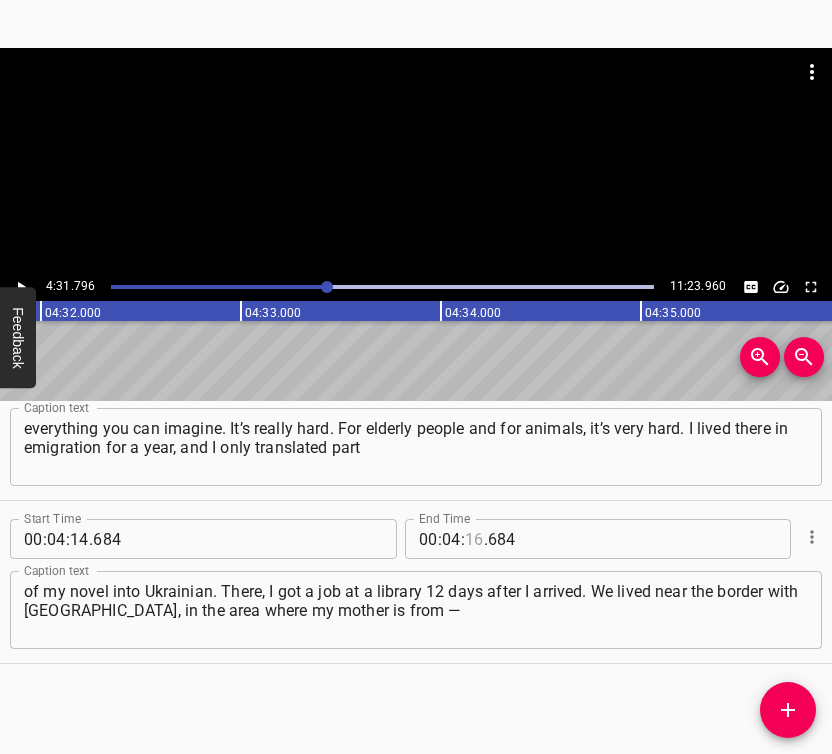 click at bounding box center (474, 539) 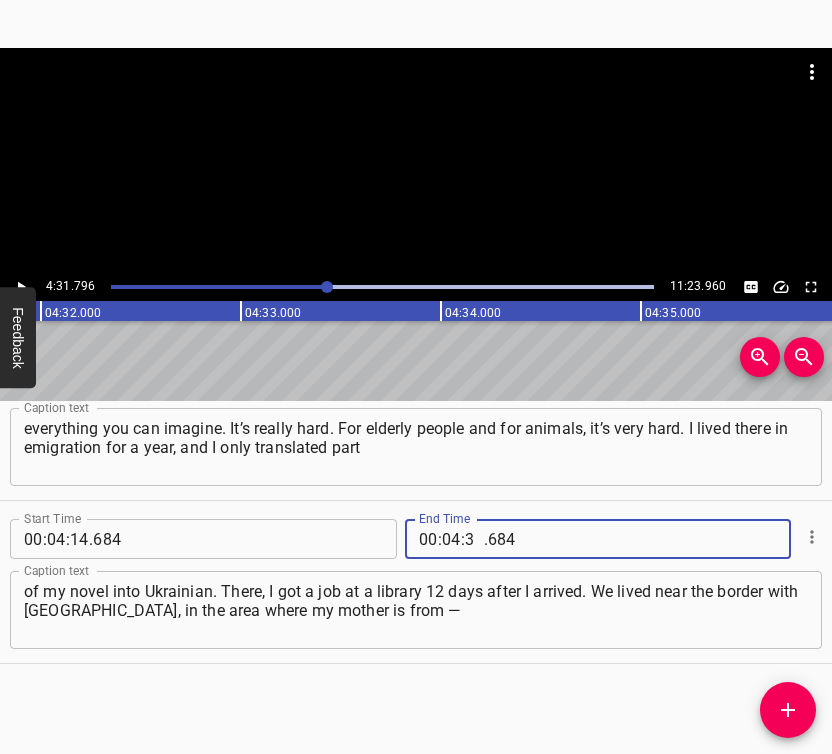 type on "31" 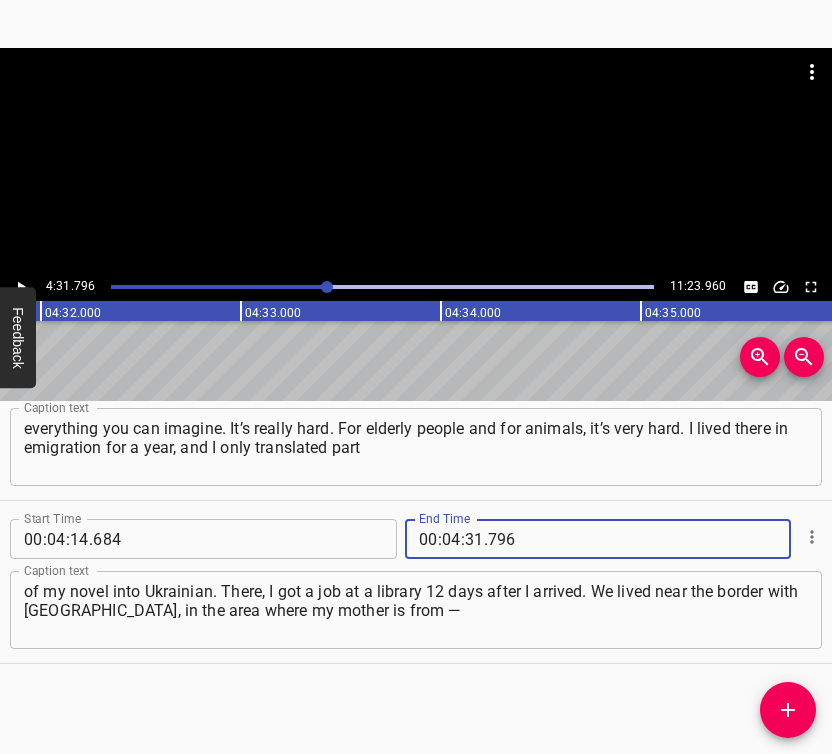 type on "796" 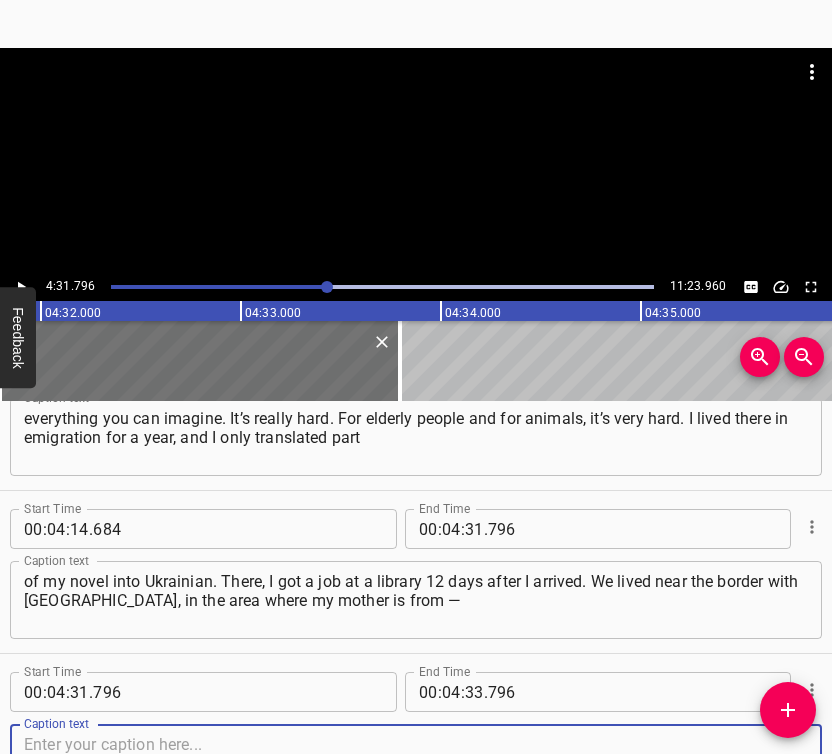 scroll, scrollTop: 3490, scrollLeft: 0, axis: vertical 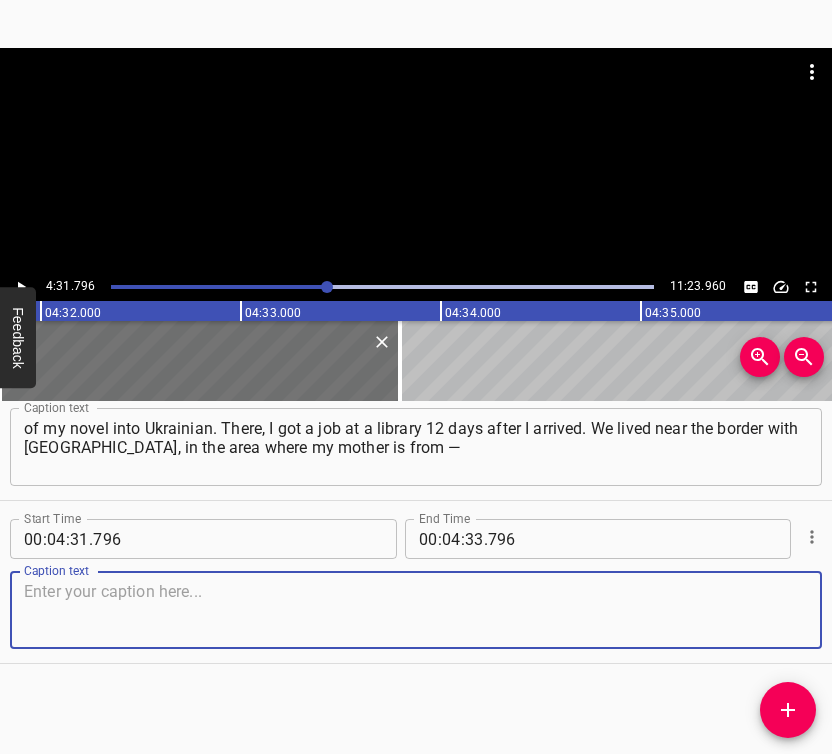 click at bounding box center [416, 610] 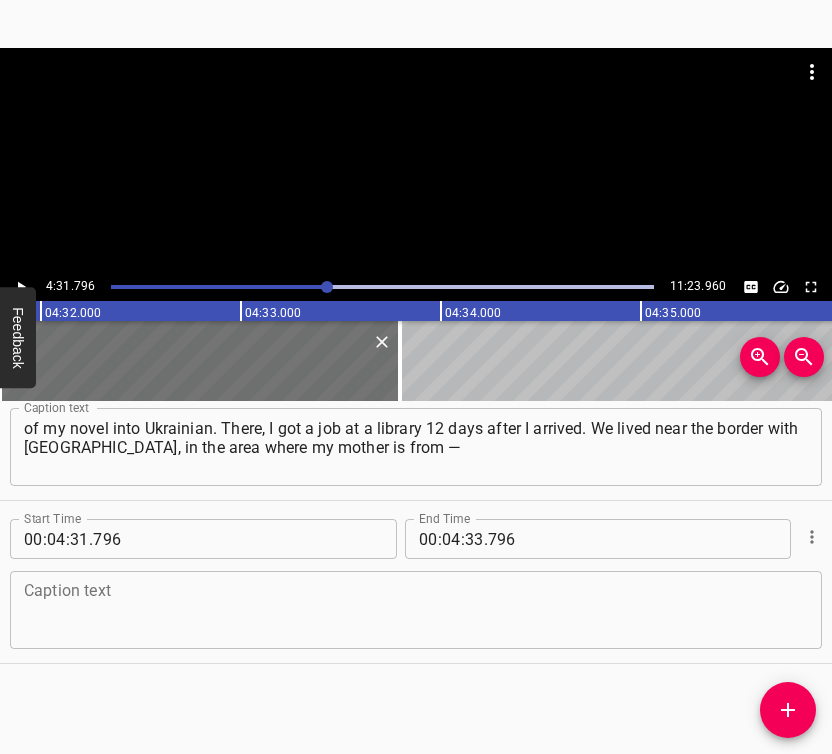 click at bounding box center [416, 610] 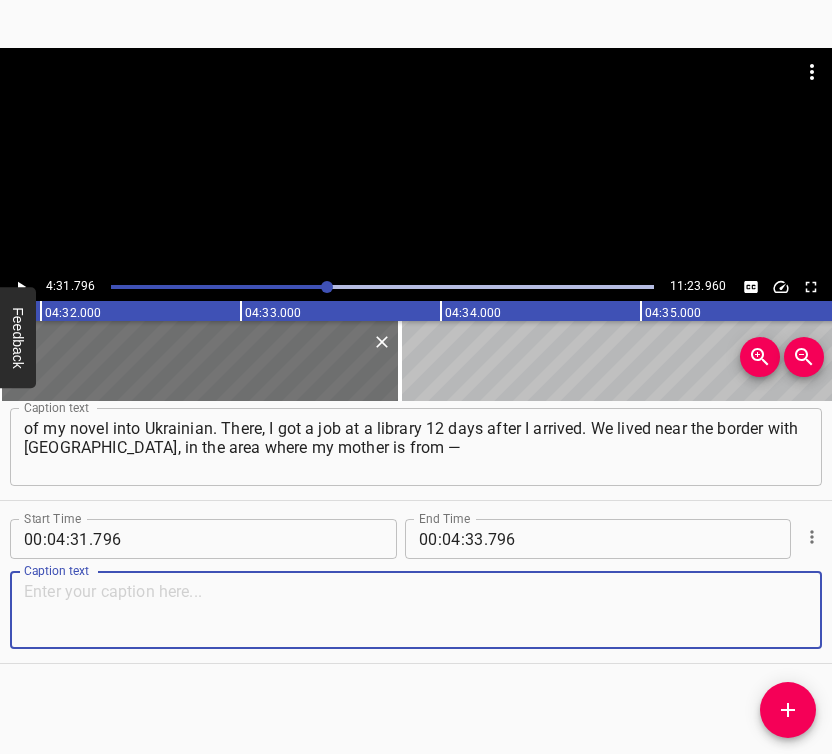 paste on "her village was 7 kilometers away. I had to recall the Lithuanian language and talk about the war, because I had to give virtual tours" 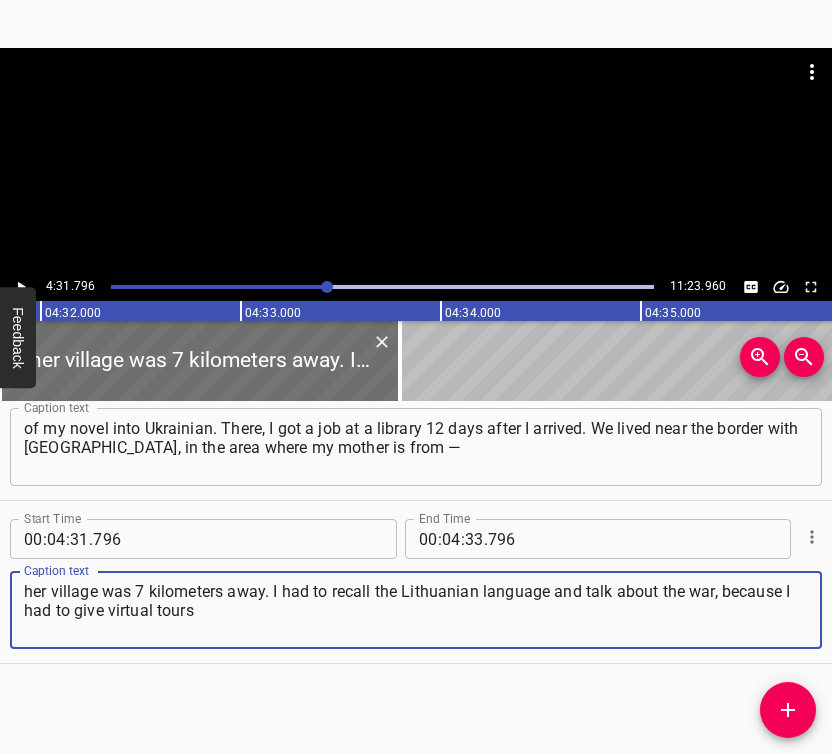 type on "her village was 7 kilometers away. I had to recall the Lithuanian language and talk about the war, because I had to give virtual tours" 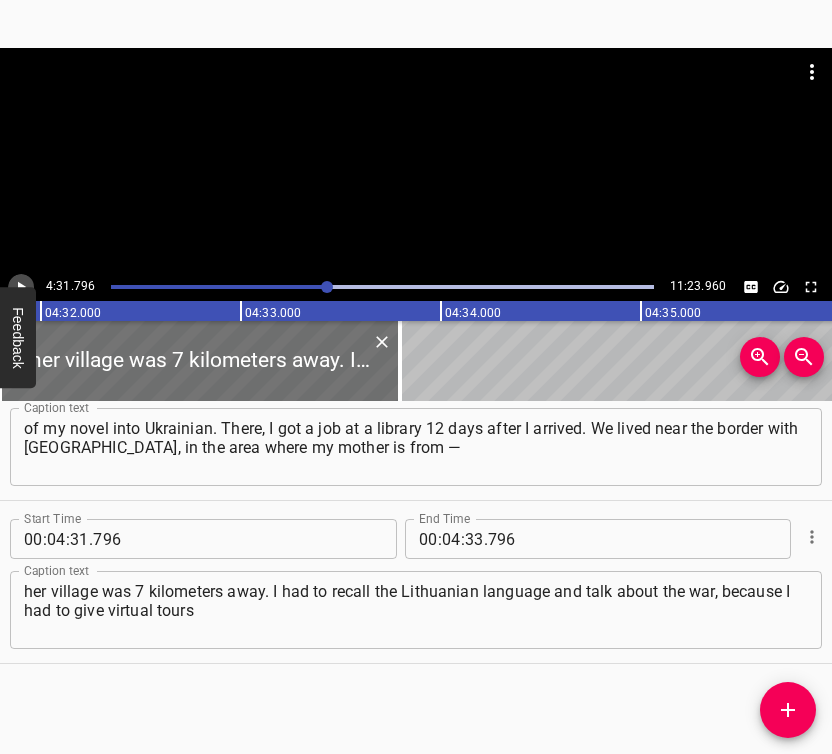 click 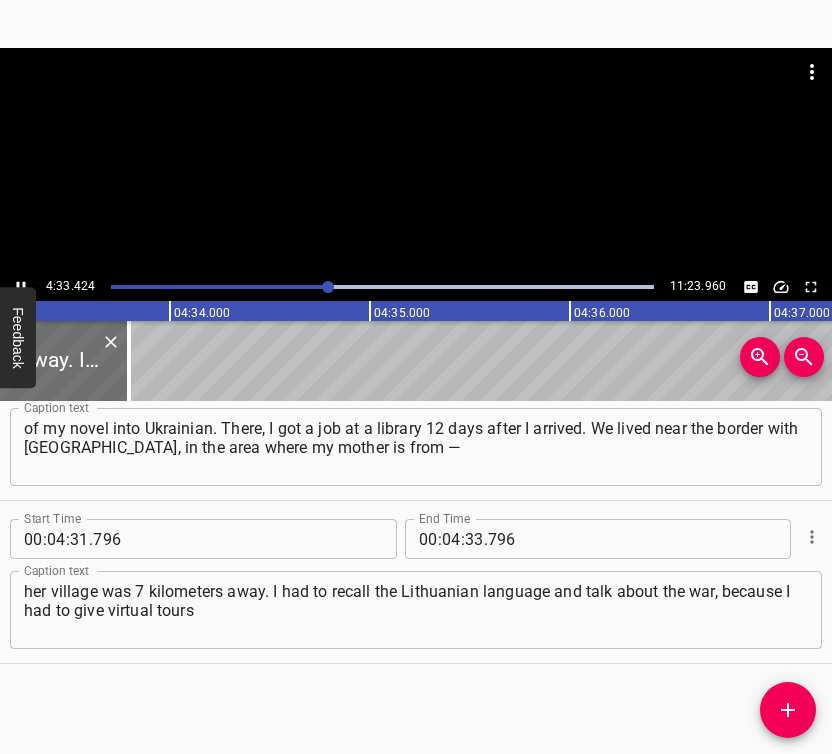 scroll, scrollTop: 0, scrollLeft: 54684, axis: horizontal 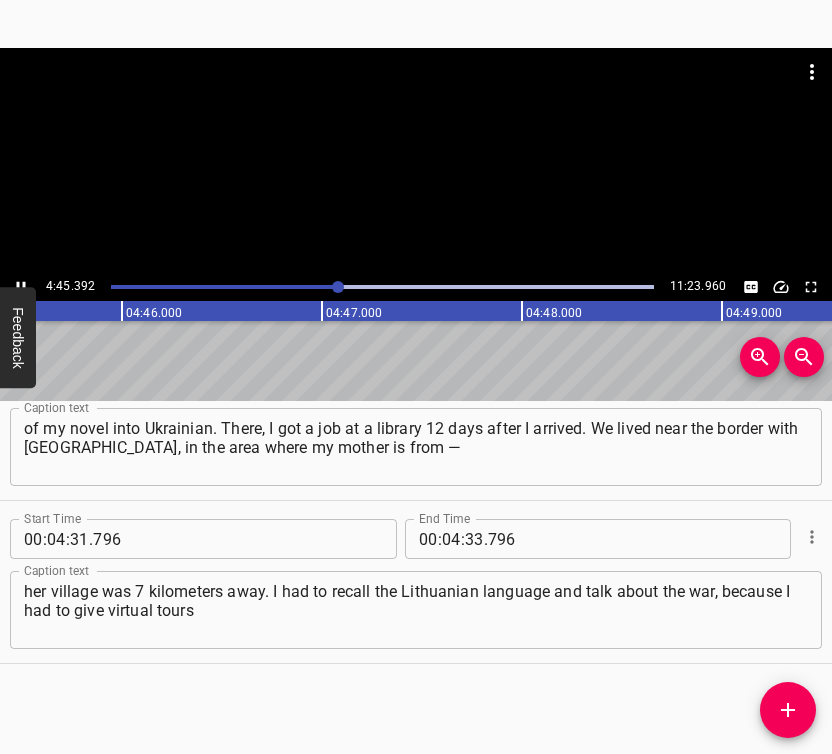 click at bounding box center [416, 160] 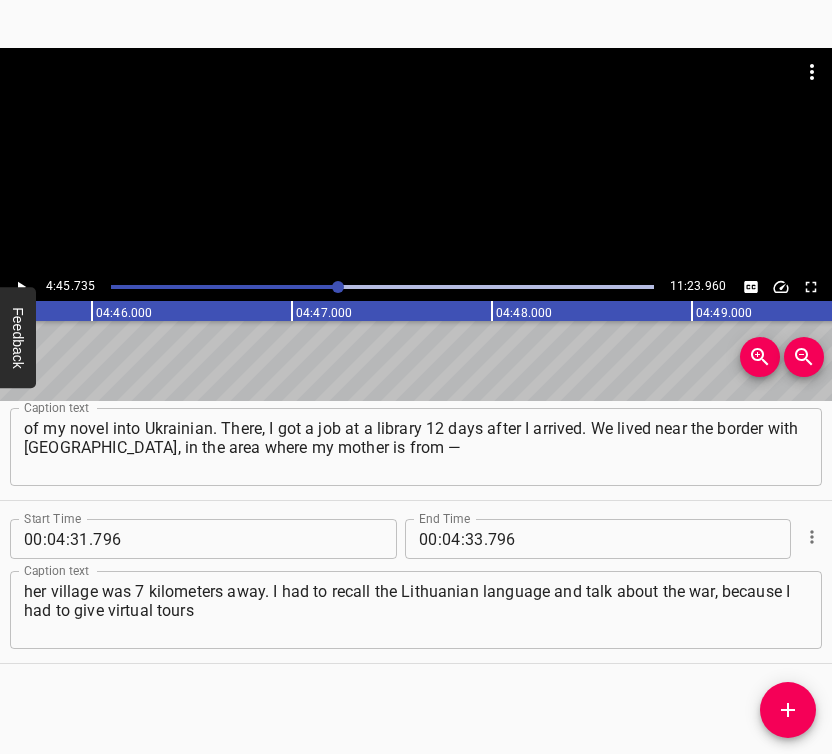 scroll, scrollTop: 0, scrollLeft: 57147, axis: horizontal 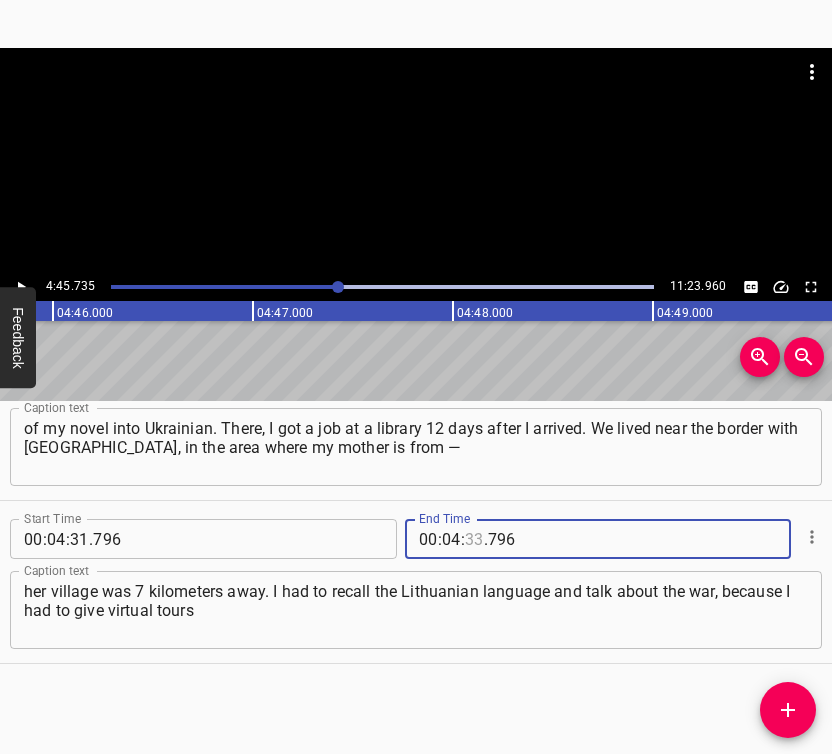 click at bounding box center (474, 539) 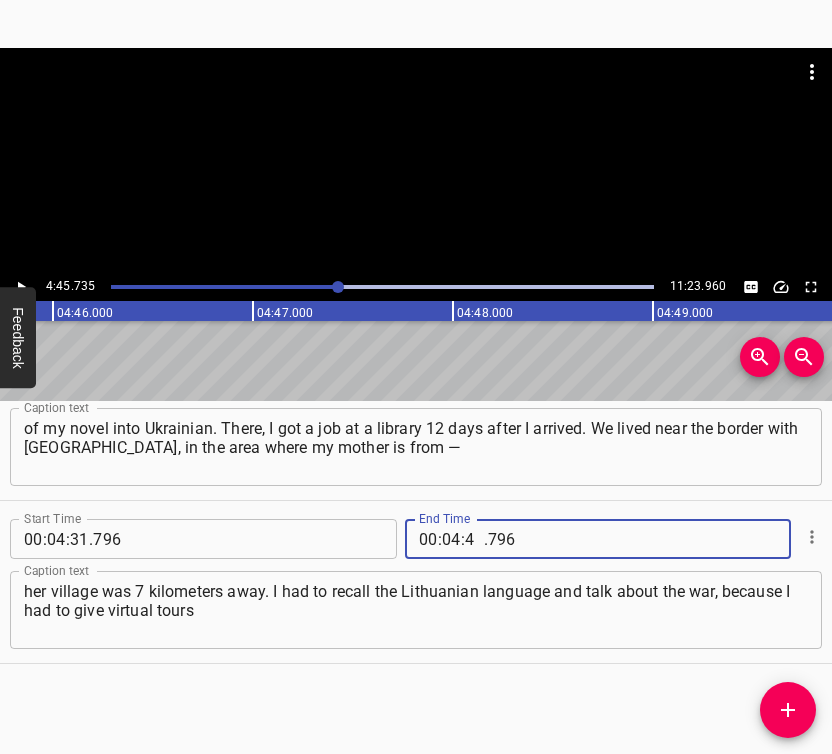 type on "45" 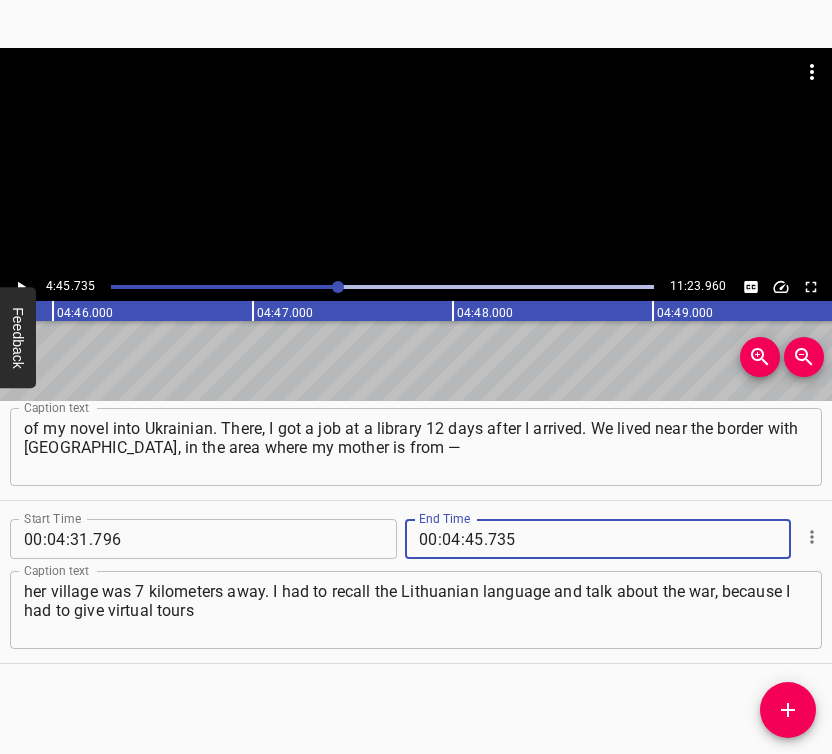 type on "735" 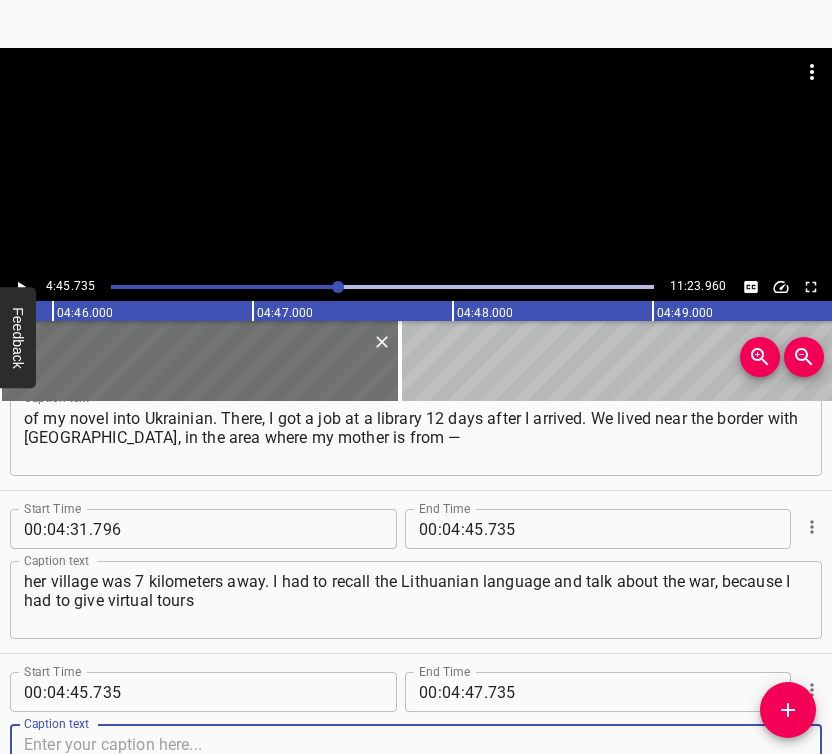 scroll, scrollTop: 3653, scrollLeft: 0, axis: vertical 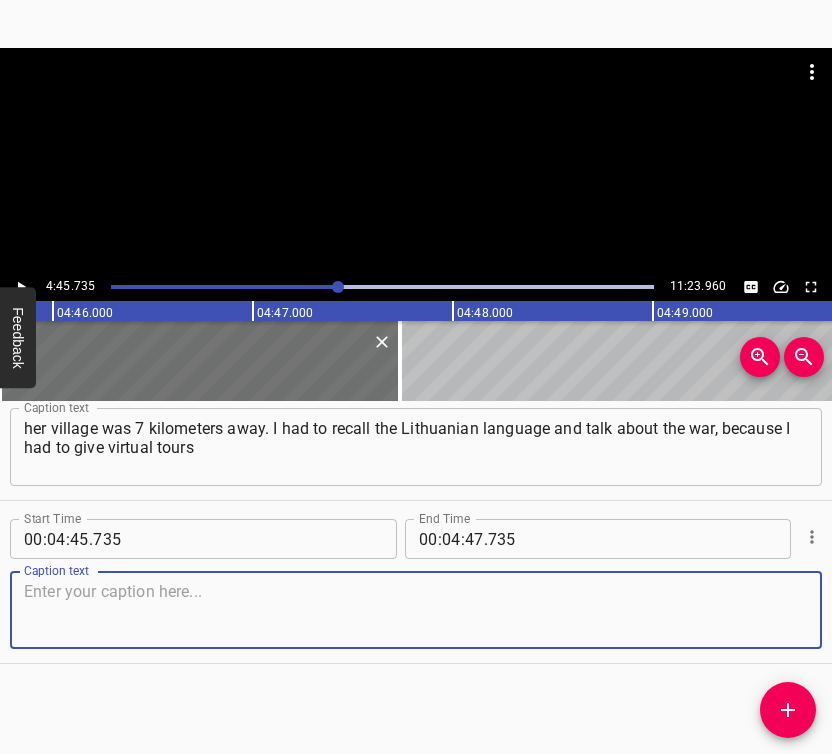 drag, startPoint x: 776, startPoint y: 621, endPoint x: 829, endPoint y: 608, distance: 54.571056 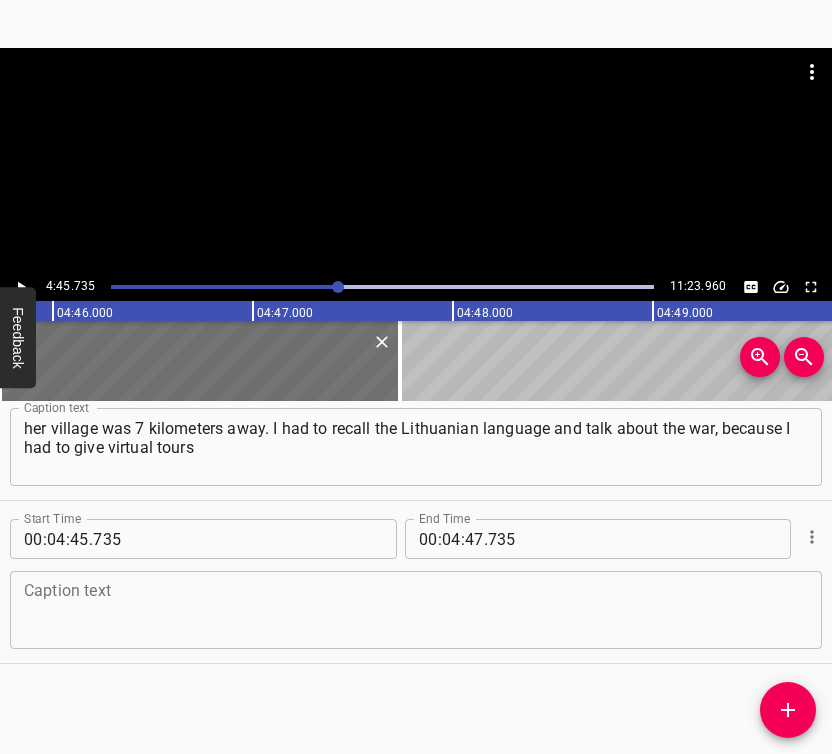 click at bounding box center (416, 610) 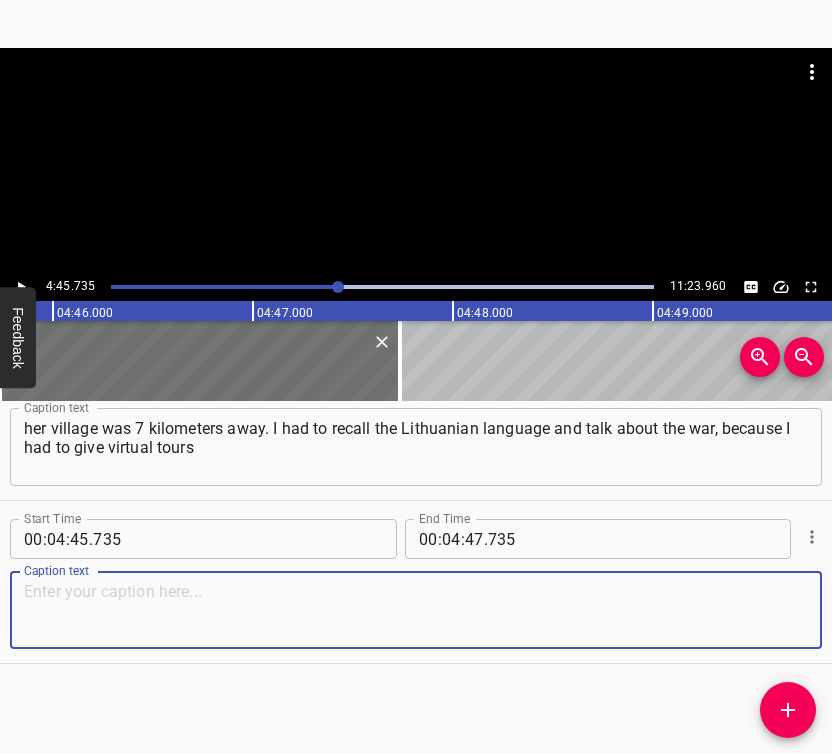 paste on "— including of Kyiv and European capitals. What is a virtual tour? It’s when we use virtual reality glasses to show visitors at the library something" 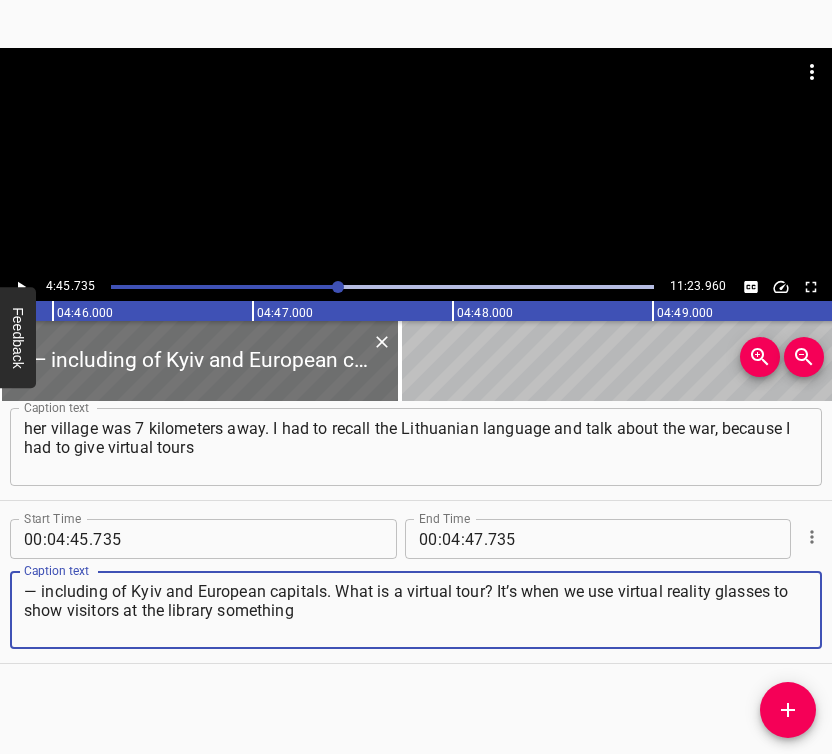 type on "— including of Kyiv and European capitals. What is a virtual tour? It’s when we use virtual reality glasses to show visitors at the library something" 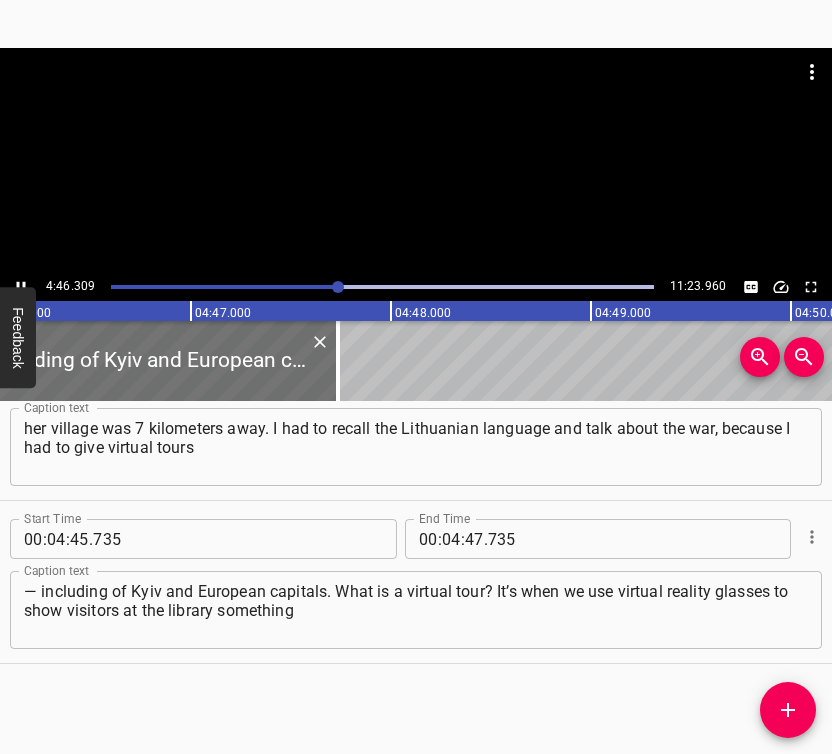 scroll, scrollTop: 0, scrollLeft: 57261, axis: horizontal 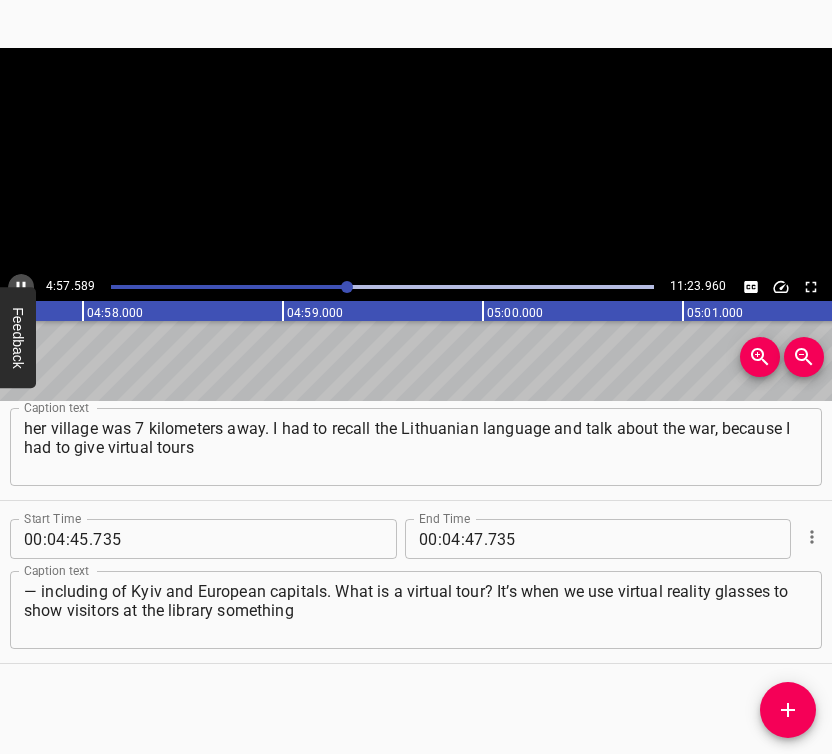 click 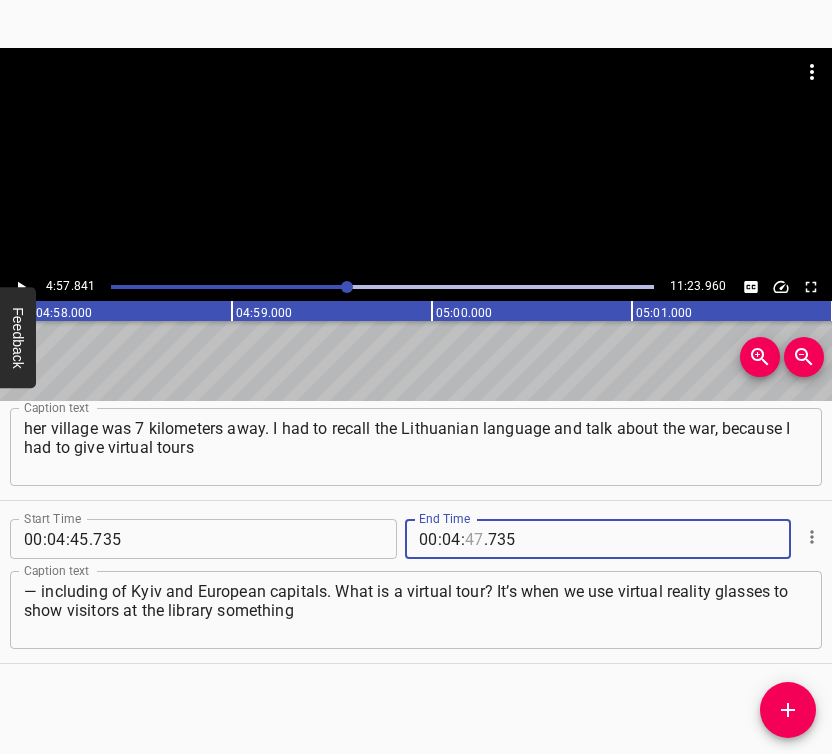 click at bounding box center [474, 539] 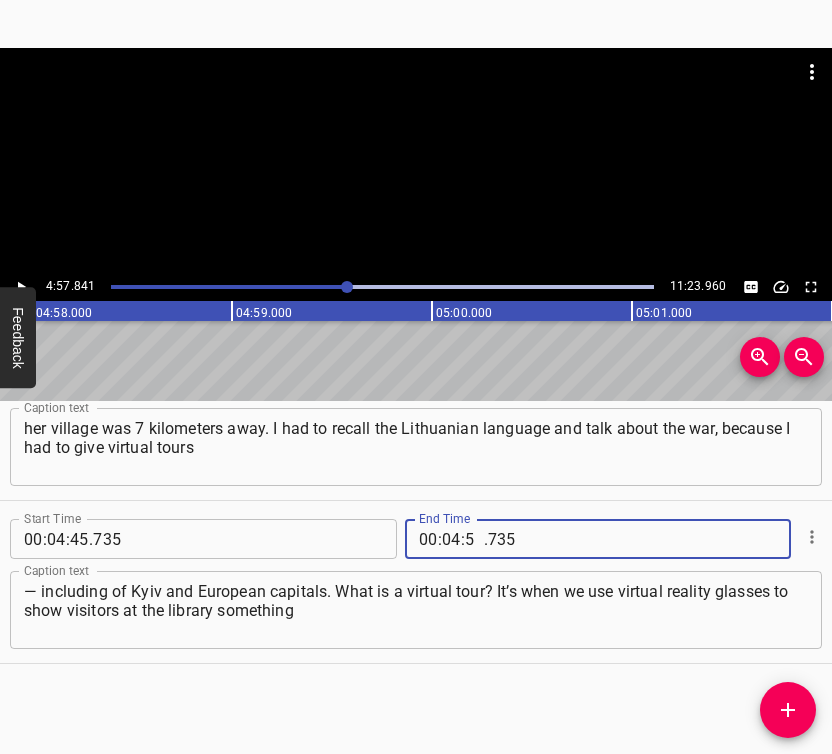 type on "57" 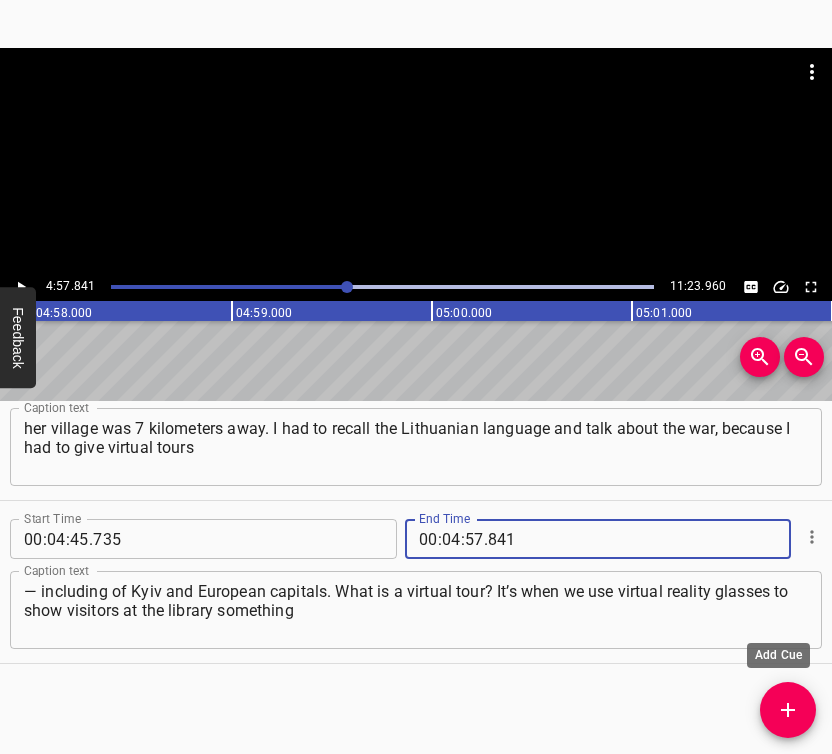 type on "841" 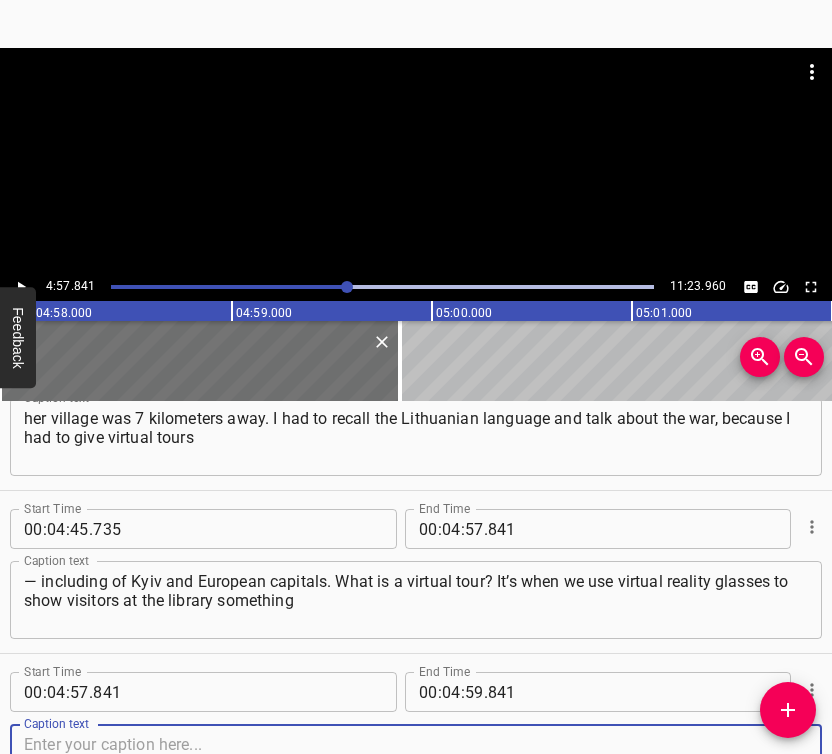 scroll, scrollTop: 3816, scrollLeft: 0, axis: vertical 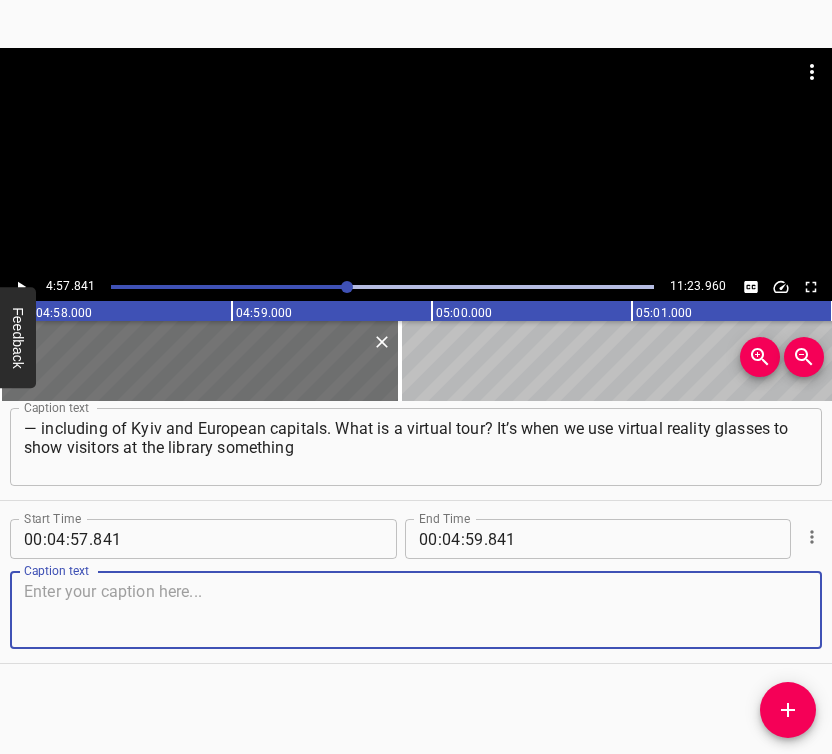 click at bounding box center (416, 610) 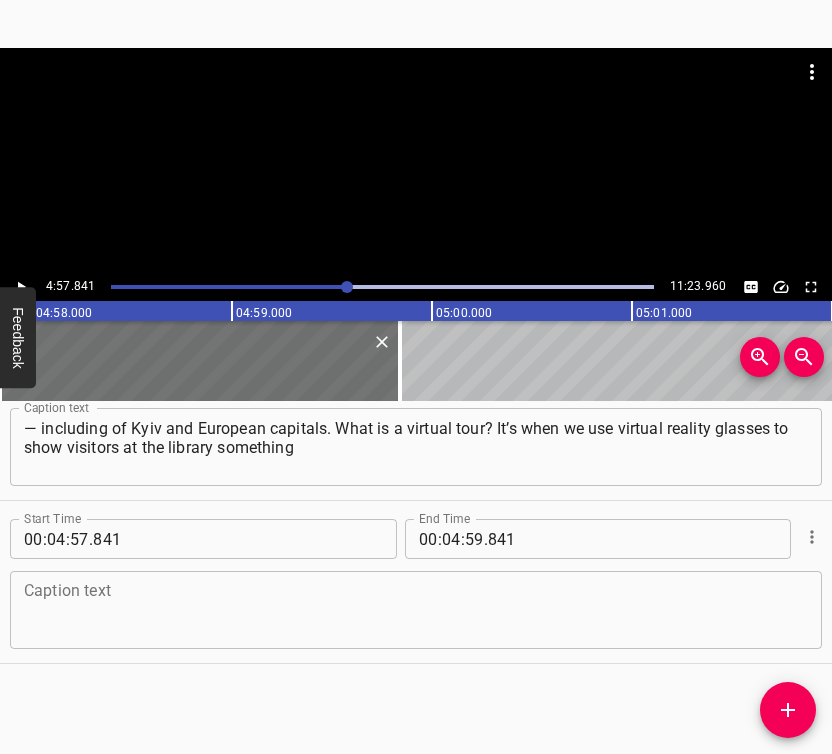 click at bounding box center (416, 610) 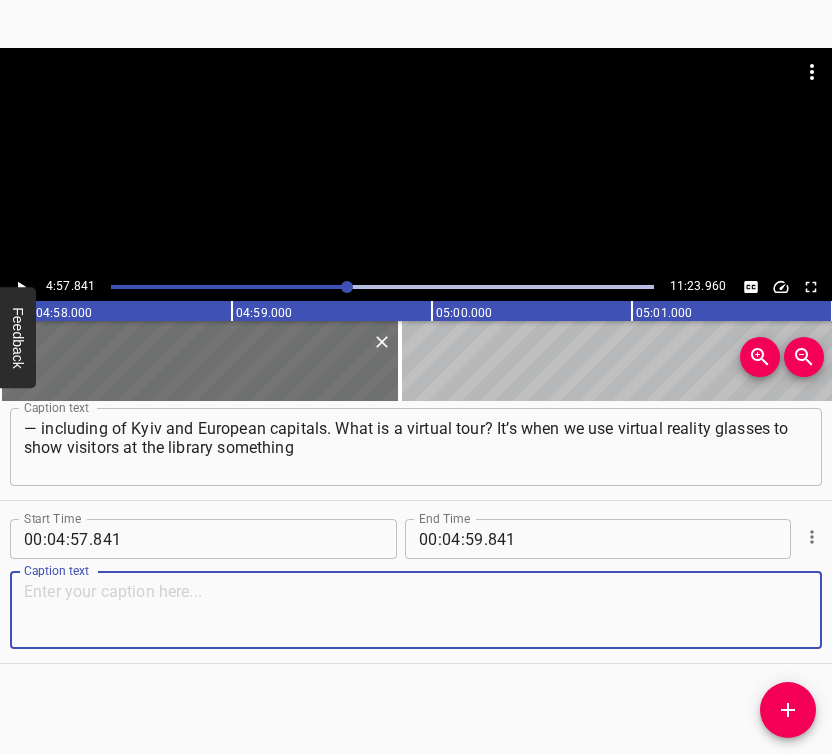 paste on "and tell them about it. They put on the glasses one by one, and I tell them about [GEOGRAPHIC_DATA], about the landmarks there. I also talked about [GEOGRAPHIC_DATA]," 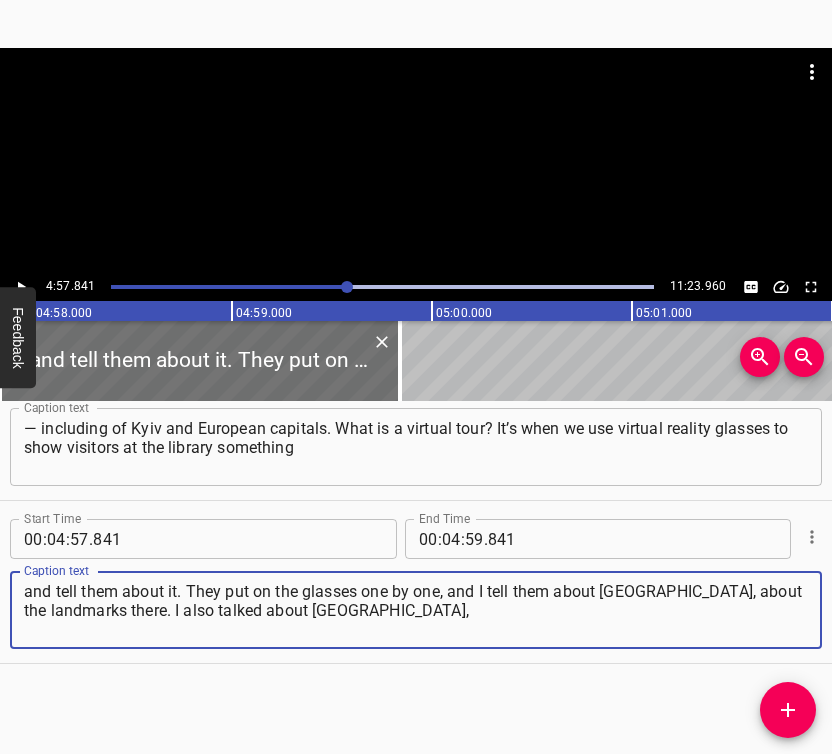 type on "and tell them about it. They put on the glasses one by one, and I tell them about [GEOGRAPHIC_DATA], about the landmarks there. I also talked about [GEOGRAPHIC_DATA]," 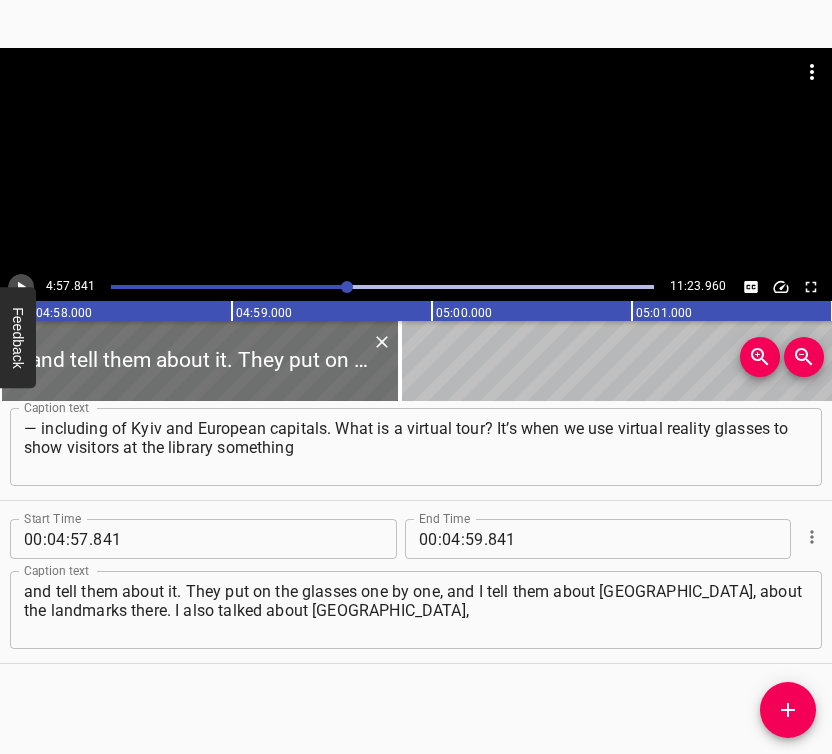 click 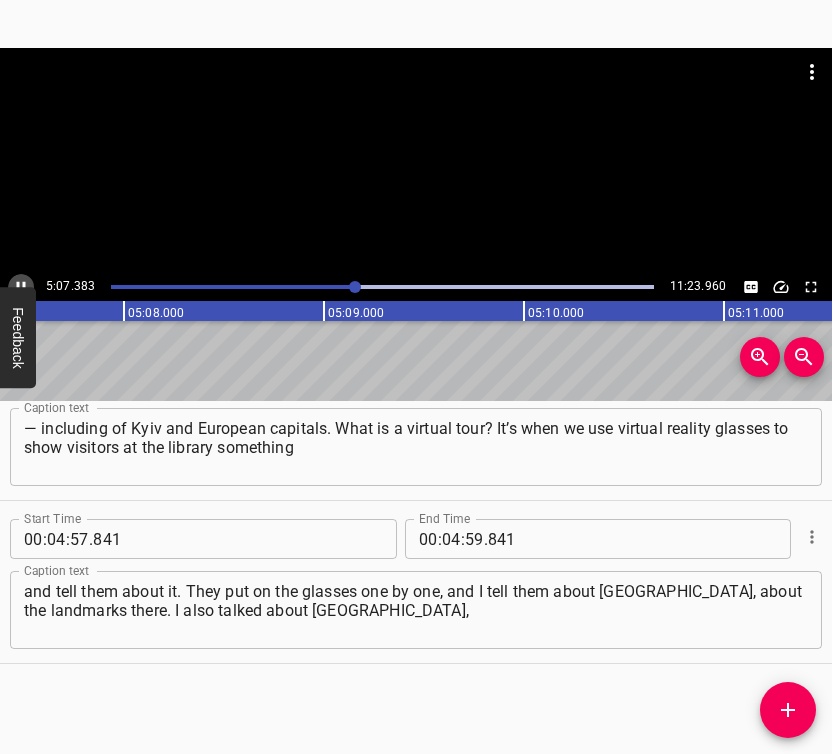 click 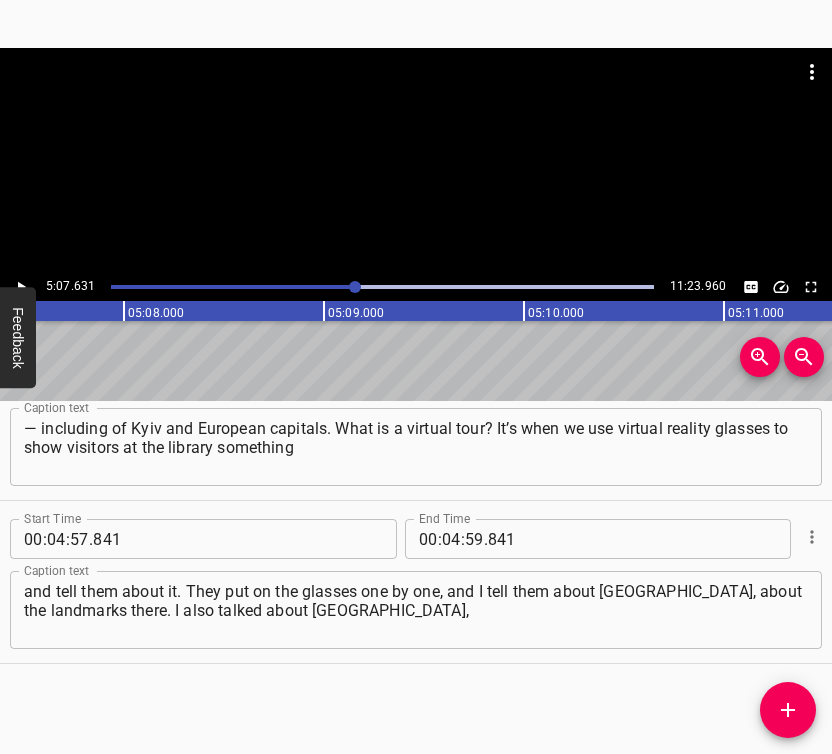 scroll, scrollTop: 0, scrollLeft: 61526, axis: horizontal 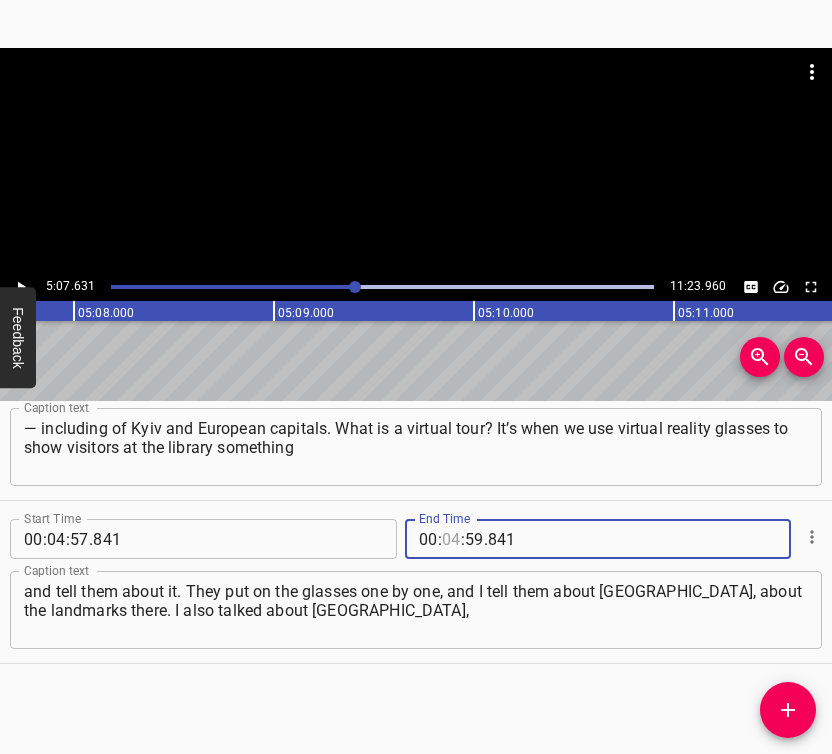 click at bounding box center (451, 539) 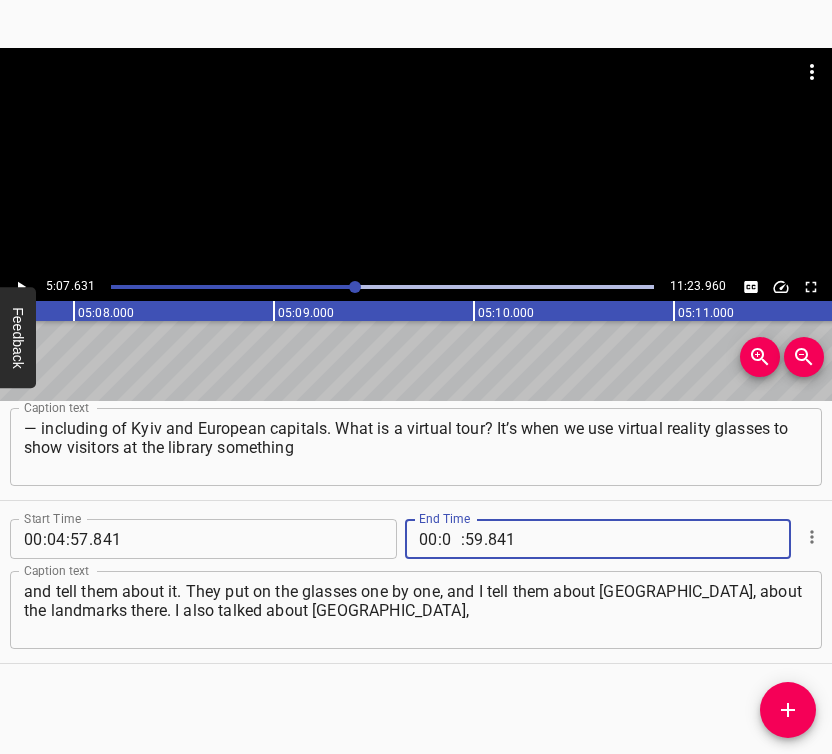 type on "05" 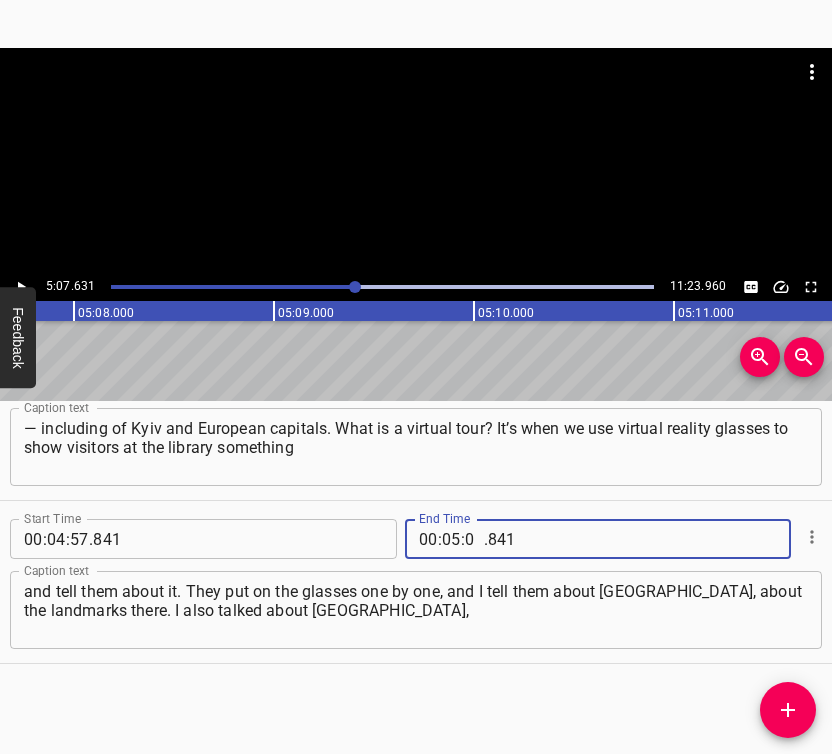 type on "07" 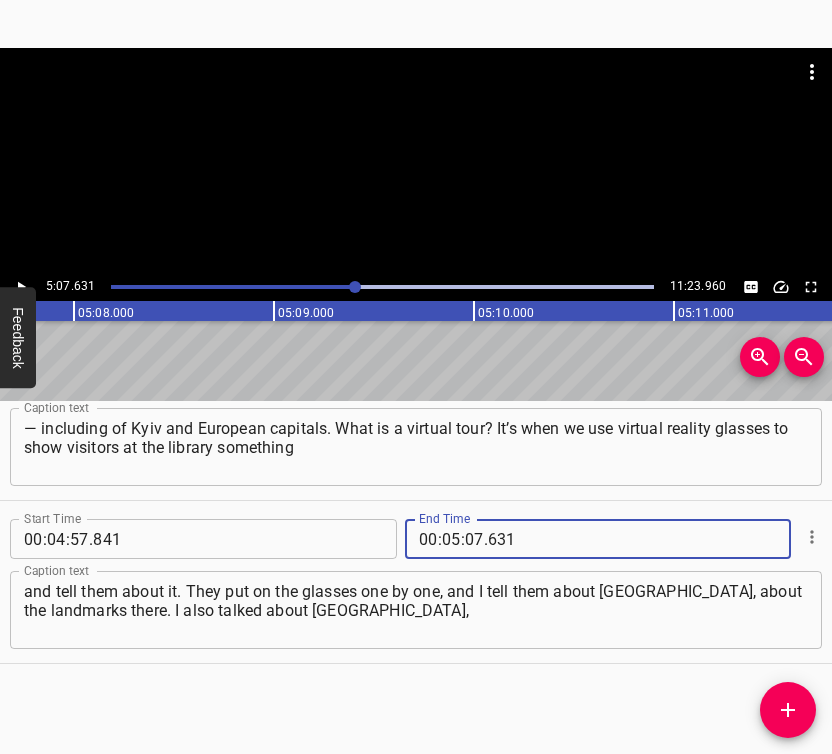 type on "631" 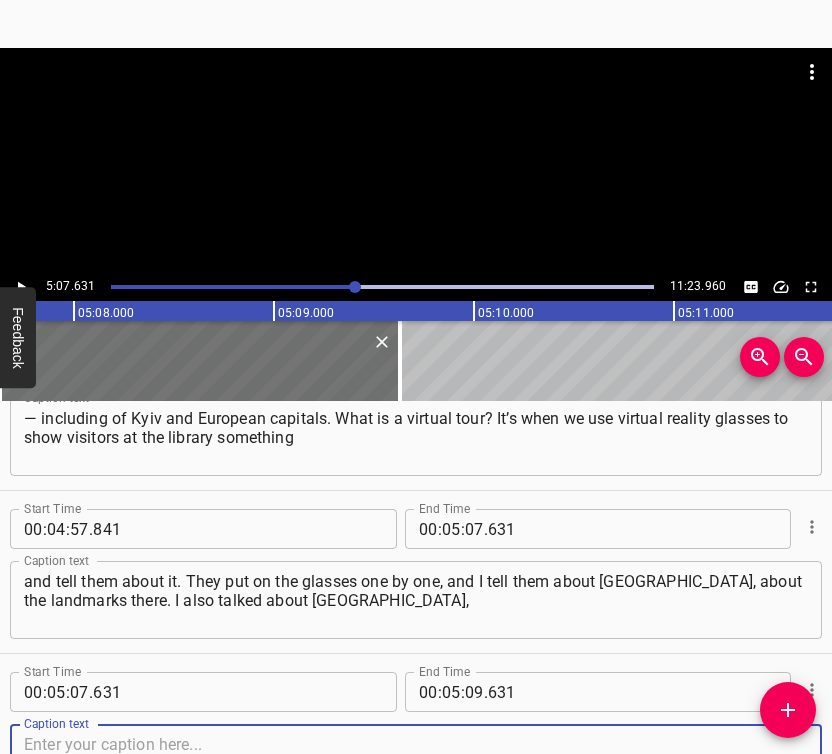 scroll, scrollTop: 3979, scrollLeft: 0, axis: vertical 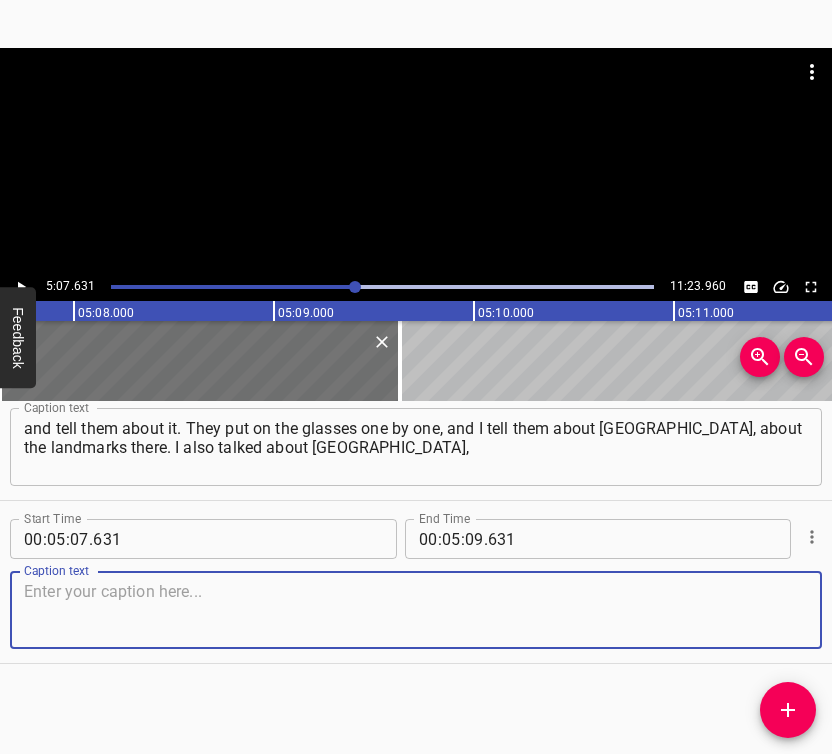 drag, startPoint x: 759, startPoint y: 619, endPoint x: 824, endPoint y: 604, distance: 66.70832 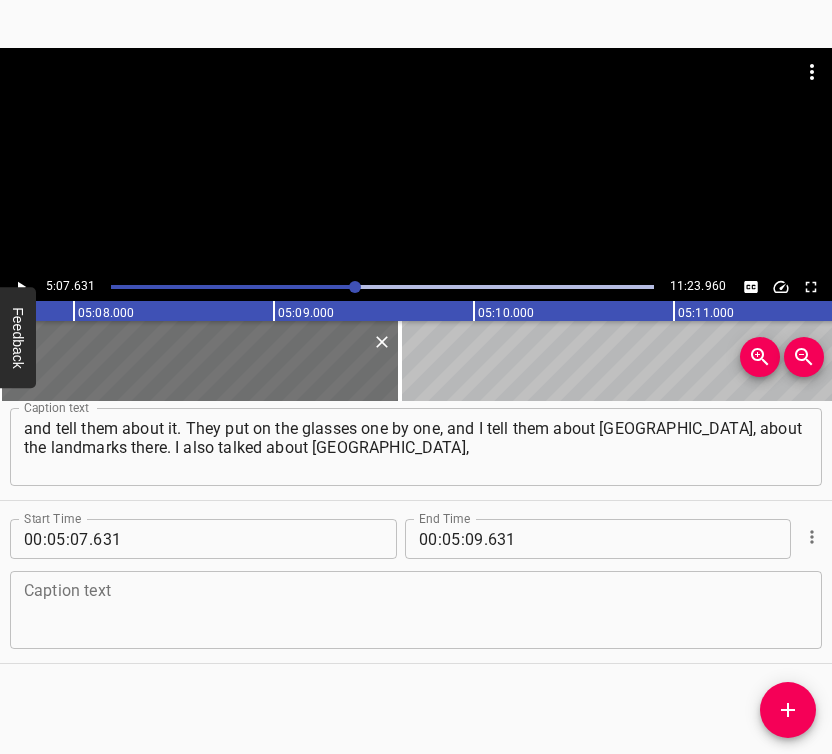 click at bounding box center [416, 610] 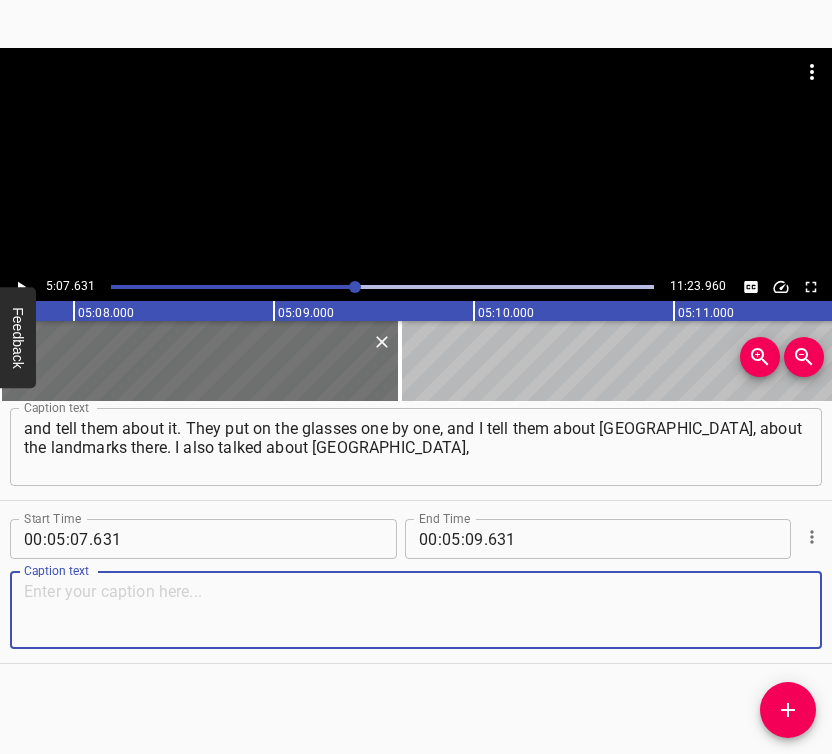 paste on "about [GEOGRAPHIC_DATA], about [GEOGRAPHIC_DATA]. I had been to [GEOGRAPHIC_DATA], to [GEOGRAPHIC_DATA], but not to [GEOGRAPHIC_DATA]. That’s what life was like for a year. In [GEOGRAPHIC_DATA], I want to say," 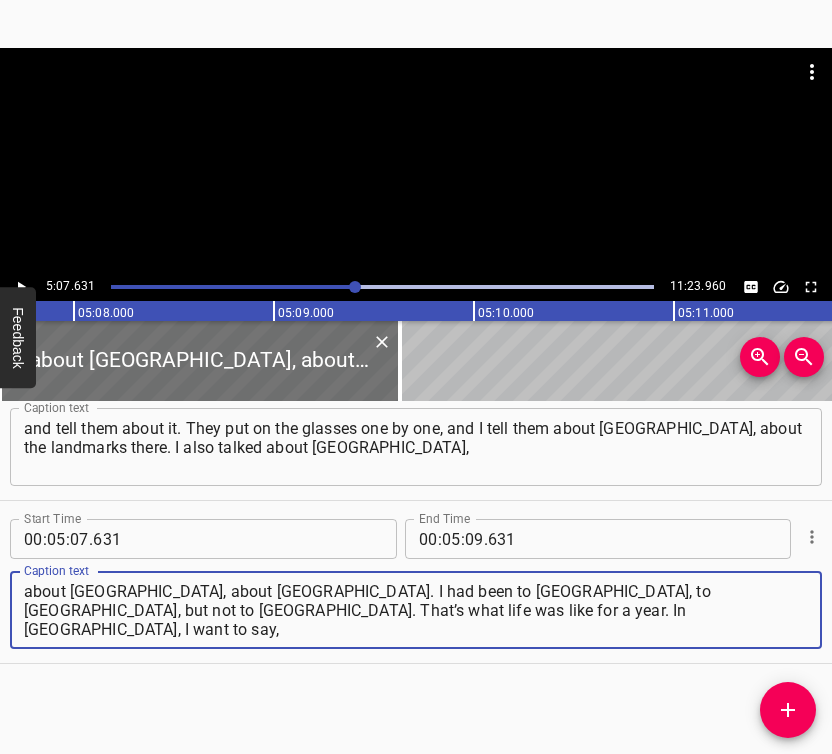 type on "about [GEOGRAPHIC_DATA], about [GEOGRAPHIC_DATA]. I had been to [GEOGRAPHIC_DATA], to [GEOGRAPHIC_DATA], but not to [GEOGRAPHIC_DATA]. That’s what life was like for a year. In [GEOGRAPHIC_DATA], I want to say," 